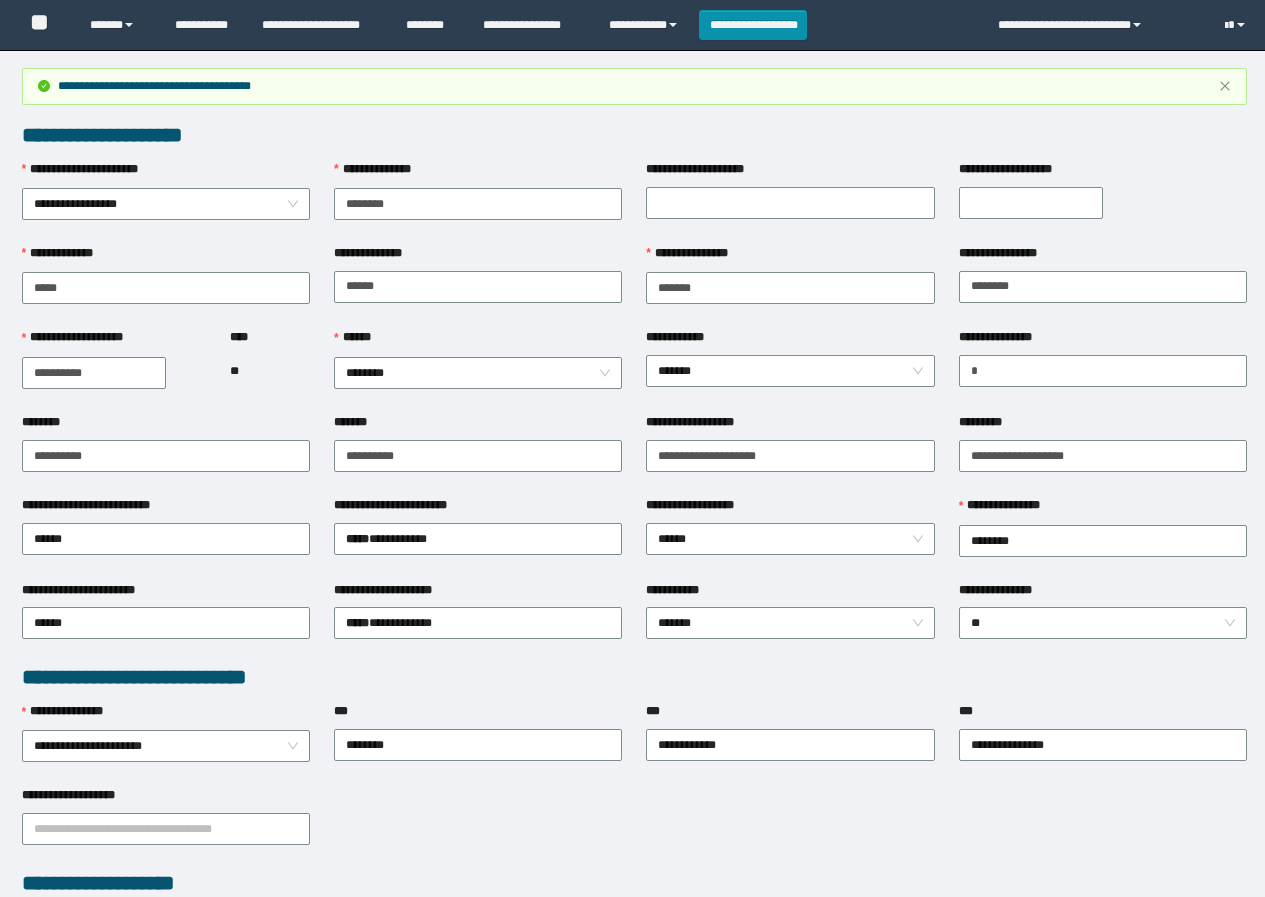 scroll, scrollTop: 0, scrollLeft: 0, axis: both 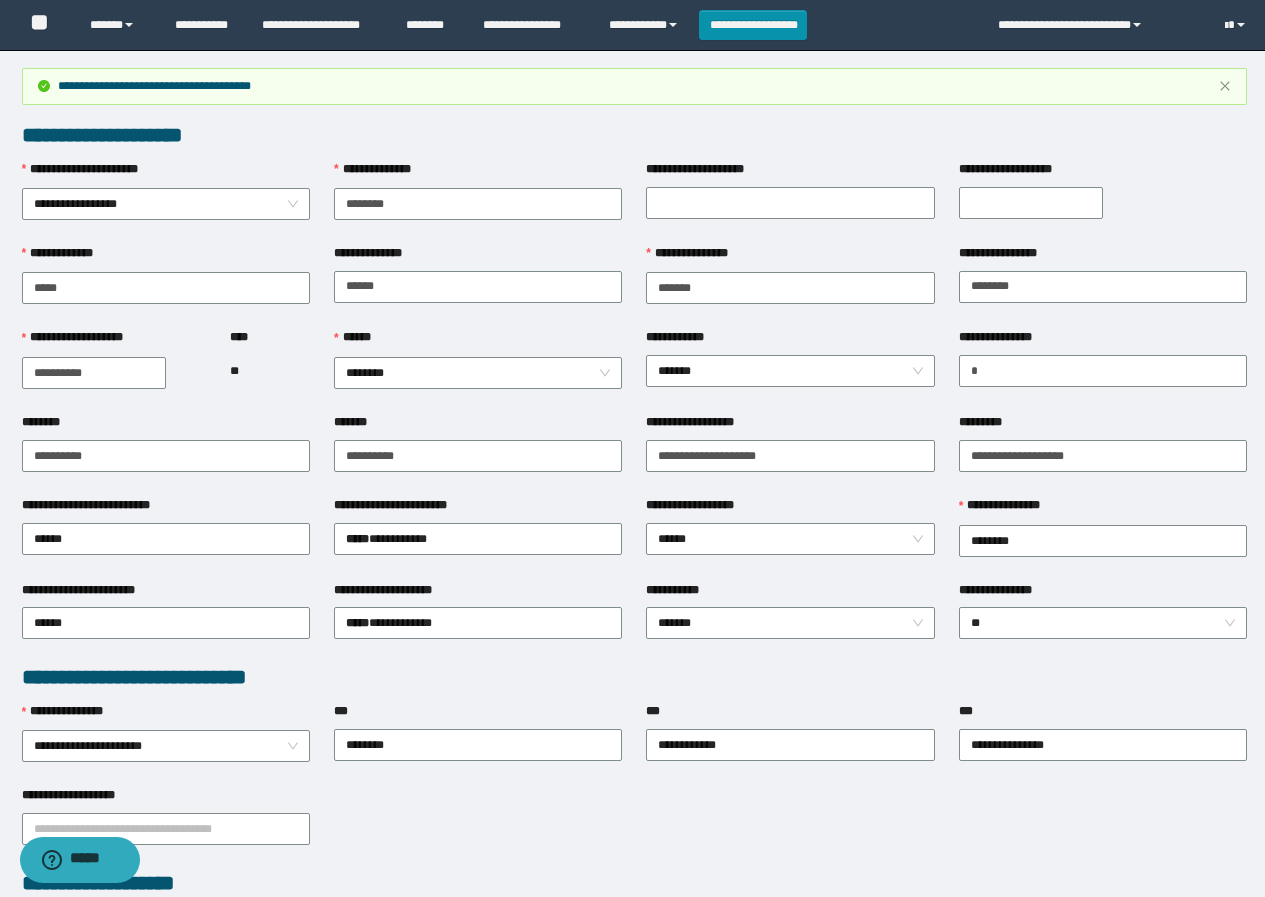 click on "**********" at bounding box center (634, 827) 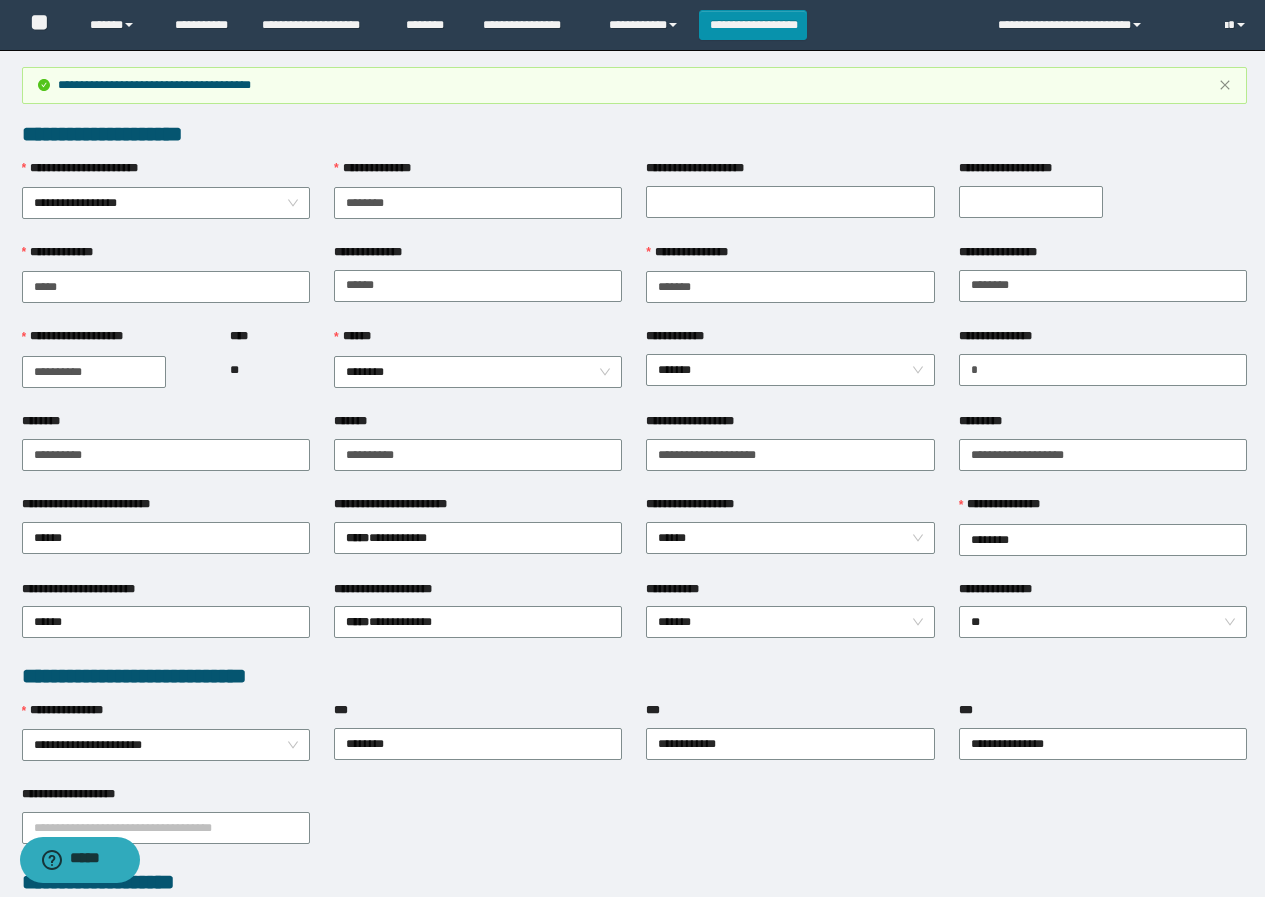 scroll, scrollTop: 0, scrollLeft: 0, axis: both 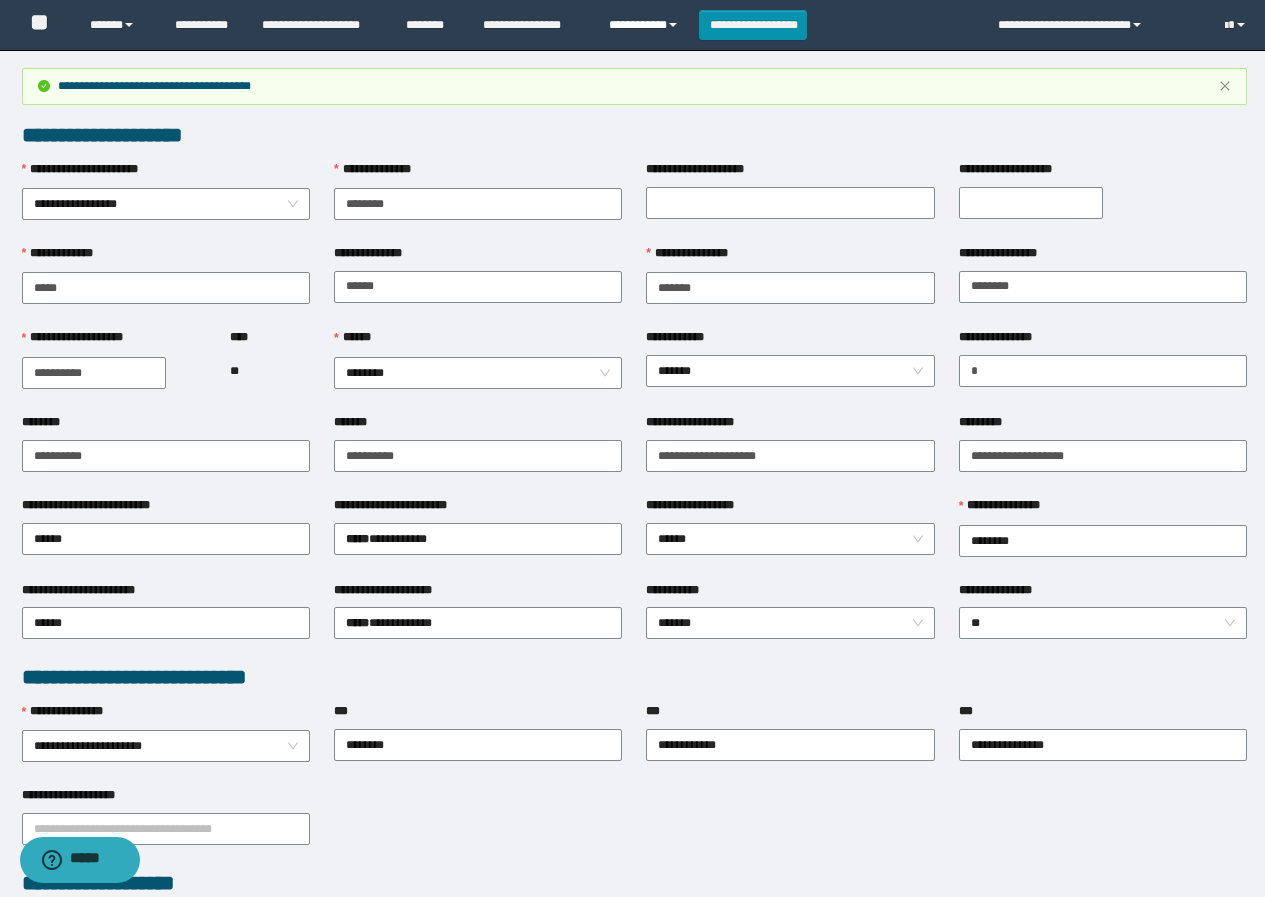 click on "**********" at bounding box center (646, 25) 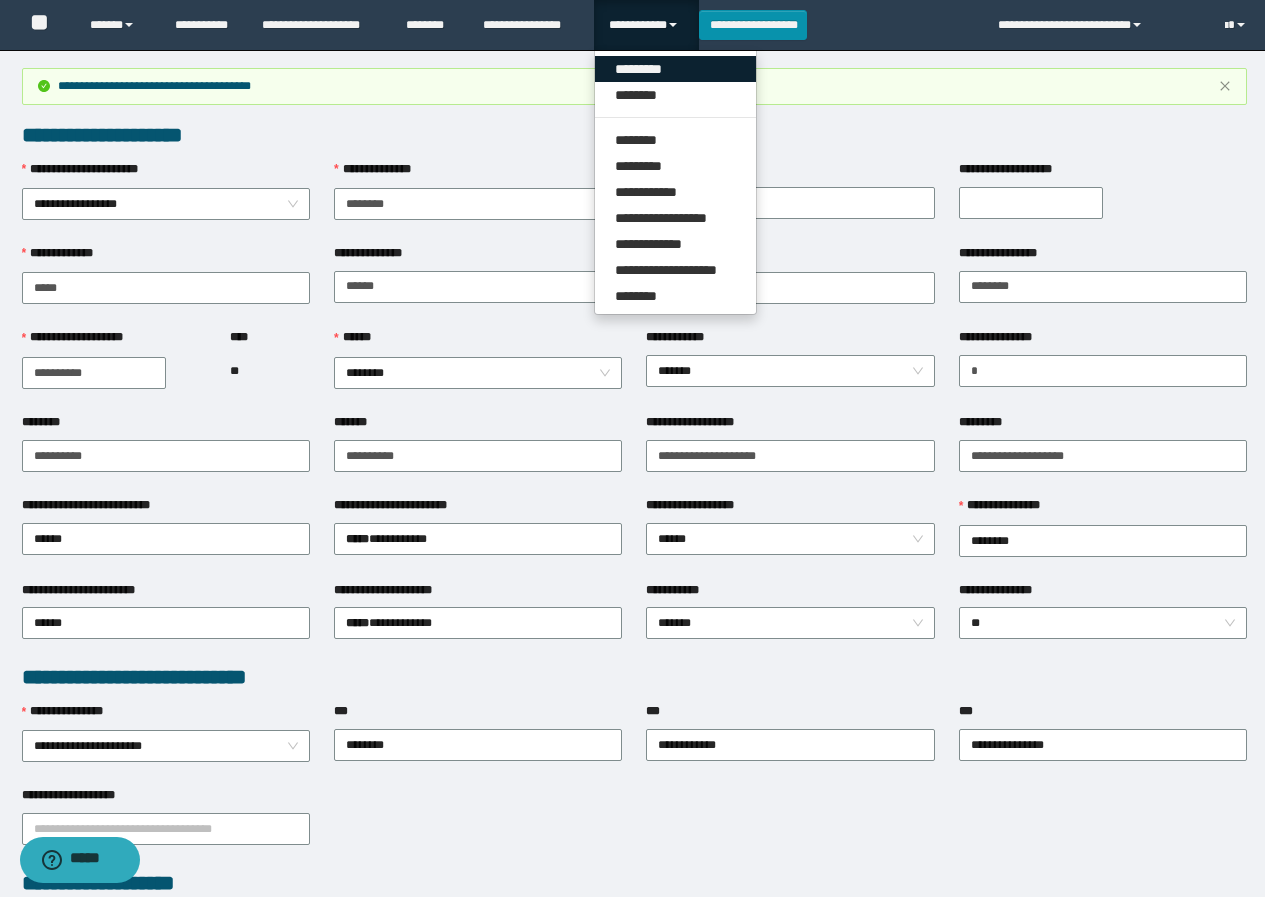 click on "*********" at bounding box center (675, 69) 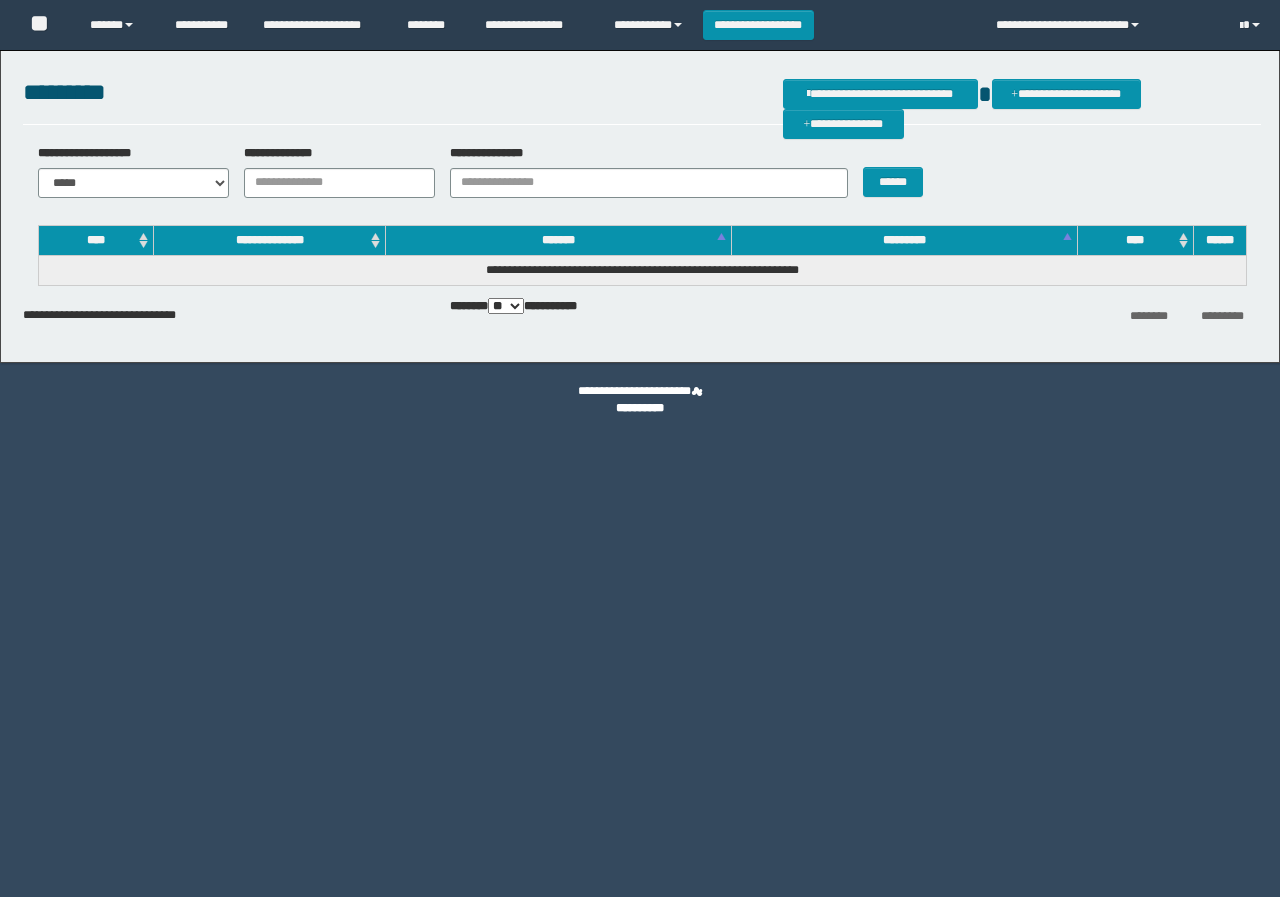 scroll, scrollTop: 0, scrollLeft: 0, axis: both 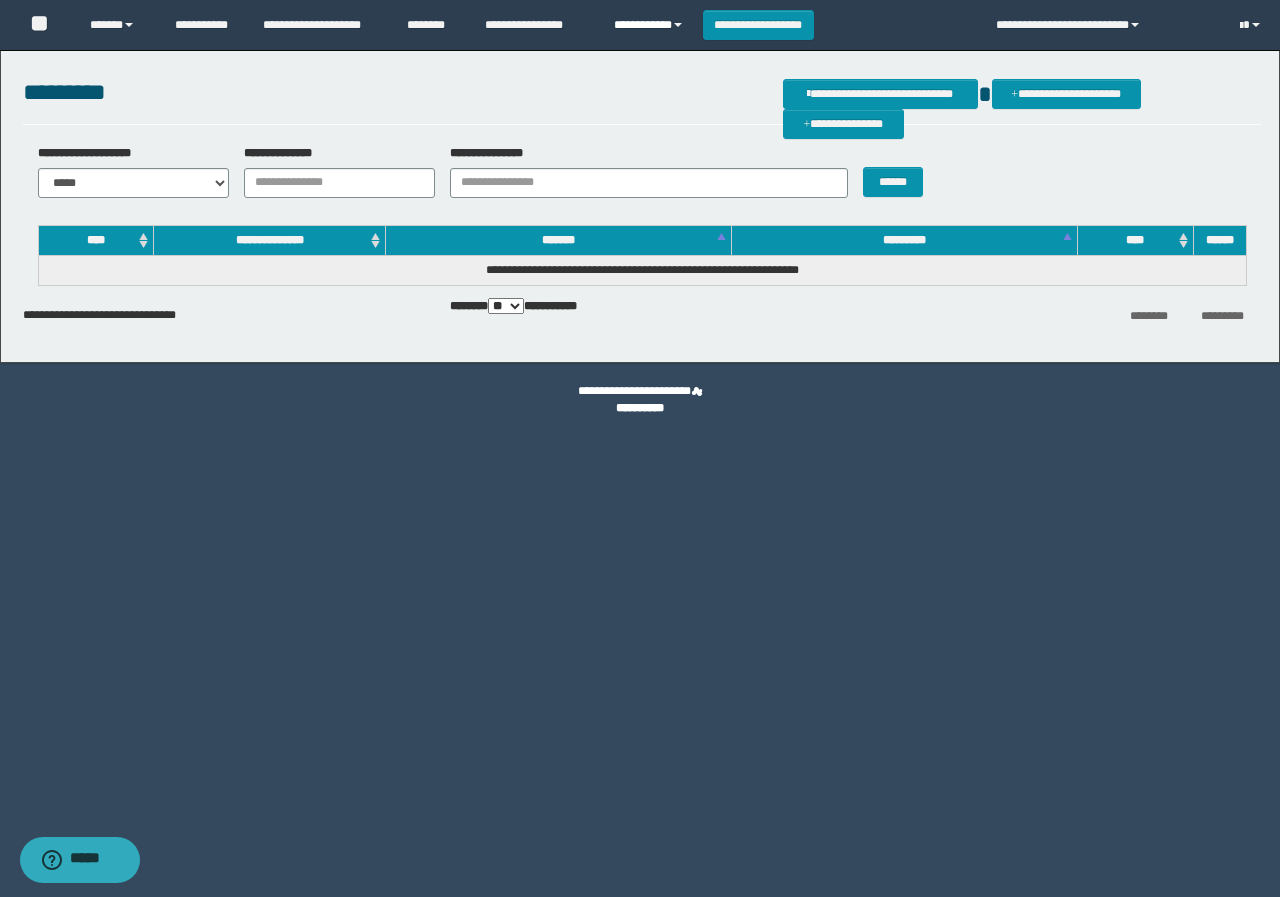 click on "**********" at bounding box center [651, 25] 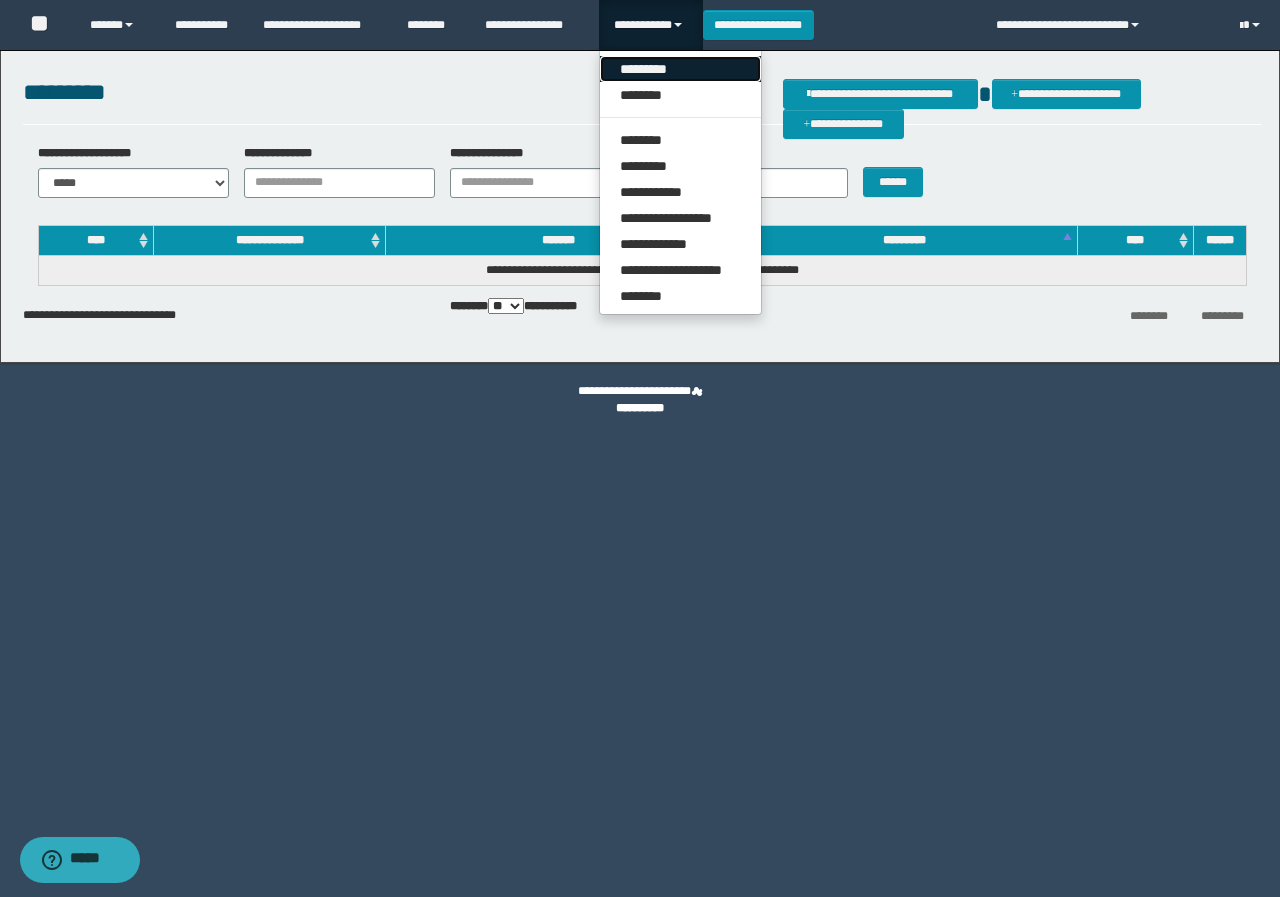 click on "*********" at bounding box center (680, 69) 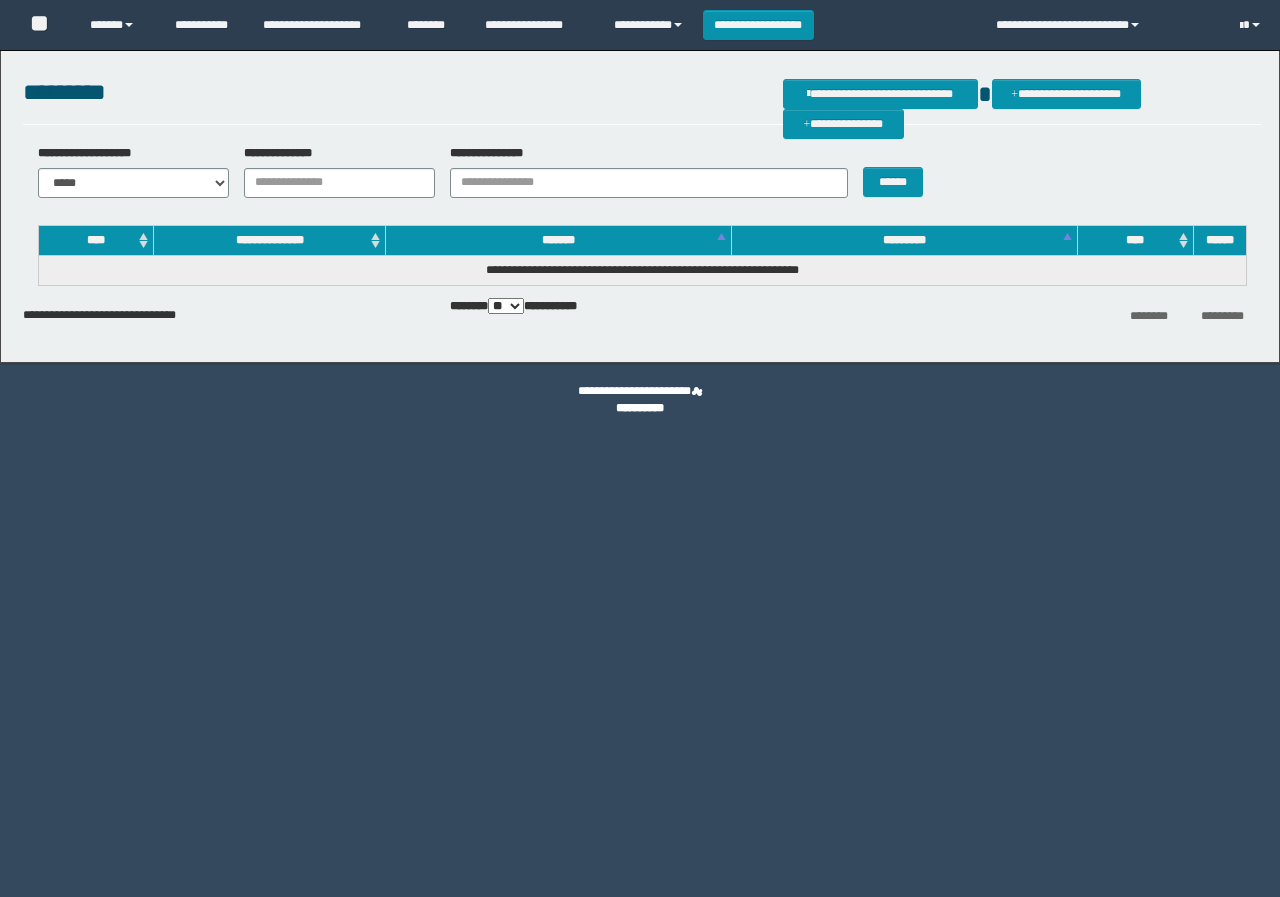 scroll, scrollTop: 0, scrollLeft: 0, axis: both 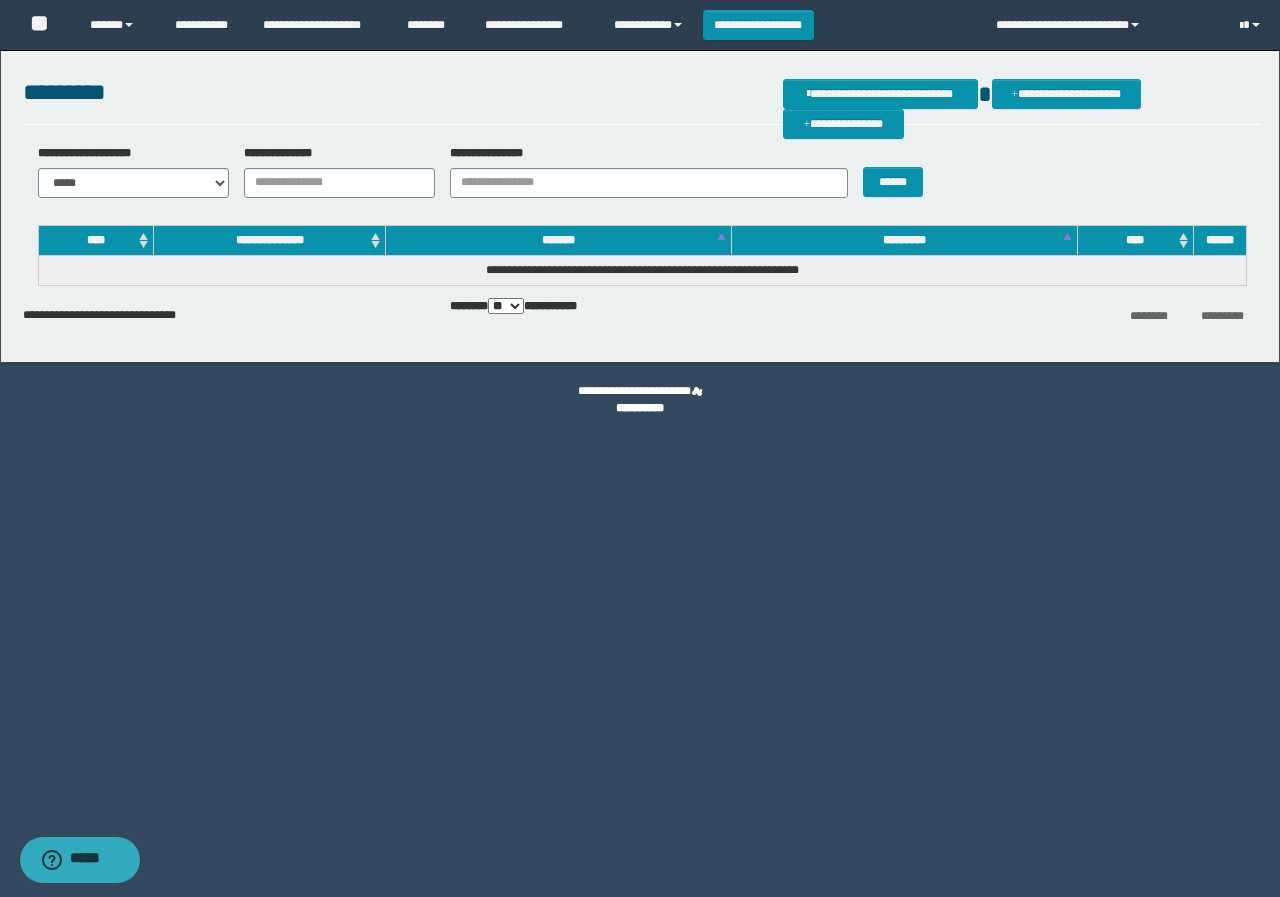 click on "**********" at bounding box center [640, 448] 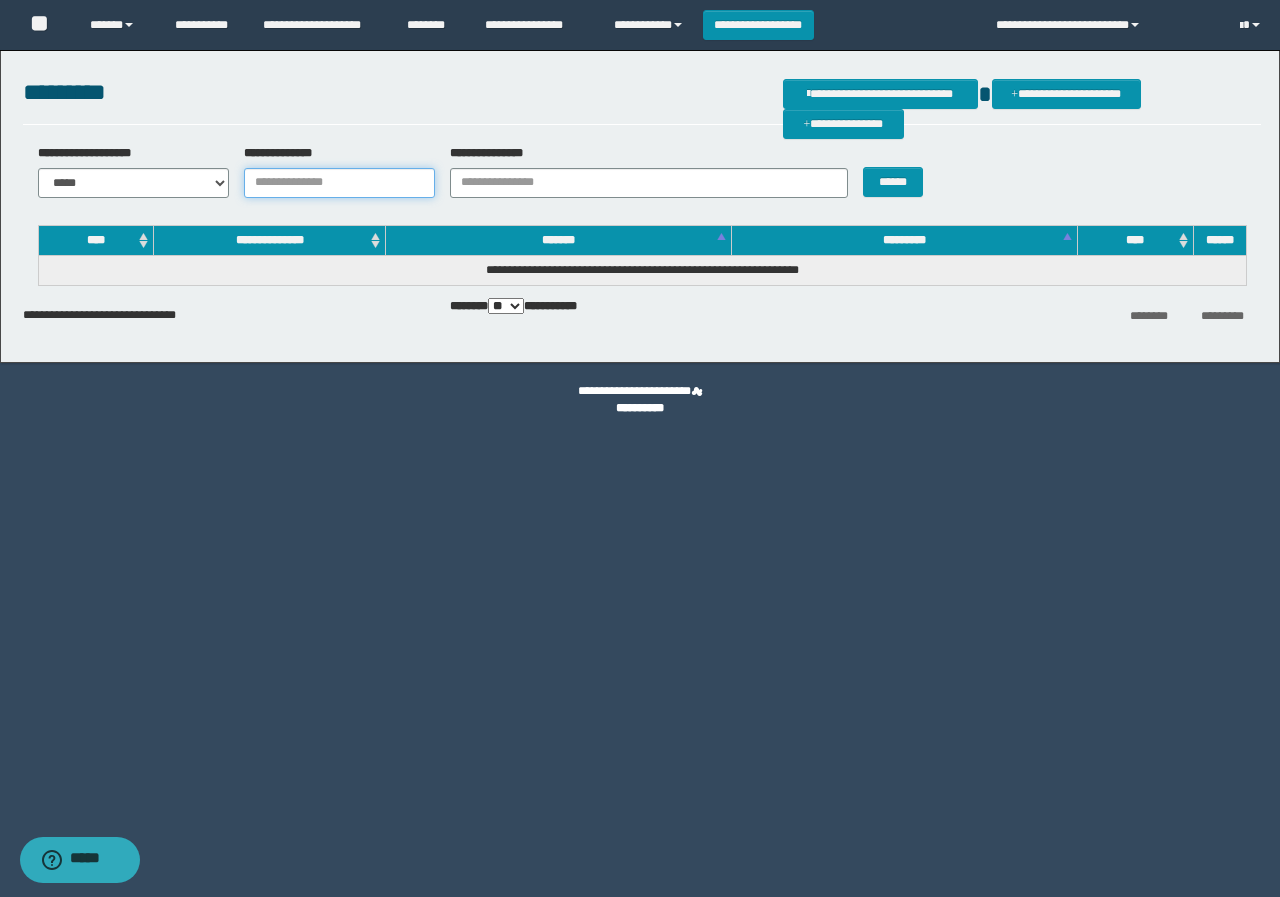 click on "**********" at bounding box center [339, 183] 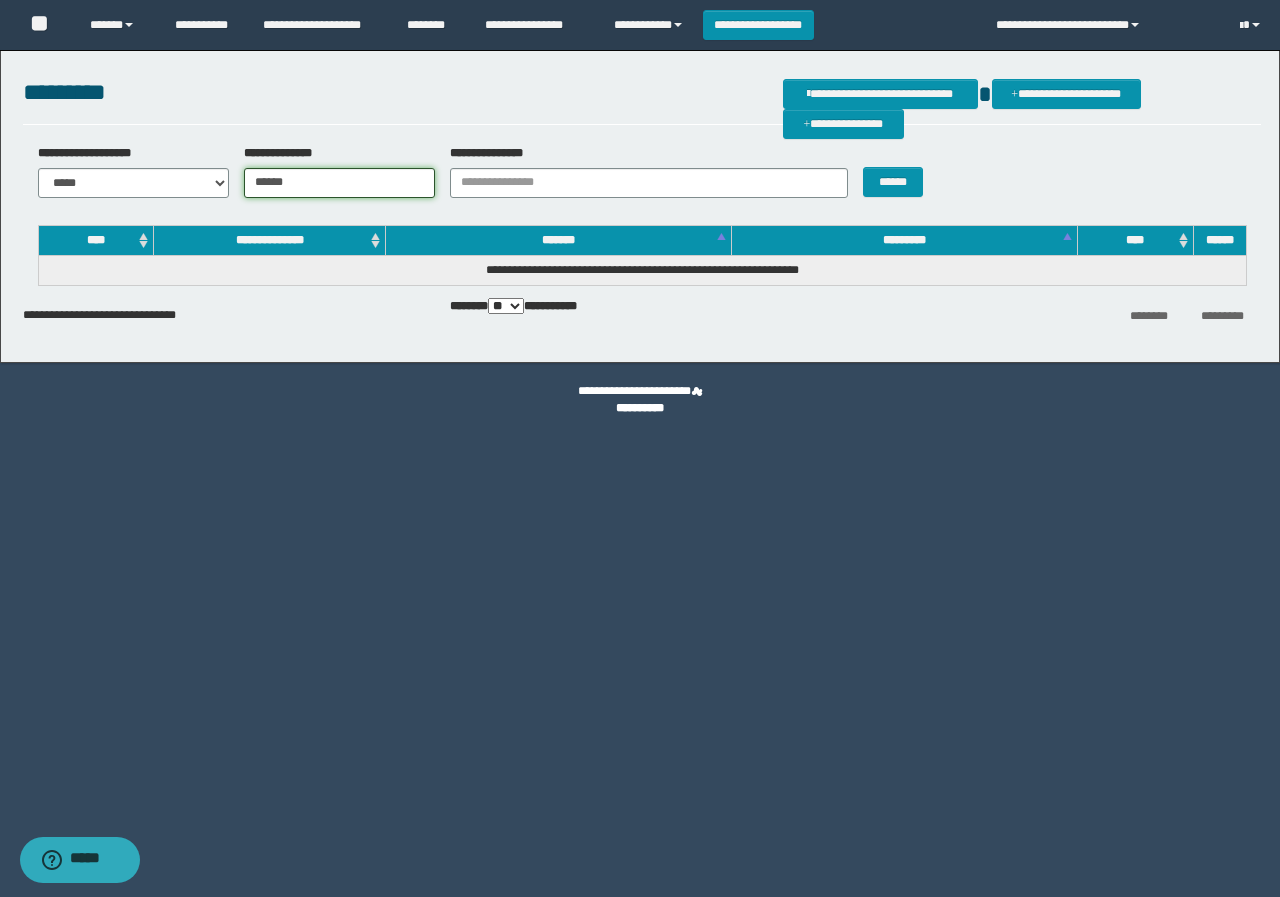 click on "******" at bounding box center (339, 183) 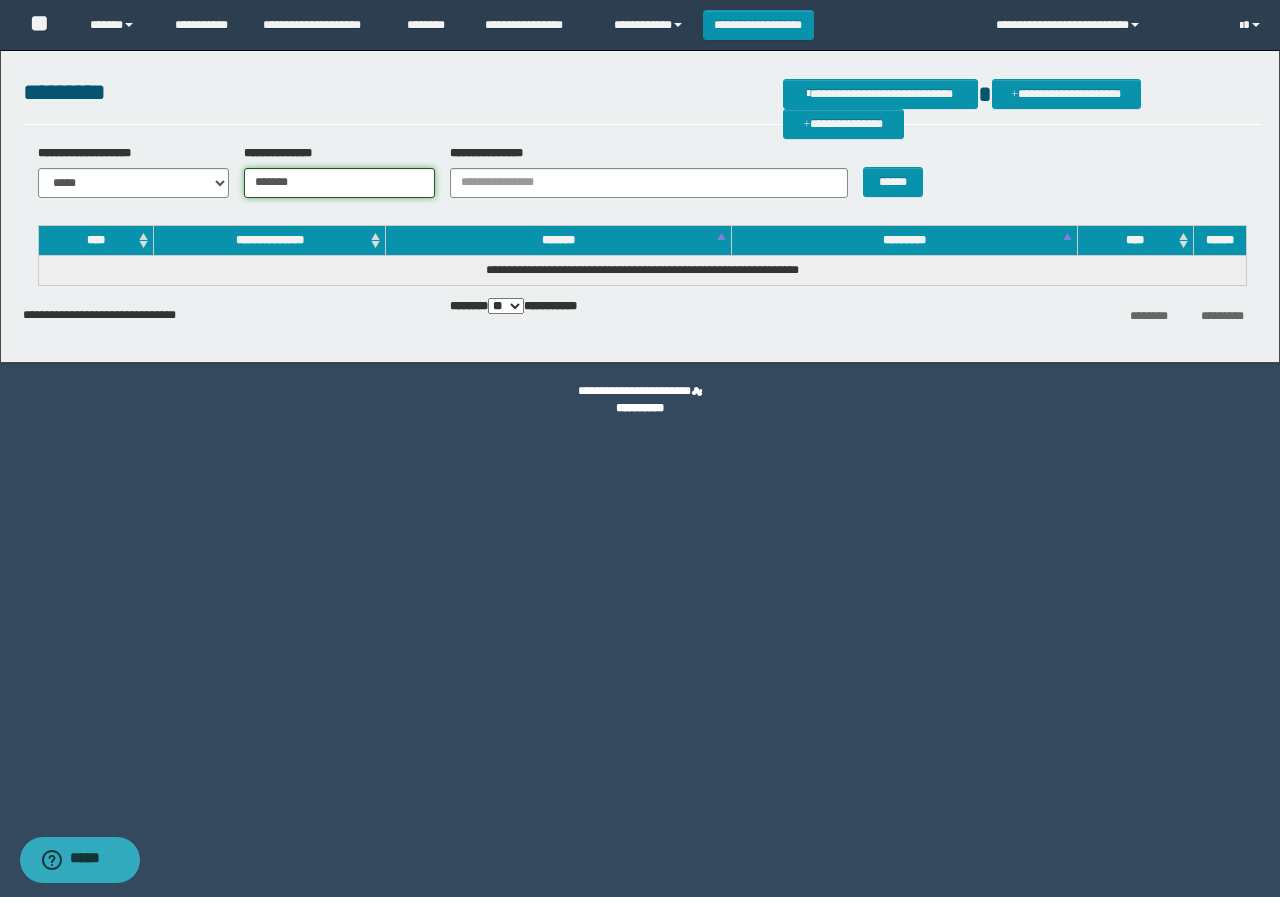 click on "*******" at bounding box center (339, 183) 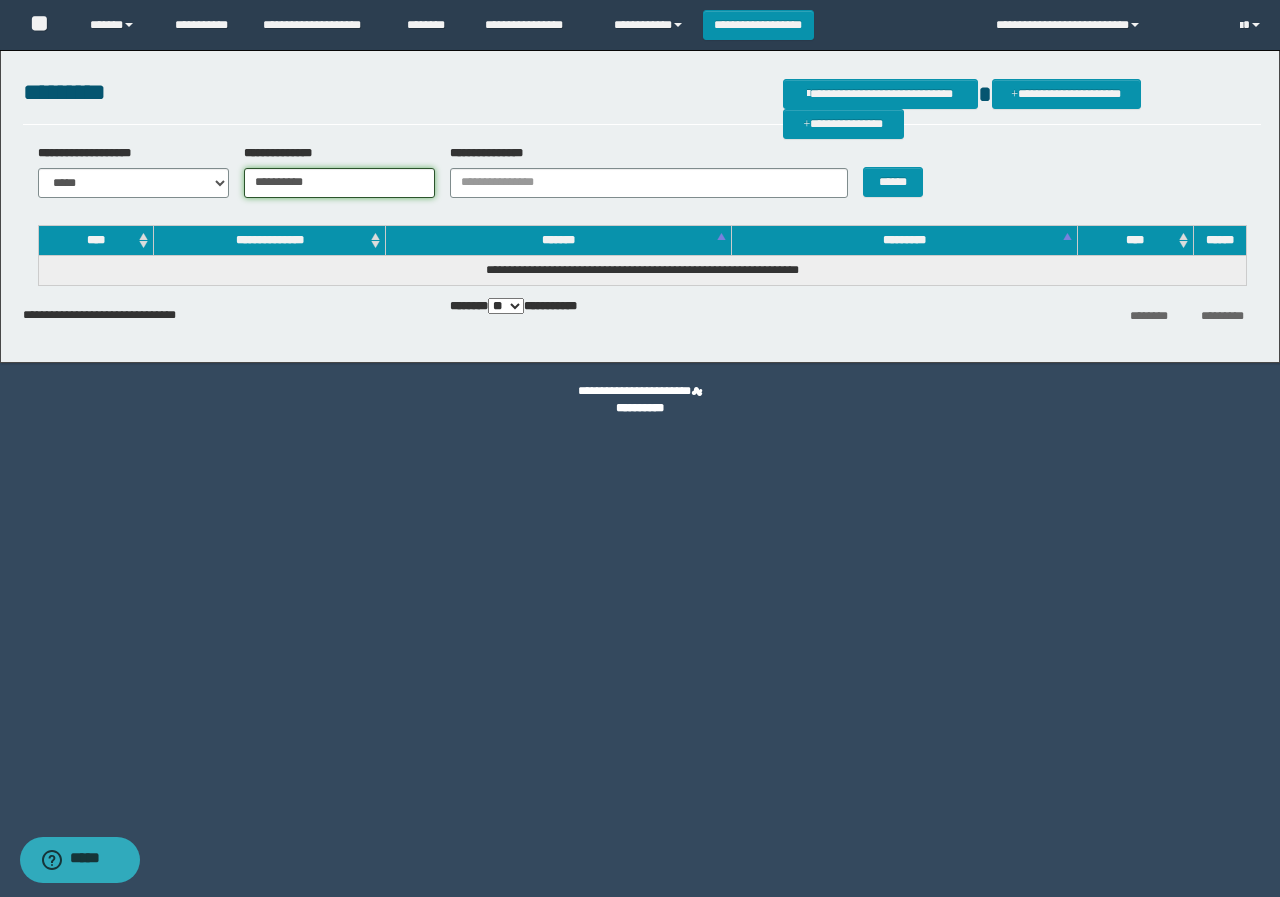 click on "**********" at bounding box center [339, 183] 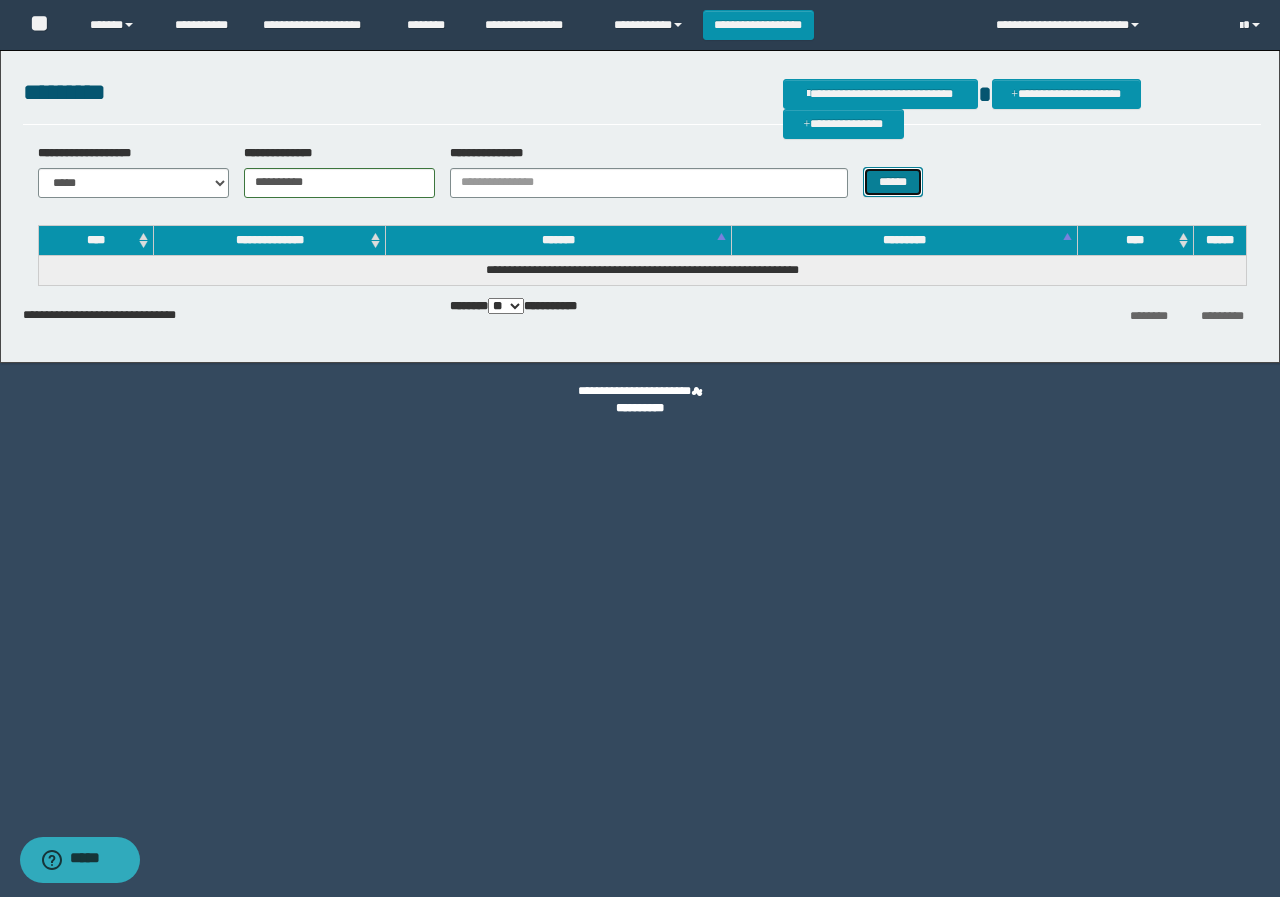 click on "******" at bounding box center (892, 182) 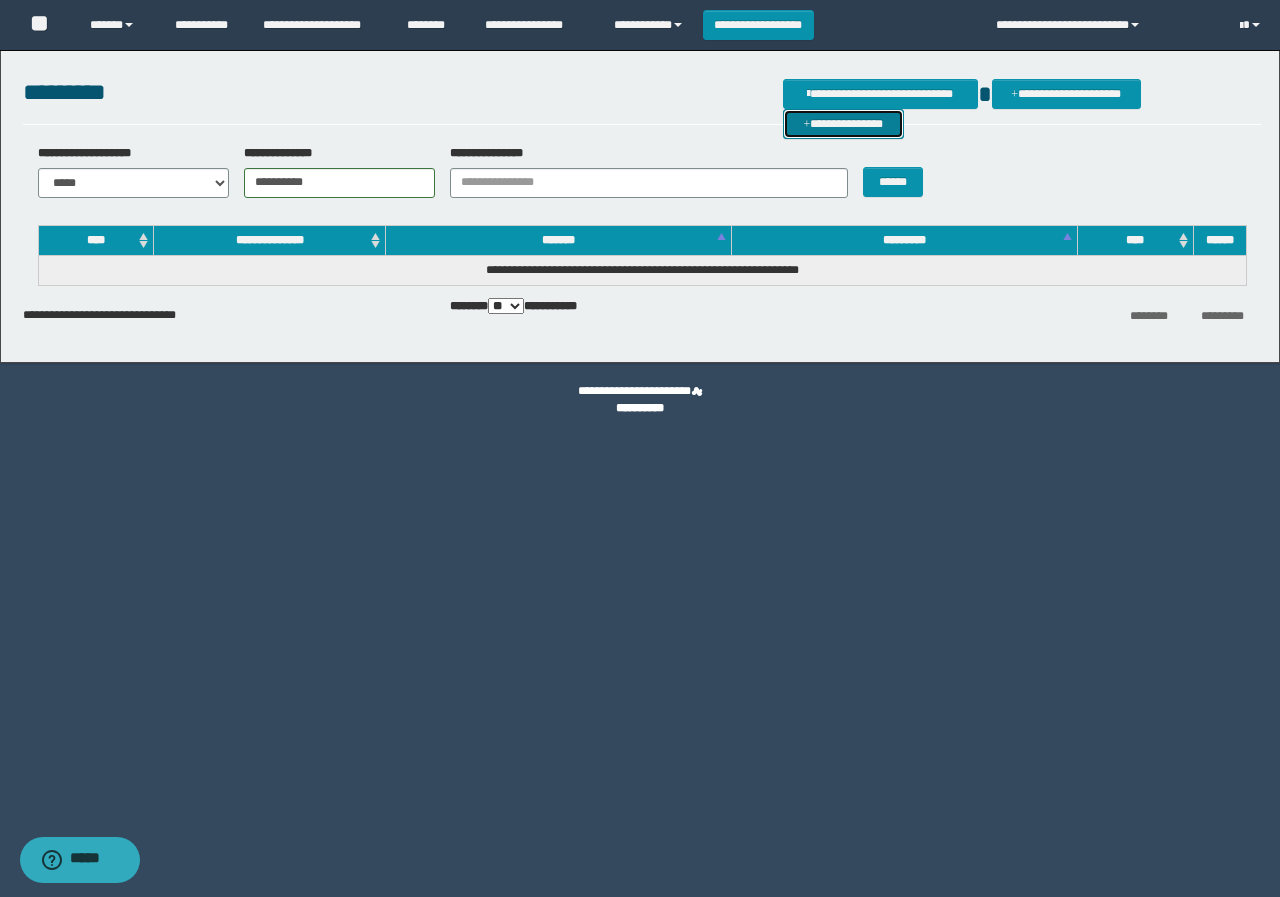 click on "**********" at bounding box center (843, 124) 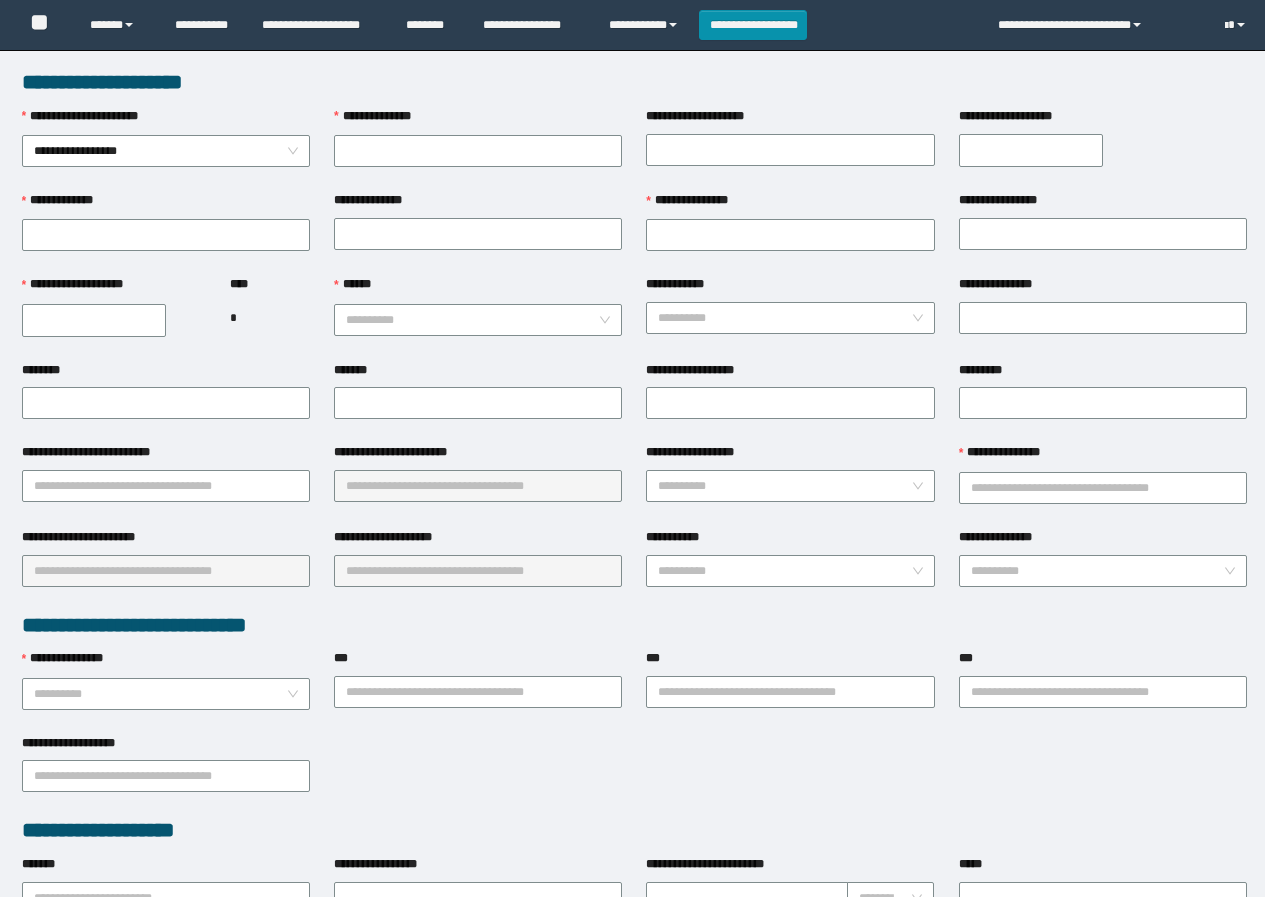 scroll, scrollTop: 0, scrollLeft: 0, axis: both 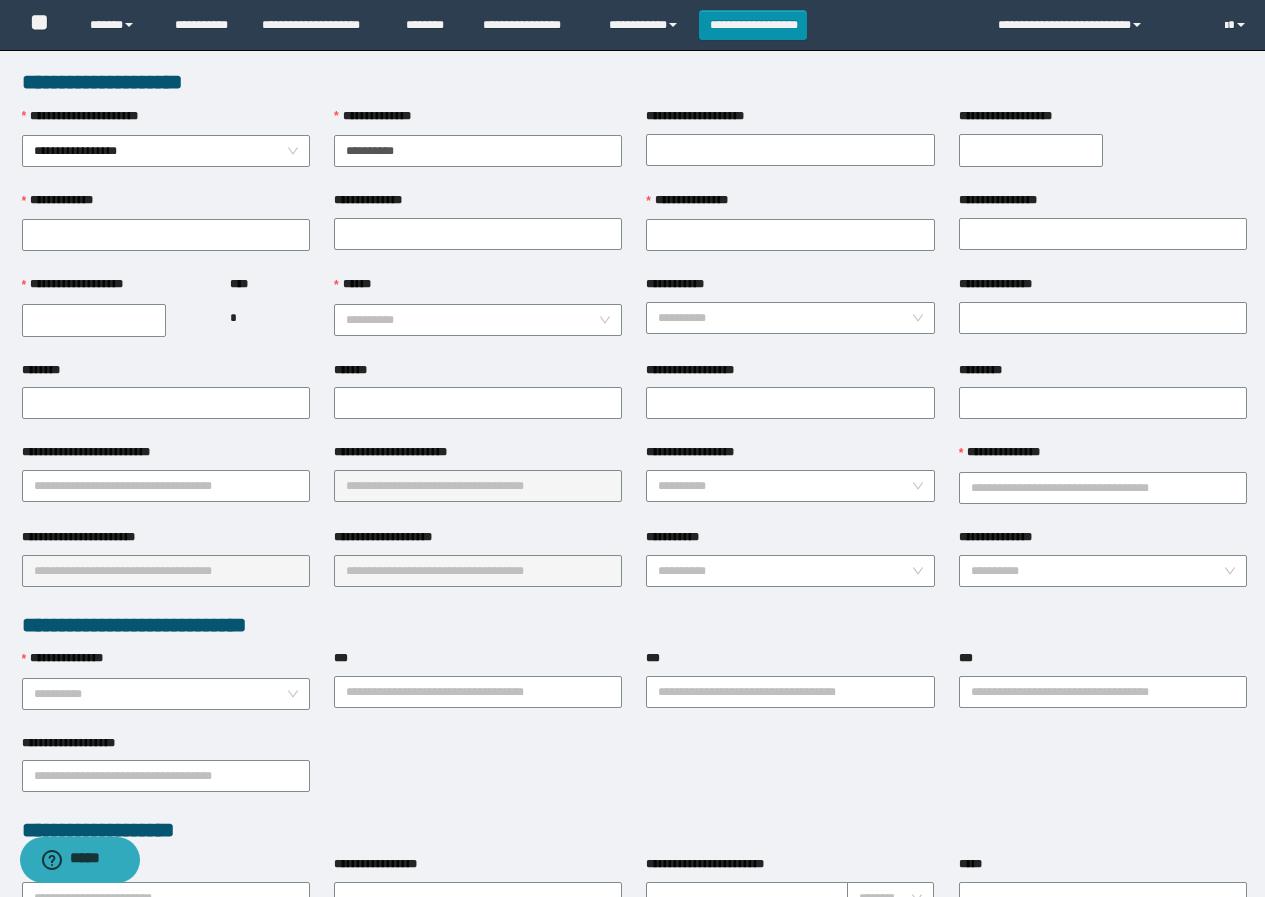 type on "**********" 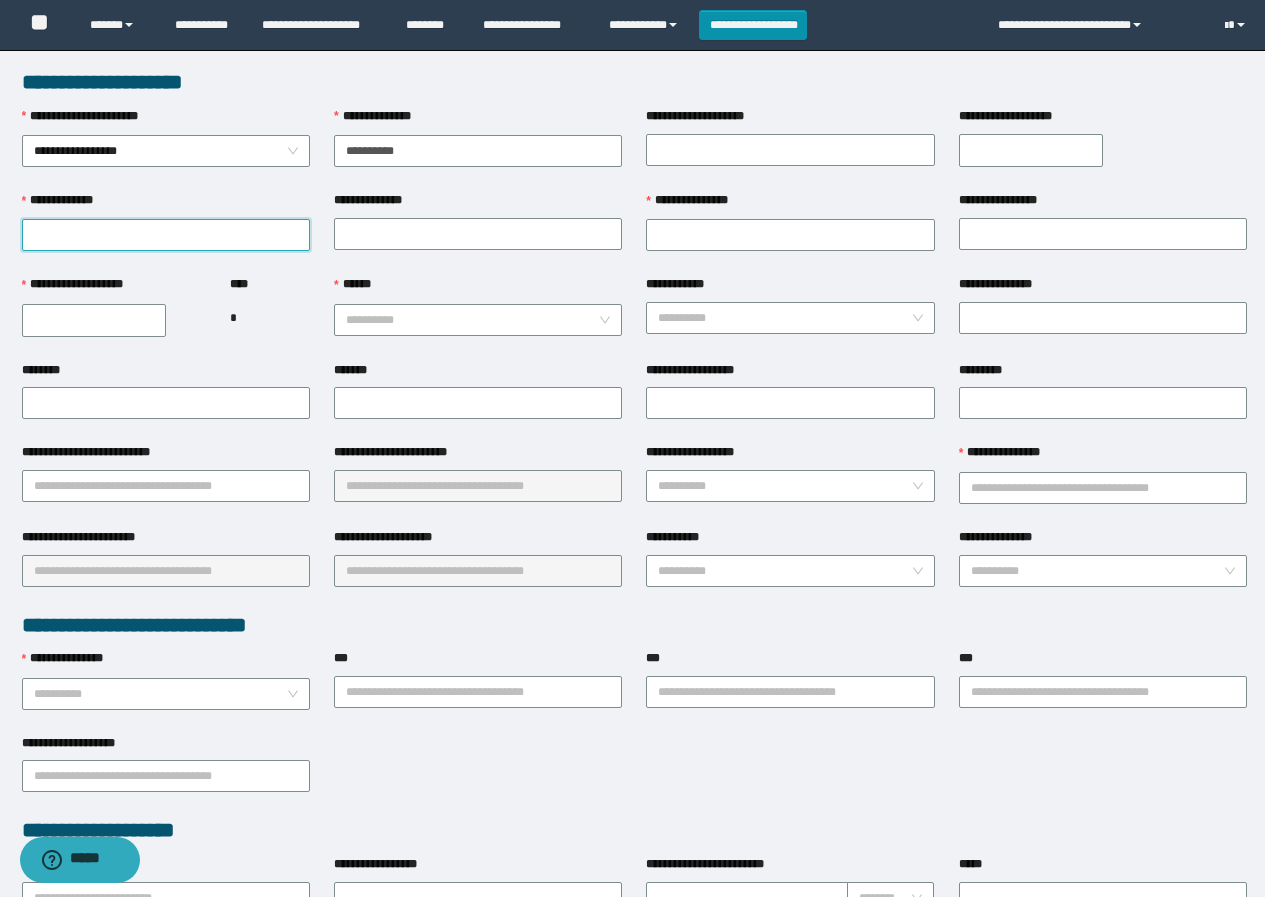 click on "**********" at bounding box center (166, 235) 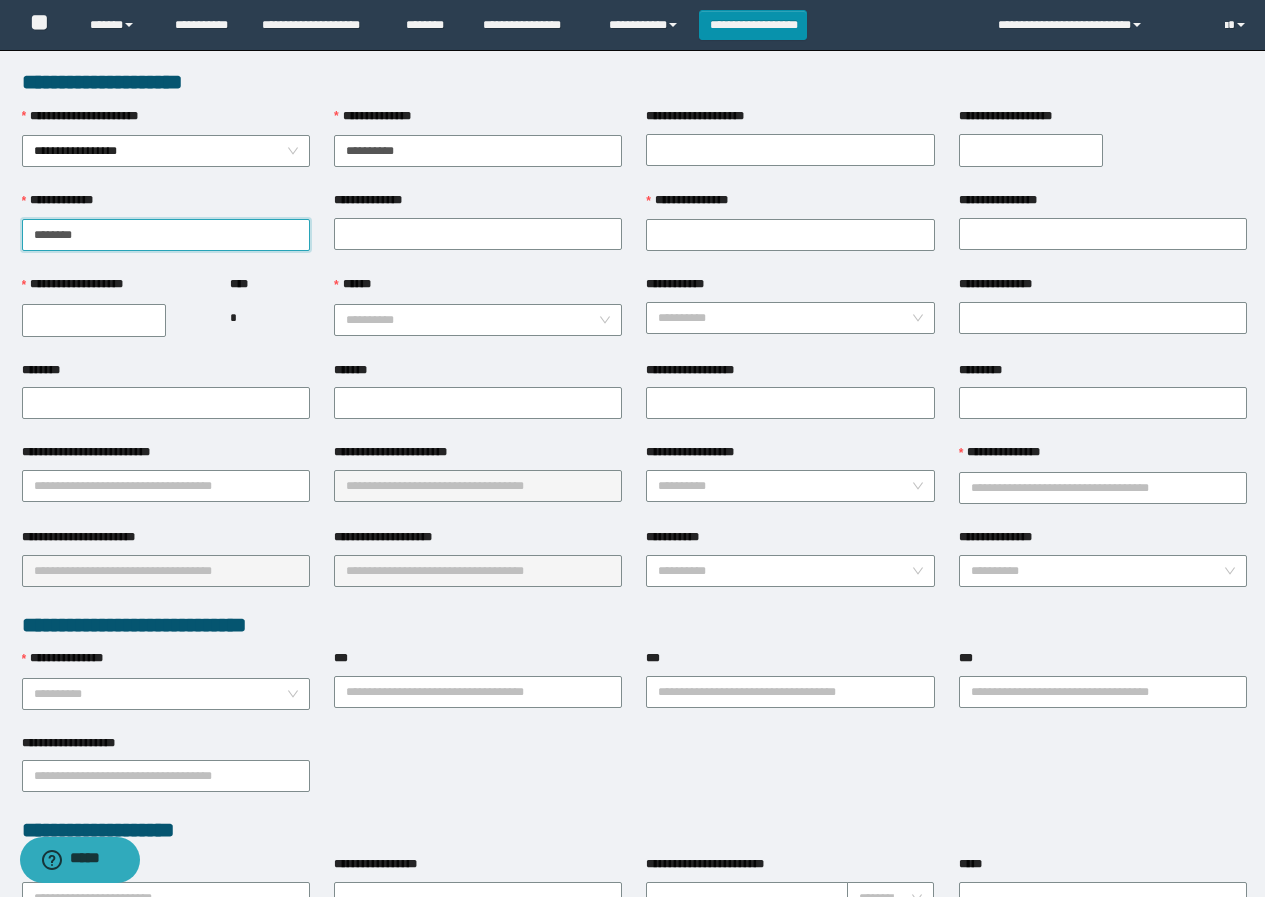 type on "********" 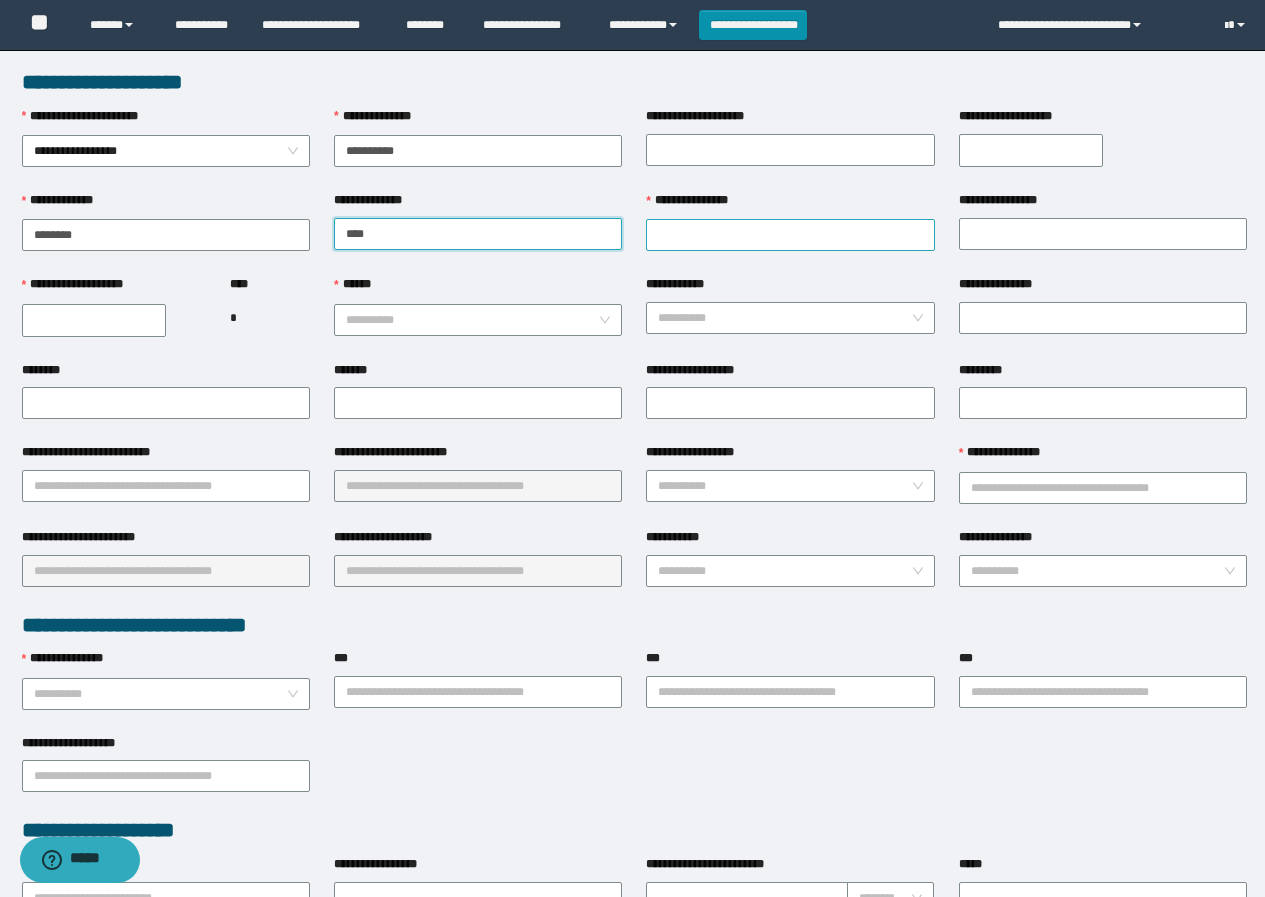 type on "****" 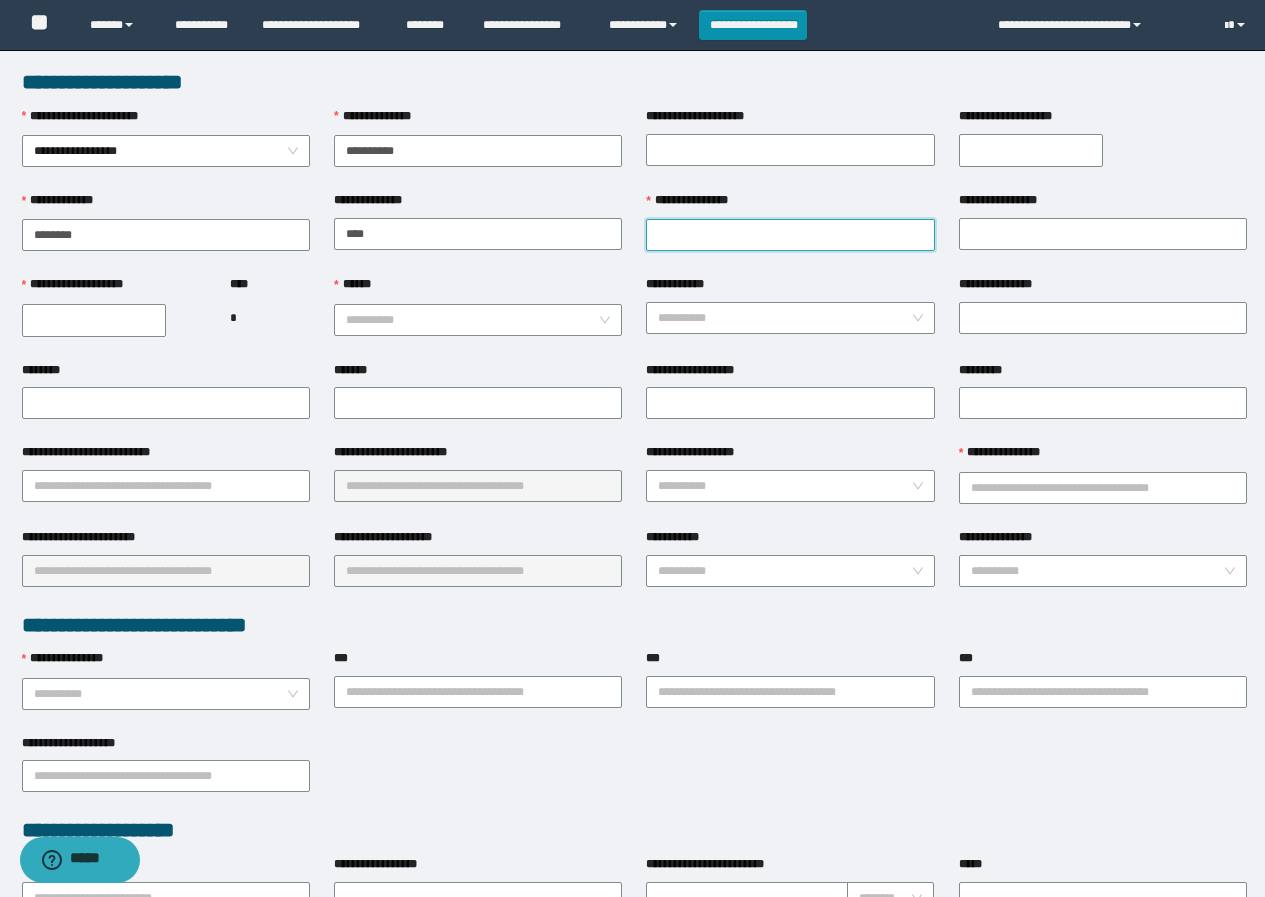 click on "**********" at bounding box center (790, 235) 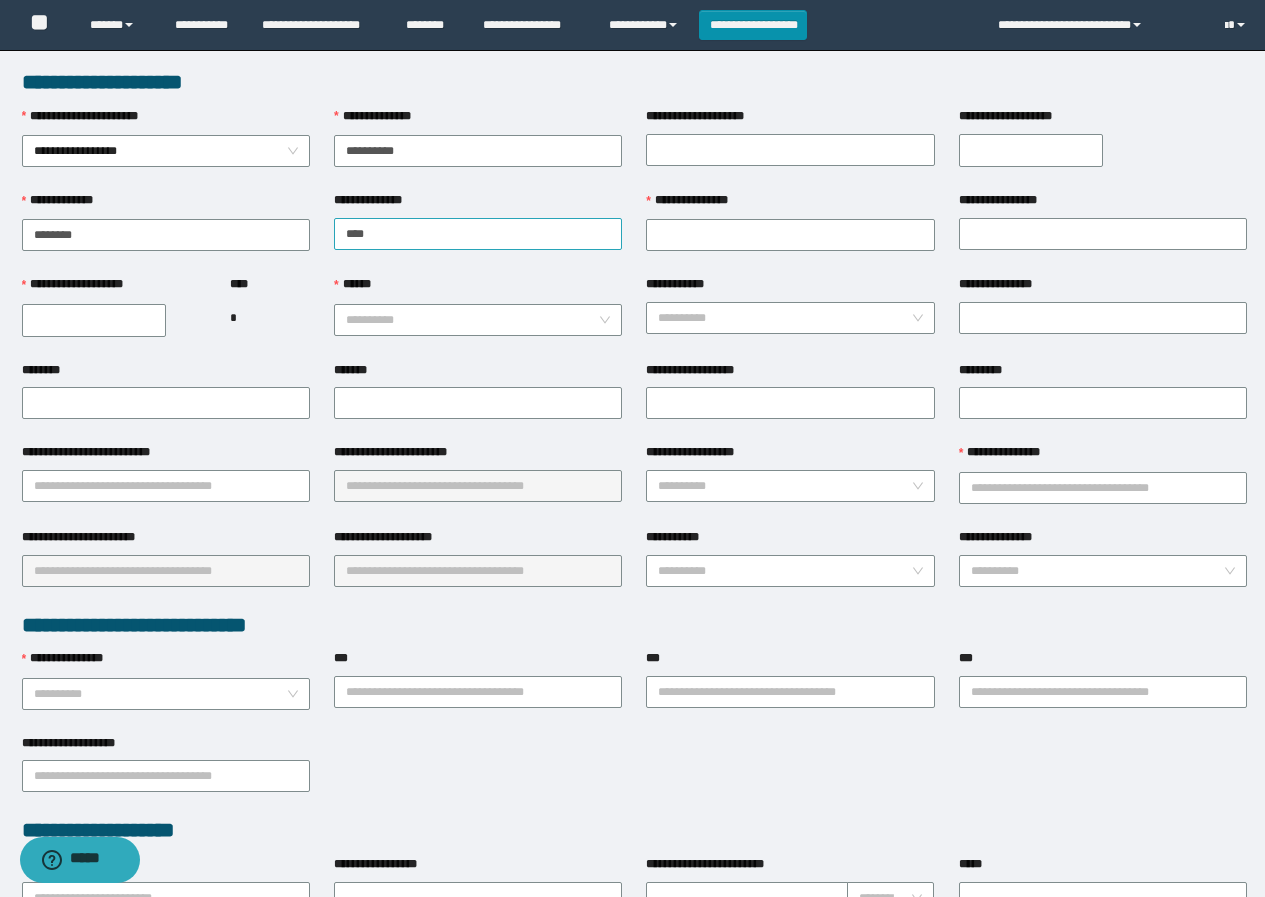 drag, startPoint x: 446, startPoint y: 215, endPoint x: 395, endPoint y: 217, distance: 51.0392 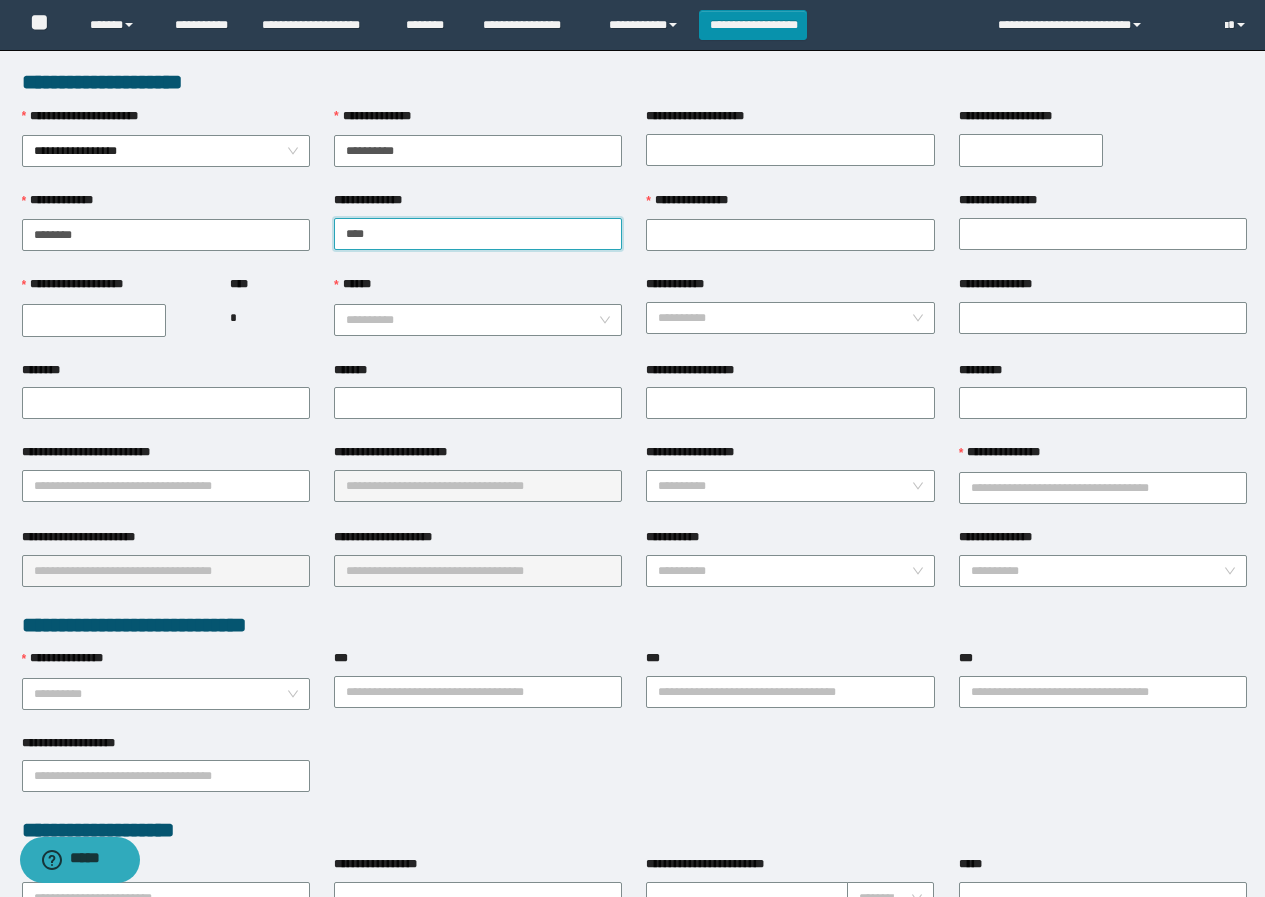 drag, startPoint x: 408, startPoint y: 226, endPoint x: 220, endPoint y: 205, distance: 189.16924 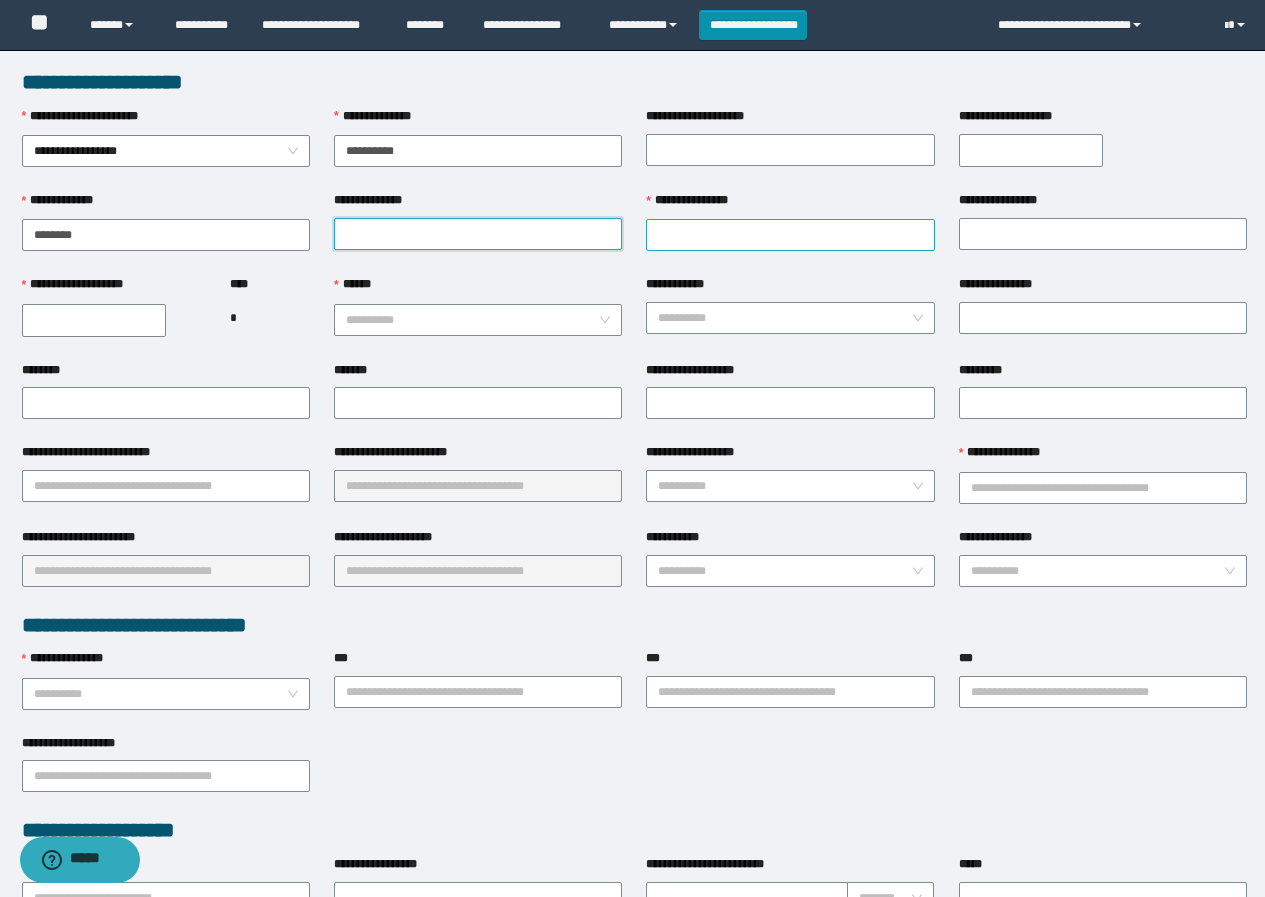 type 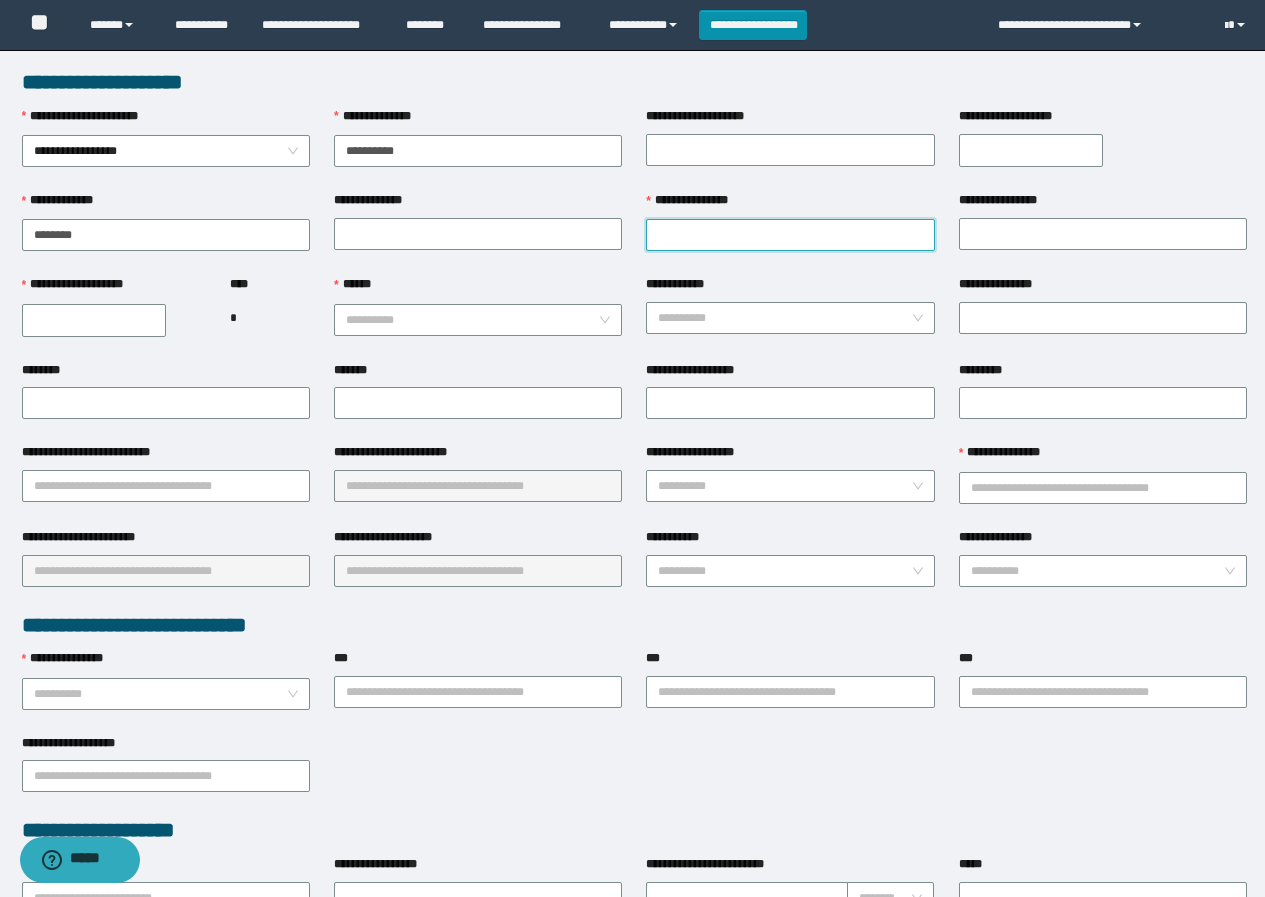 click on "**********" at bounding box center (790, 235) 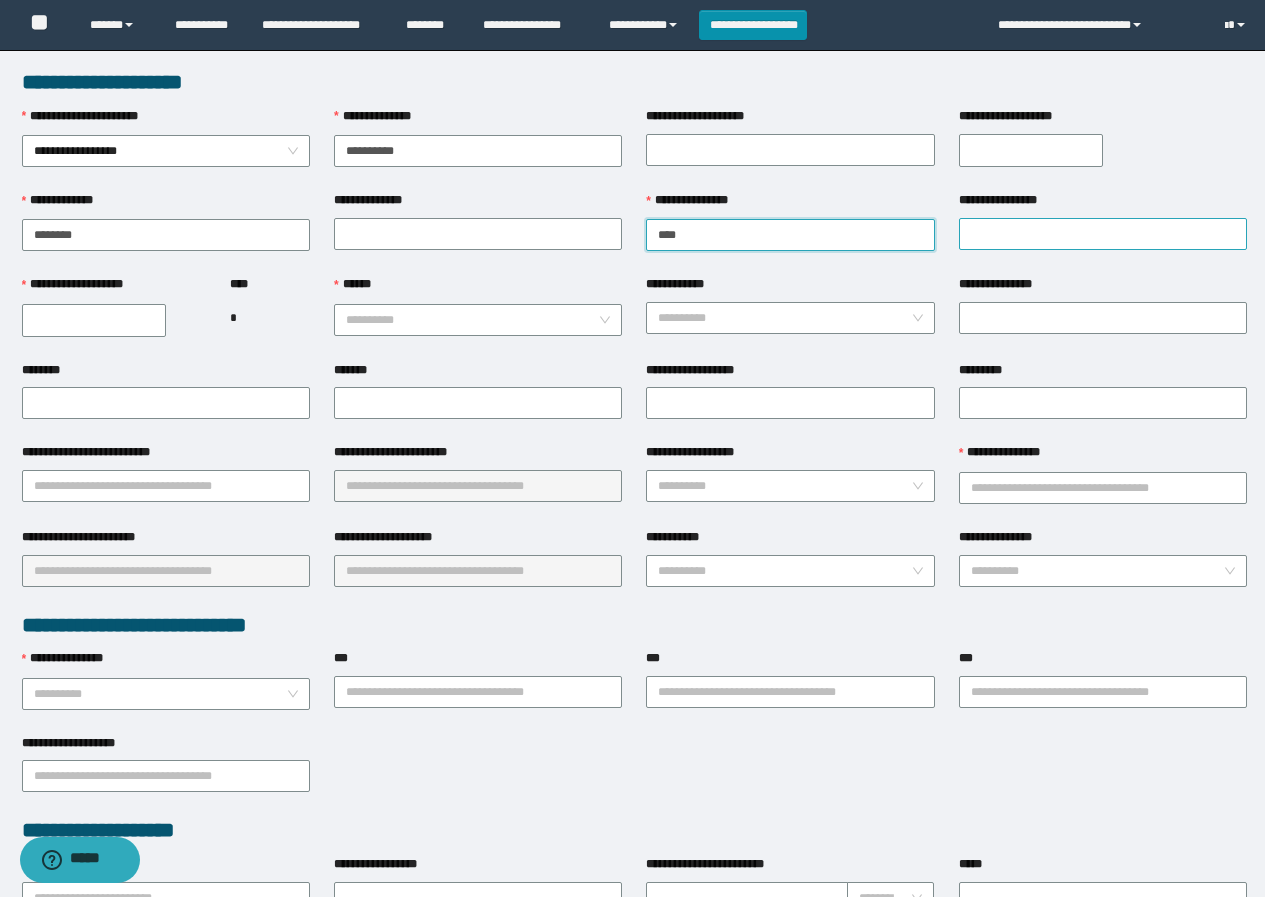 type on "****" 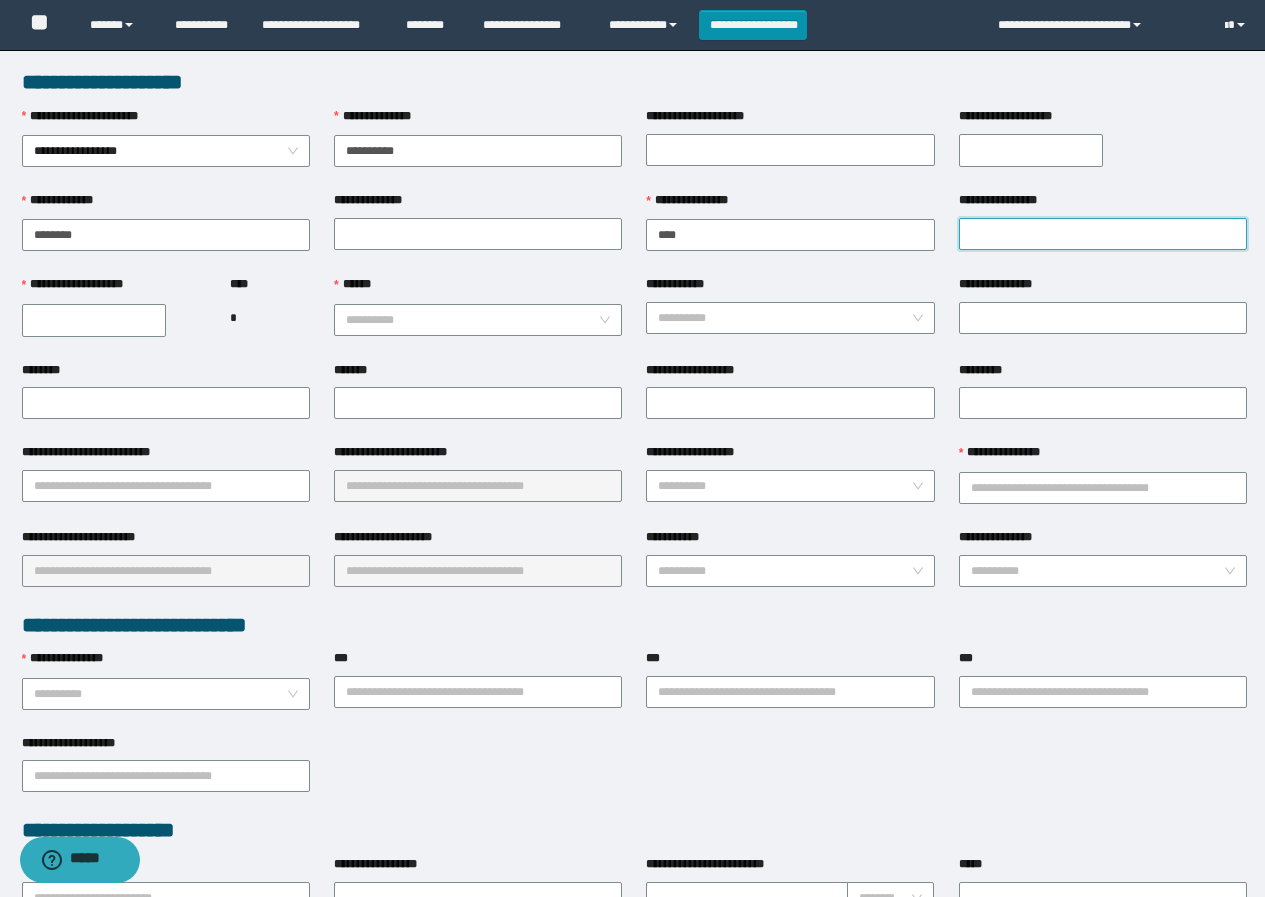 click on "**********" at bounding box center (1103, 234) 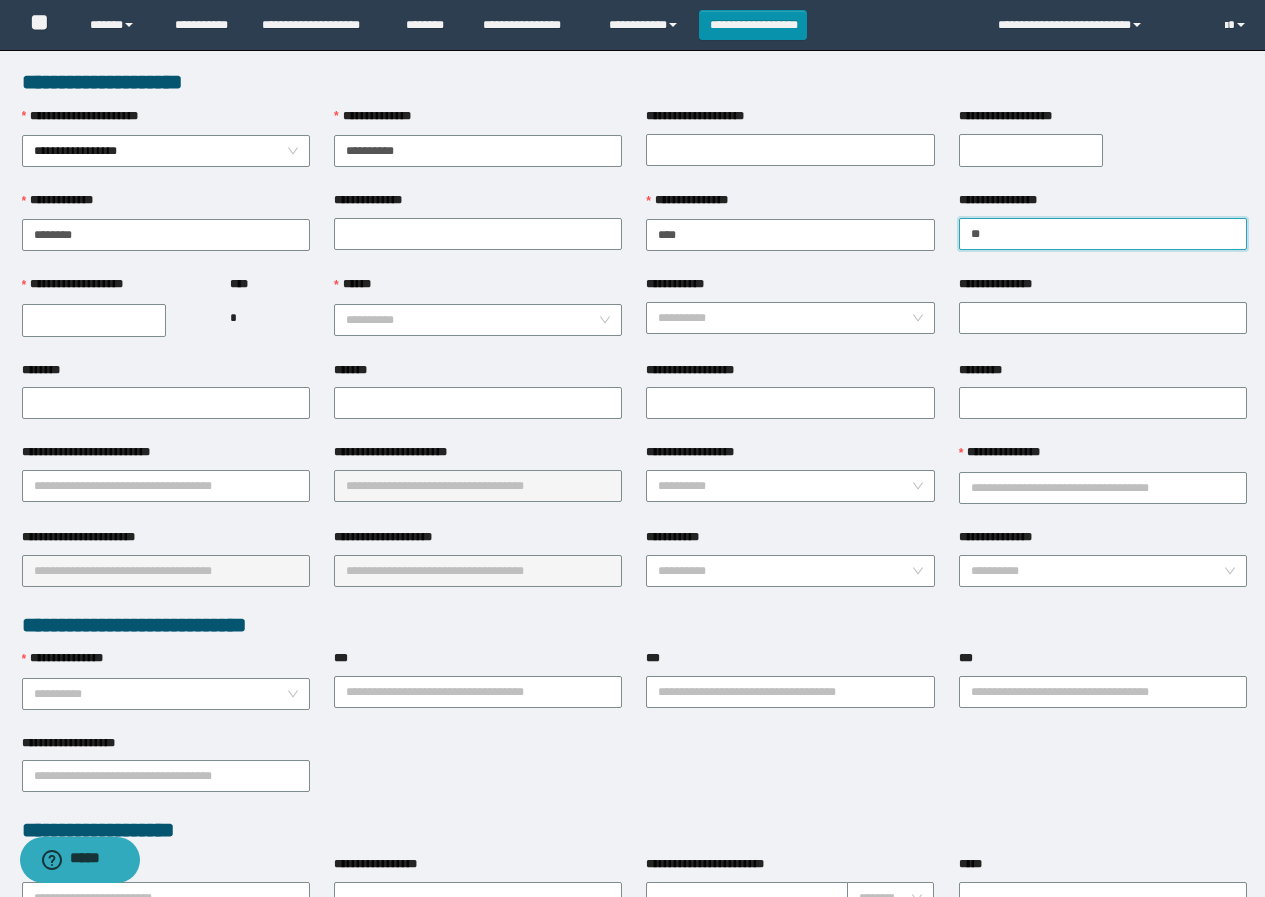 type on "*********" 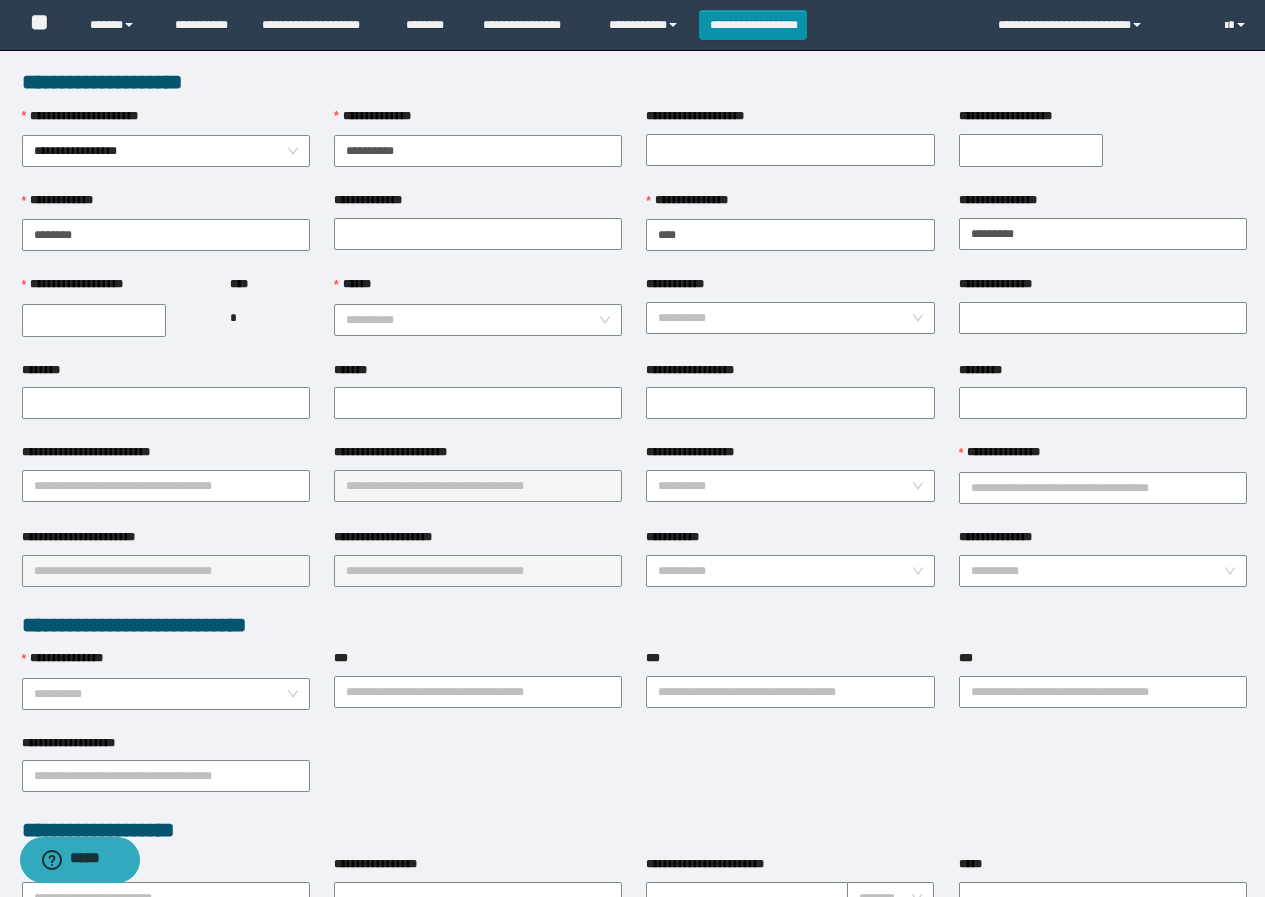 click on "**********" at bounding box center [94, 320] 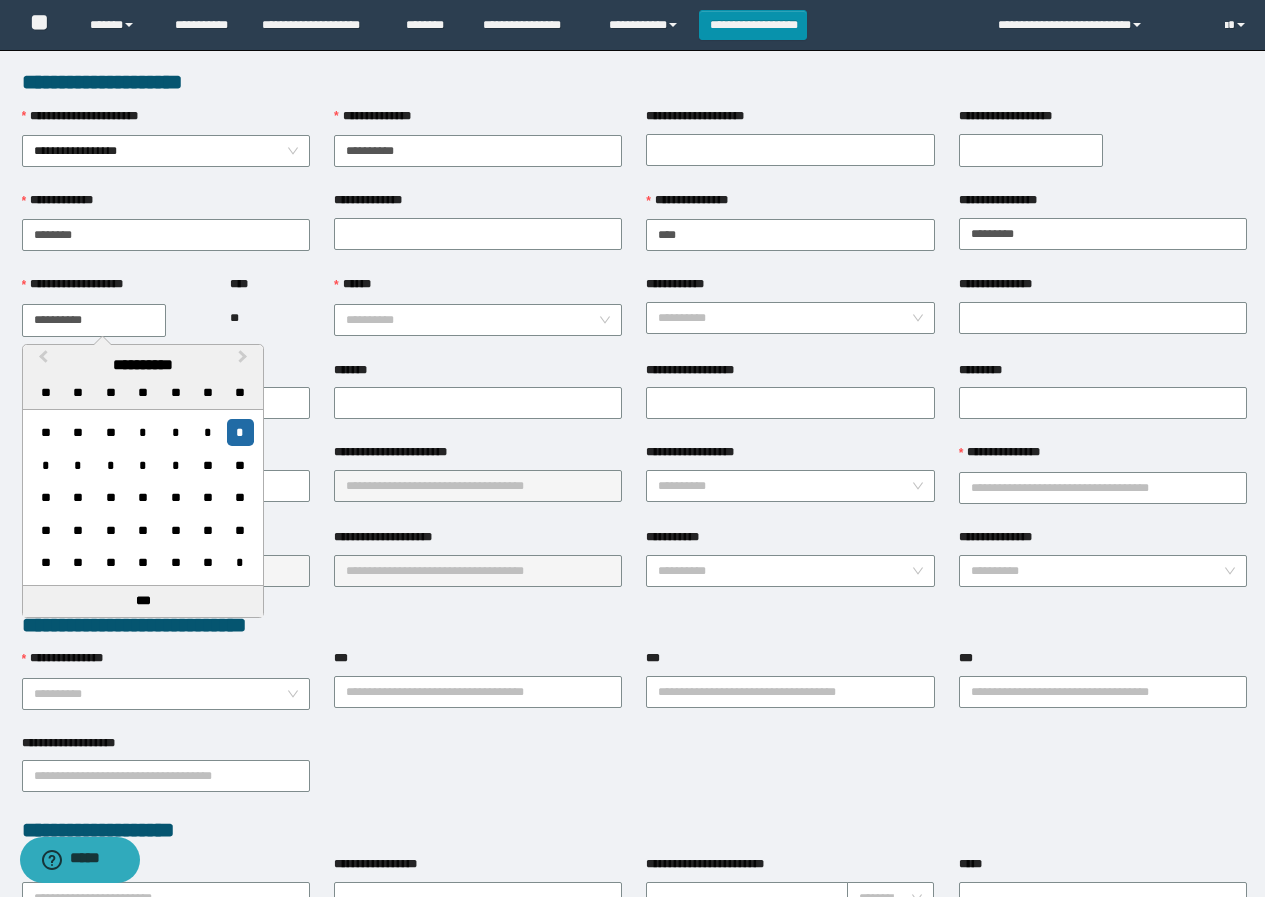click on "**********" at bounding box center [94, 320] 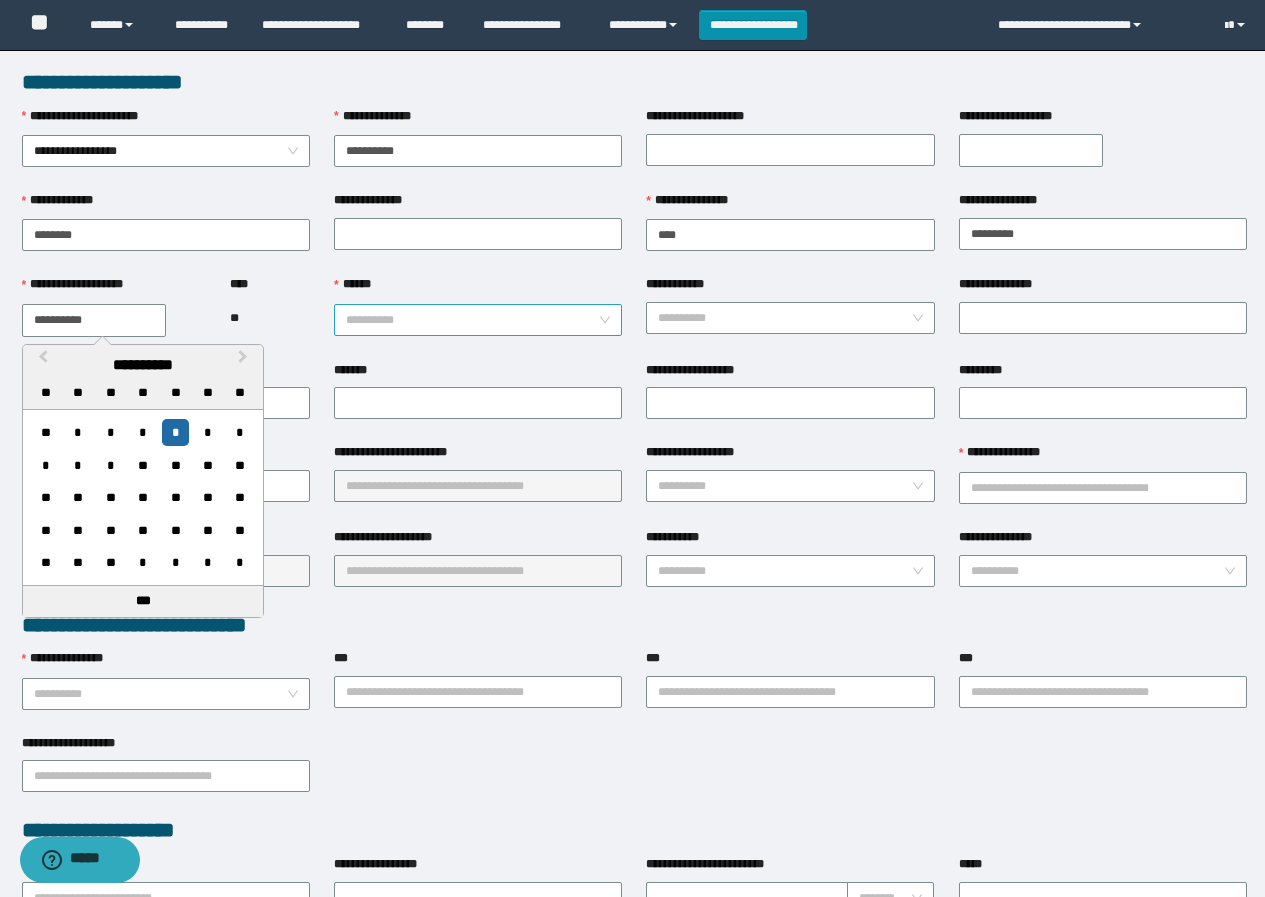 type on "**********" 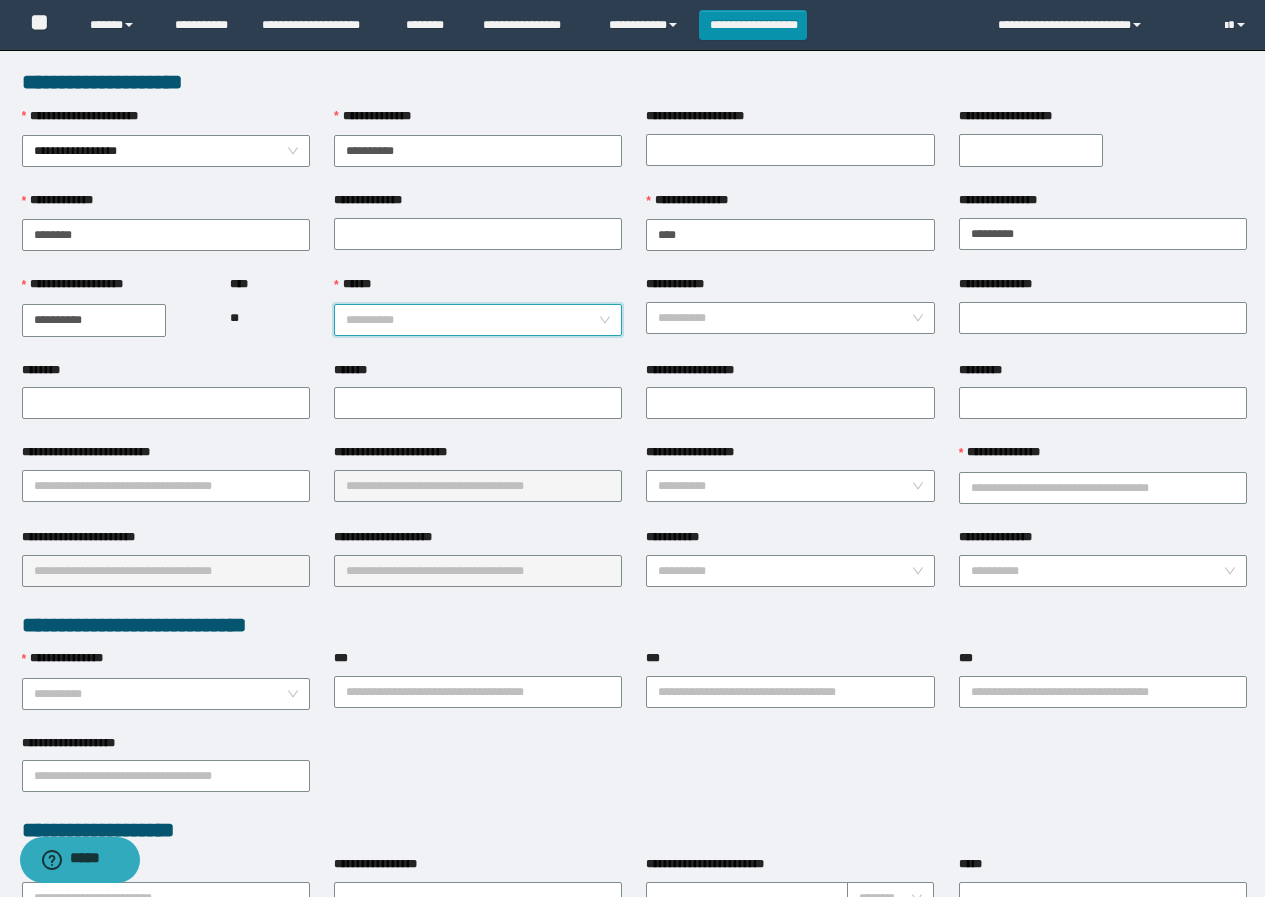 click on "******" at bounding box center [472, 320] 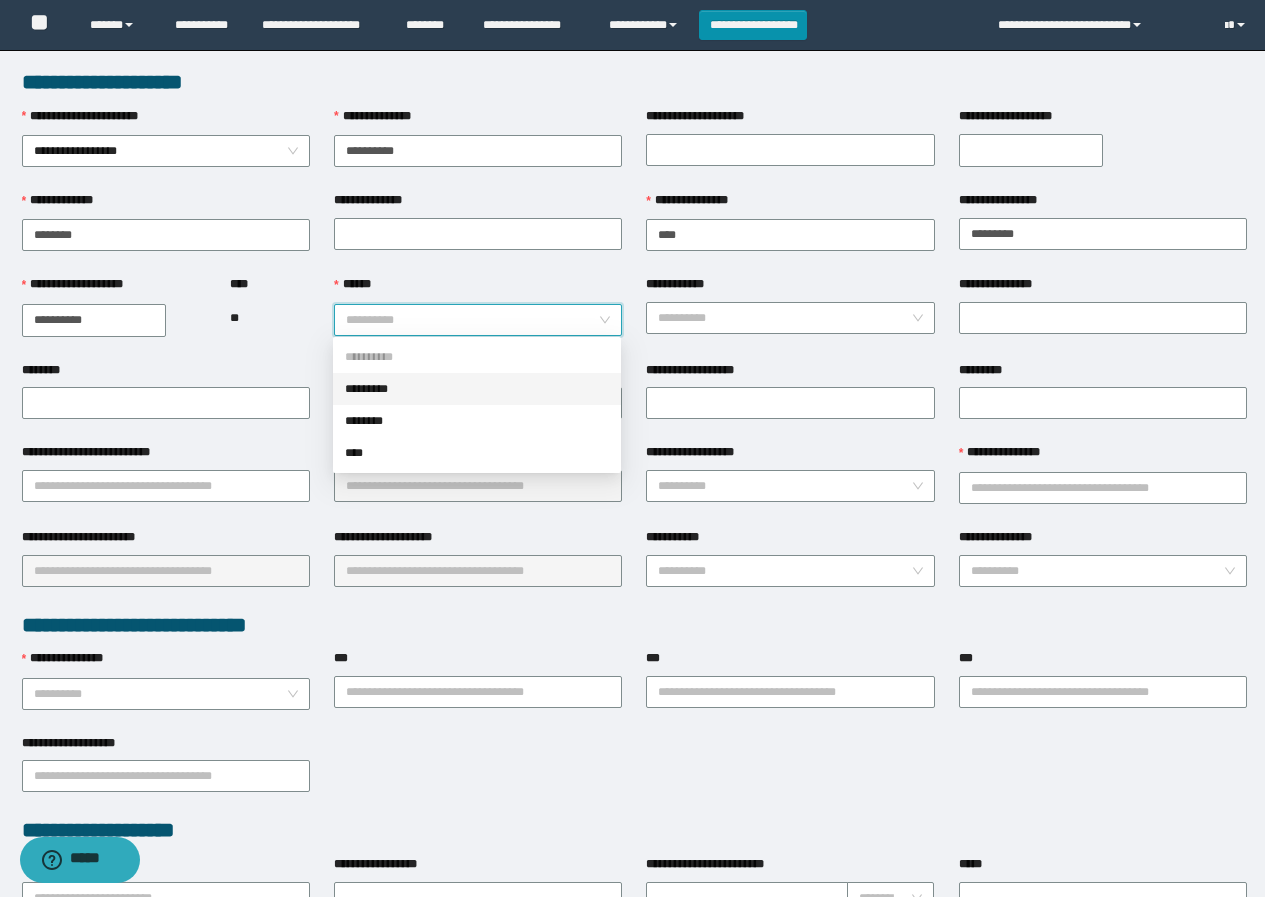 click on "*********" at bounding box center [477, 389] 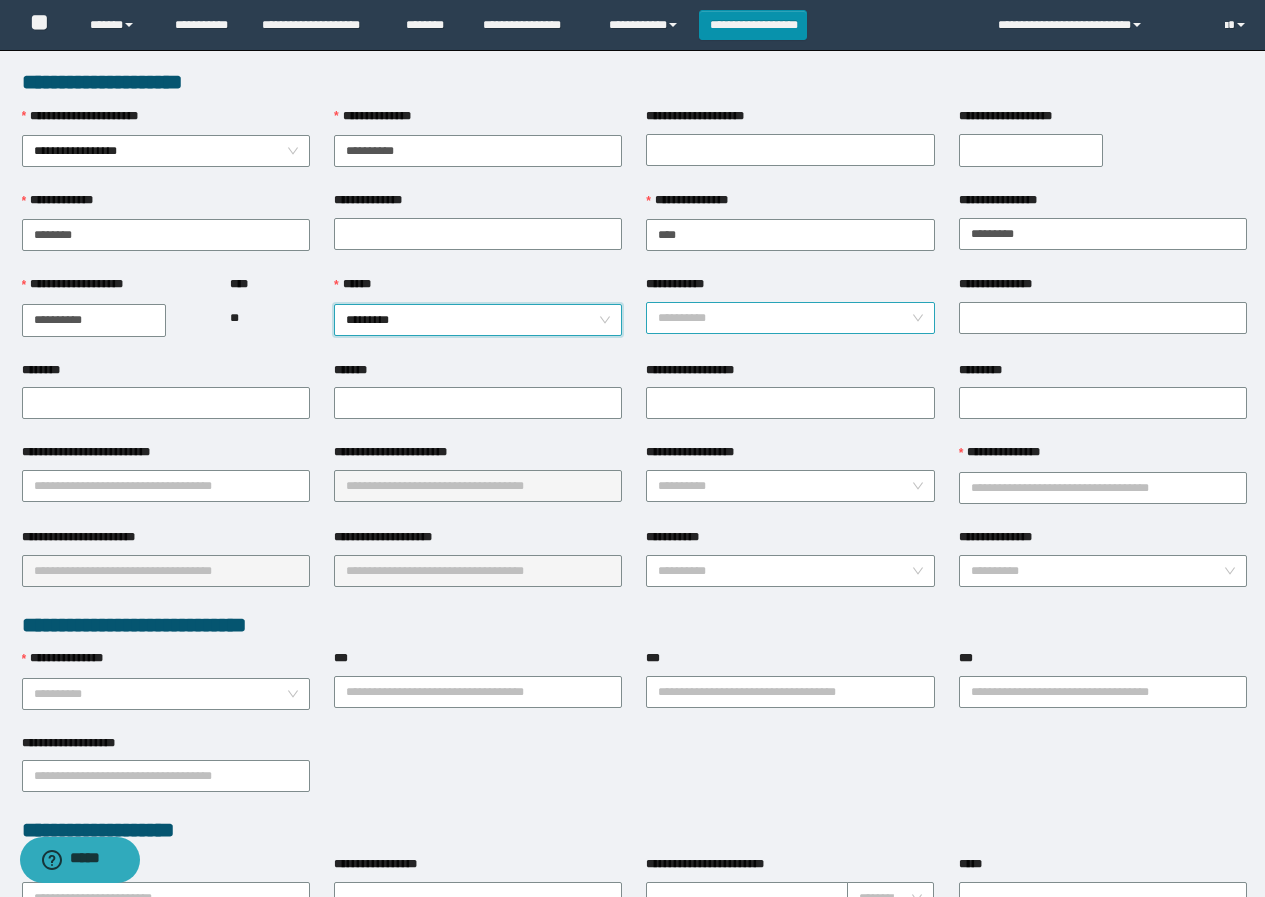 click on "**********" at bounding box center (784, 318) 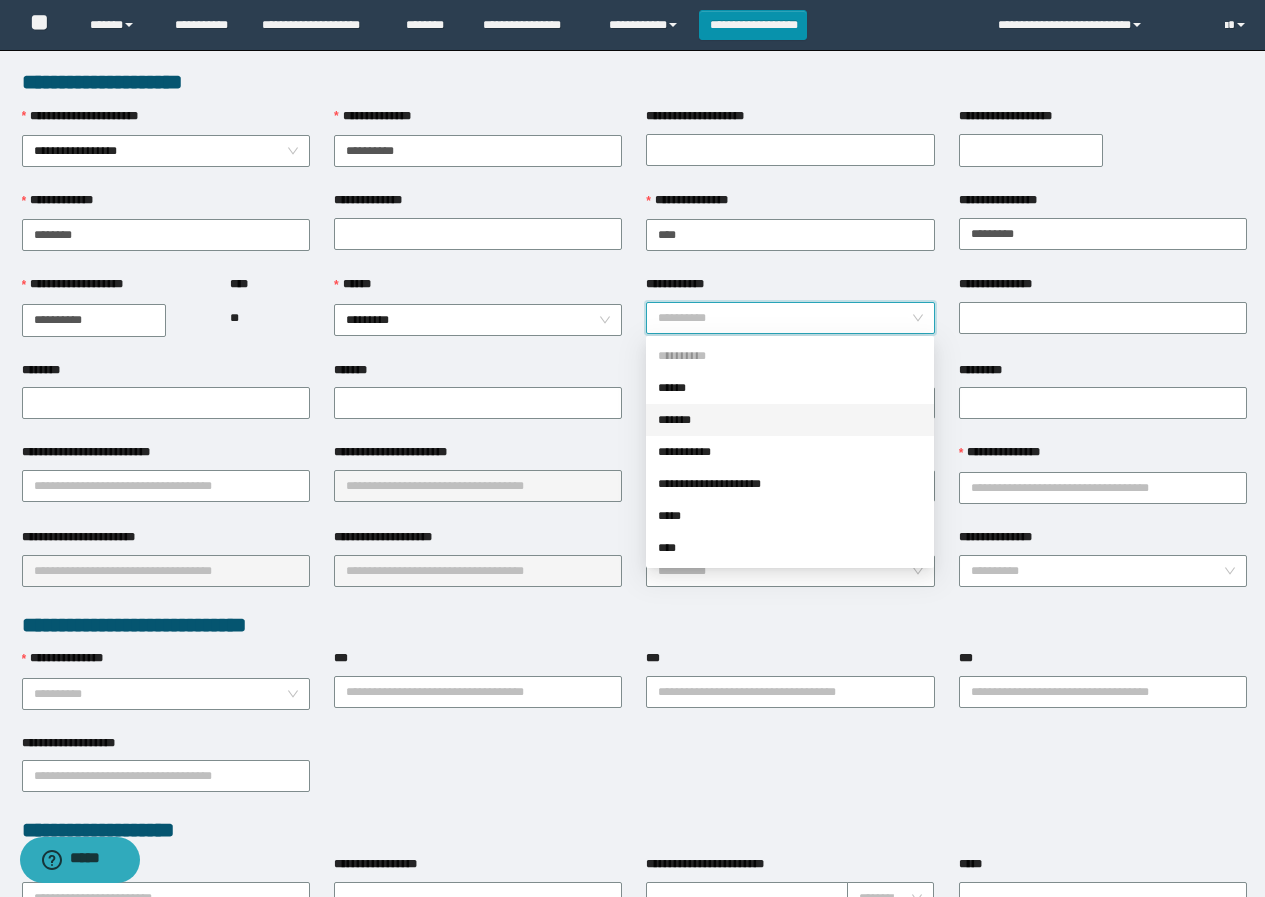 click on "*******" at bounding box center [790, 420] 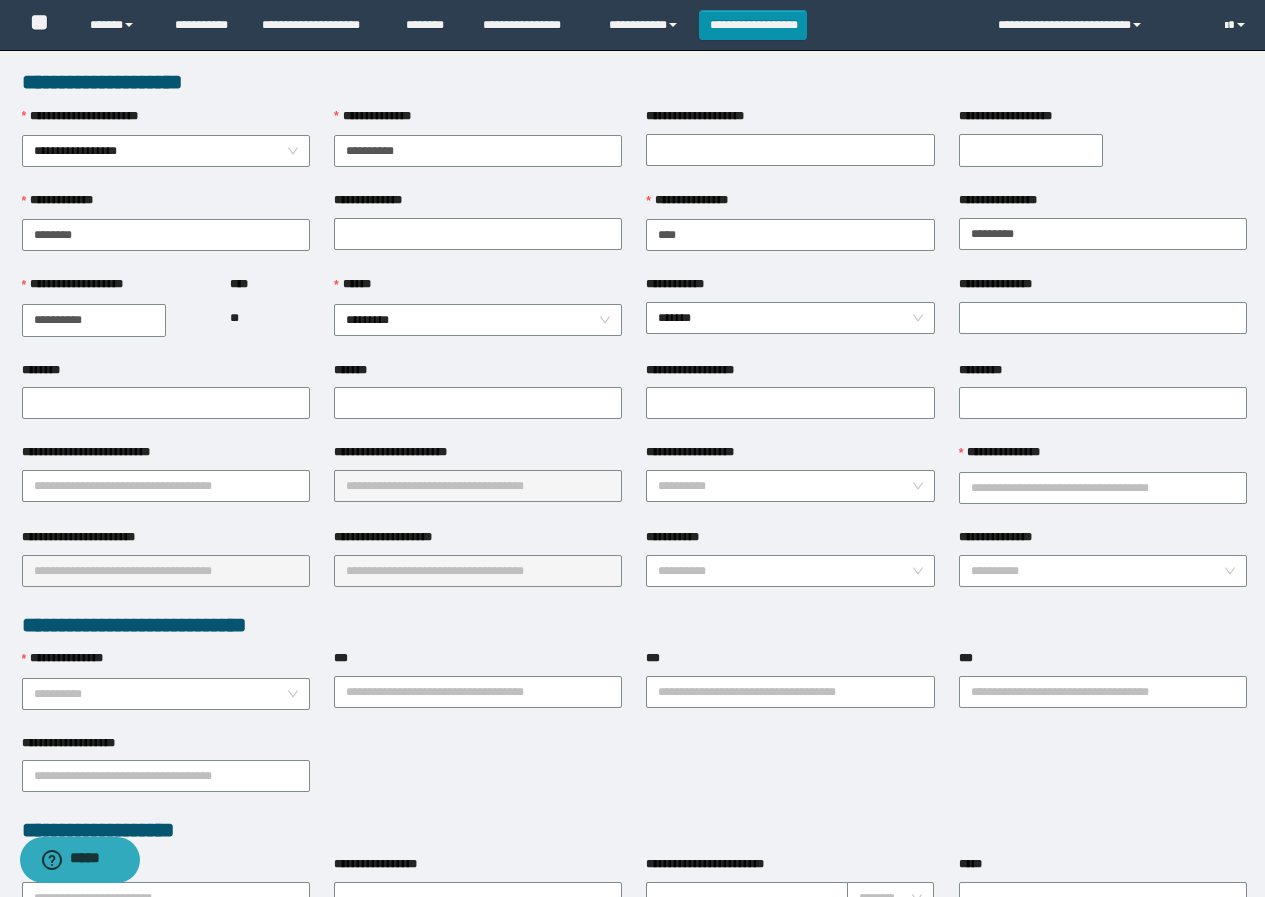 click on "**********" at bounding box center [1103, 288] 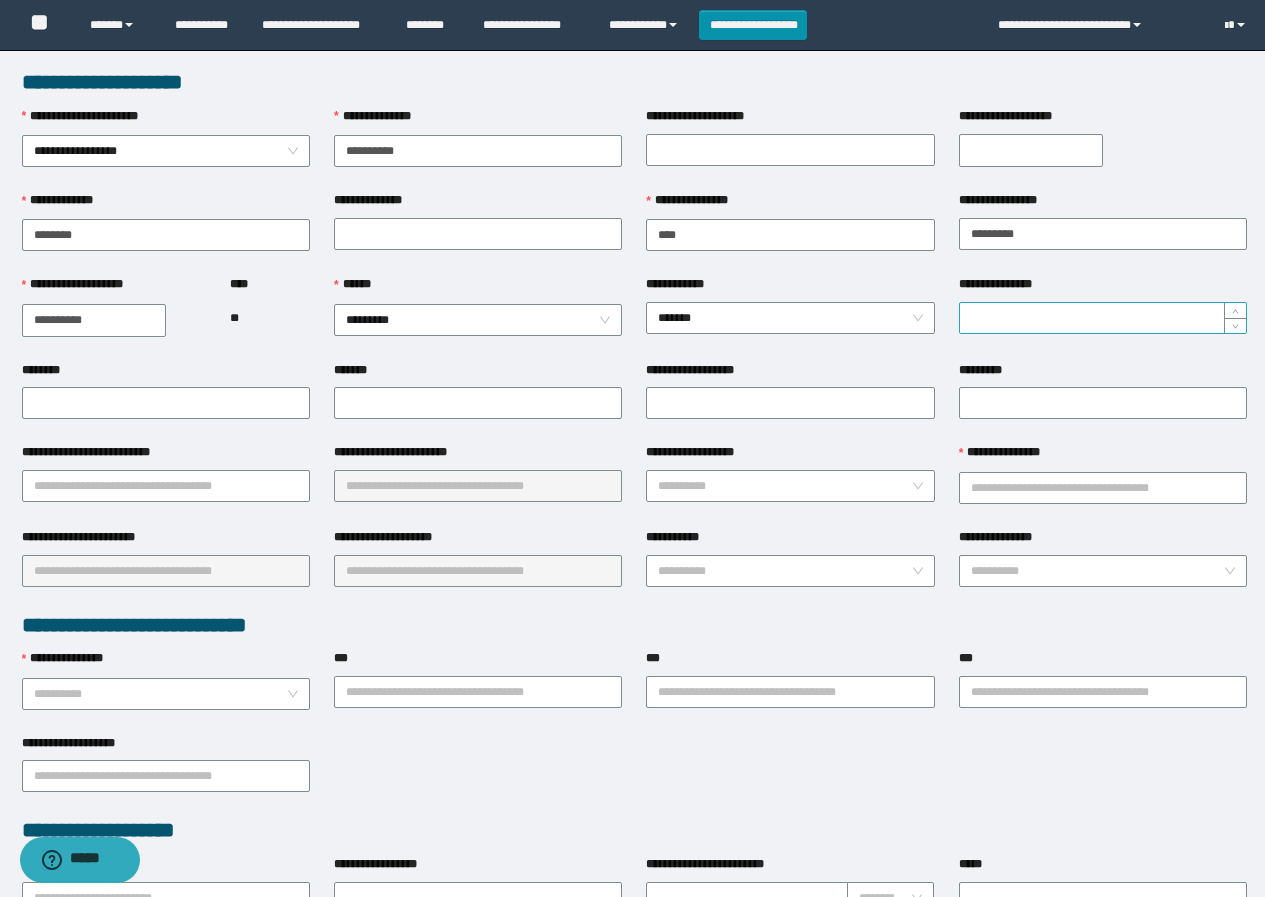 click on "**********" at bounding box center (1103, 318) 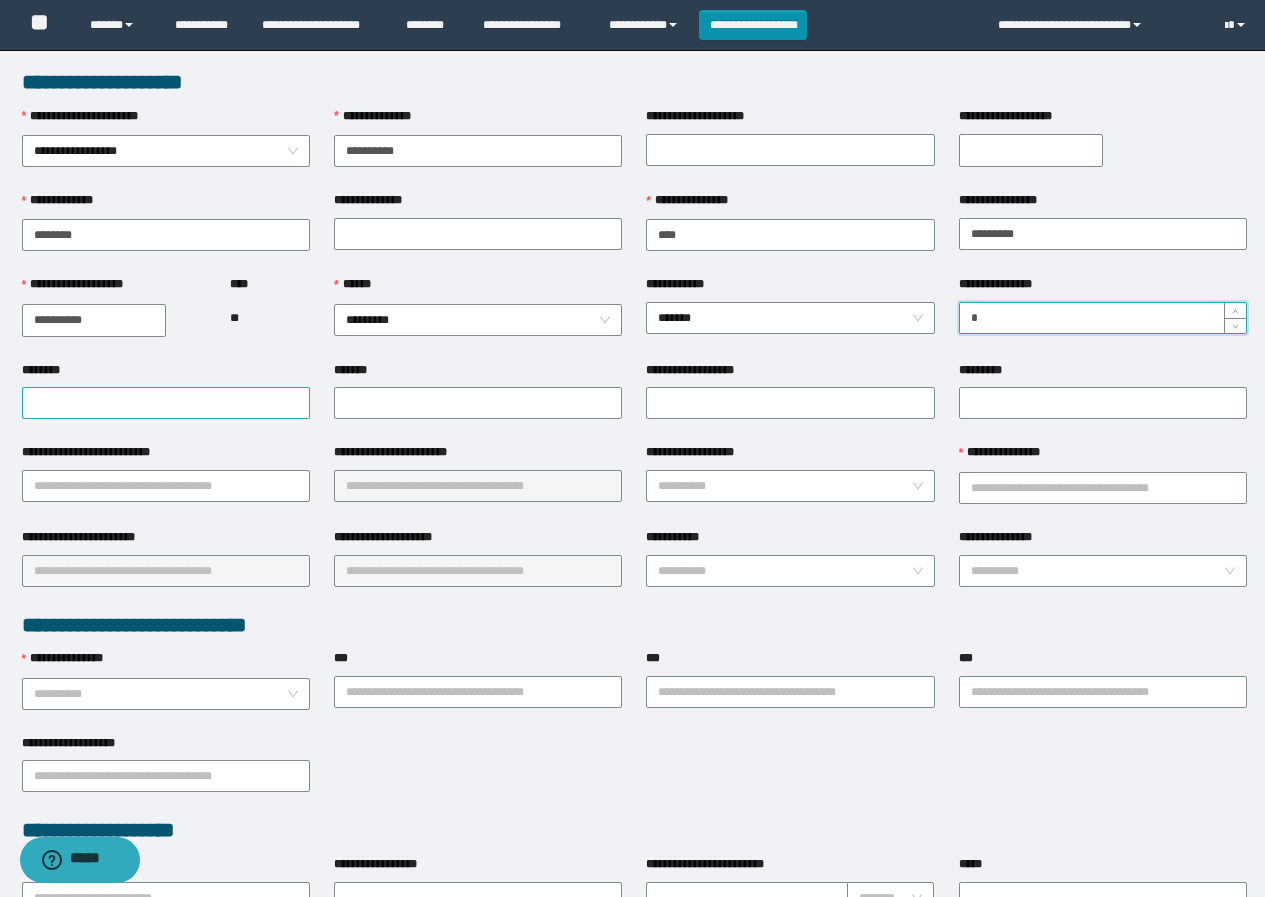 type on "*" 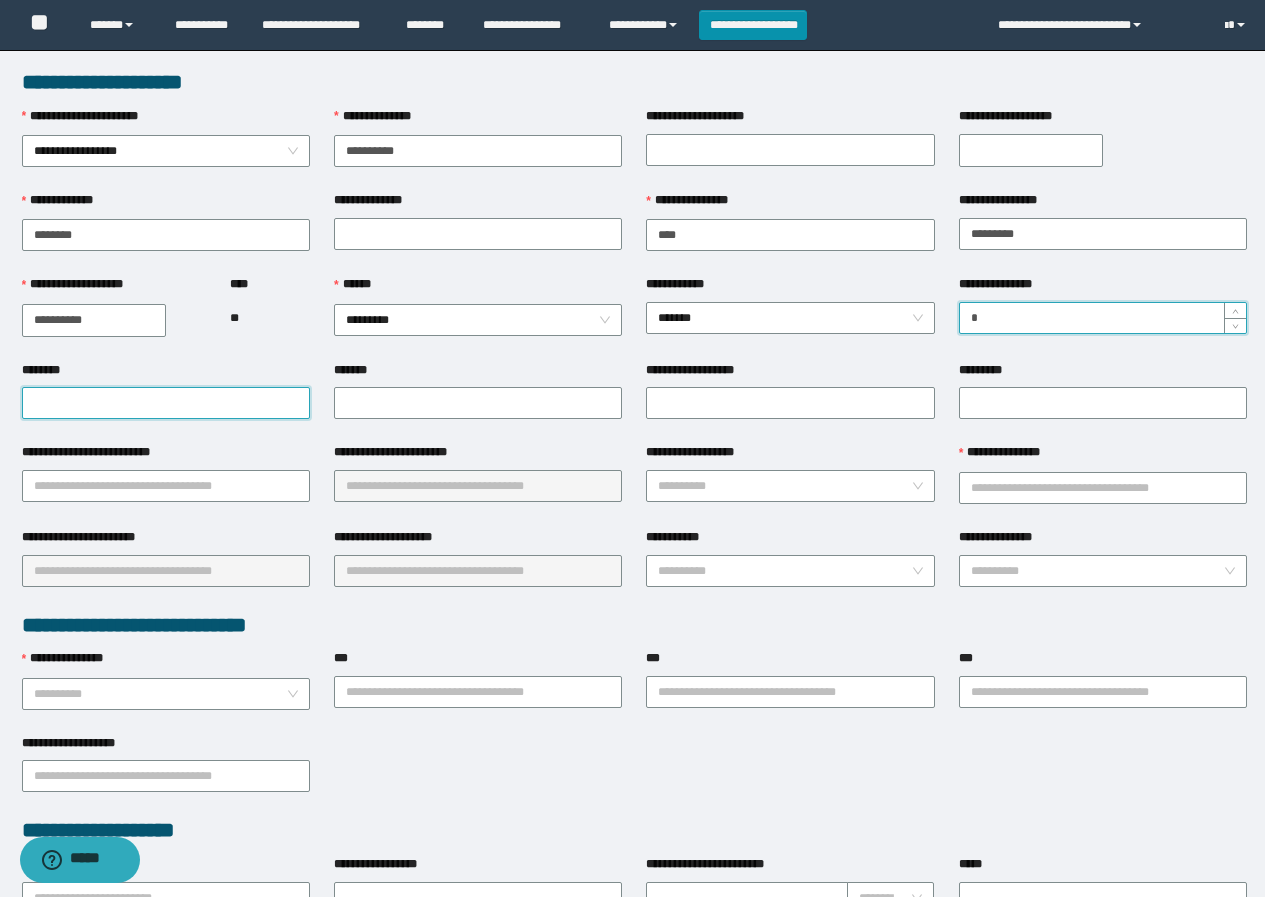 click on "********" at bounding box center (166, 403) 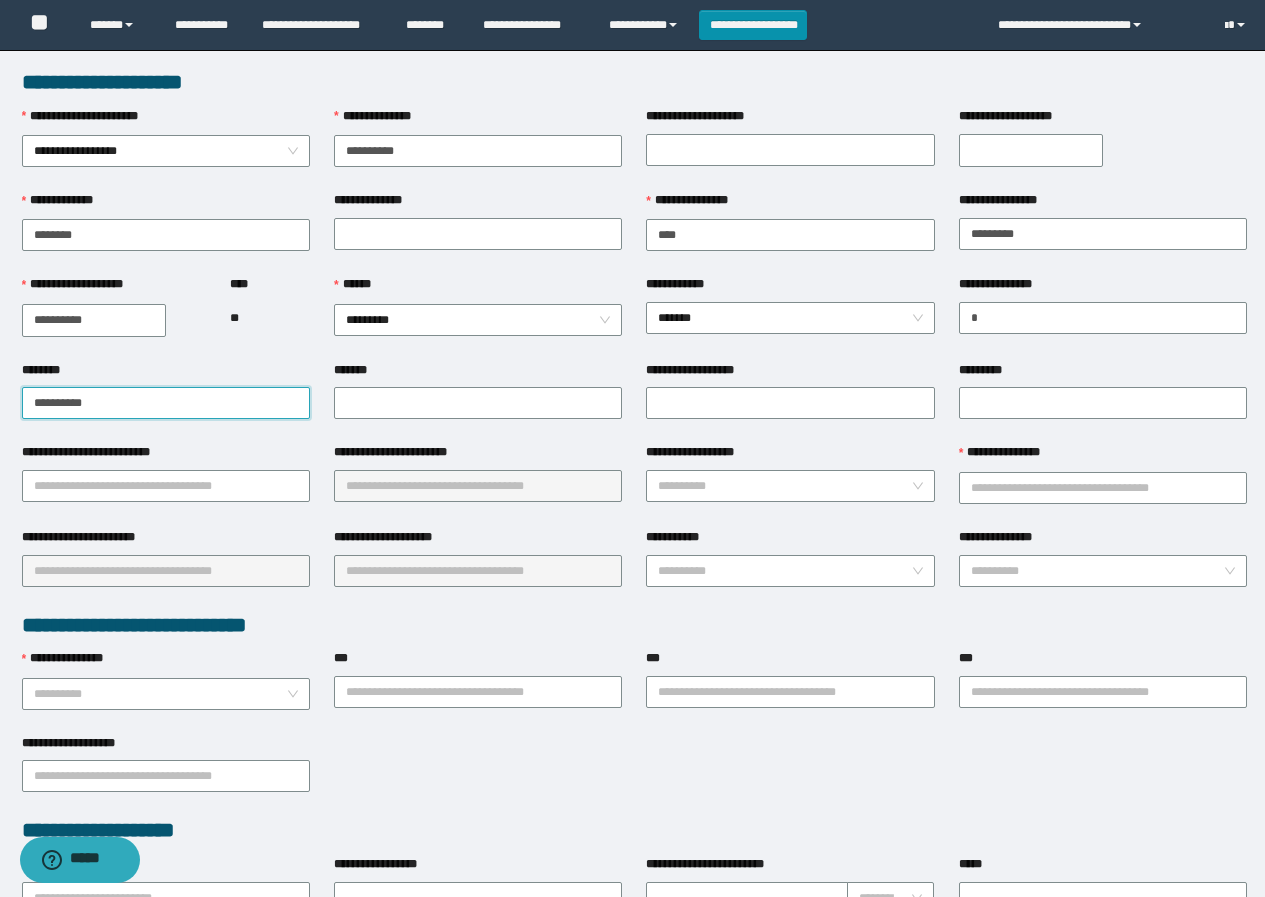 drag, startPoint x: 116, startPoint y: 401, endPoint x: 0, endPoint y: 412, distance: 116.520386 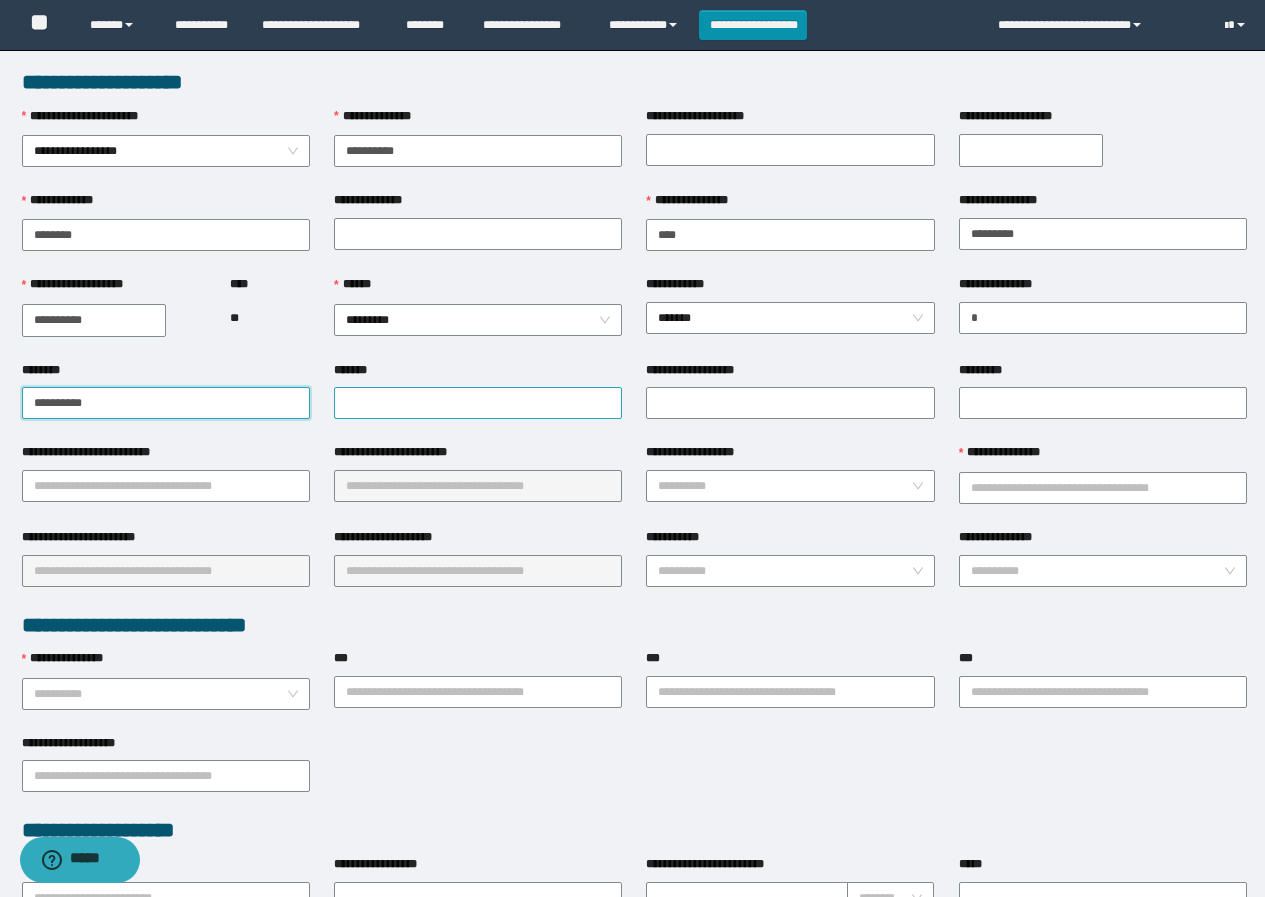 type on "**********" 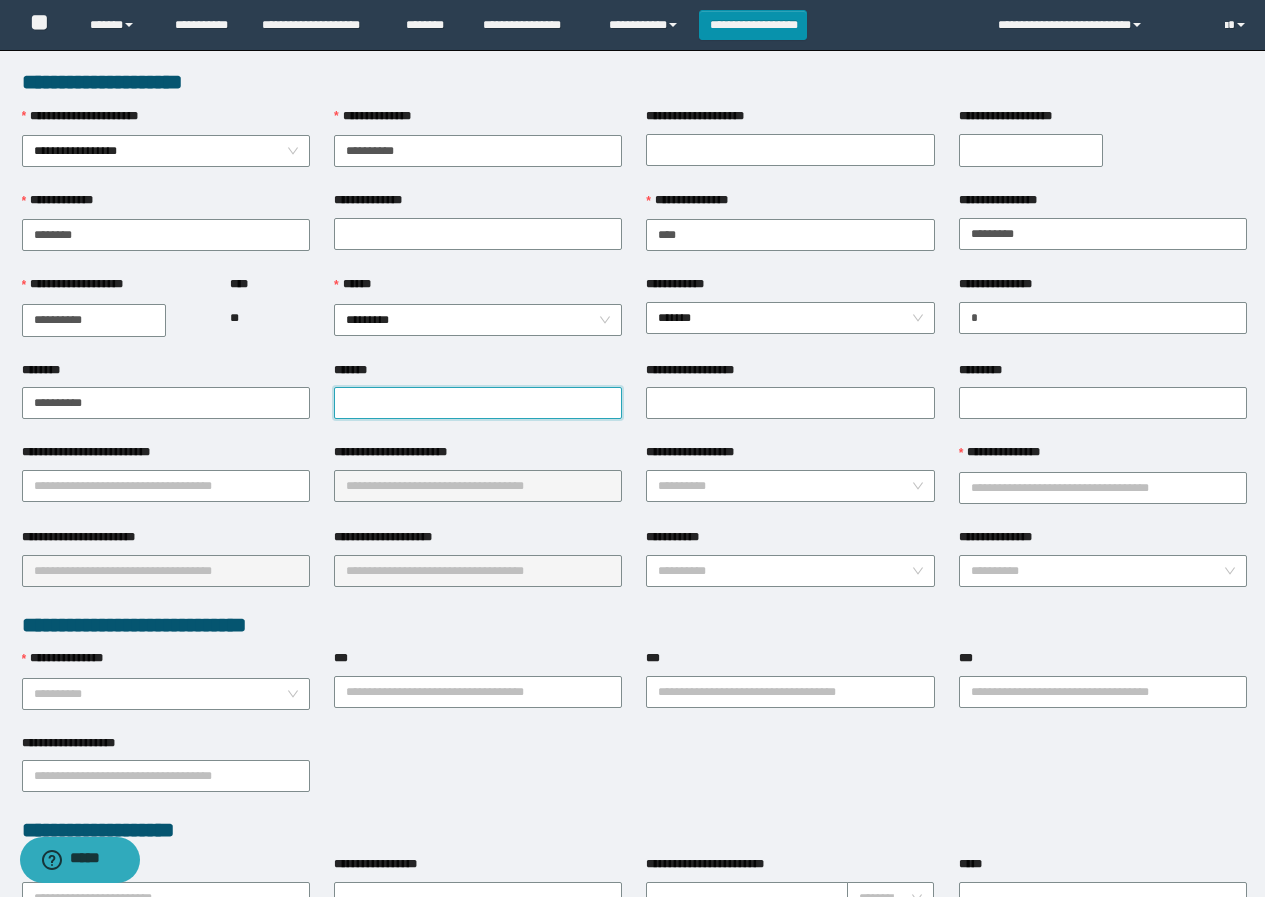 click on "*******" at bounding box center (478, 403) 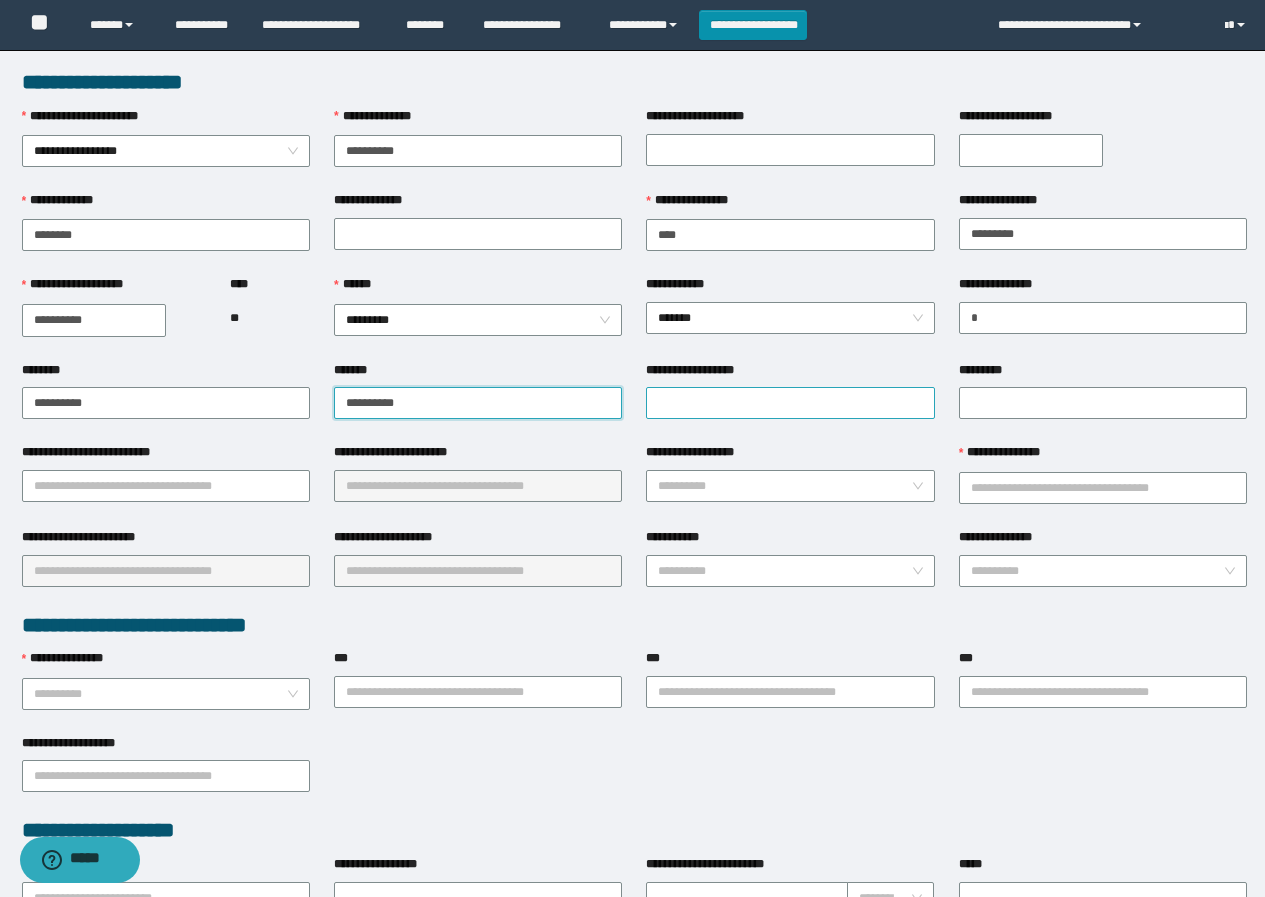 type on "**********" 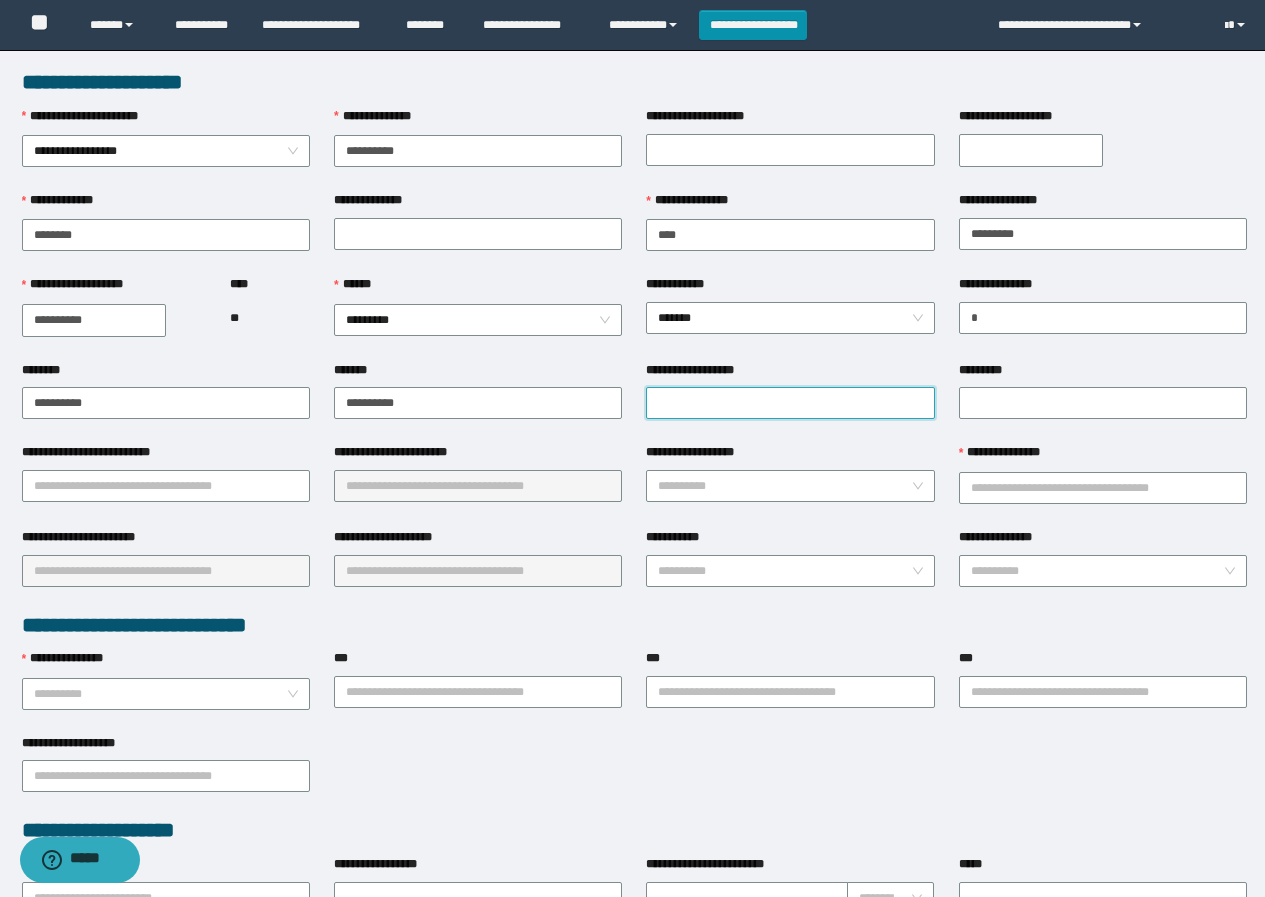 click on "**********" at bounding box center (790, 403) 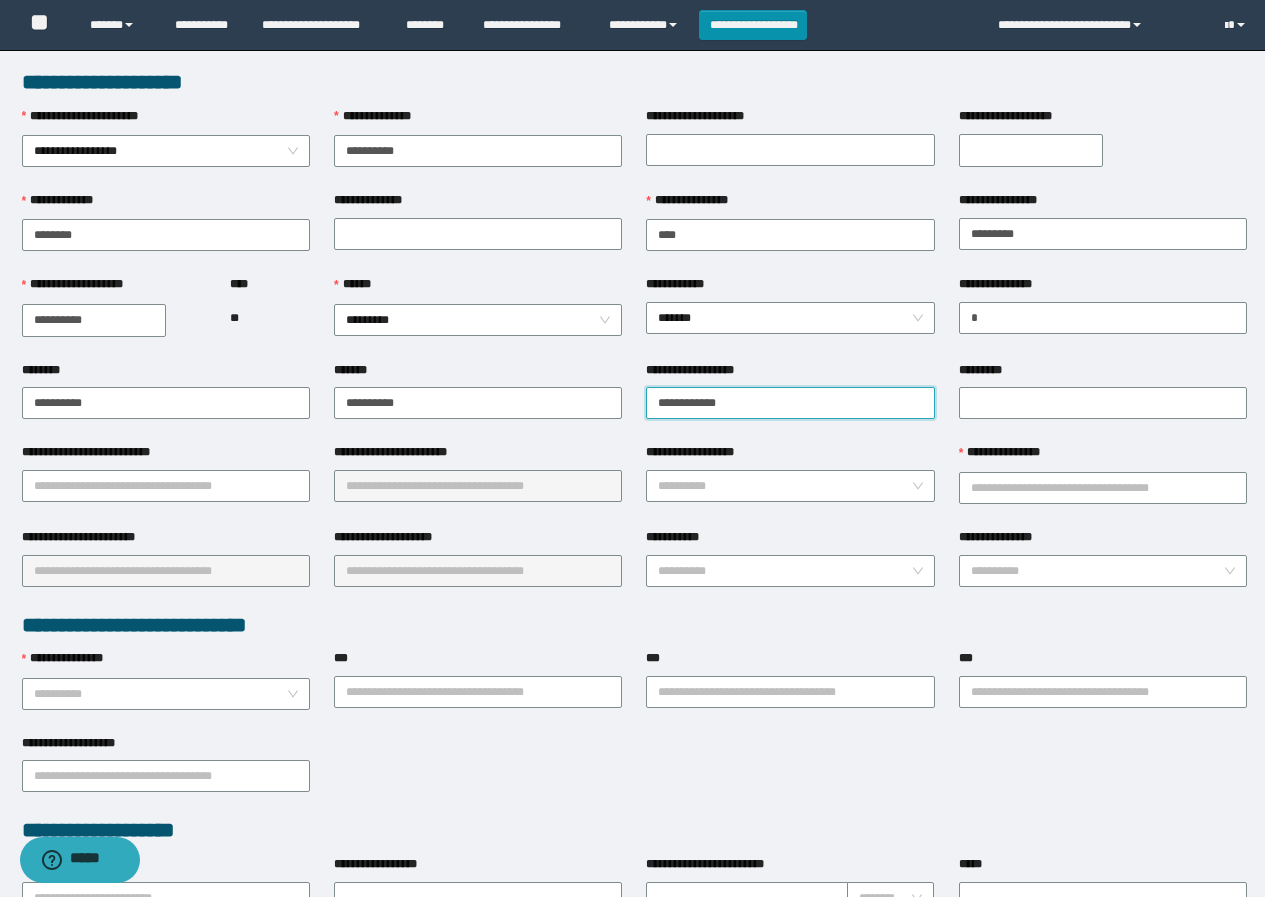 type on "**********" 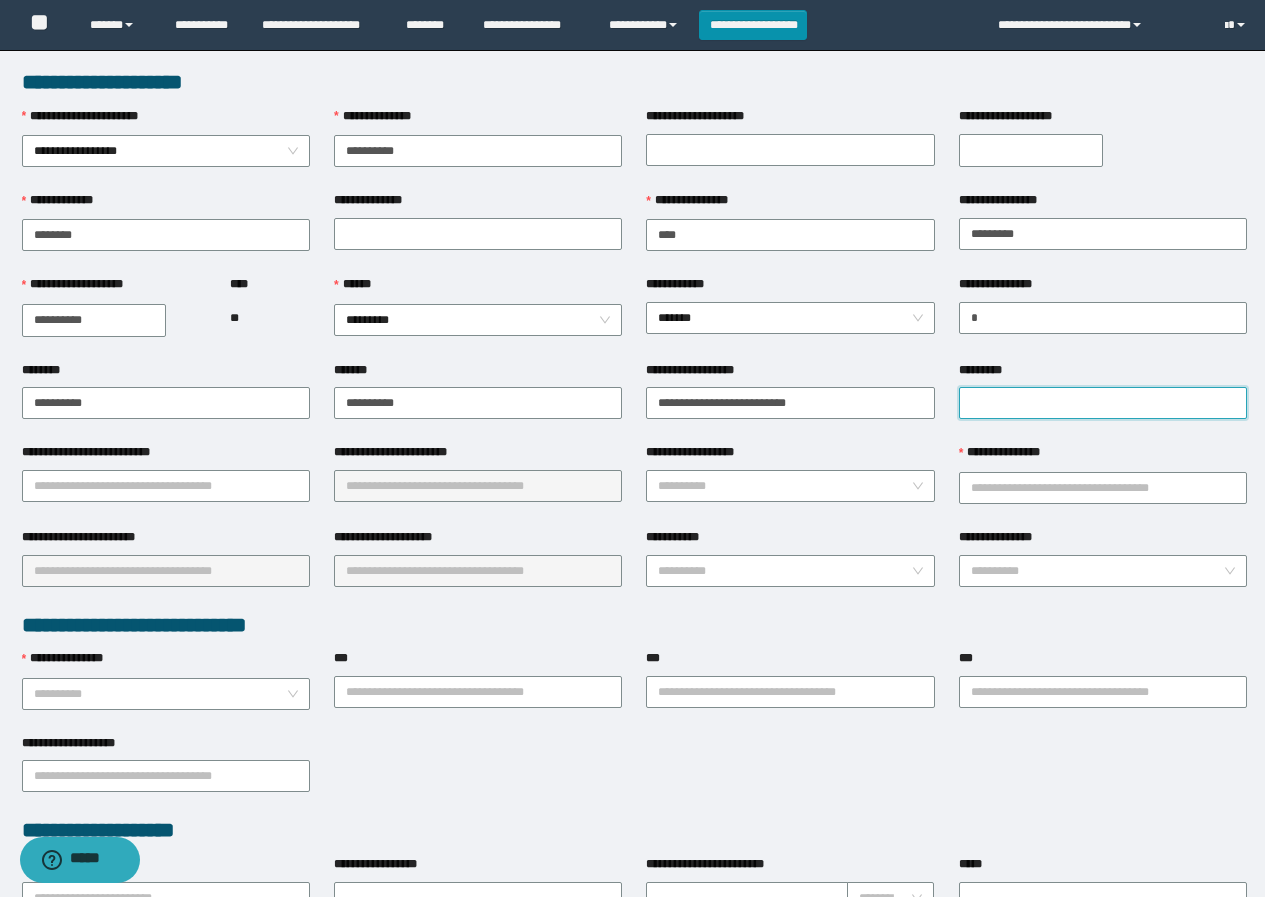 click on "*********" at bounding box center (1103, 403) 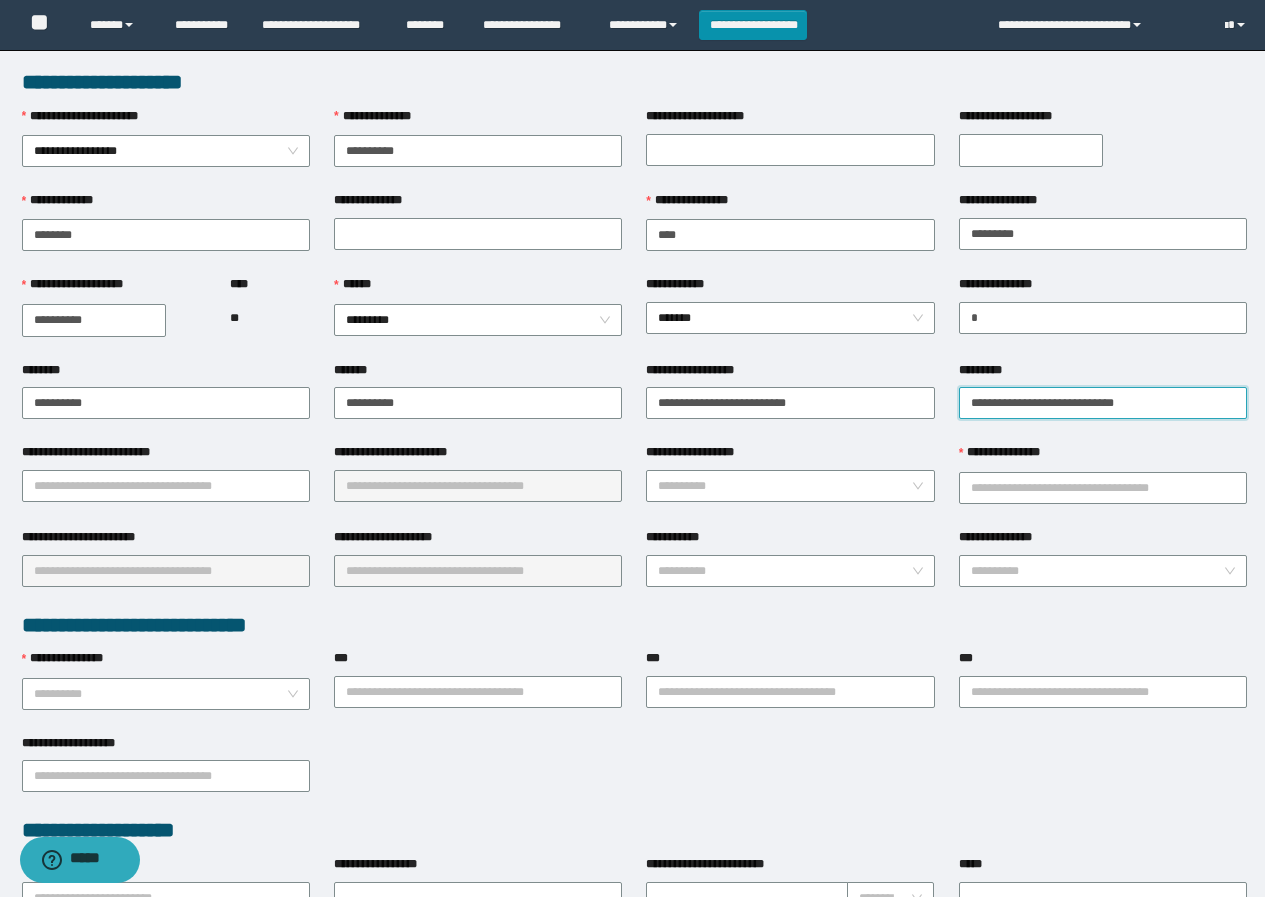 type on "**********" 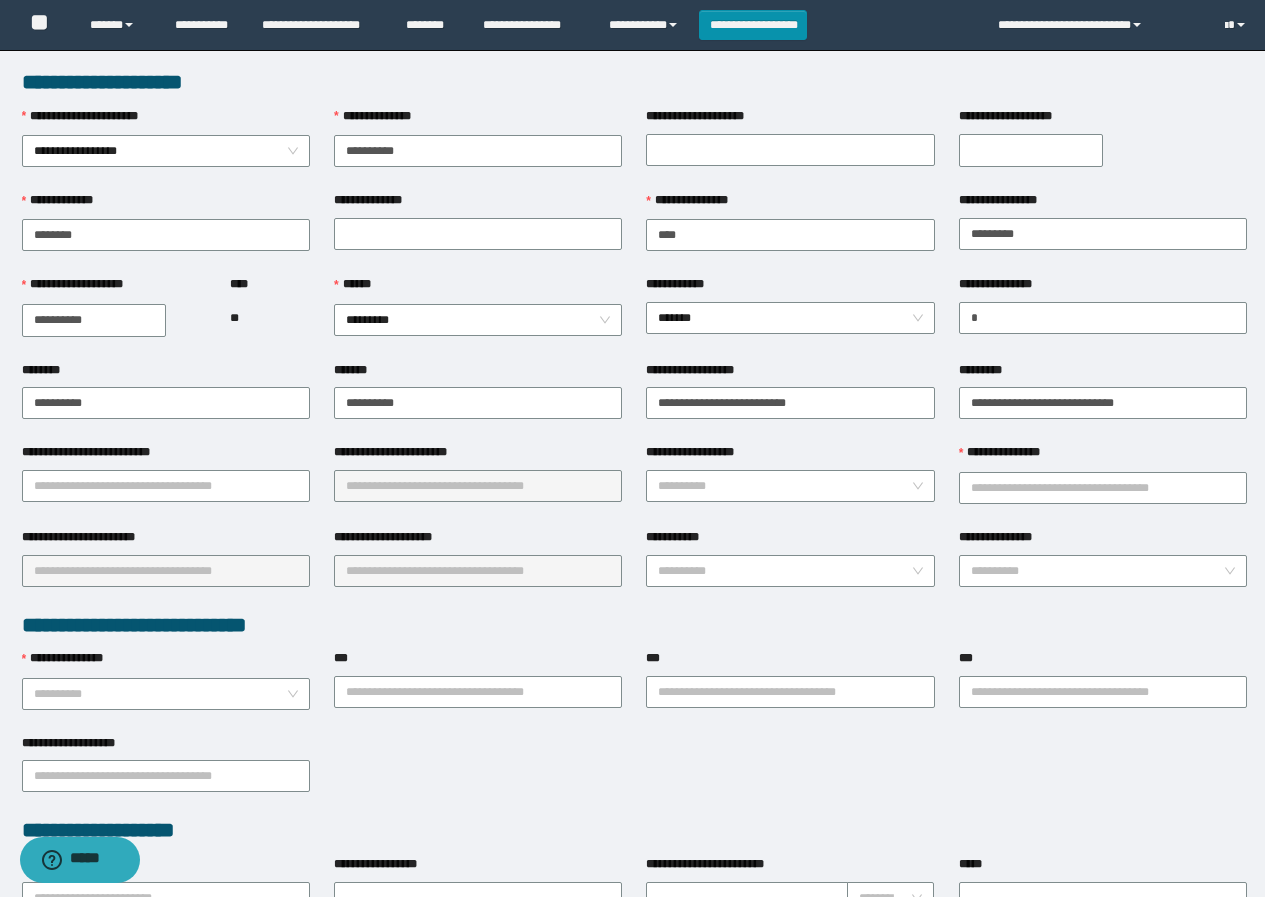 click on "**********" at bounding box center [166, 456] 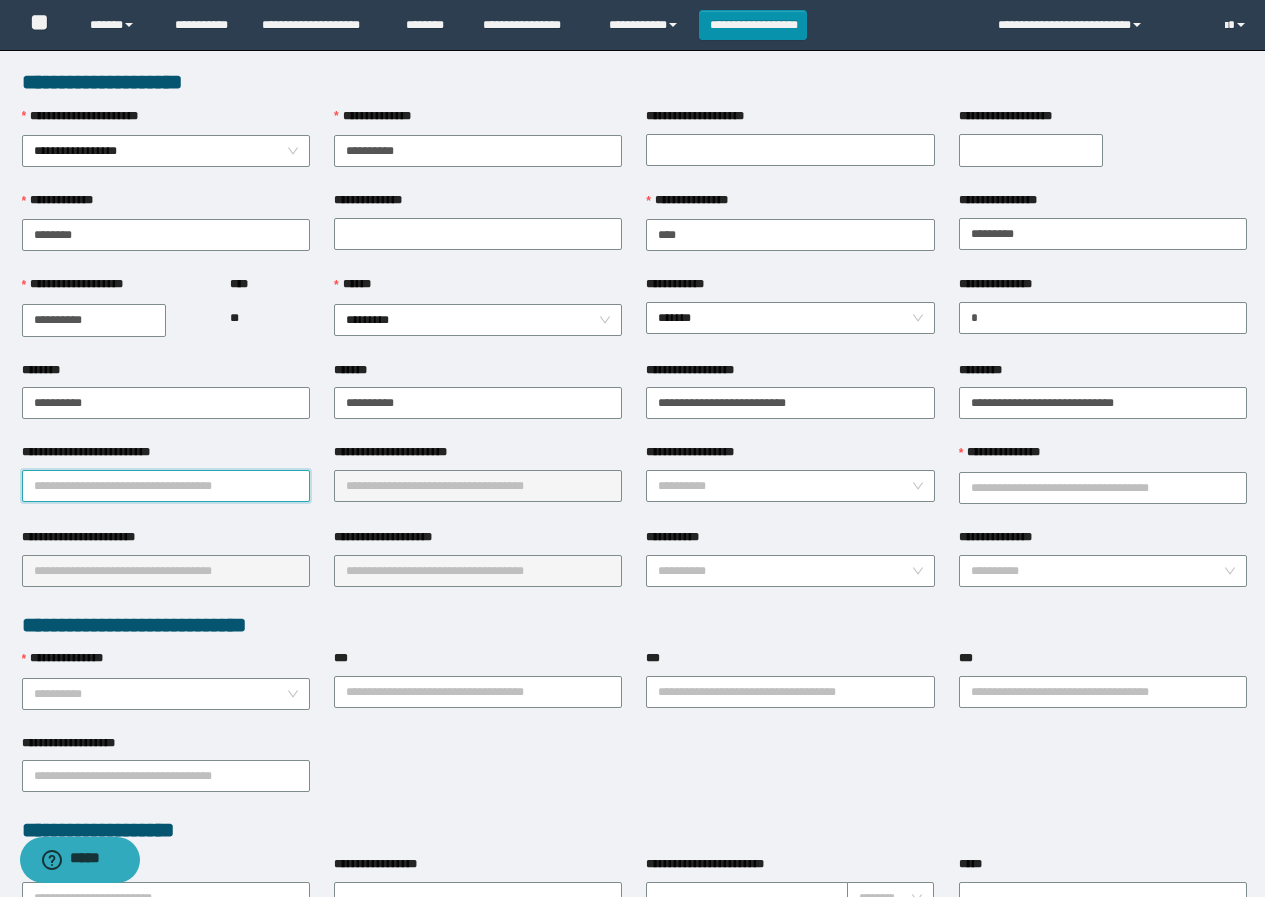 click on "**********" at bounding box center (166, 486) 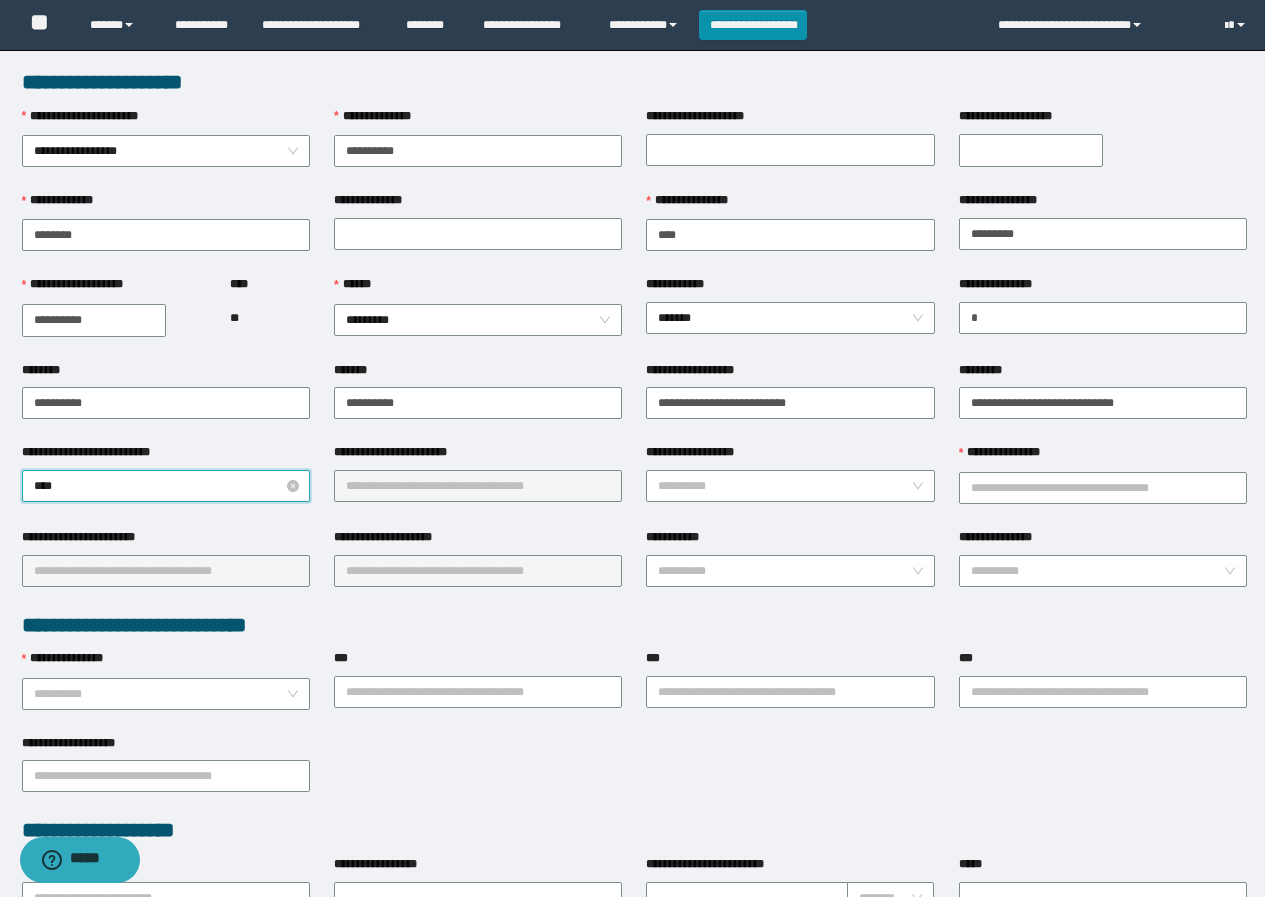 type on "*****" 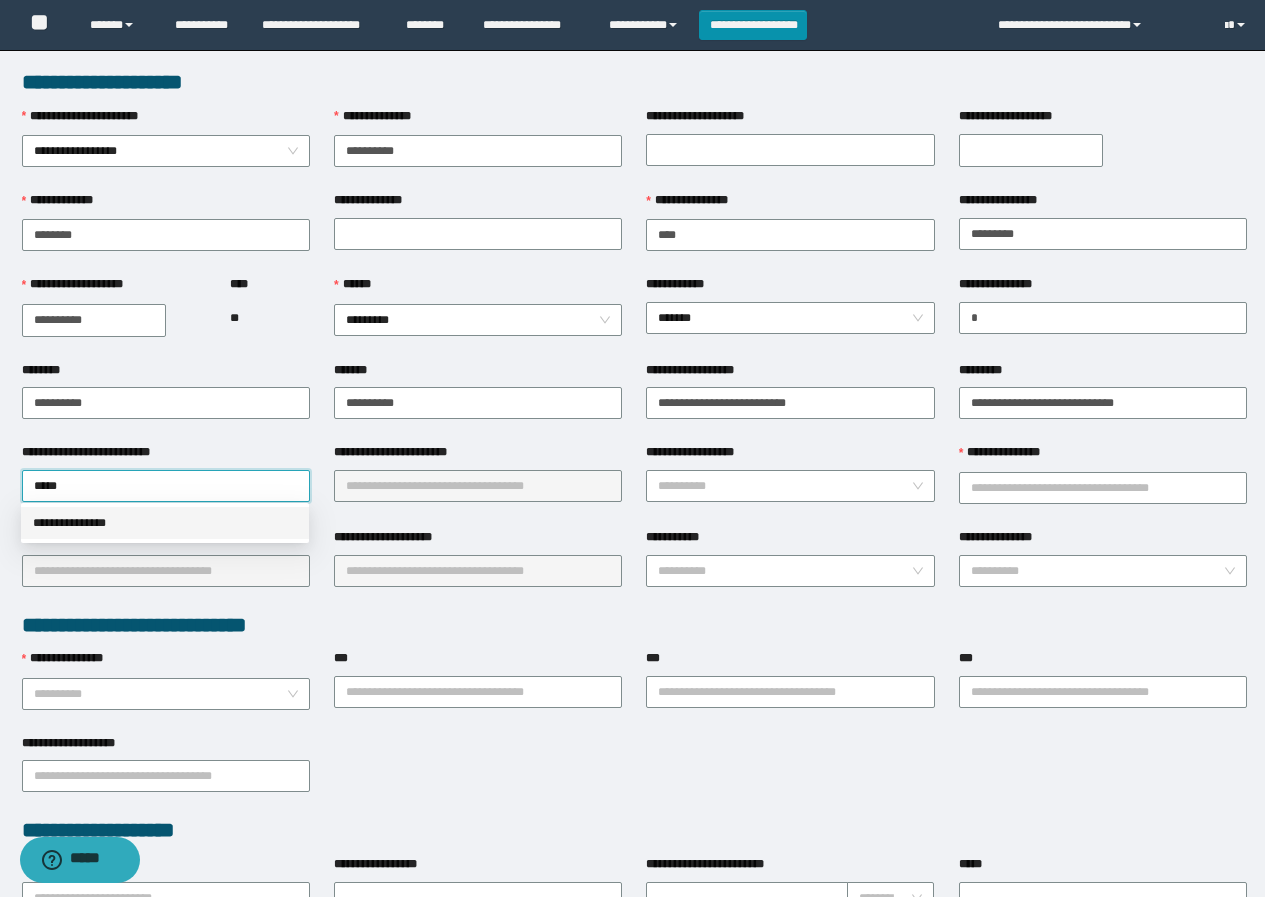 click on "**********" at bounding box center [165, 523] 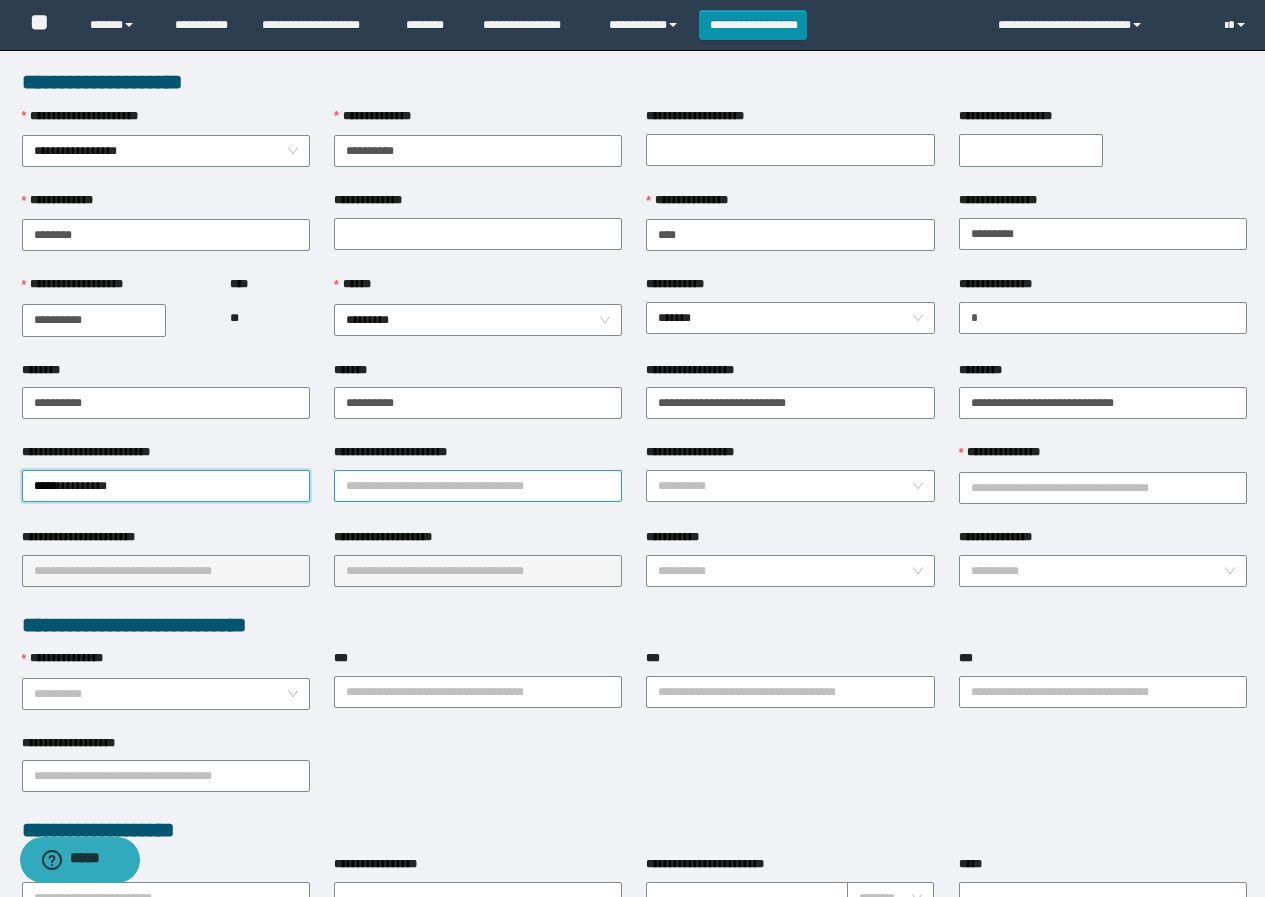click on "**********" at bounding box center [478, 486] 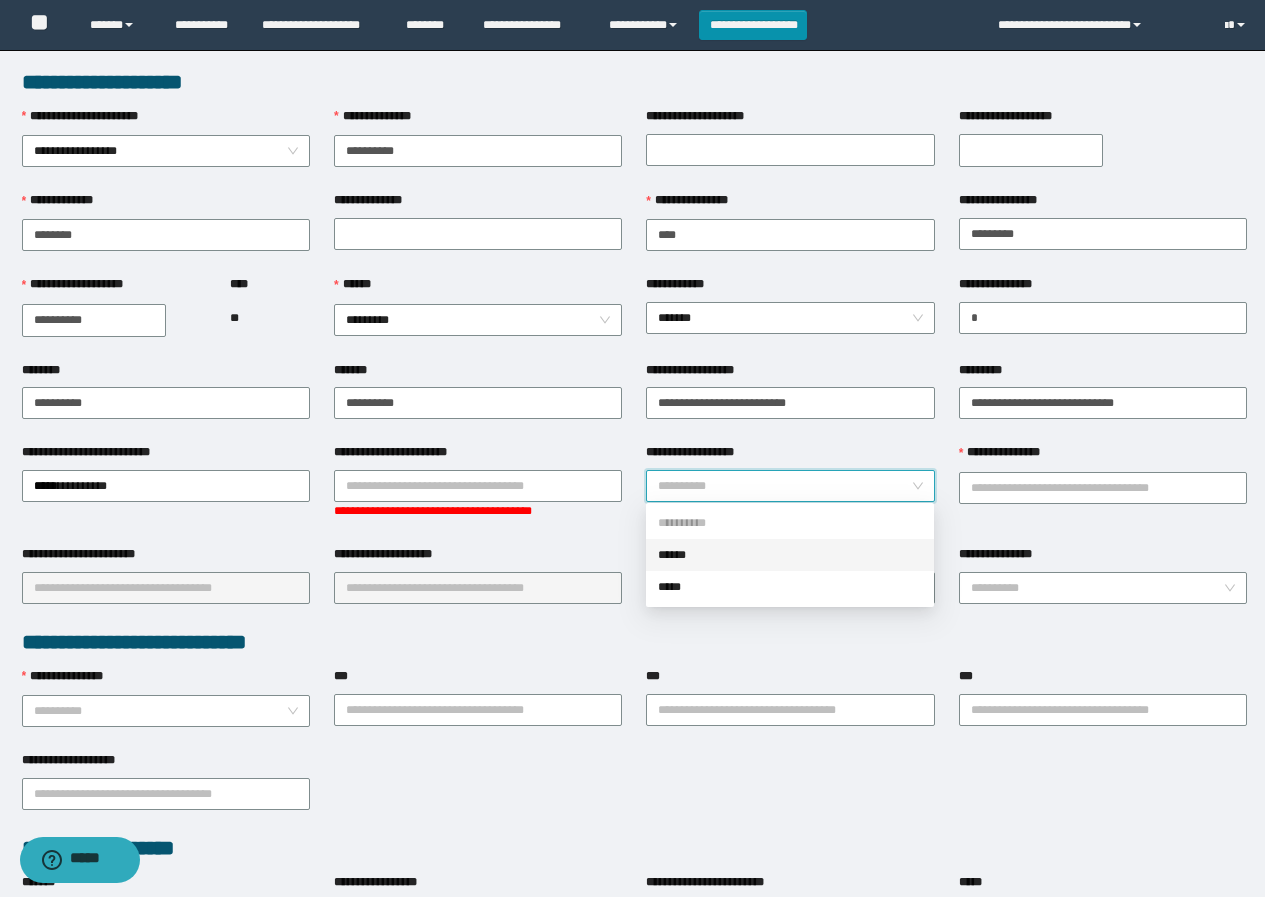 click on "**********" at bounding box center (784, 486) 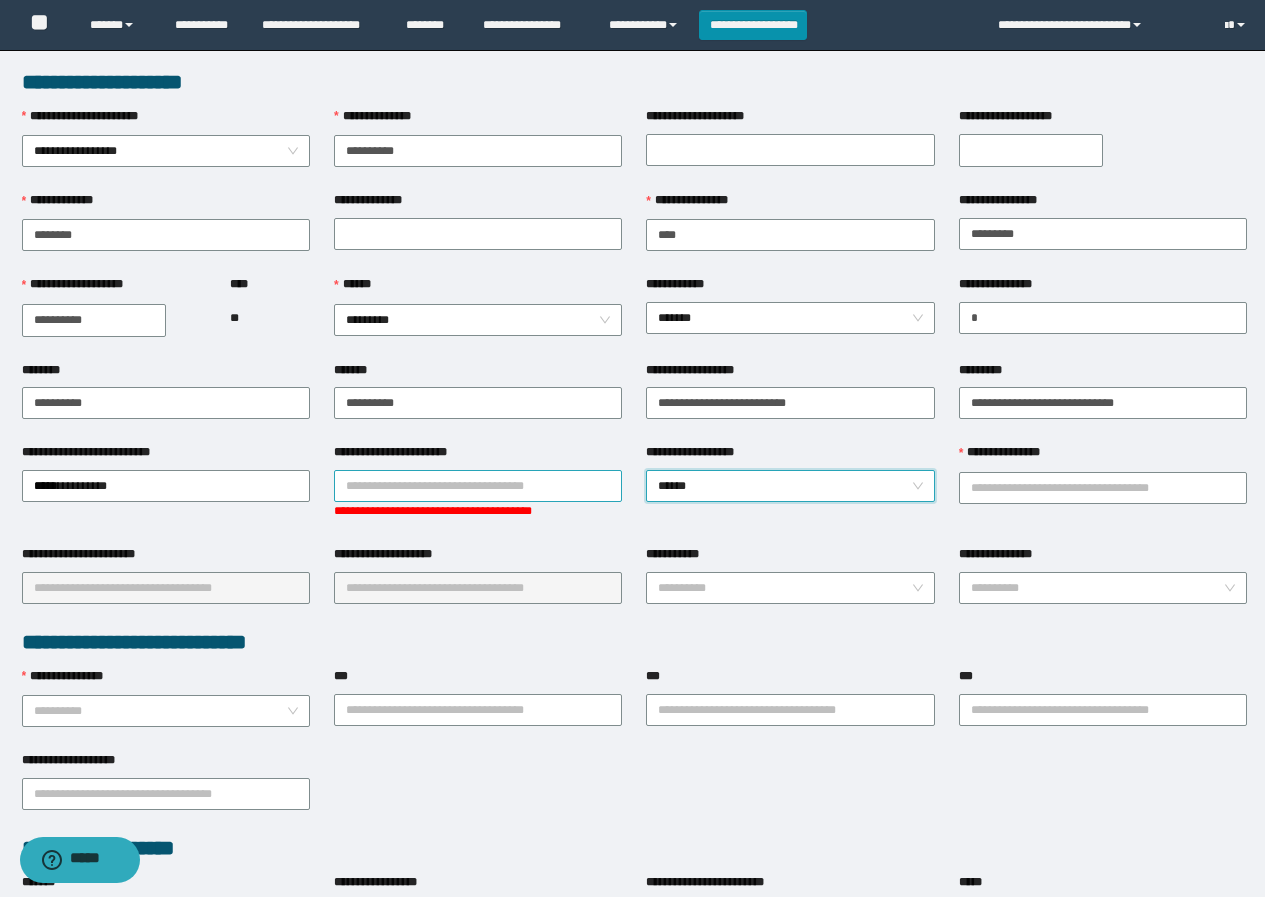 click on "**********" at bounding box center [478, 486] 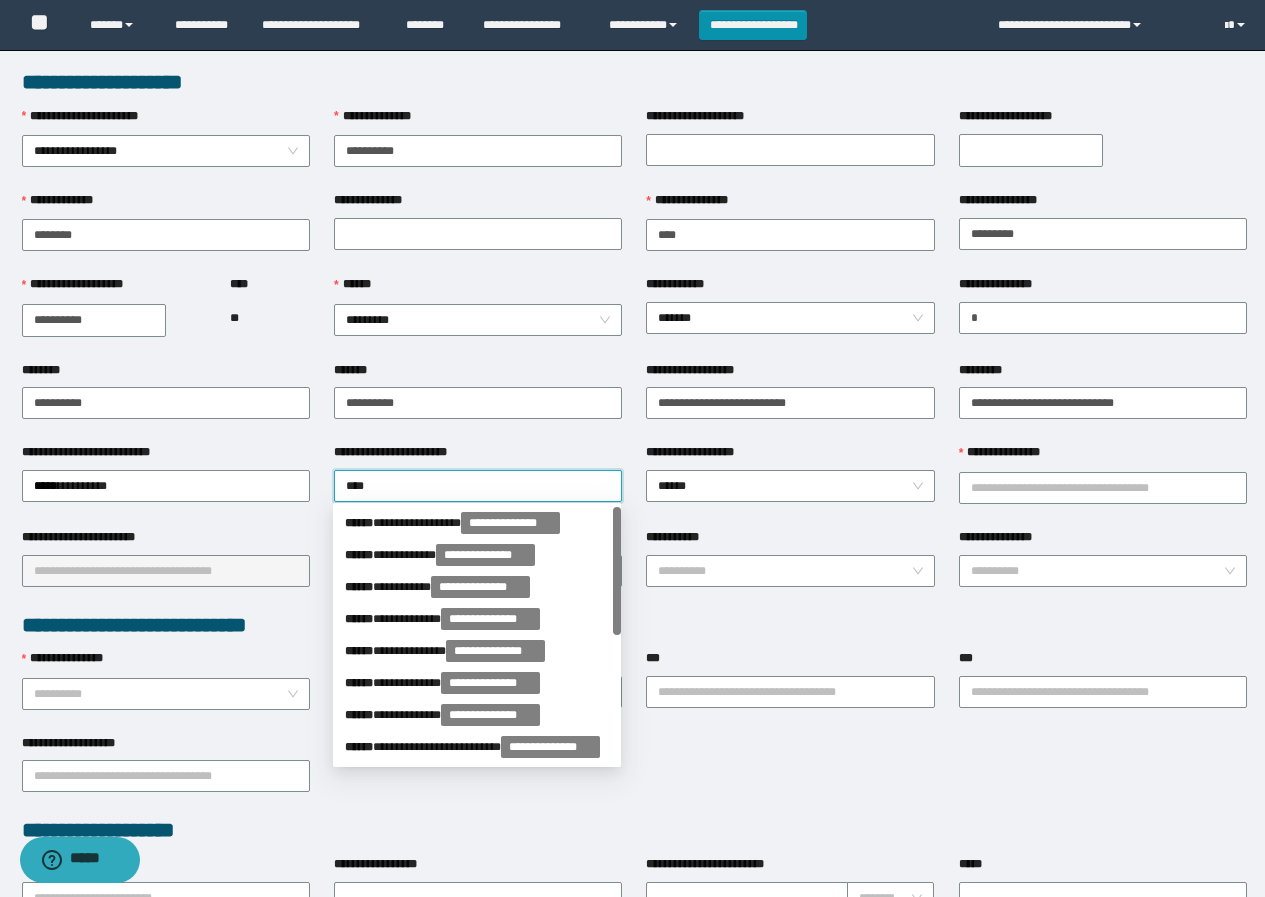 type on "*****" 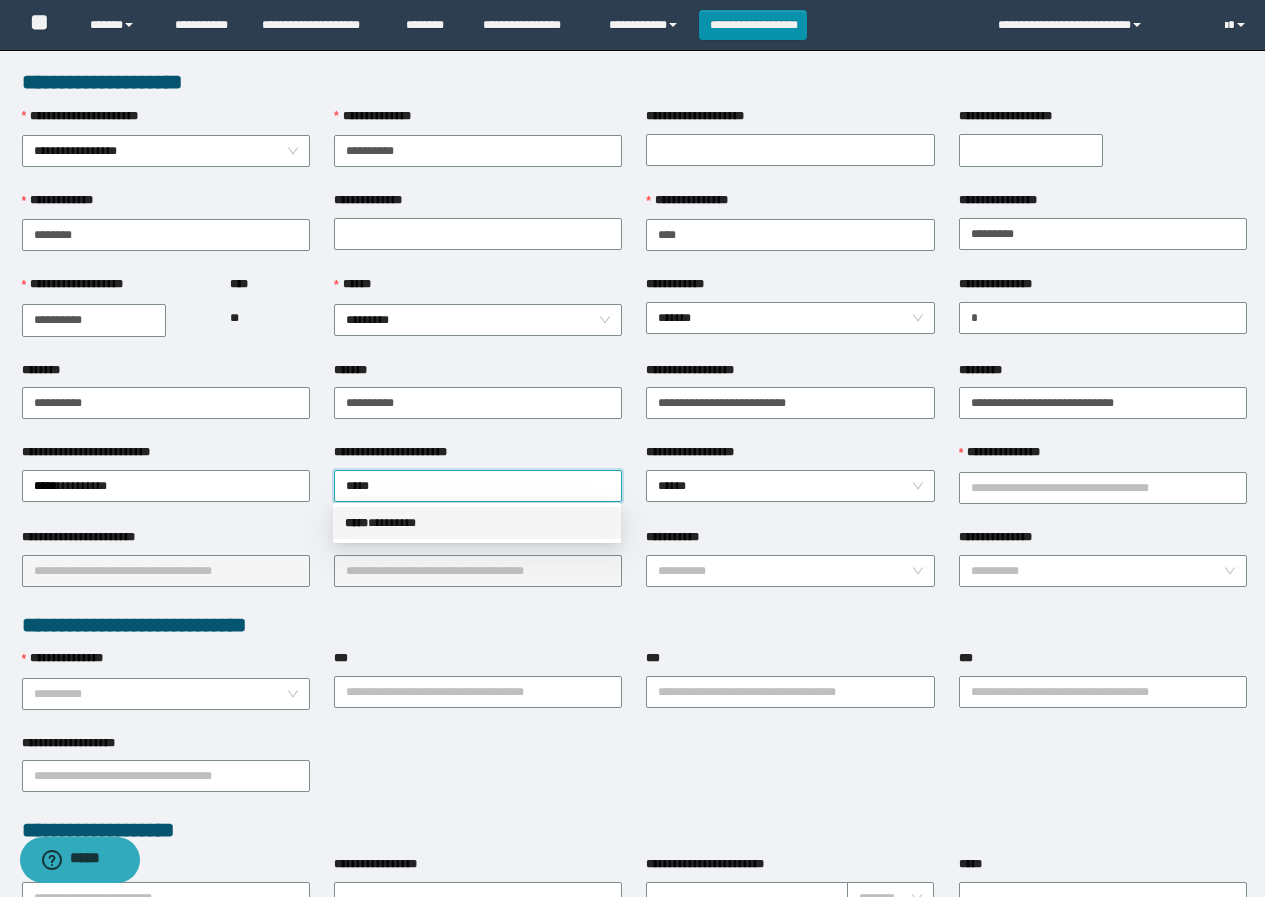 click on "***** * *******" at bounding box center (477, 523) 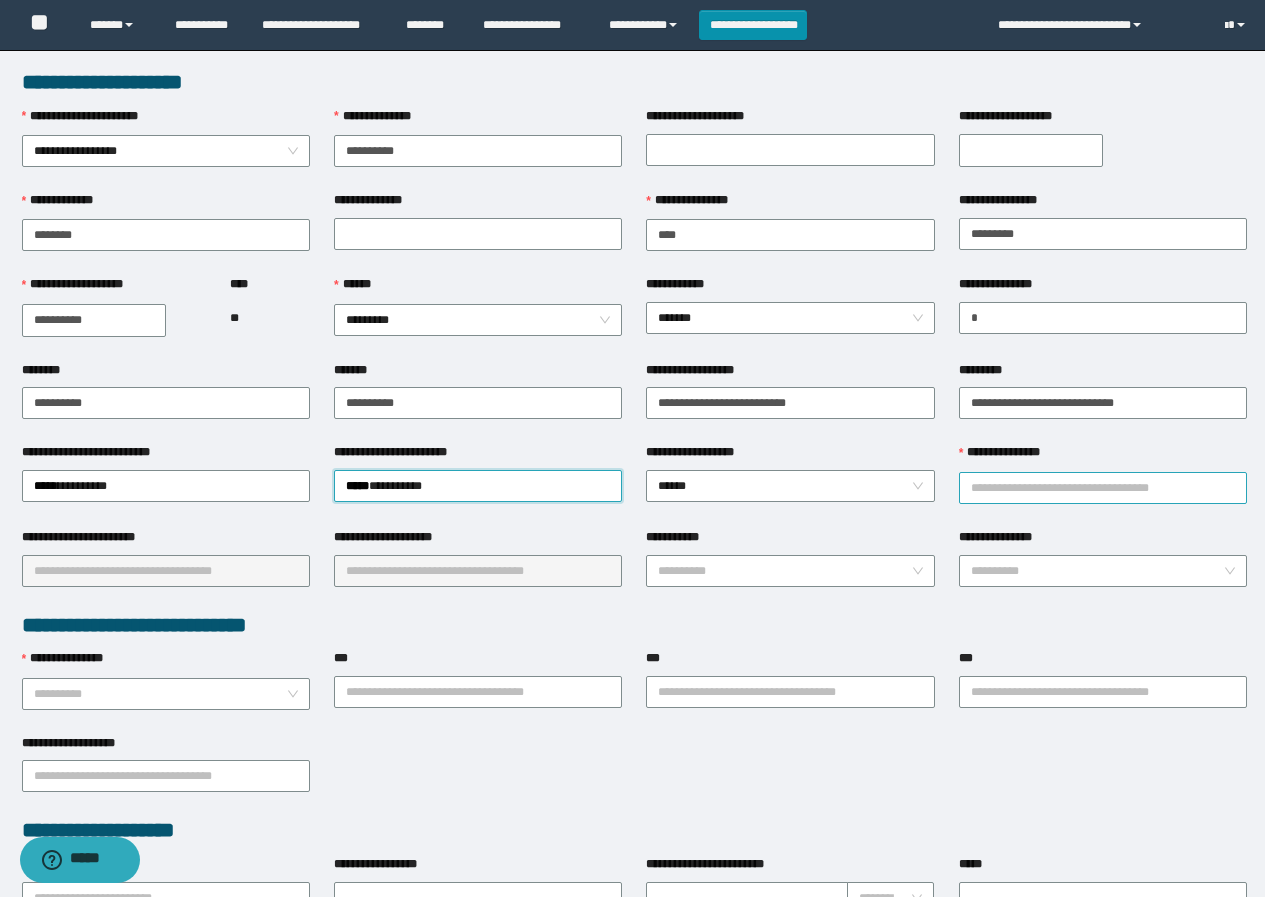 click on "**********" at bounding box center [1103, 488] 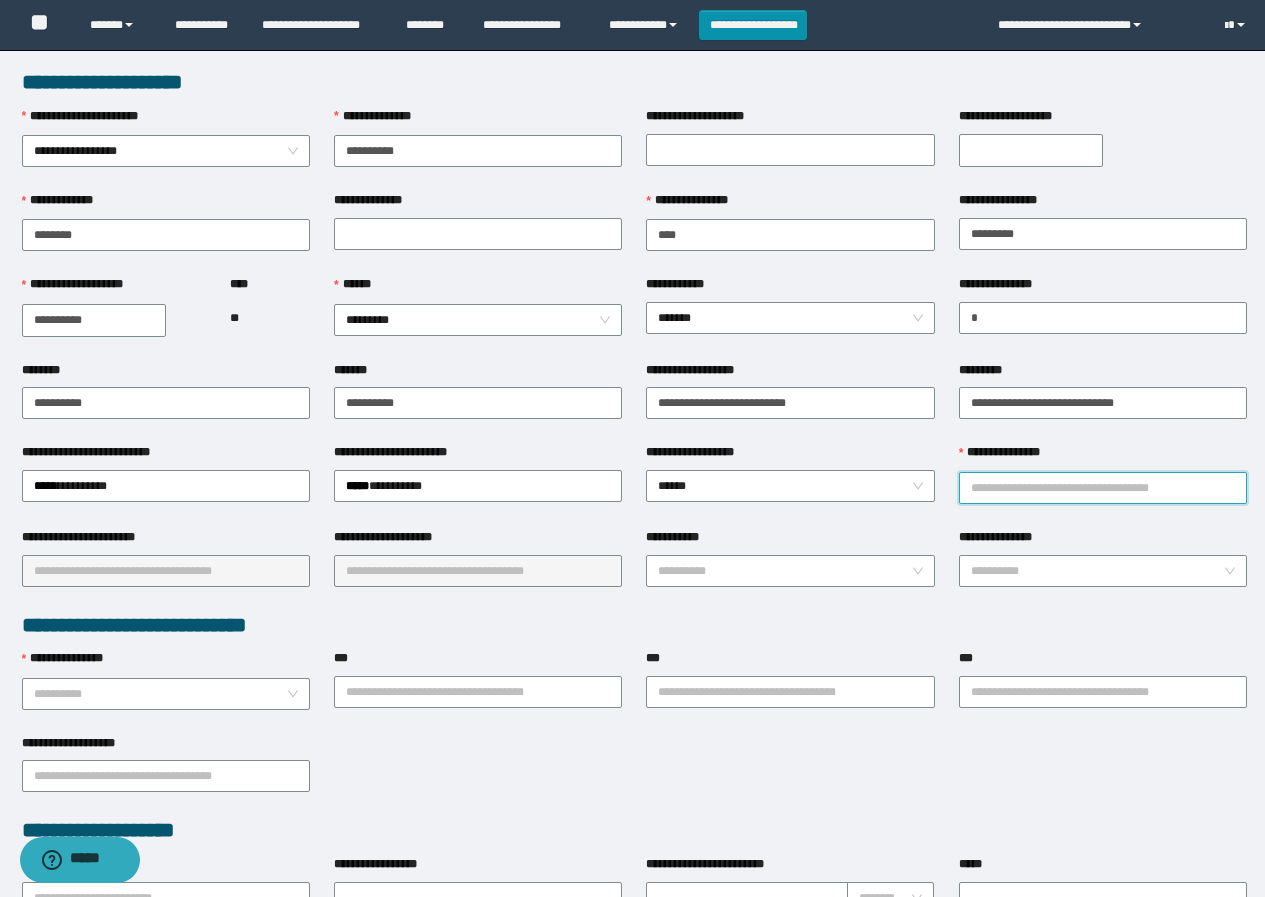 type on "********" 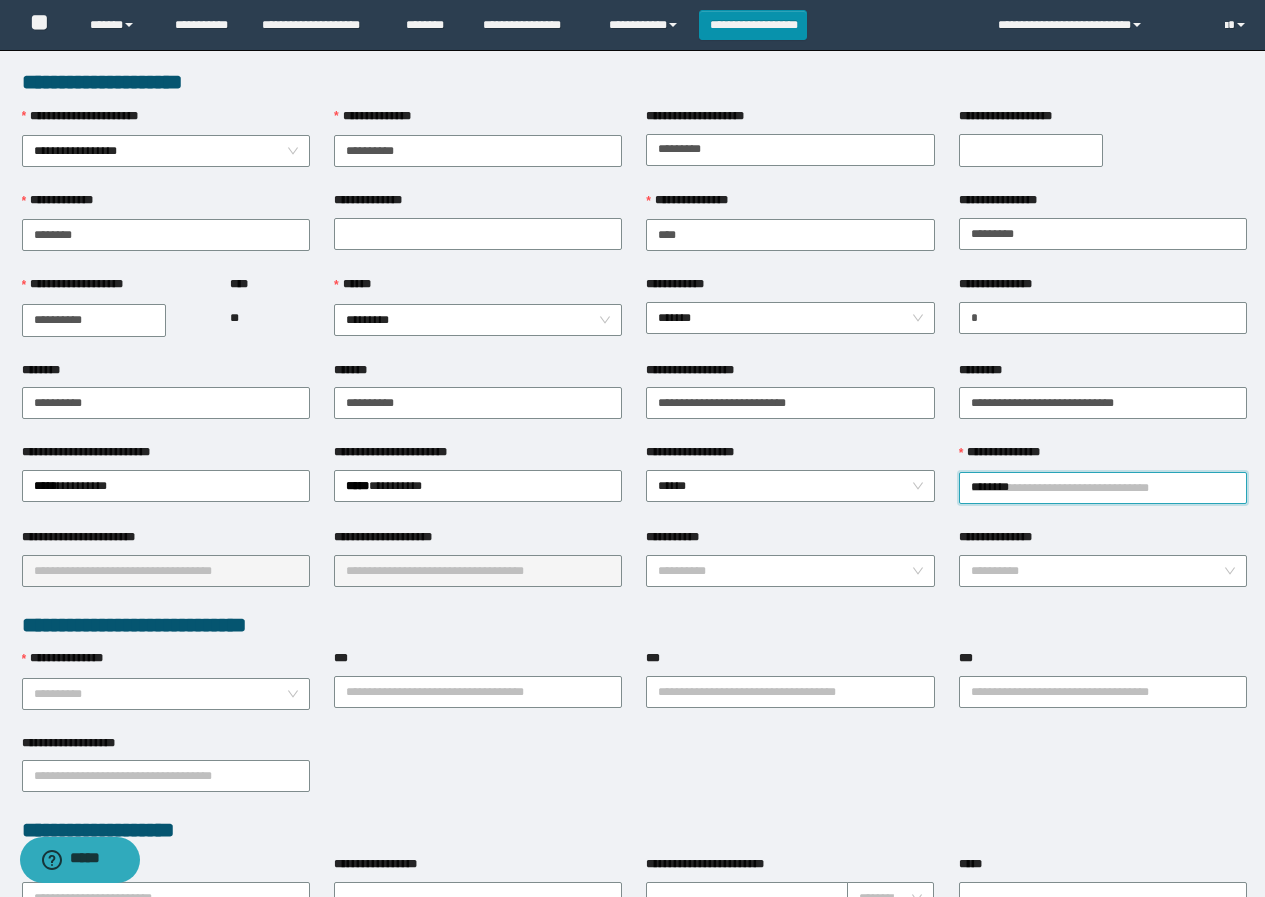type on "*********" 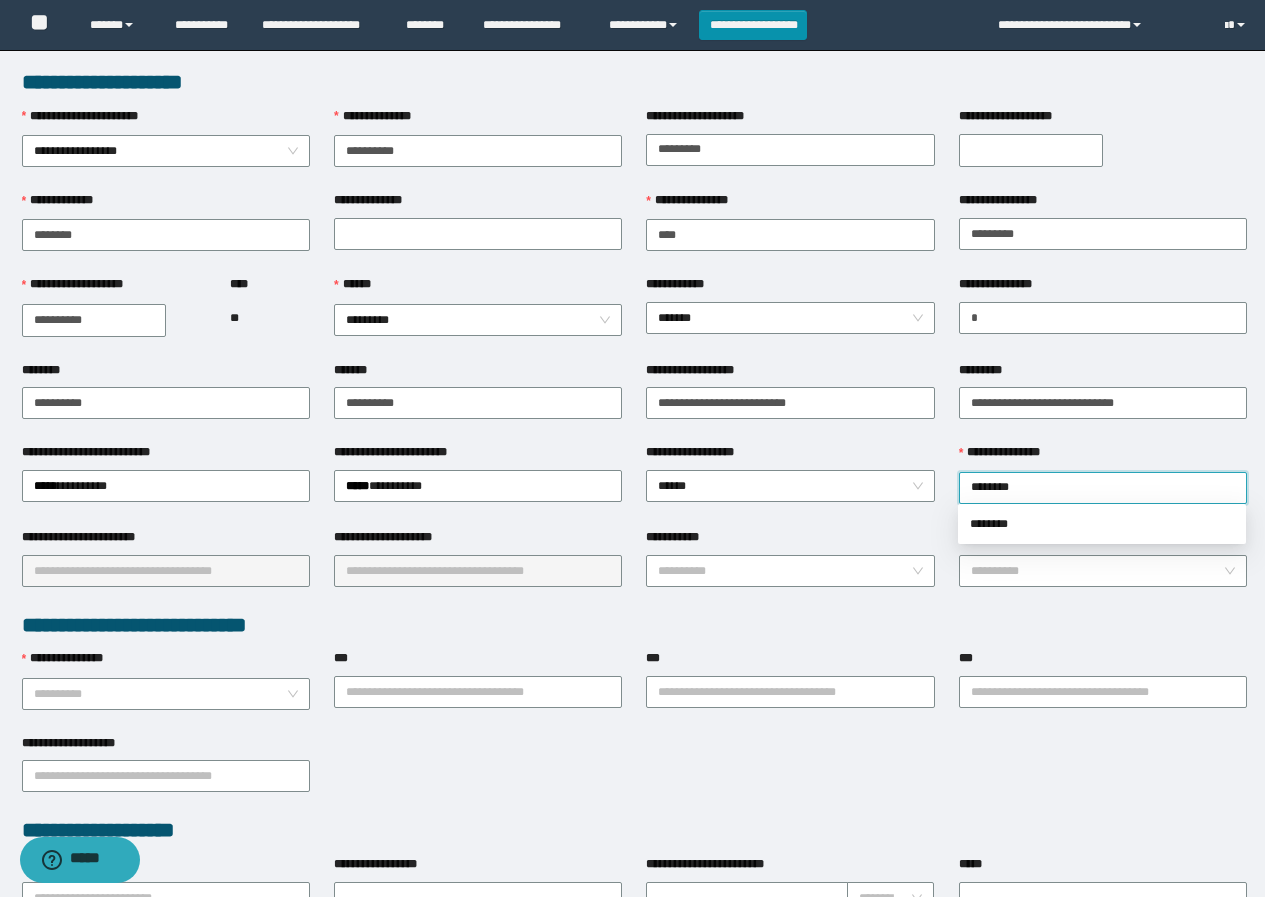 click on "********" at bounding box center (1102, 524) 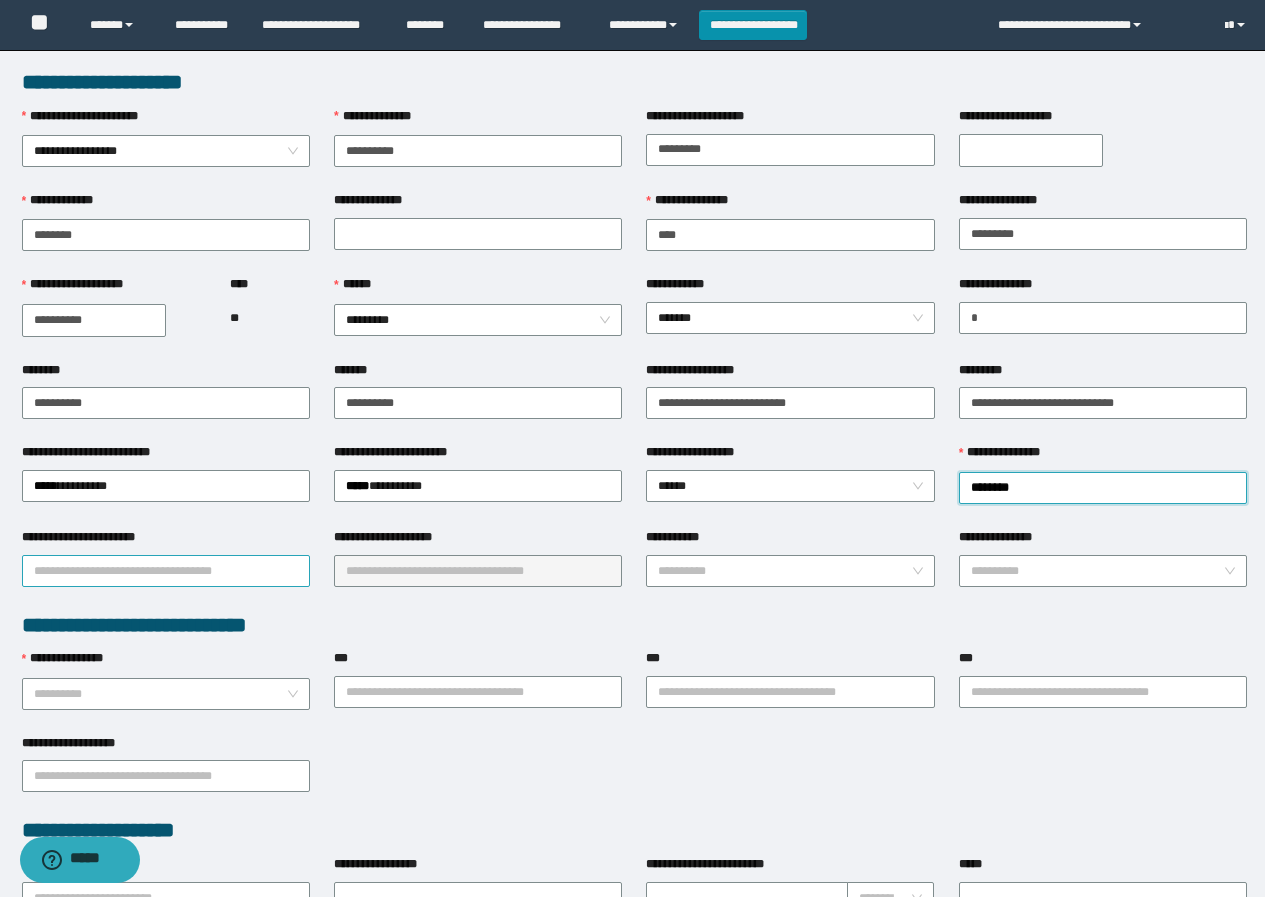 click on "**********" at bounding box center [166, 571] 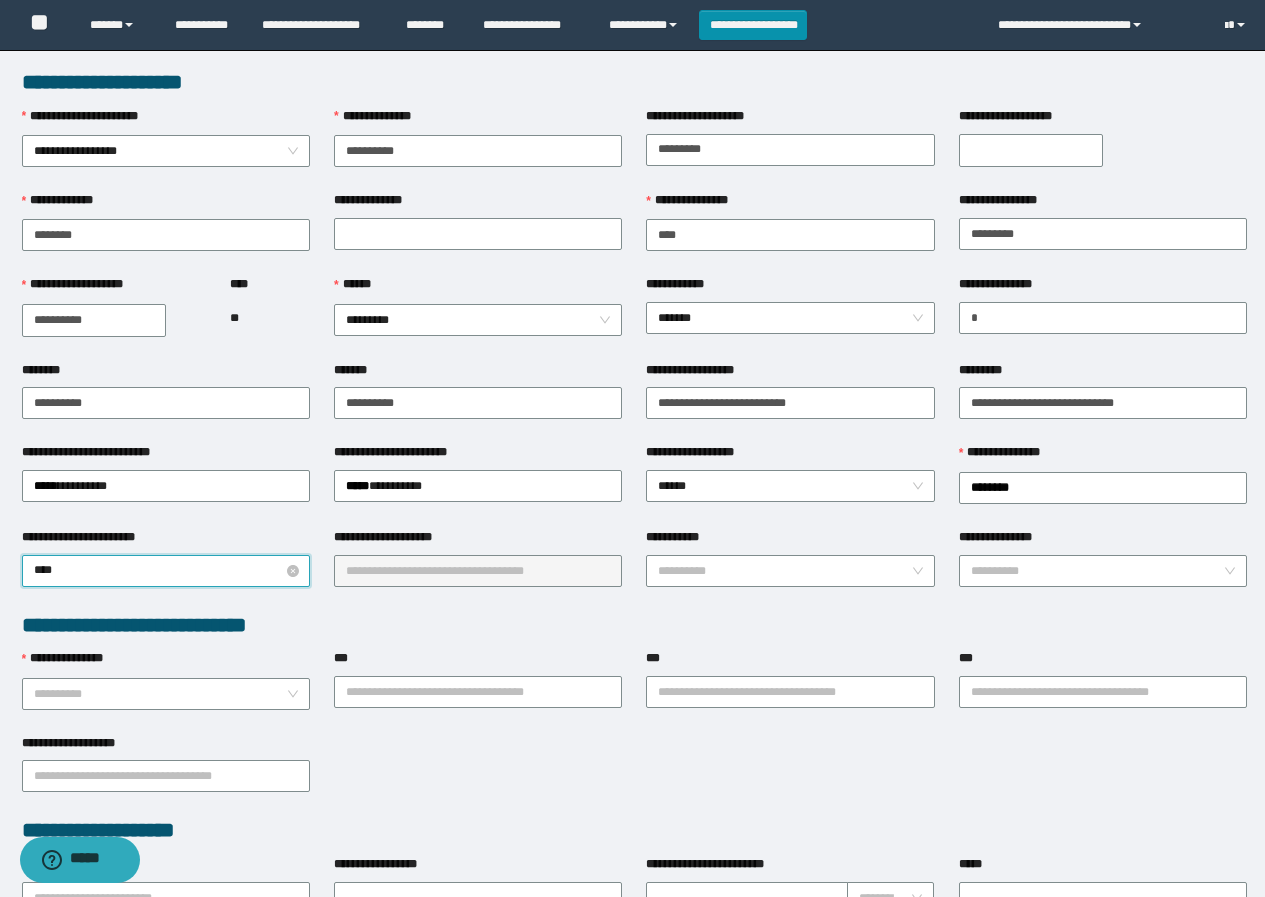 type on "*****" 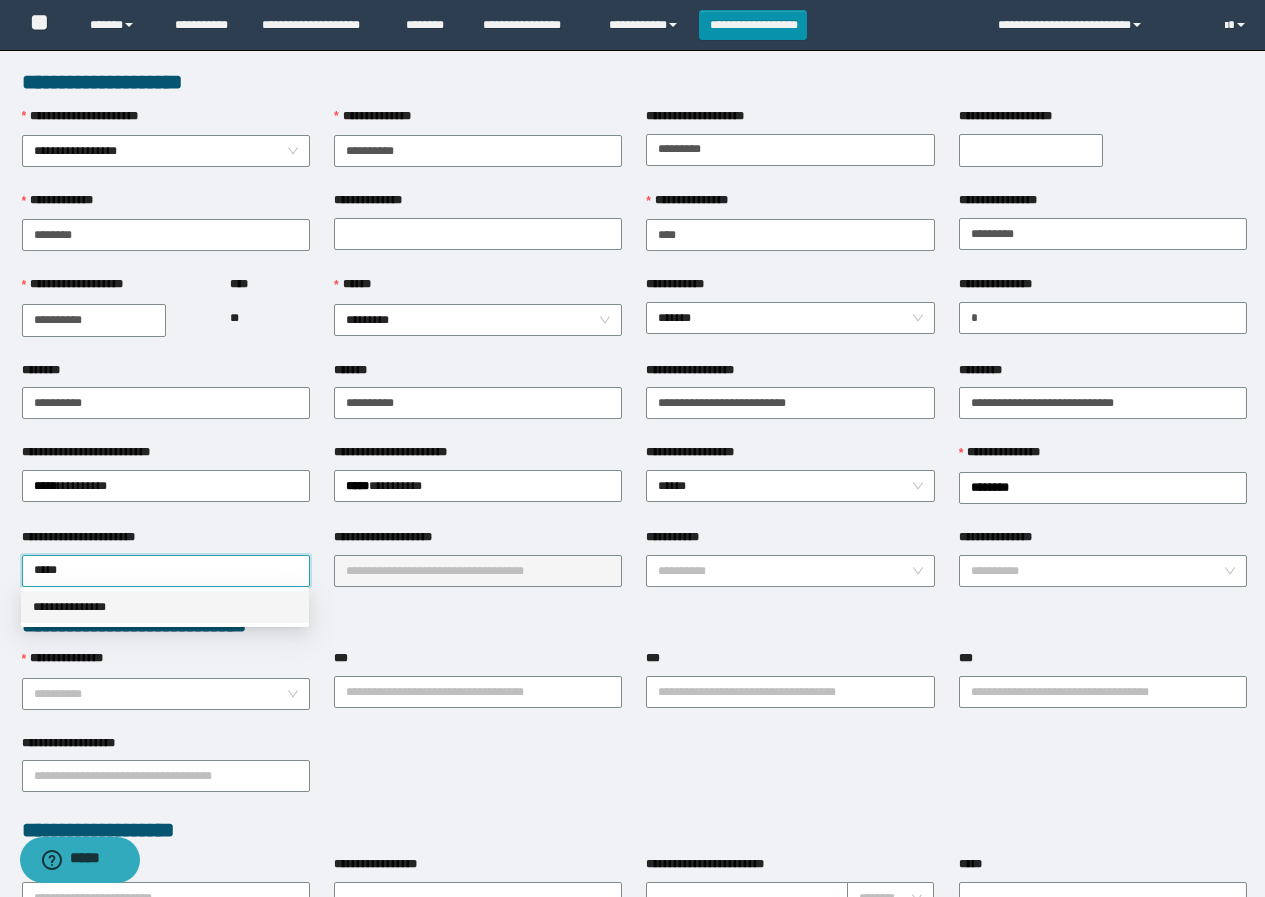 click on "**********" at bounding box center (165, 607) 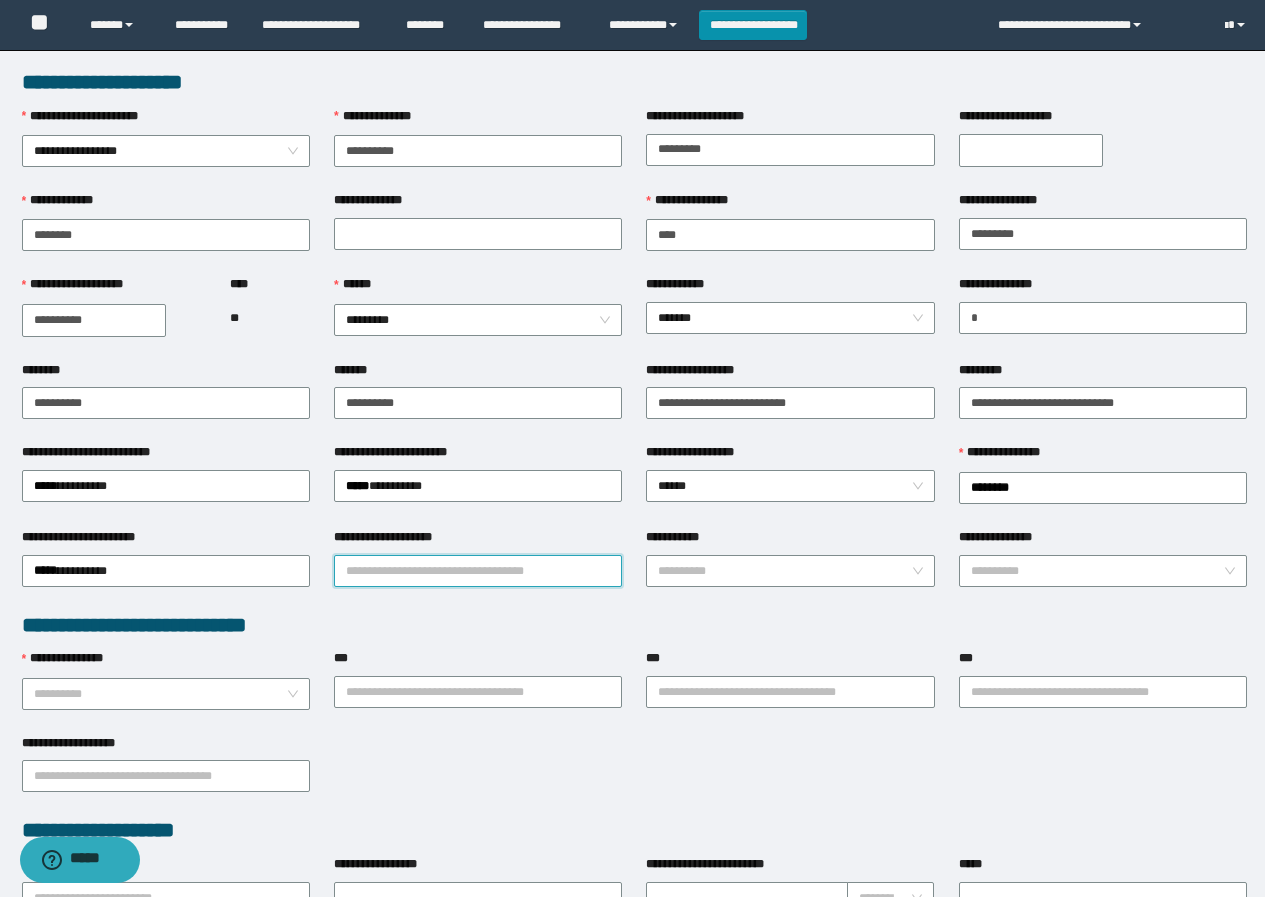 click on "**********" at bounding box center [478, 571] 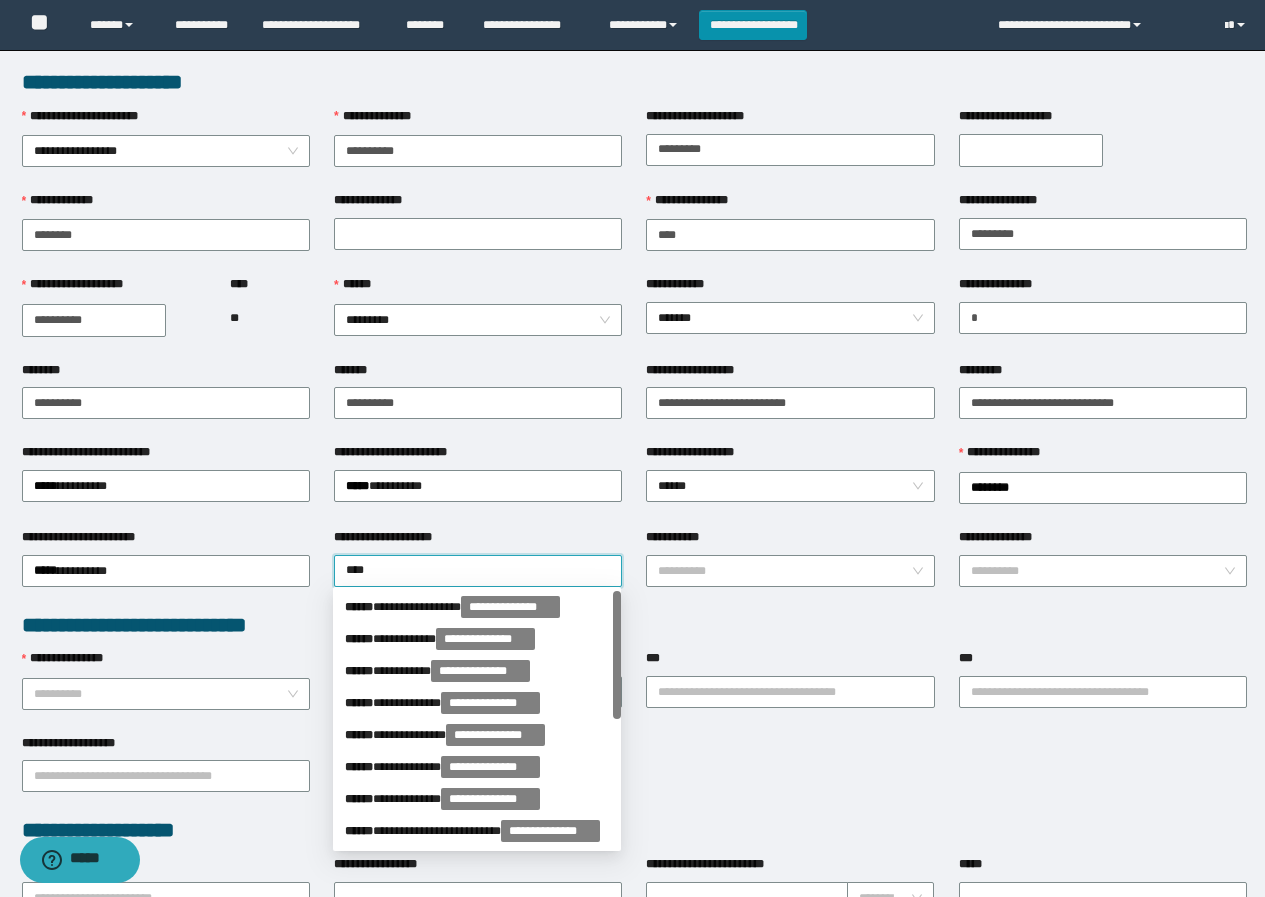 type on "*****" 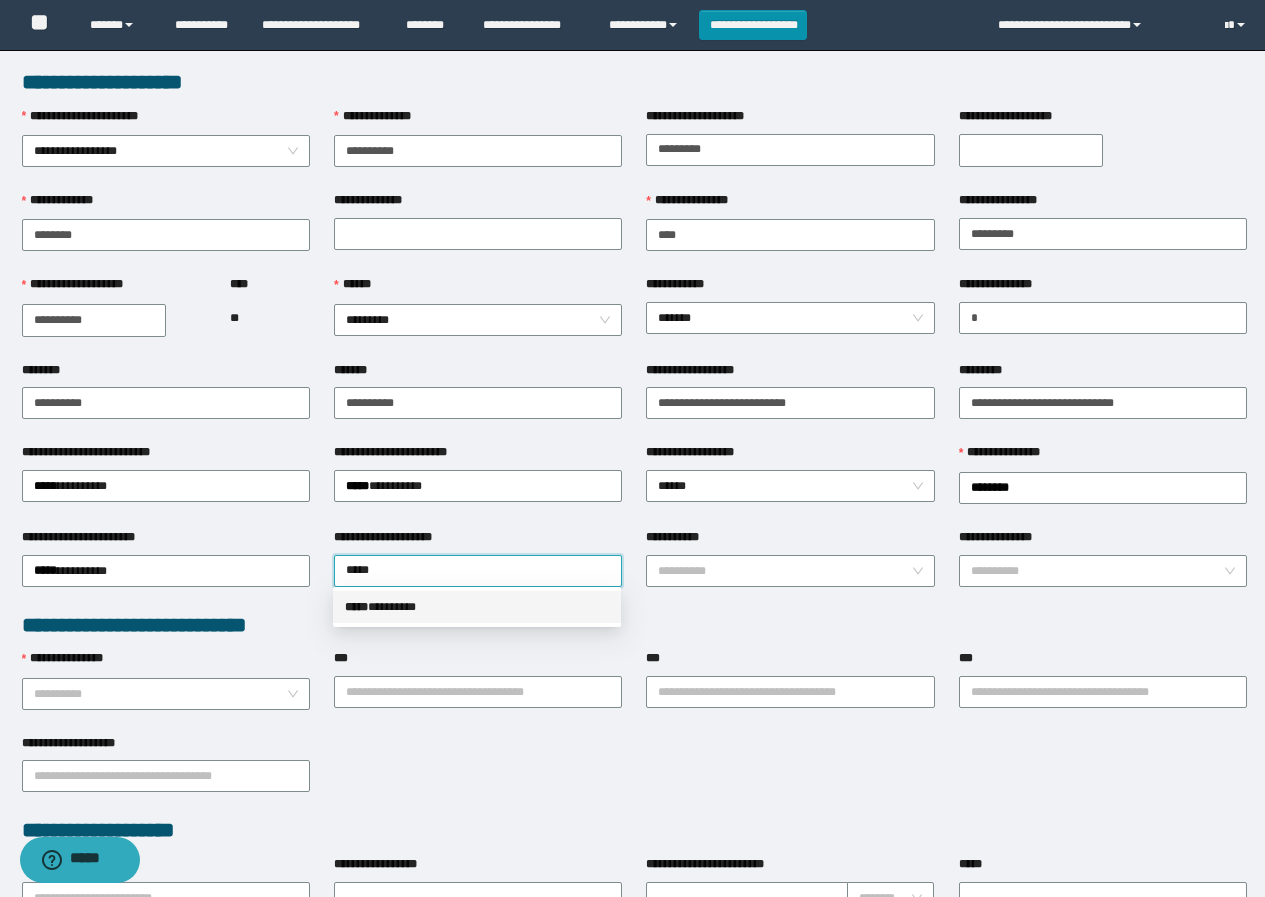 click on "***** * *******" at bounding box center (477, 607) 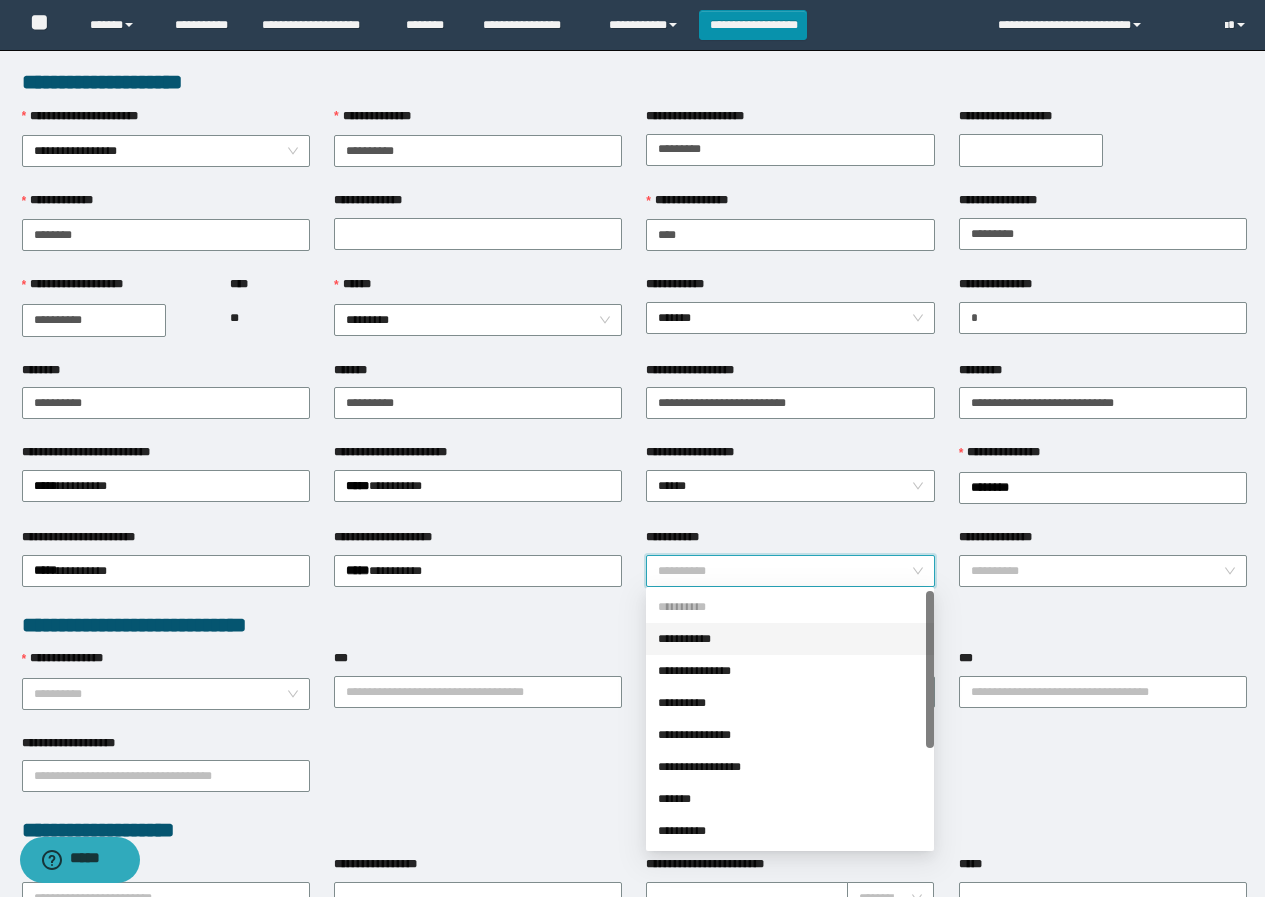 click on "**********" at bounding box center (784, 571) 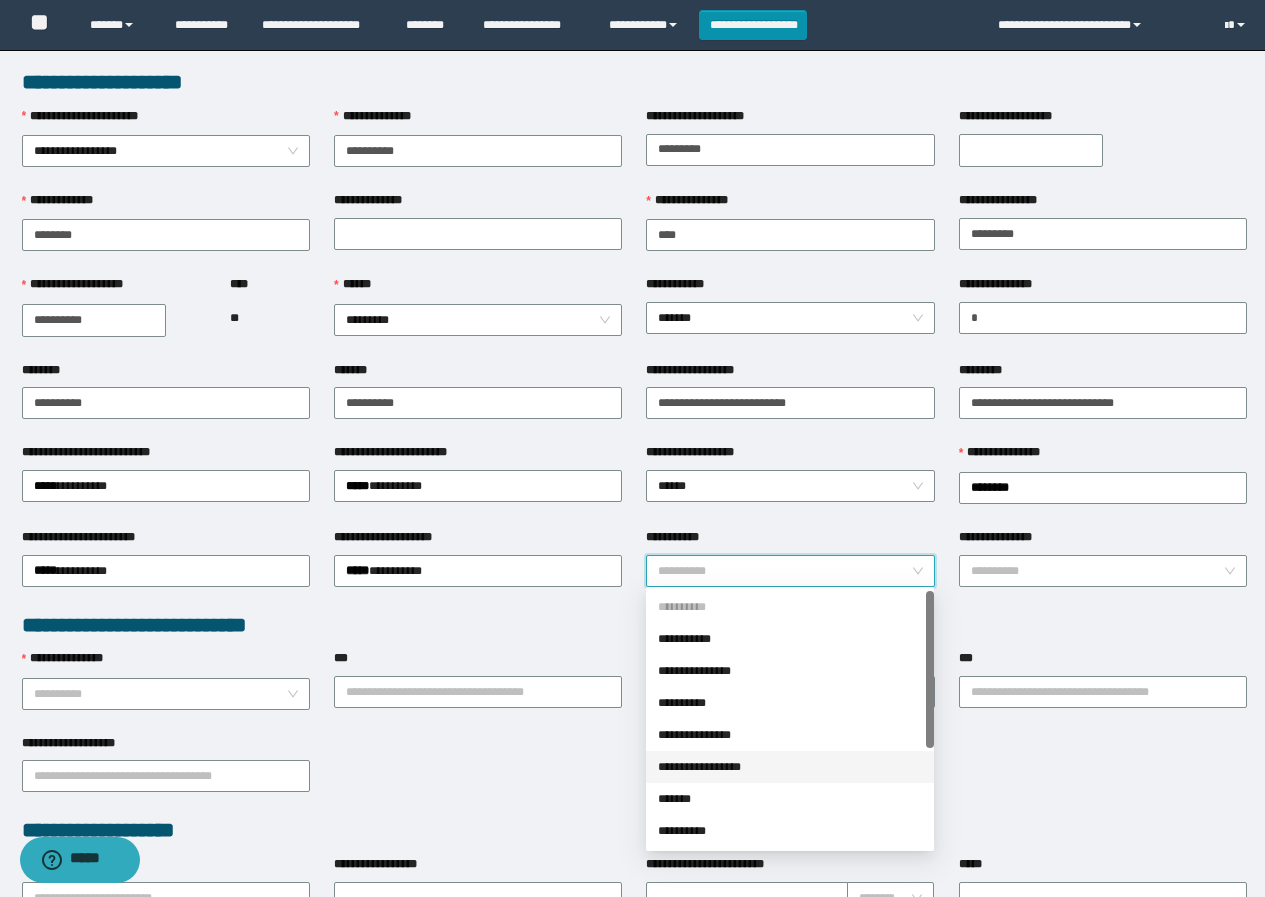 click on "**********" at bounding box center [790, 767] 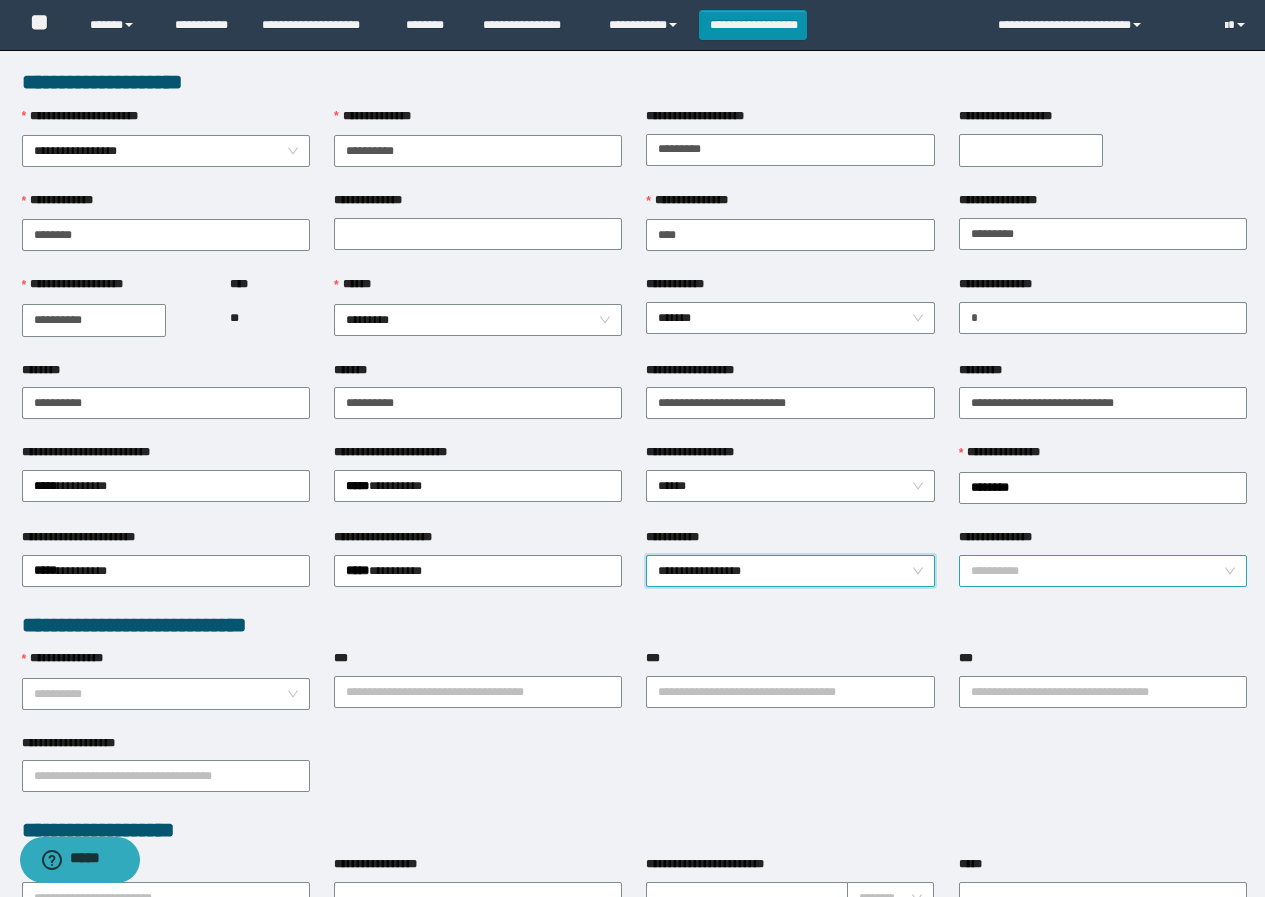 click on "**********" at bounding box center [1097, 571] 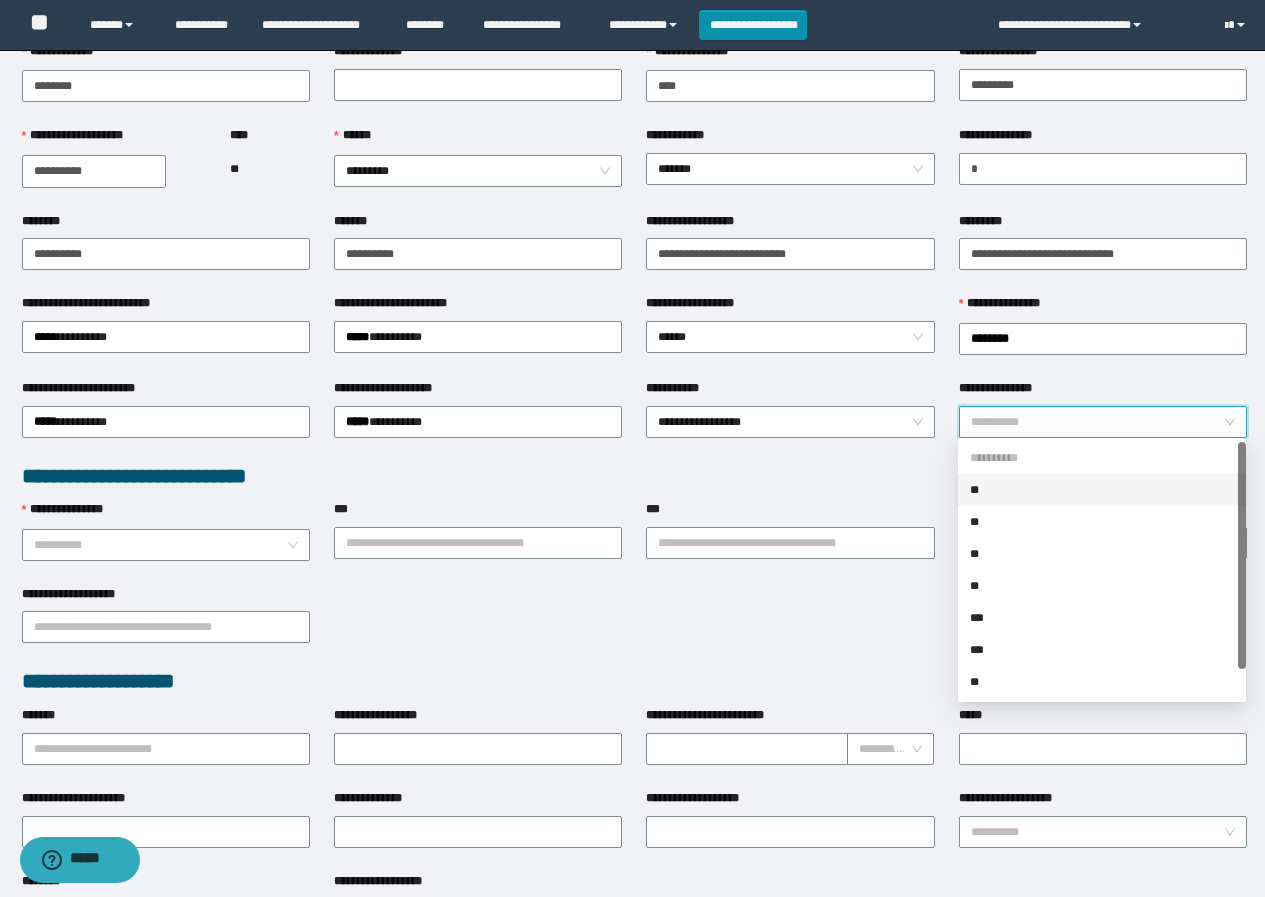 scroll, scrollTop: 200, scrollLeft: 0, axis: vertical 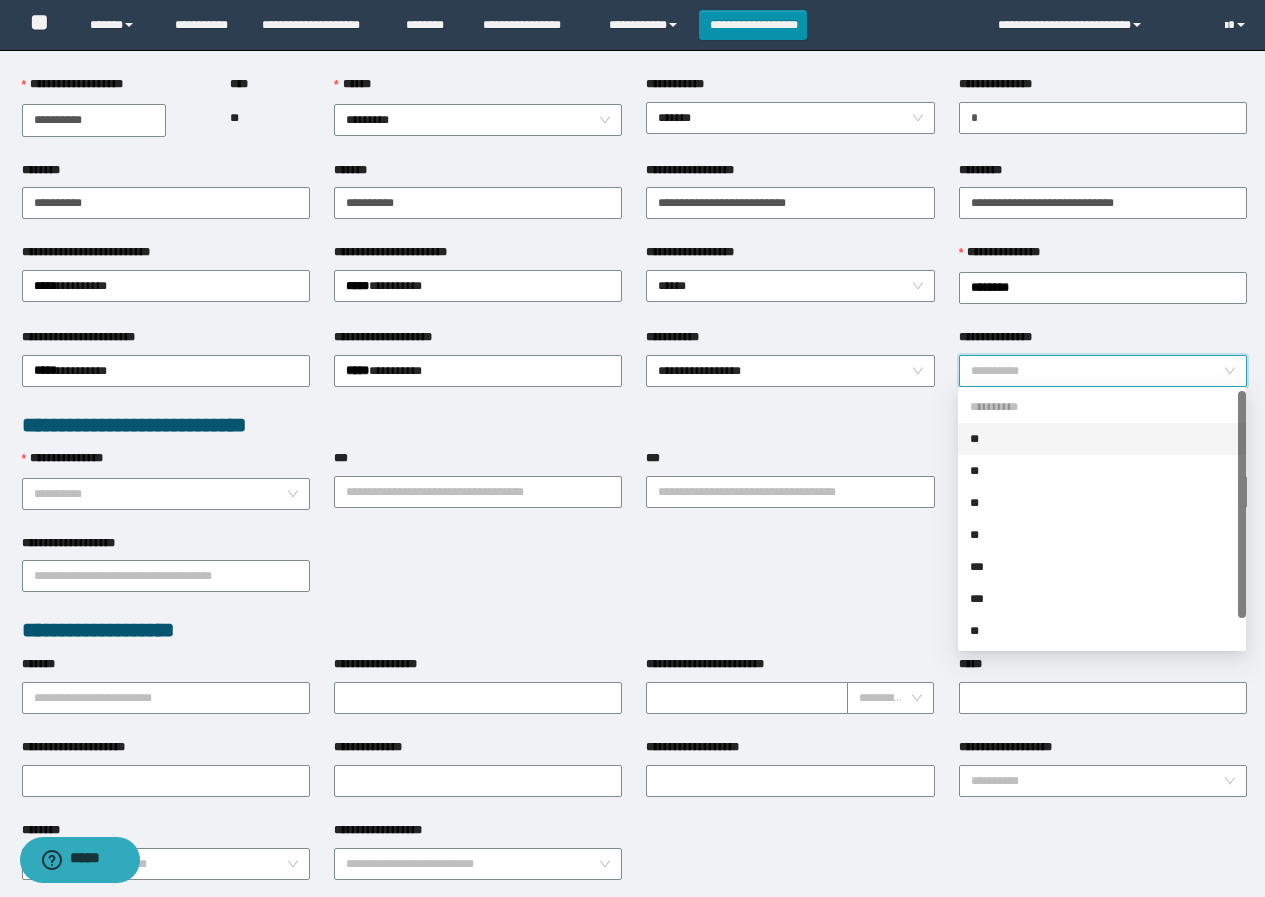 click on "**" at bounding box center (1102, 439) 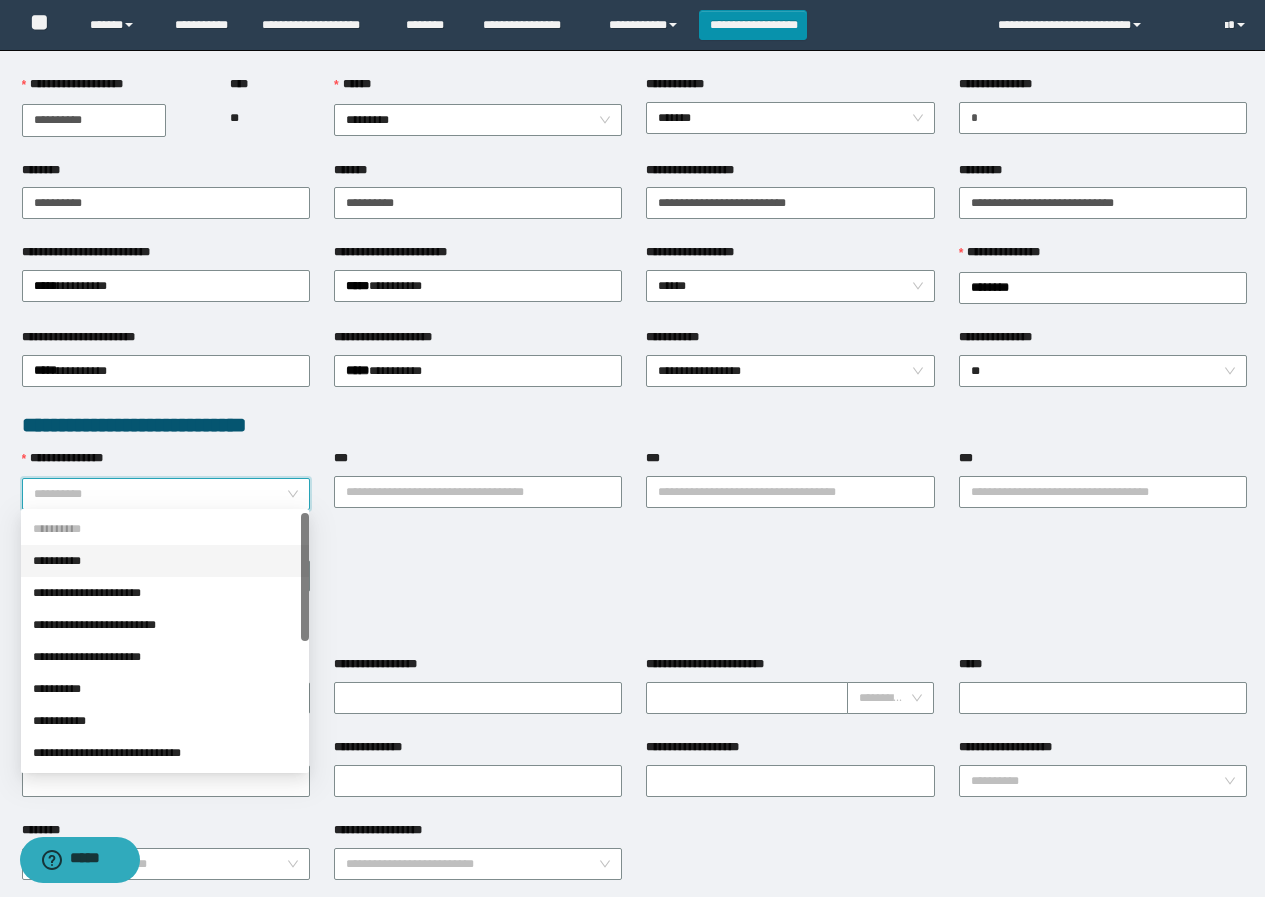 click on "**********" at bounding box center (160, 494) 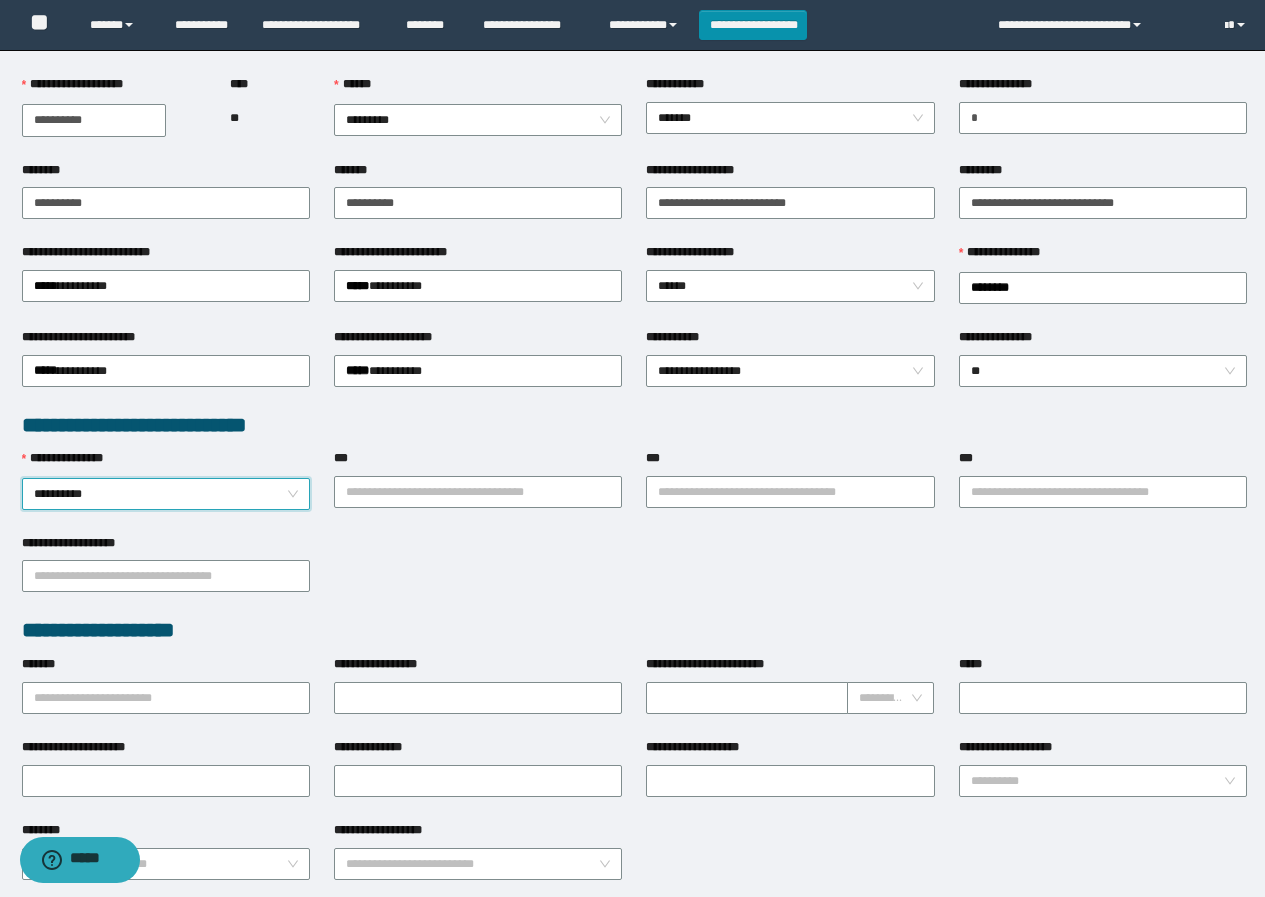 click on "**********" at bounding box center [166, 494] 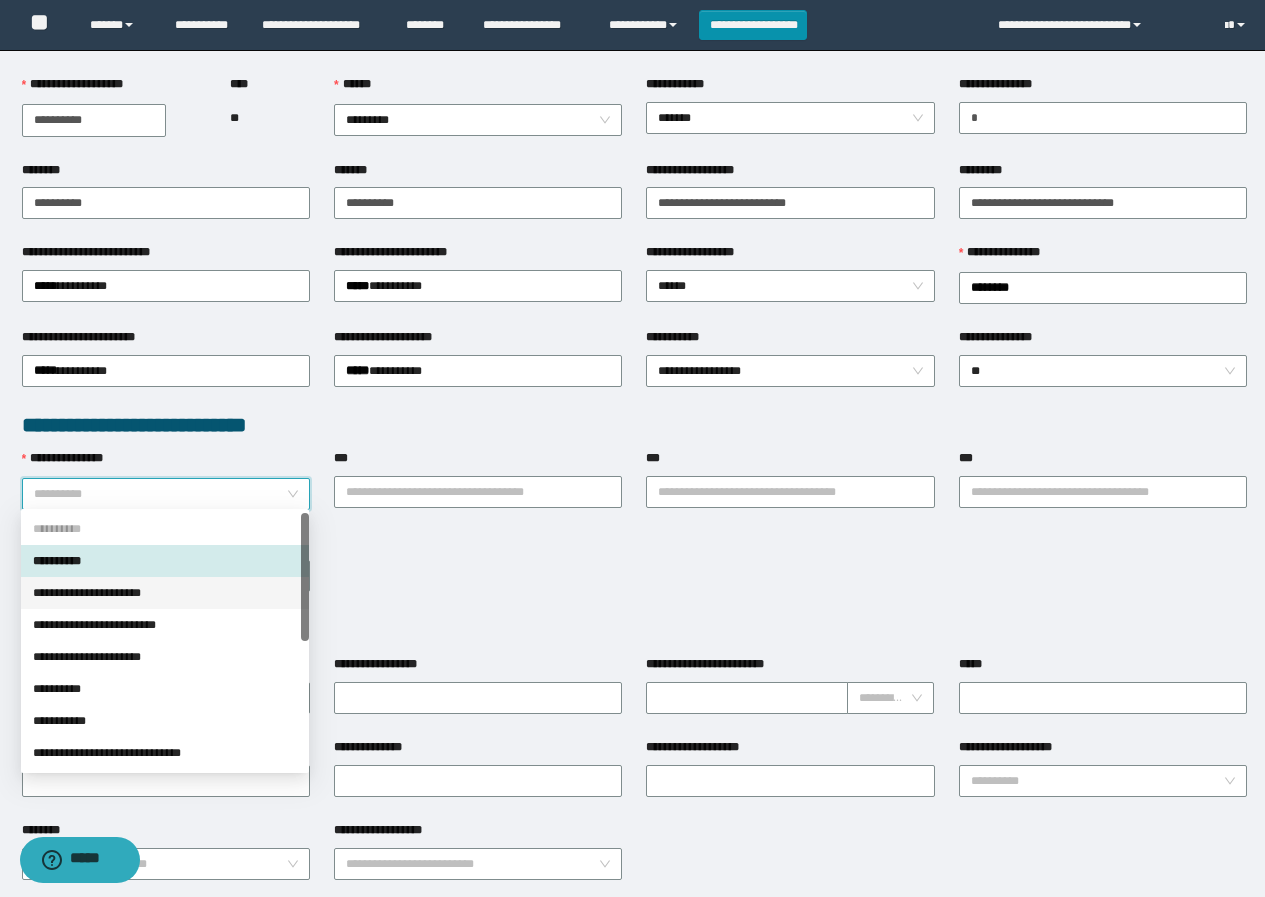 click on "**********" at bounding box center [165, 593] 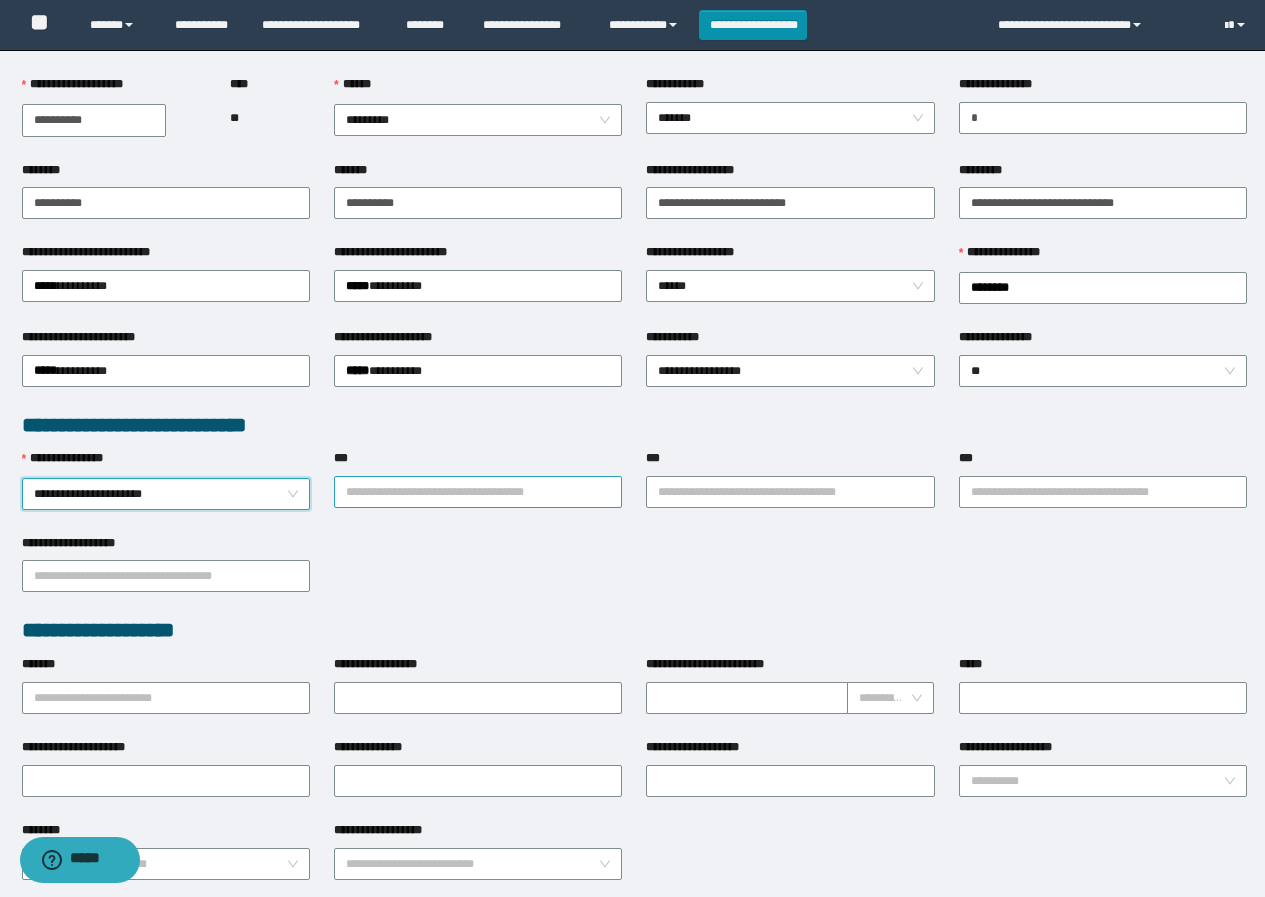 click on "***" at bounding box center (478, 492) 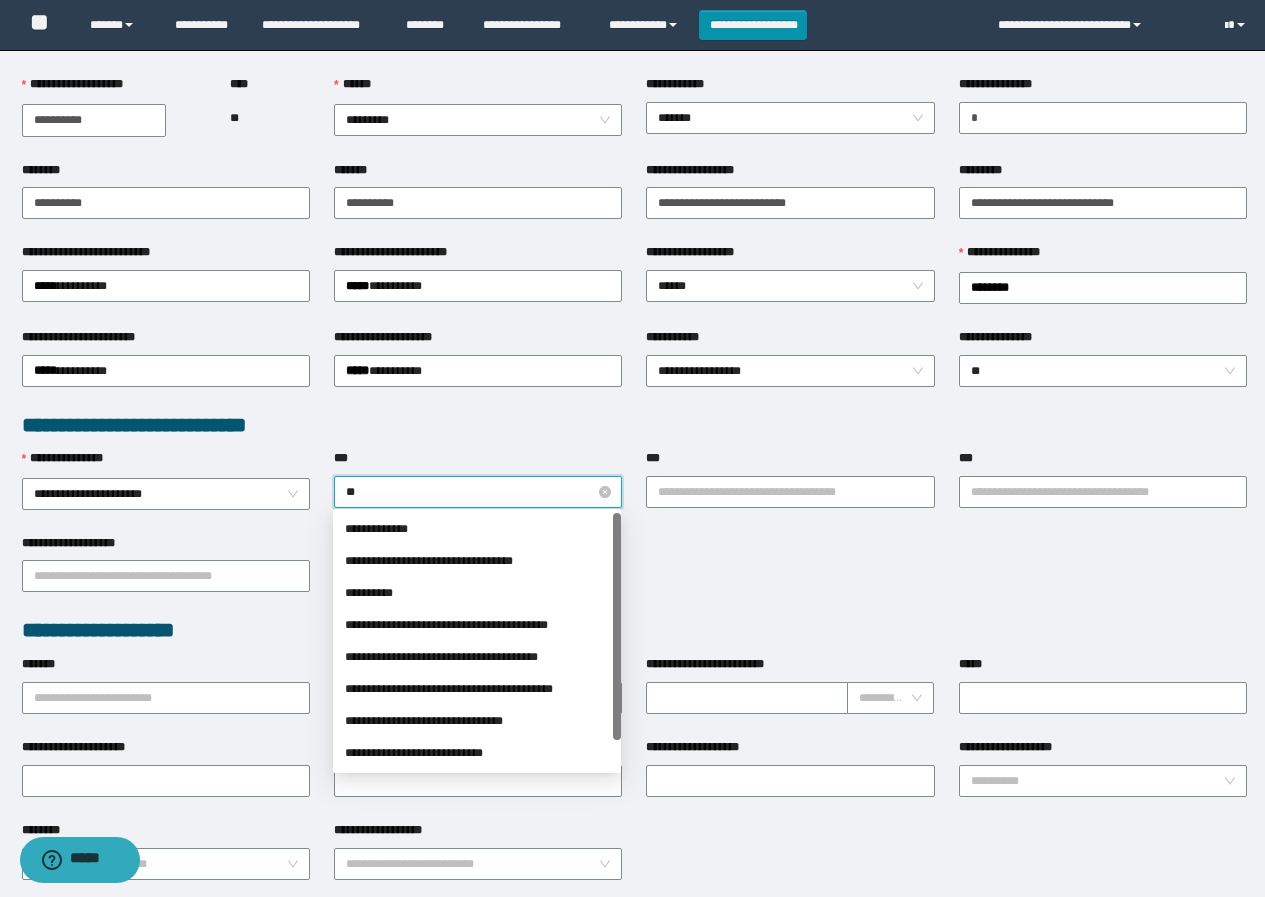 type on "*" 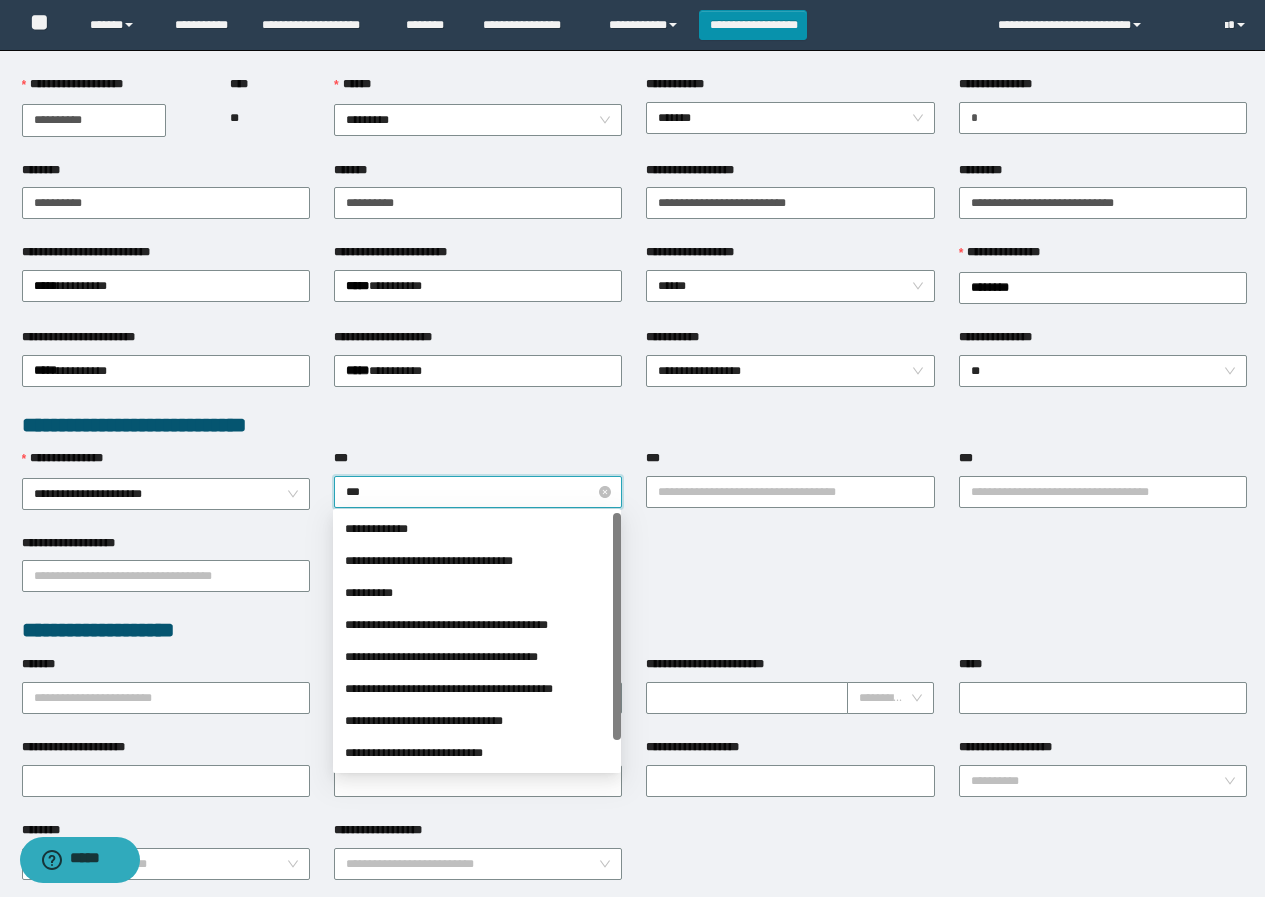 type on "****" 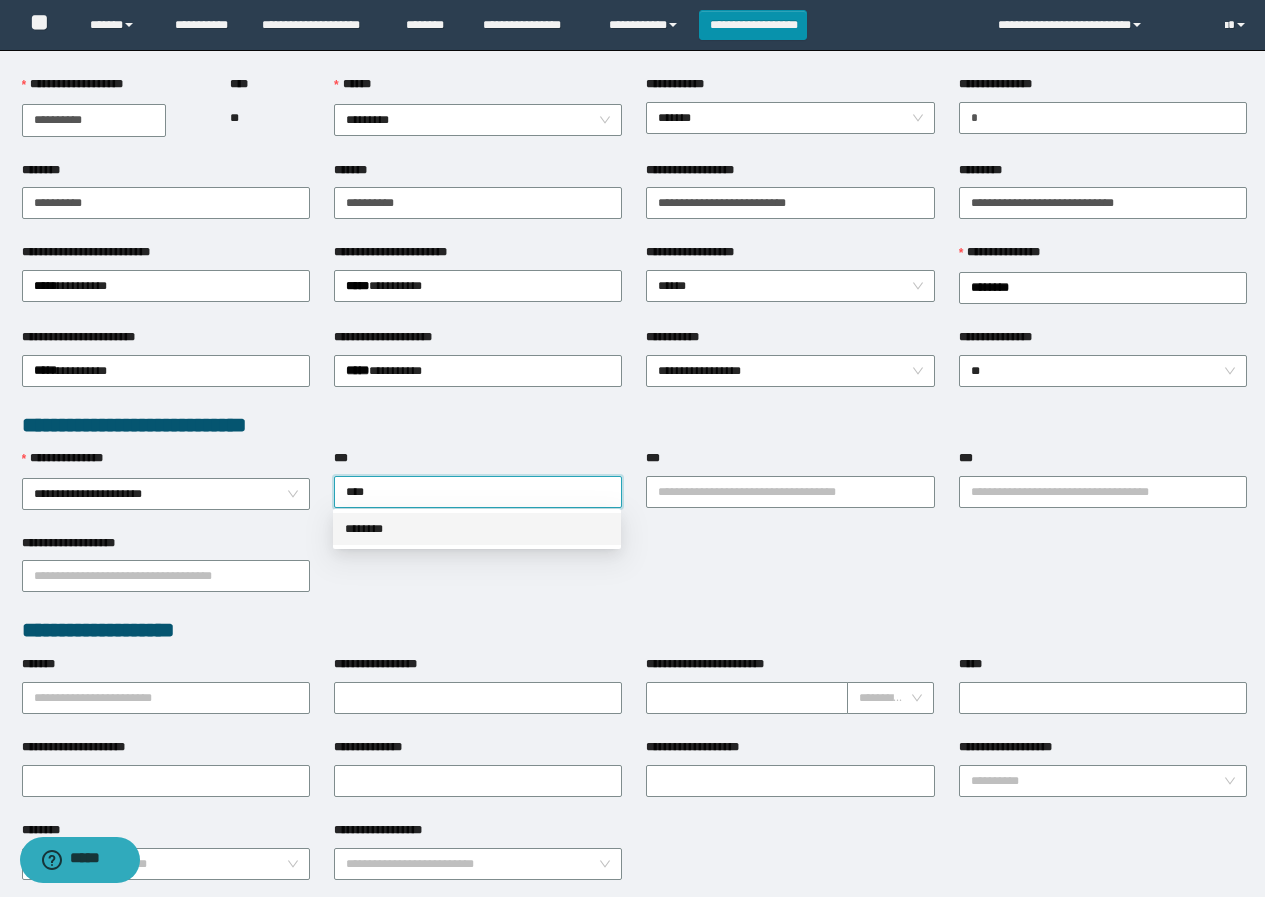 click on "********" at bounding box center (477, 529) 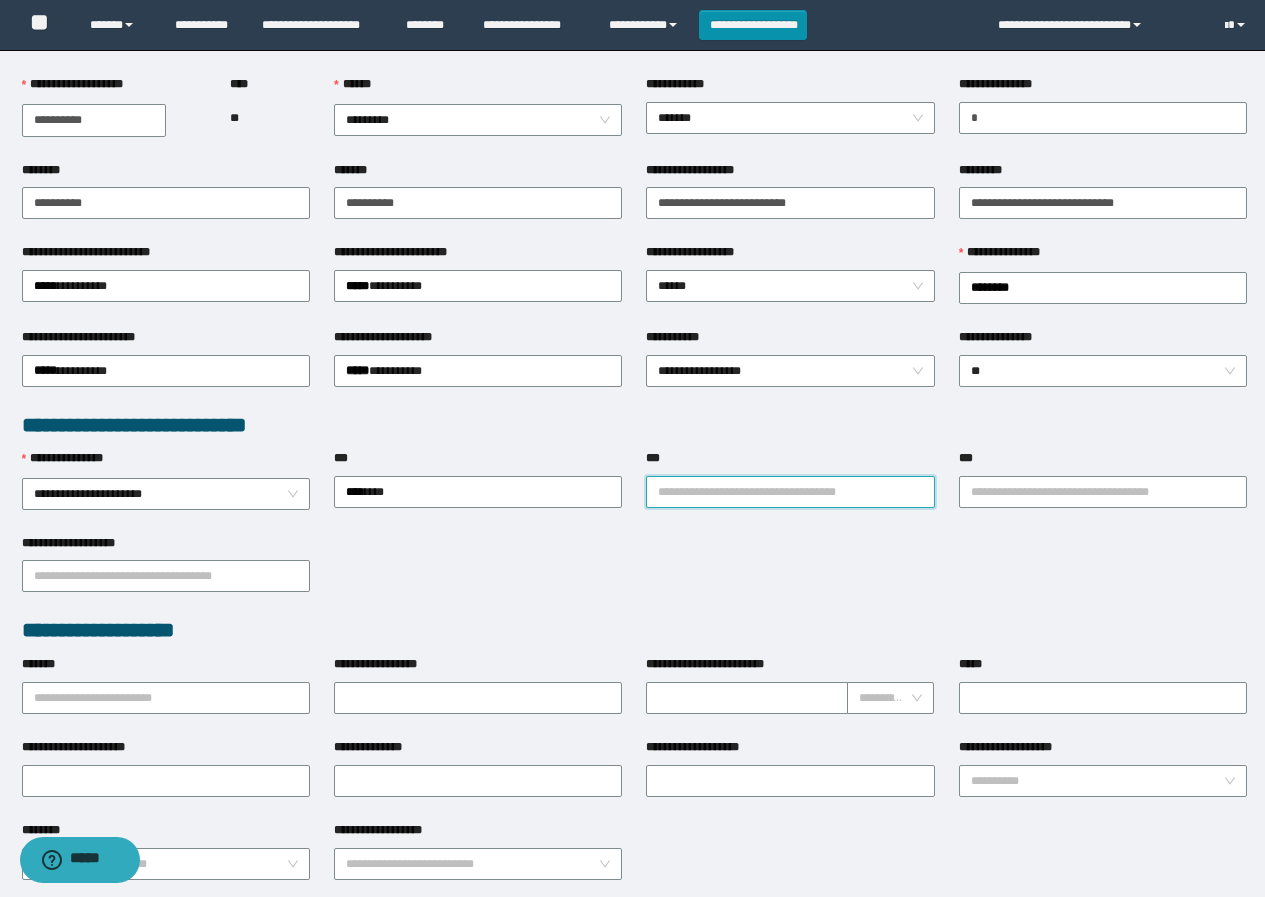 click on "***" at bounding box center [790, 492] 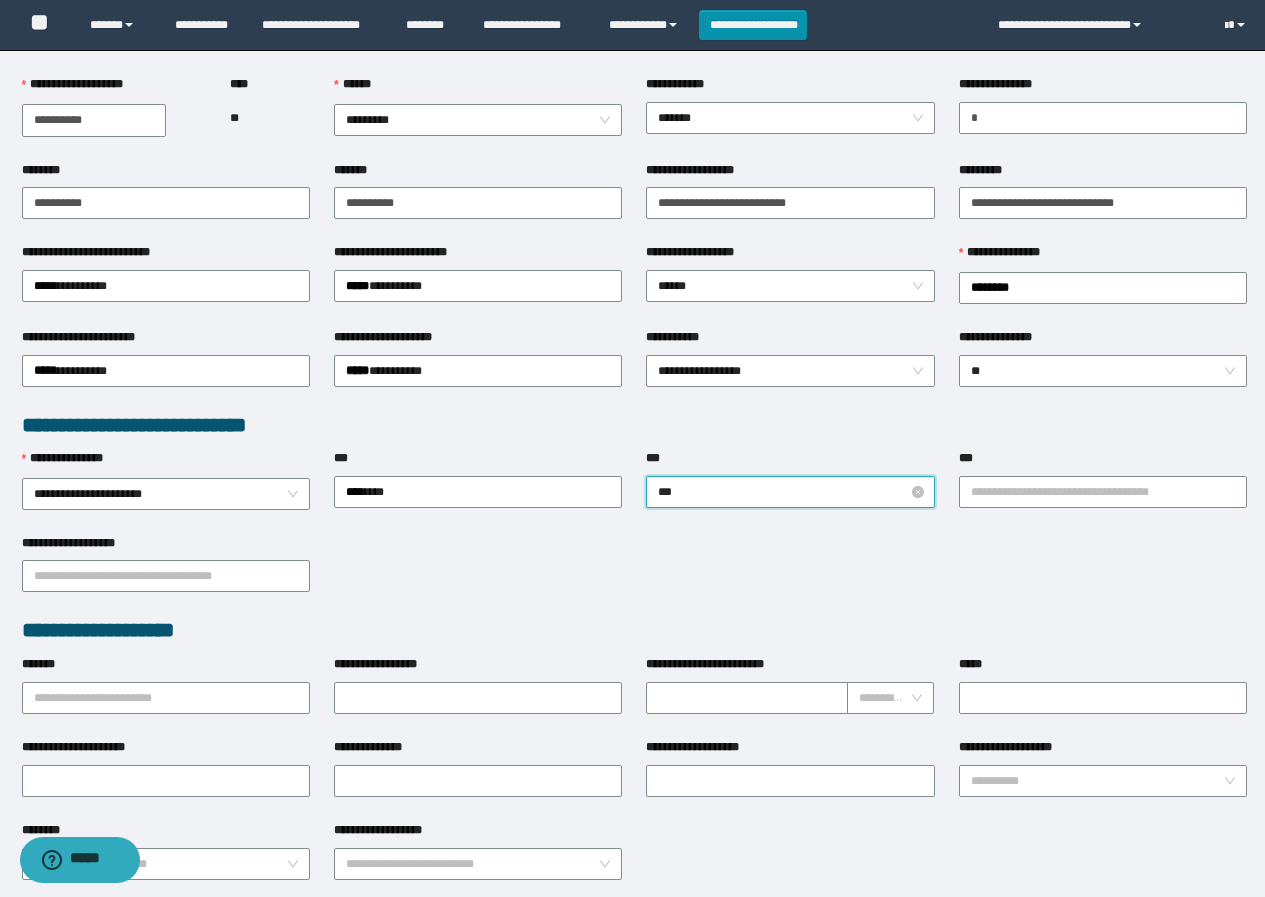 type on "****" 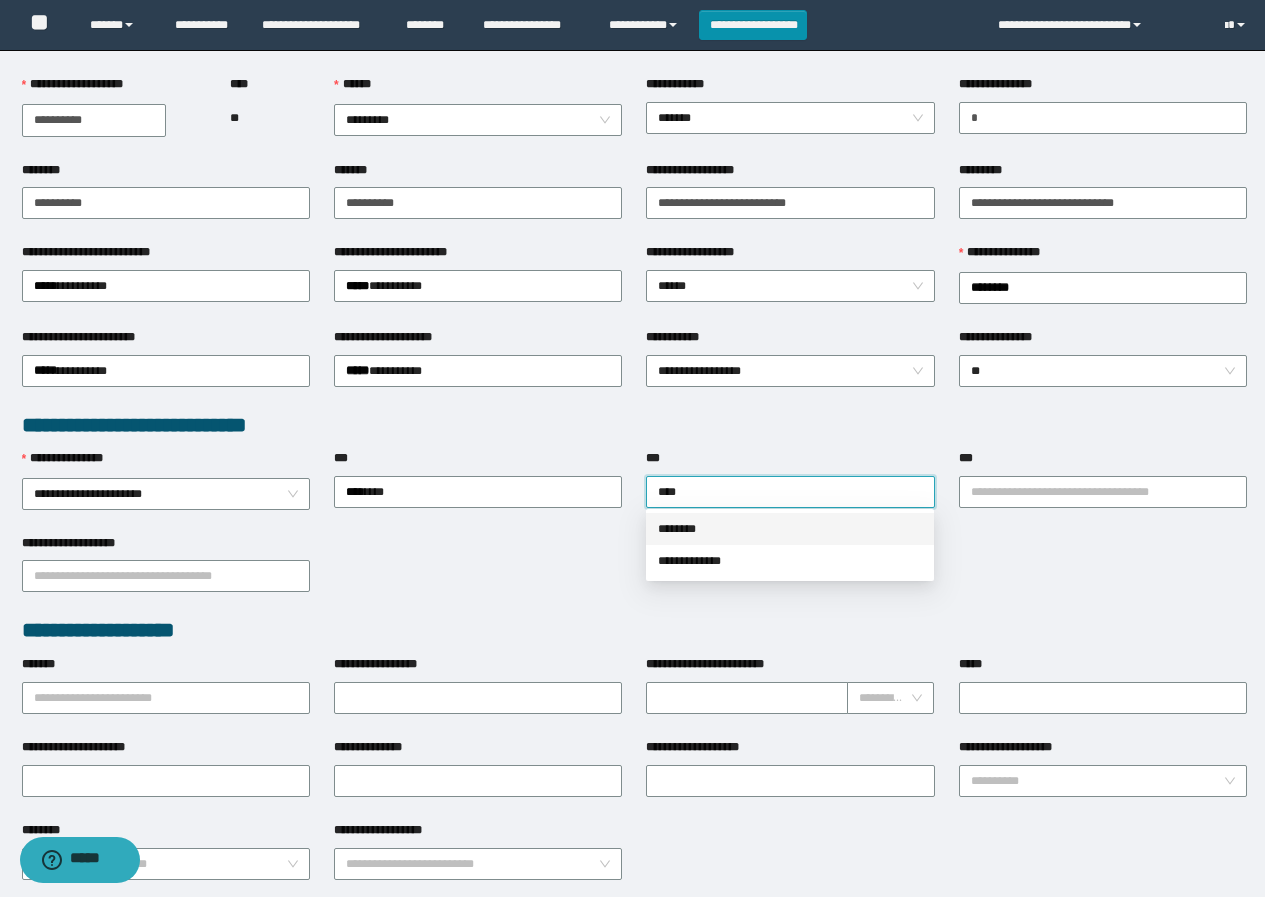 click on "********" at bounding box center [790, 529] 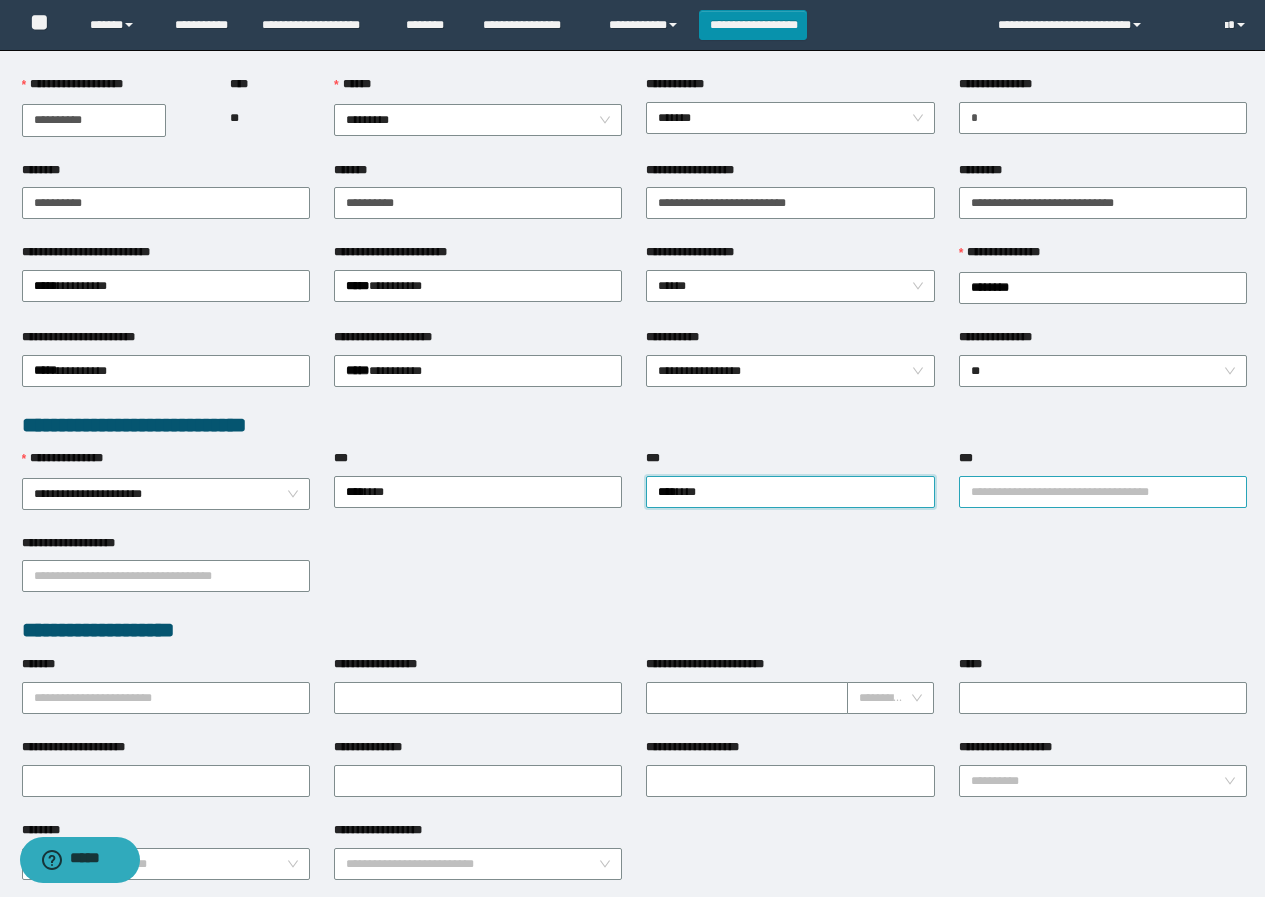 click on "***" at bounding box center (1103, 492) 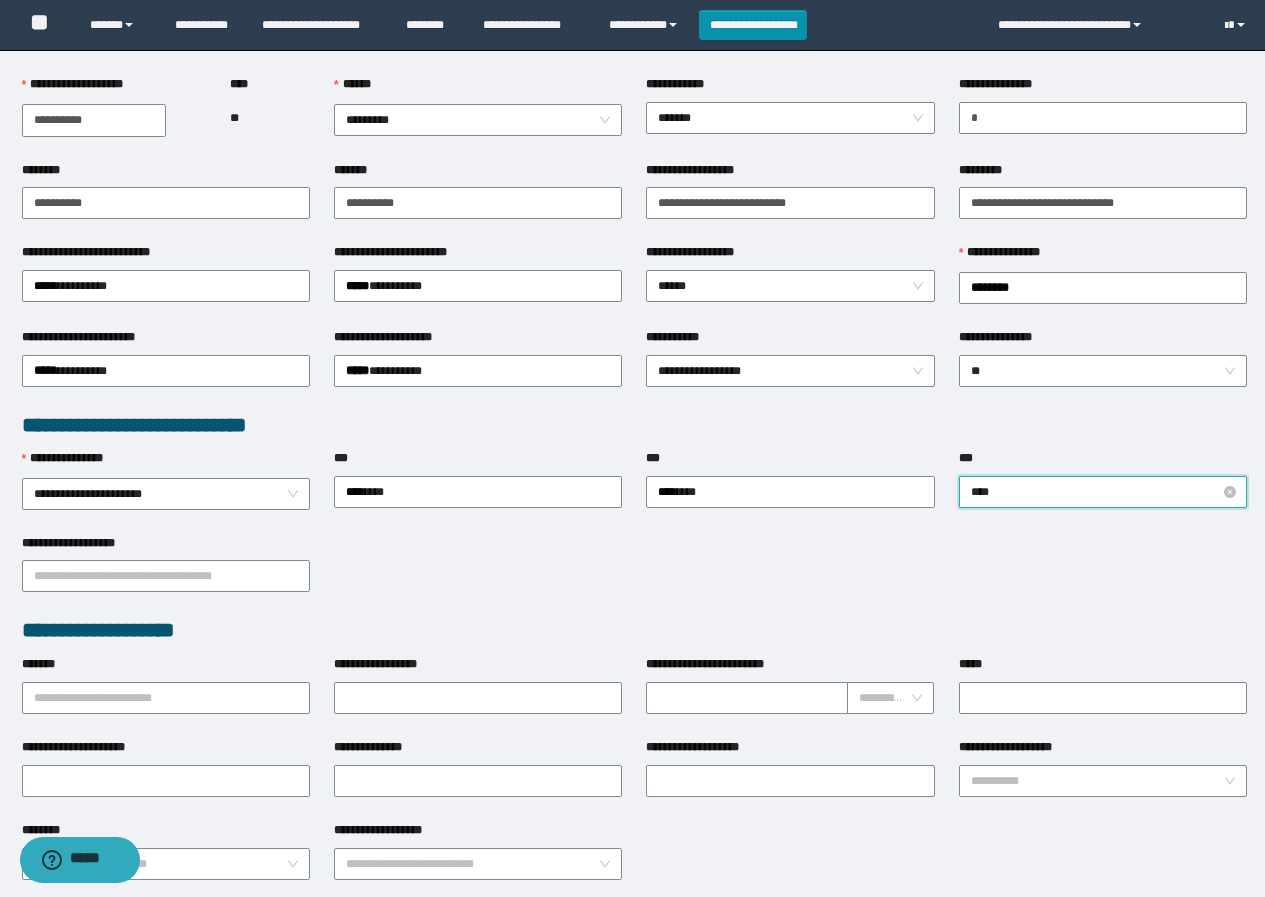 type on "*****" 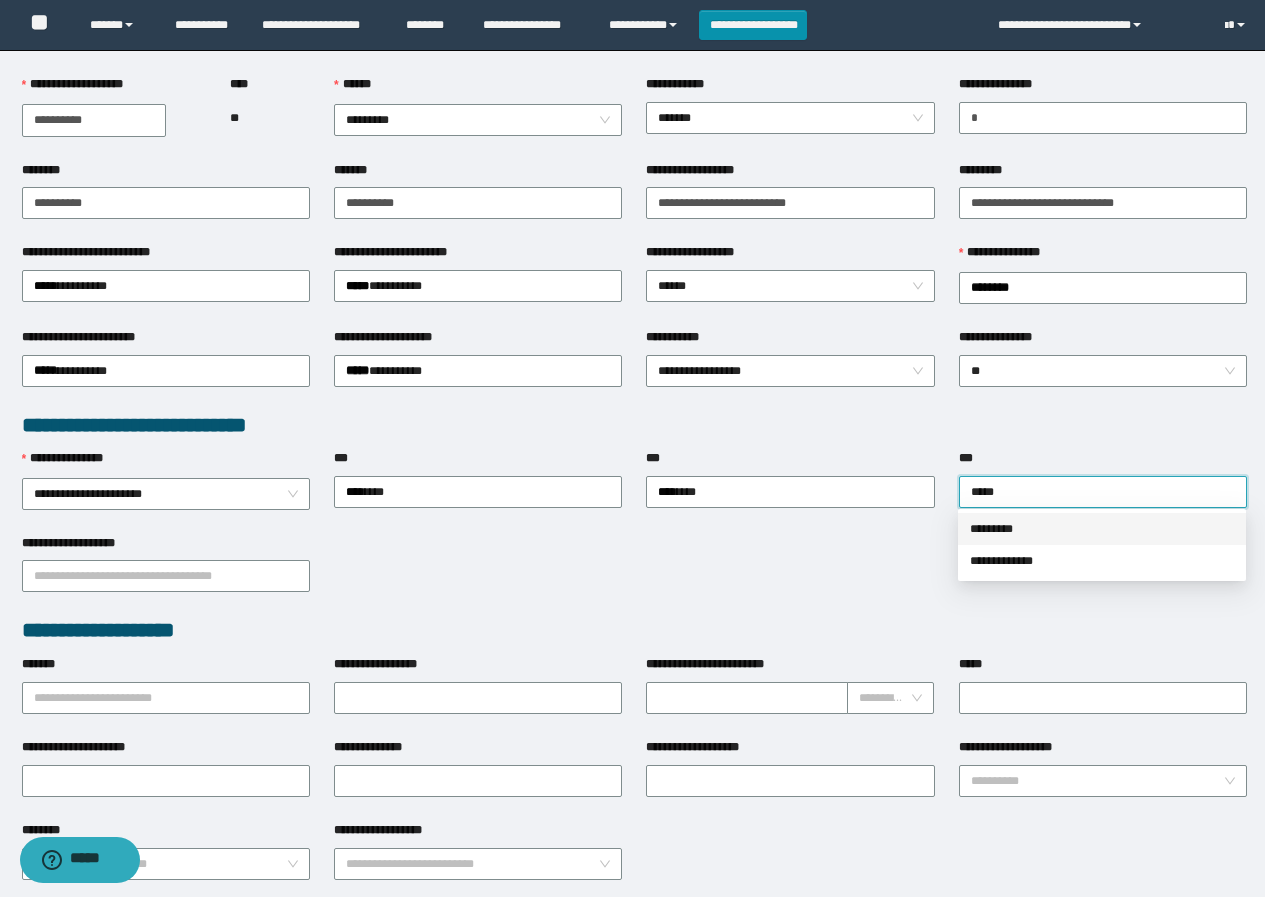 click on "*********" at bounding box center (1102, 529) 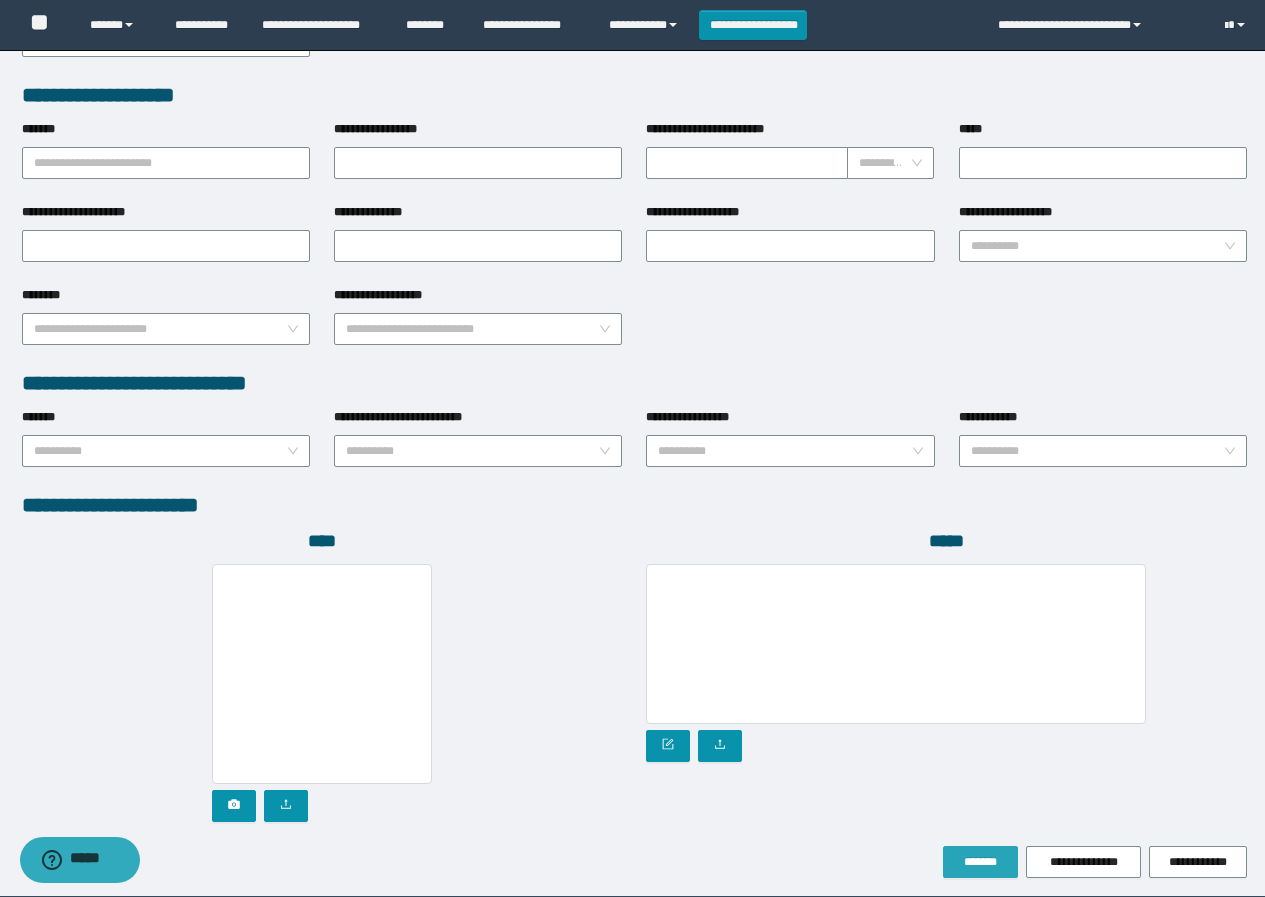 scroll, scrollTop: 800, scrollLeft: 0, axis: vertical 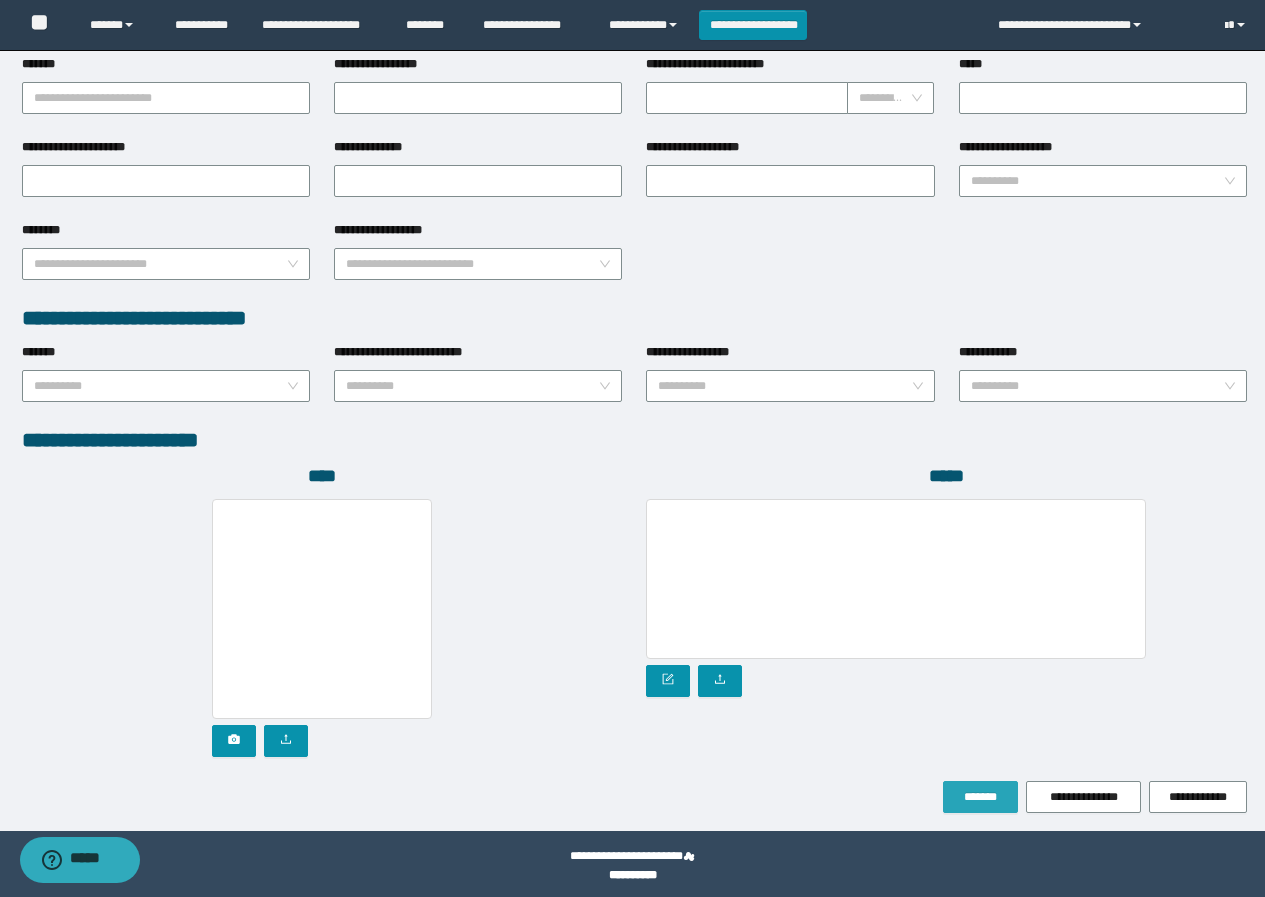 click on "*******" at bounding box center [980, 797] 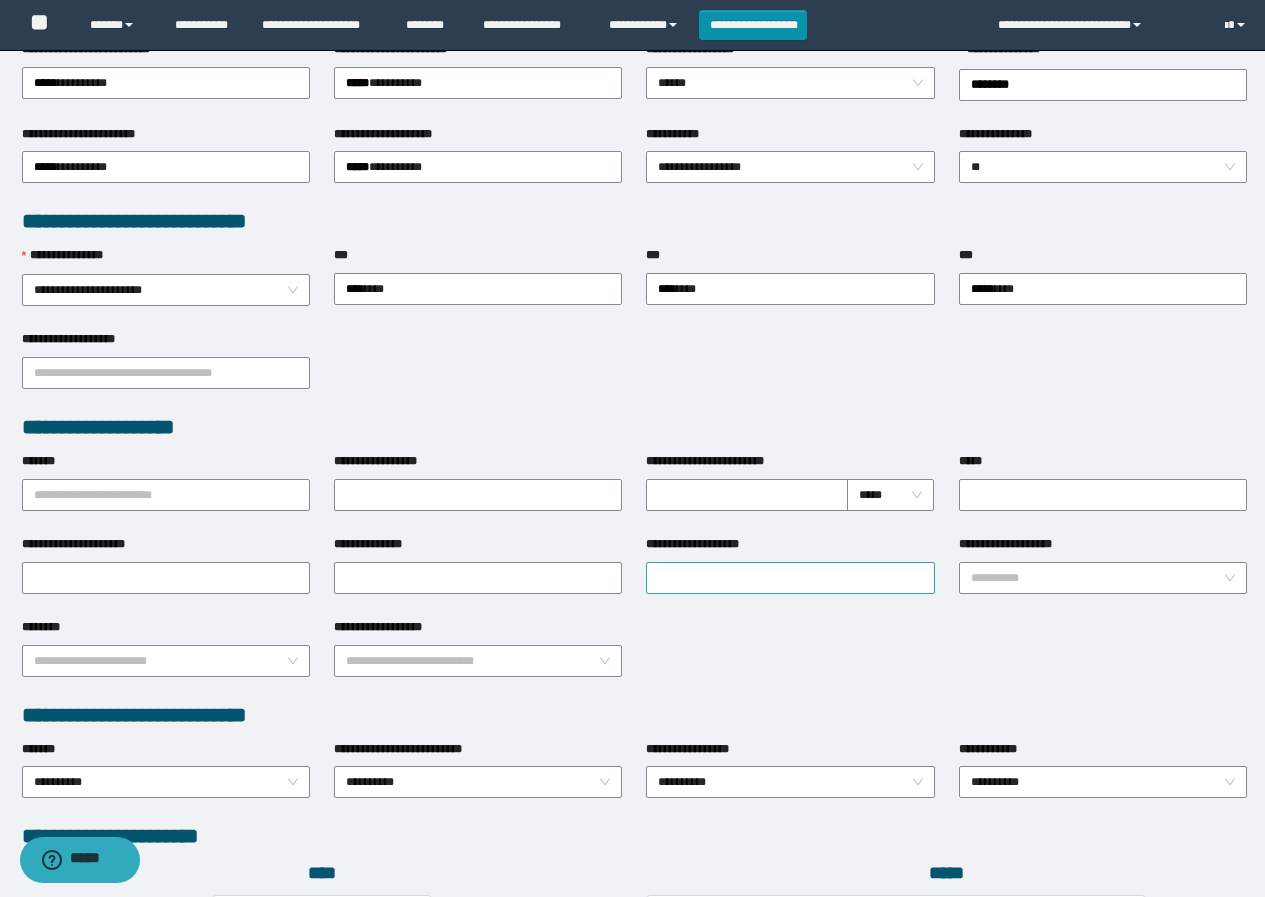 scroll, scrollTop: 553, scrollLeft: 0, axis: vertical 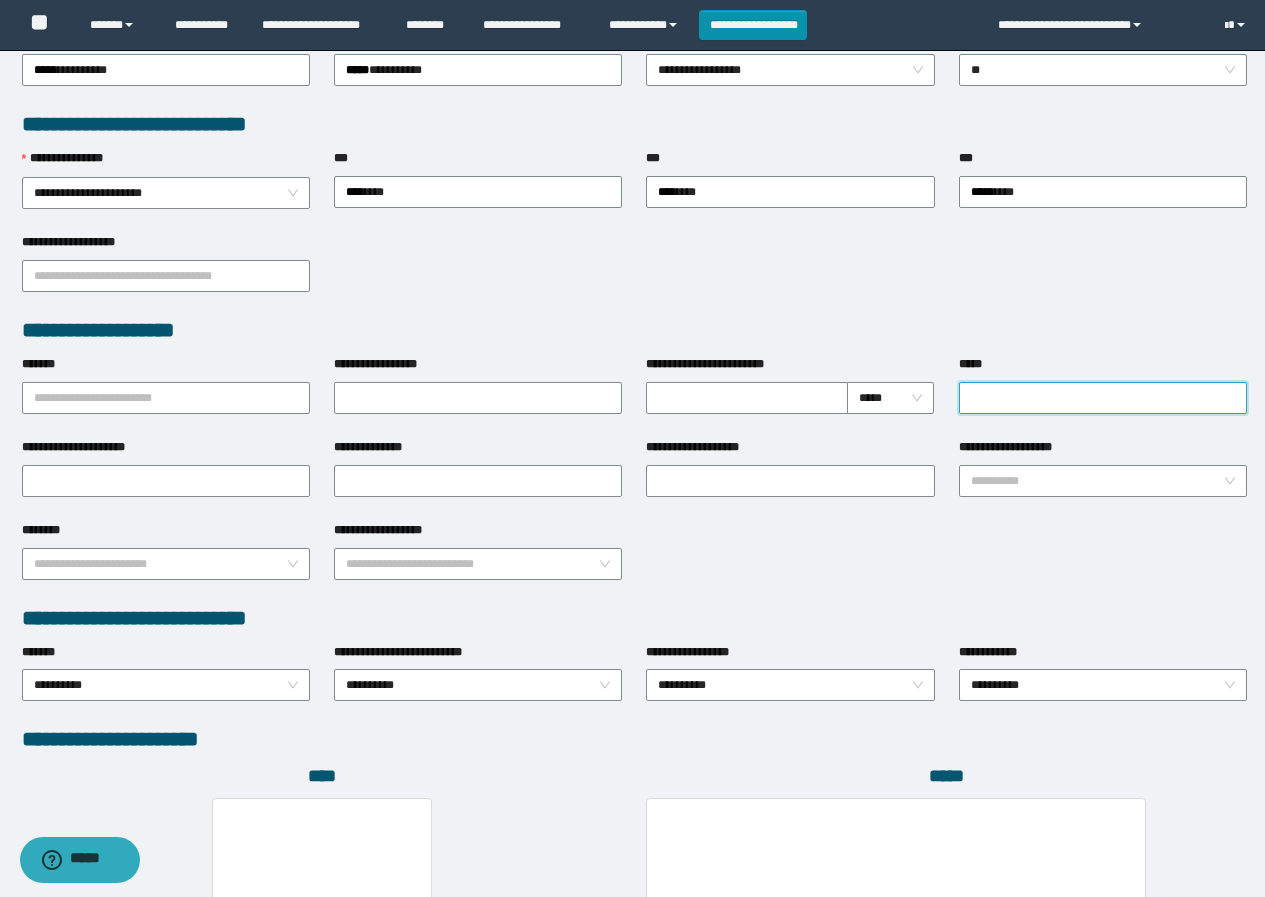 click on "*****" at bounding box center [1103, 398] 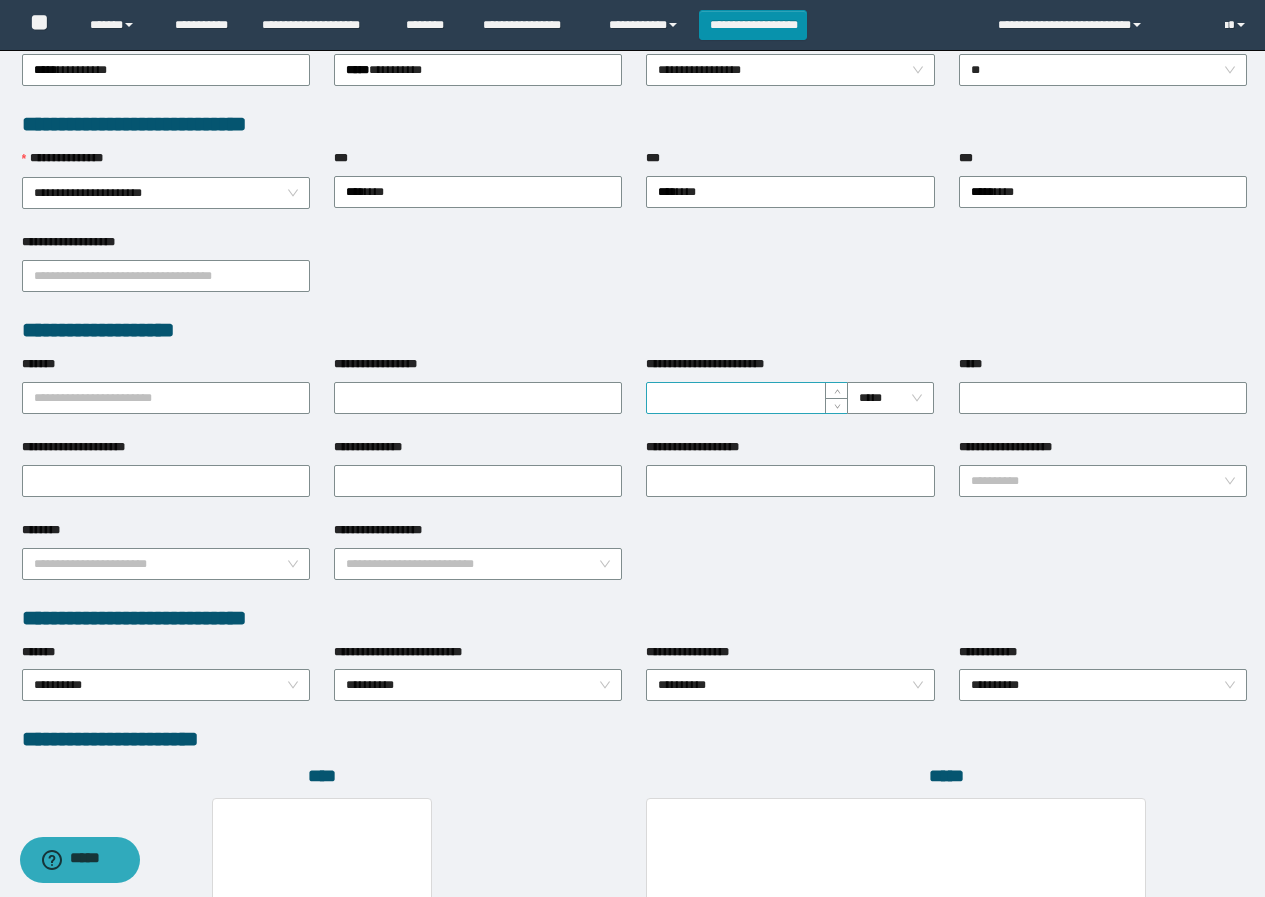 click on "**********" at bounding box center [747, 398] 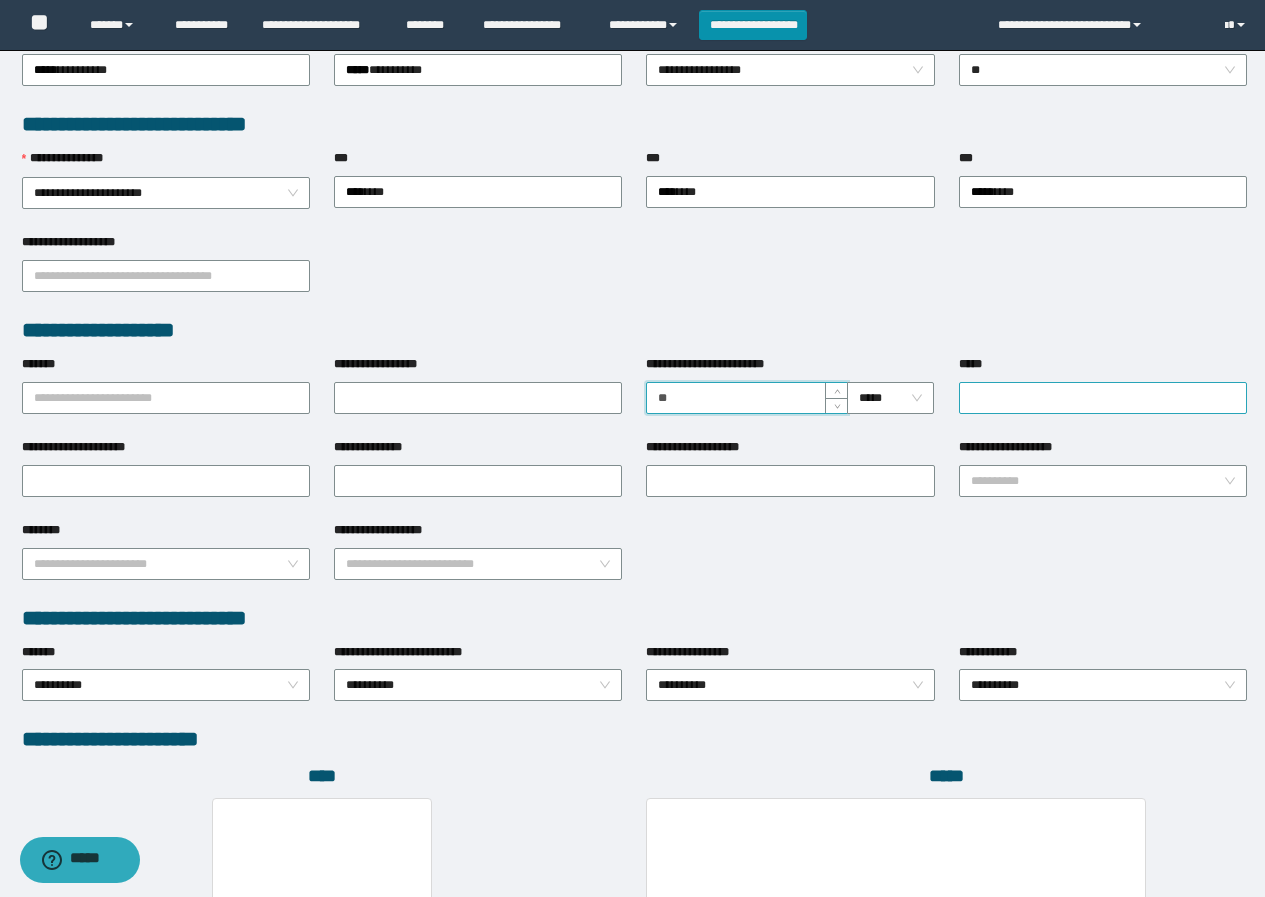 type on "**" 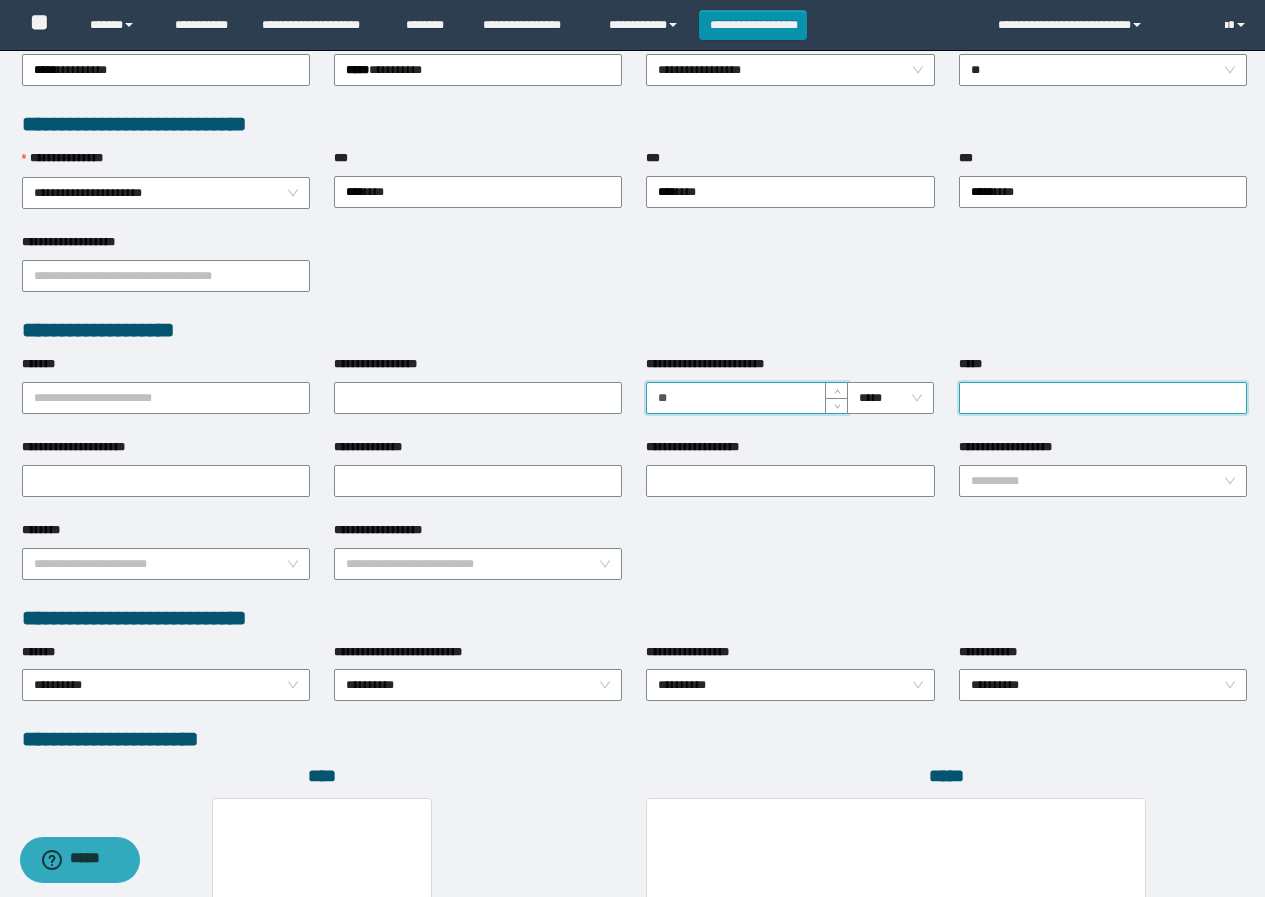 drag, startPoint x: 1040, startPoint y: 385, endPoint x: 1022, endPoint y: 382, distance: 18.248287 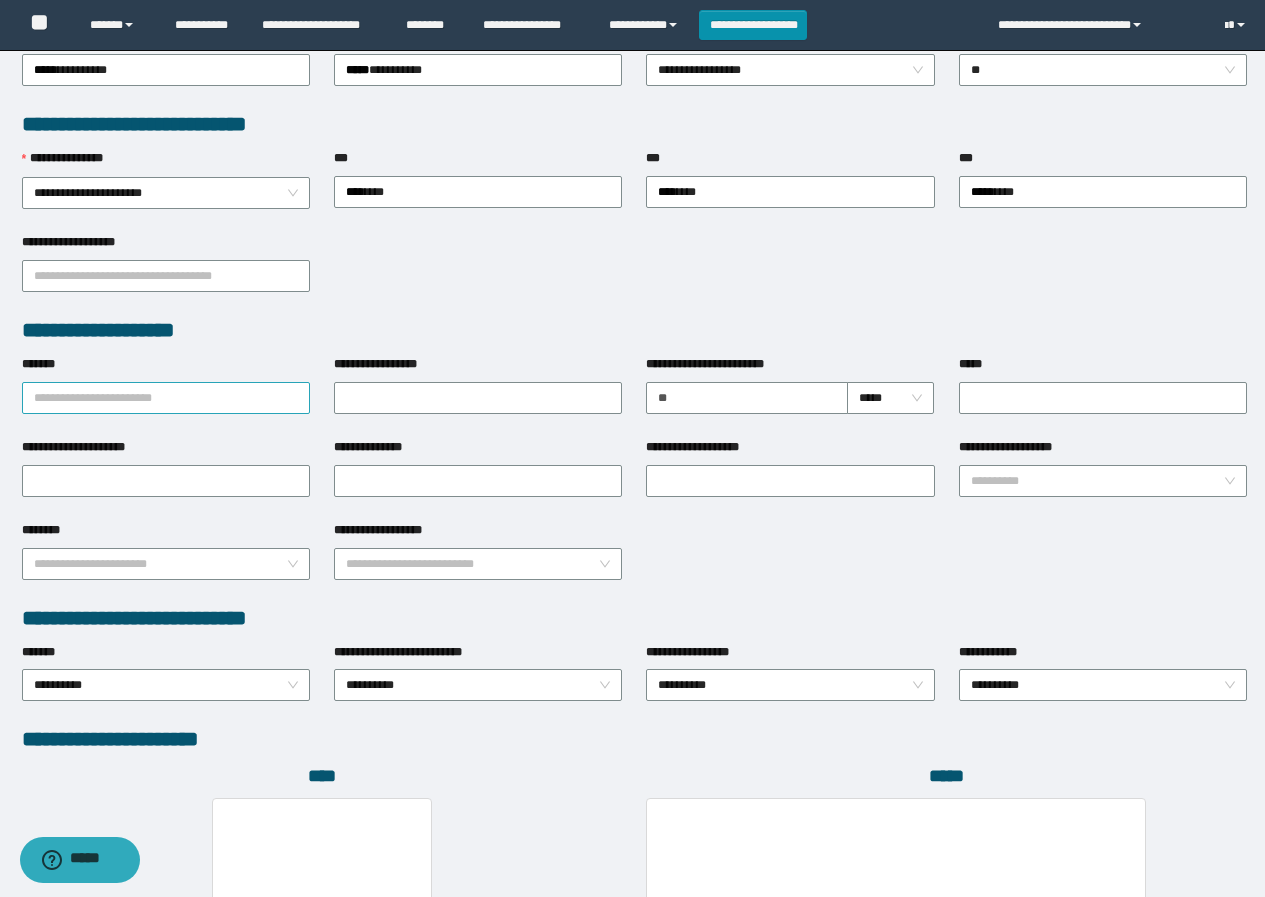 click on "*******" at bounding box center (166, 398) 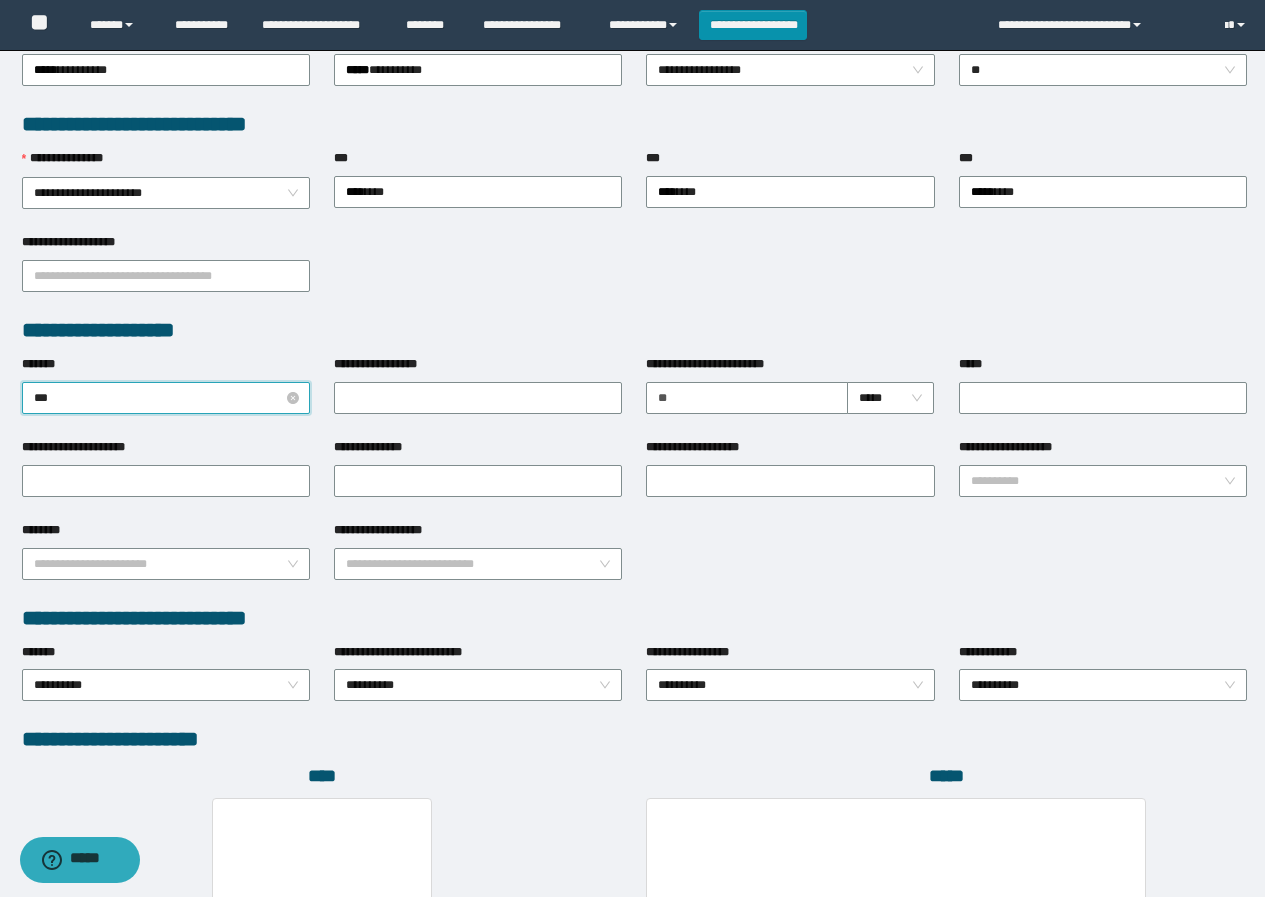 type on "****" 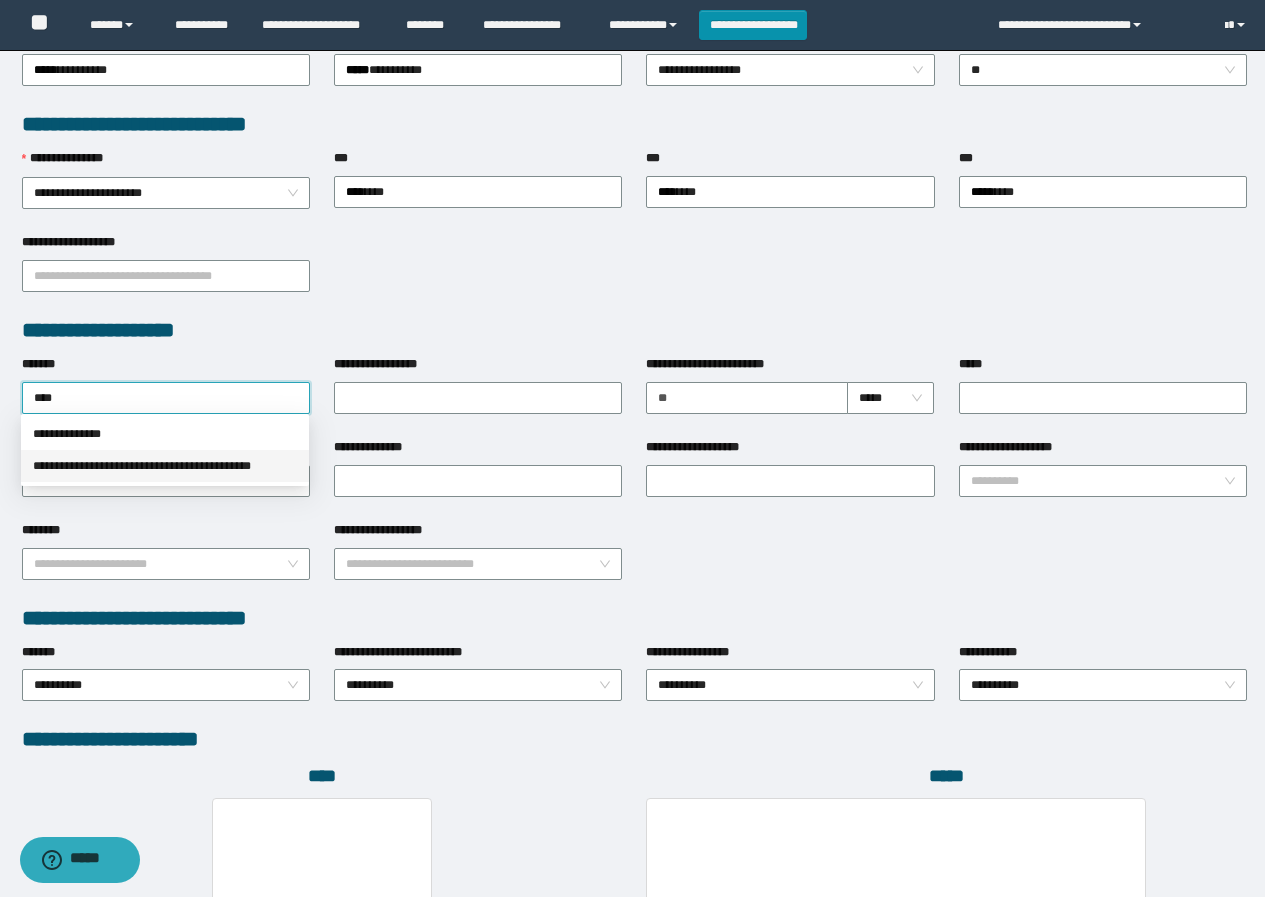 drag, startPoint x: 114, startPoint y: 474, endPoint x: 795, endPoint y: 545, distance: 684.69116 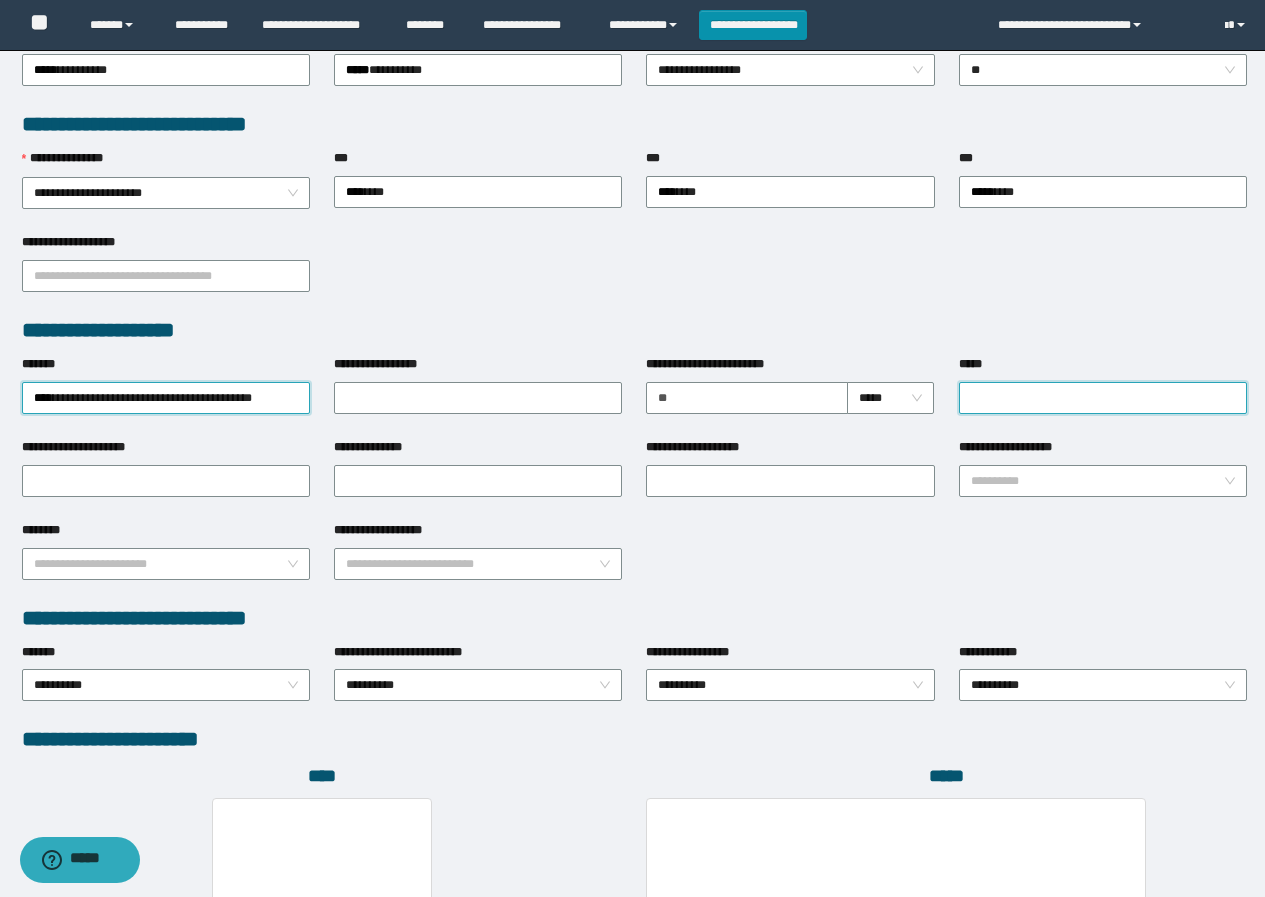 click on "*****" at bounding box center (1103, 398) 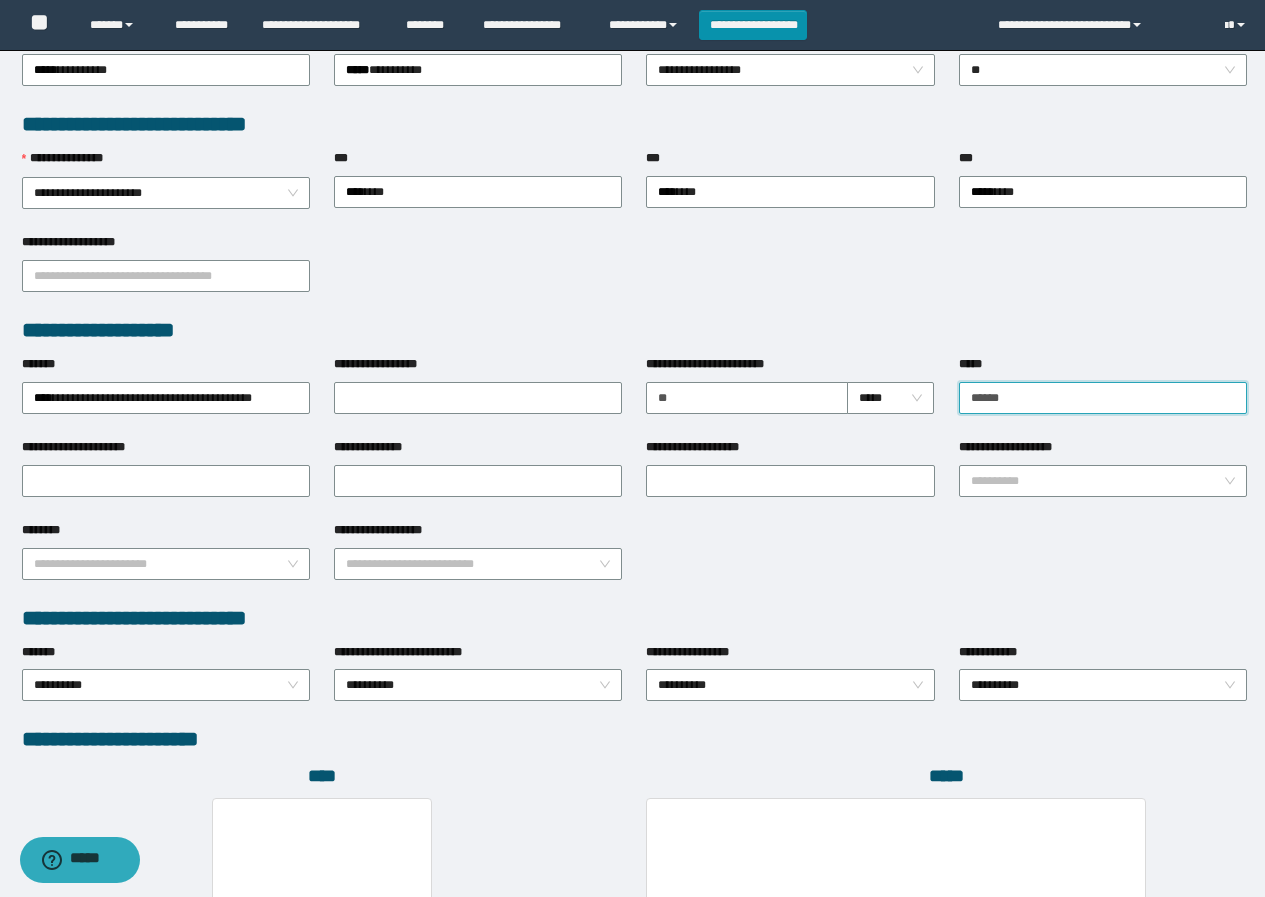 type on "**********" 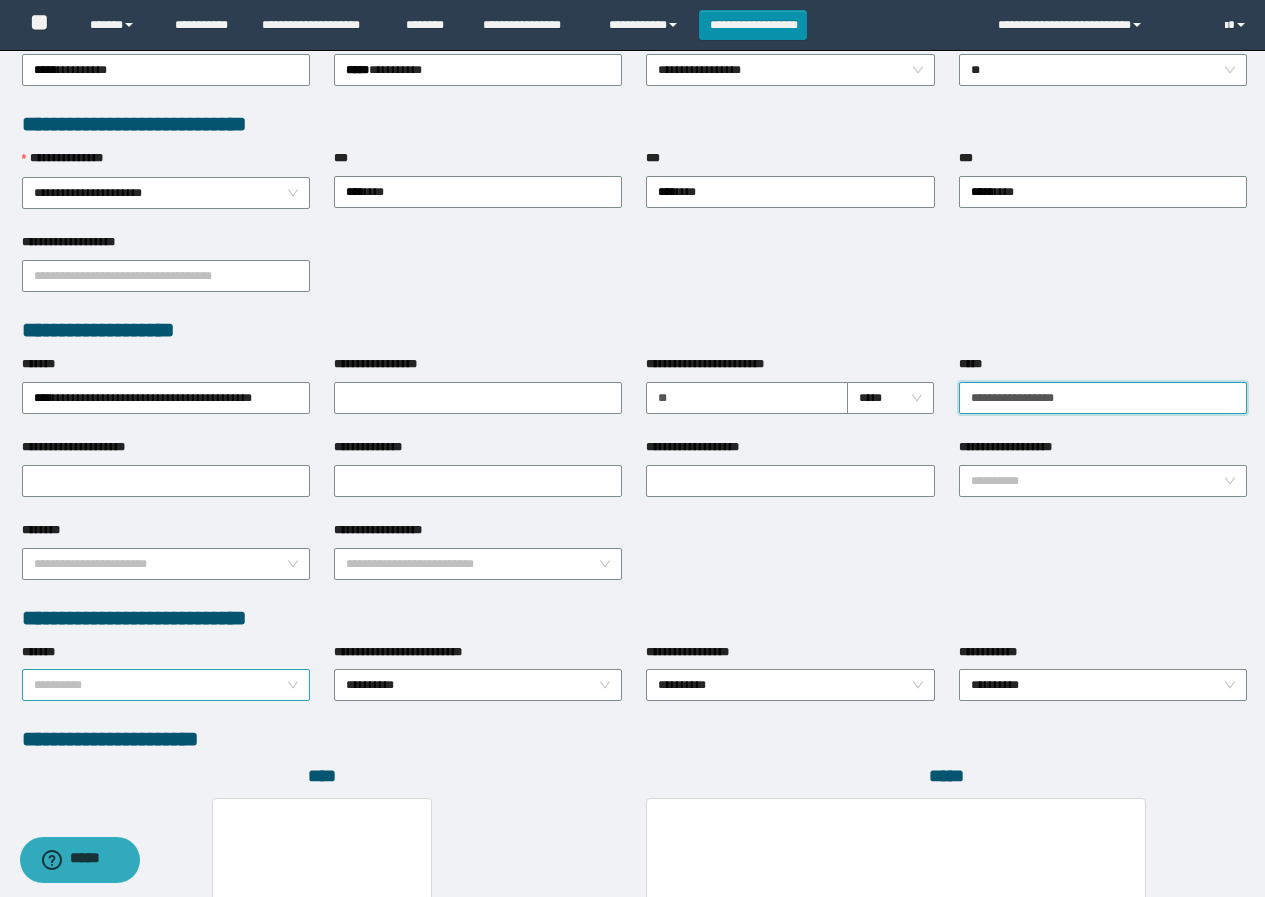 click on "**********" at bounding box center [166, 685] 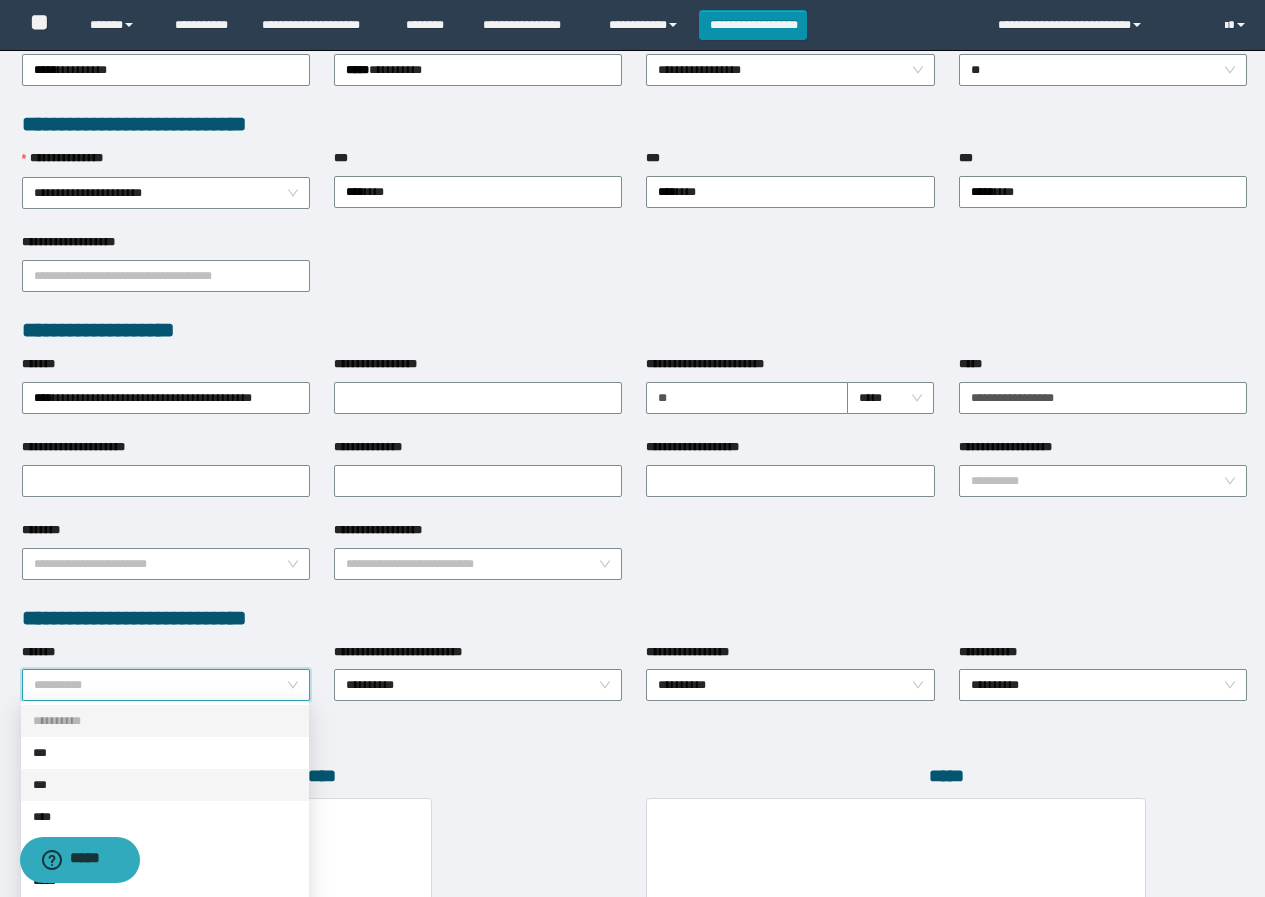click on "***" at bounding box center (165, 785) 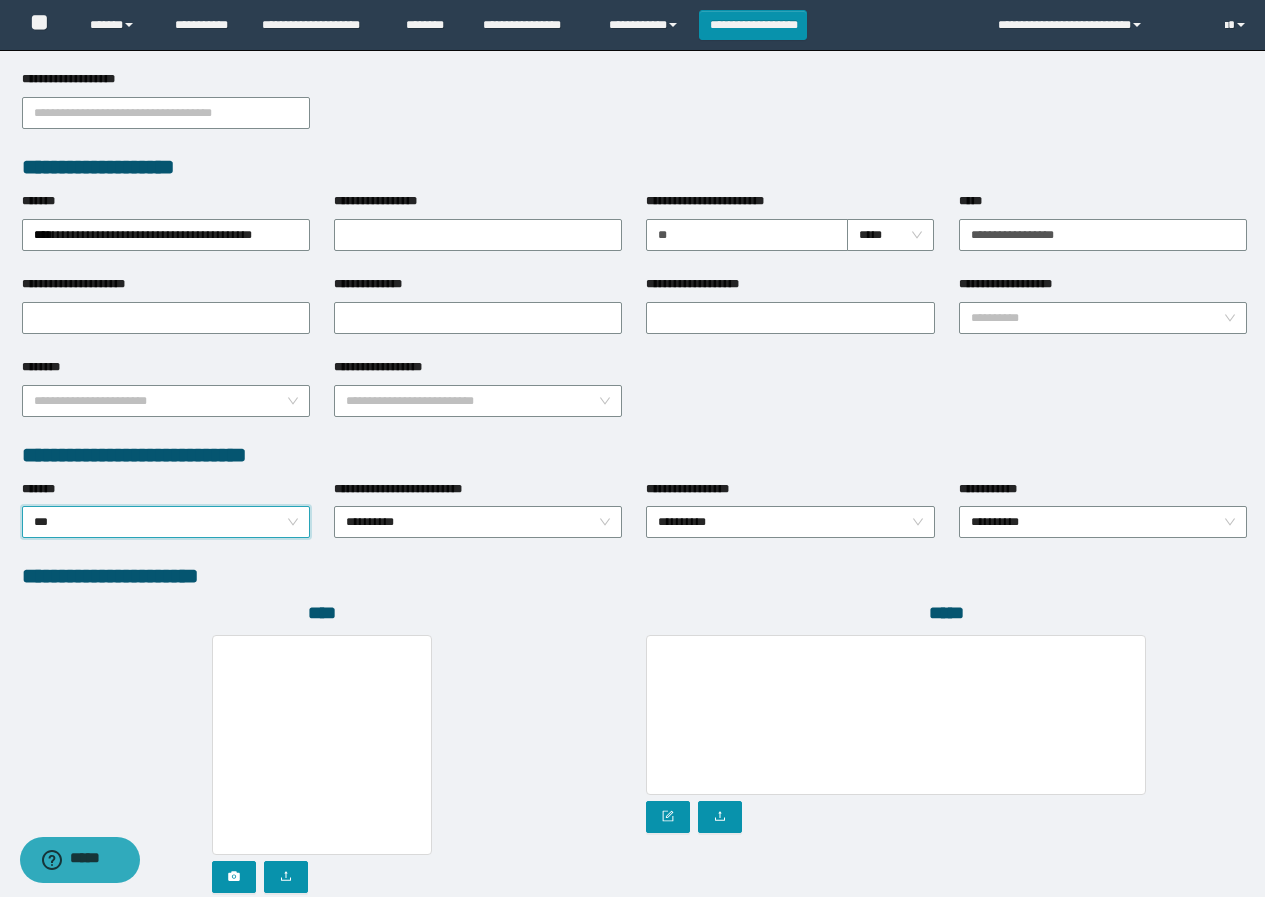 scroll, scrollTop: 913, scrollLeft: 0, axis: vertical 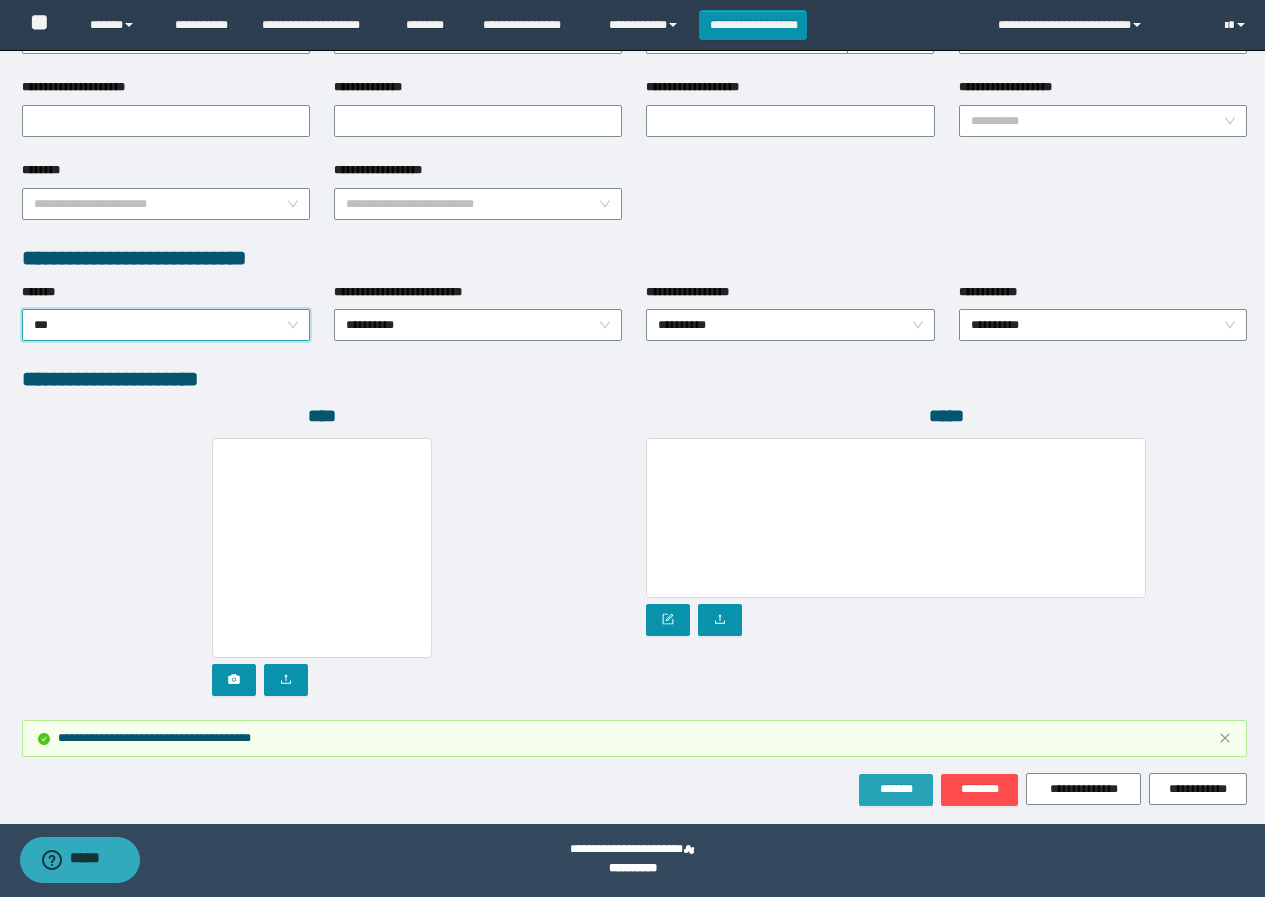 click on "*******" at bounding box center (896, 789) 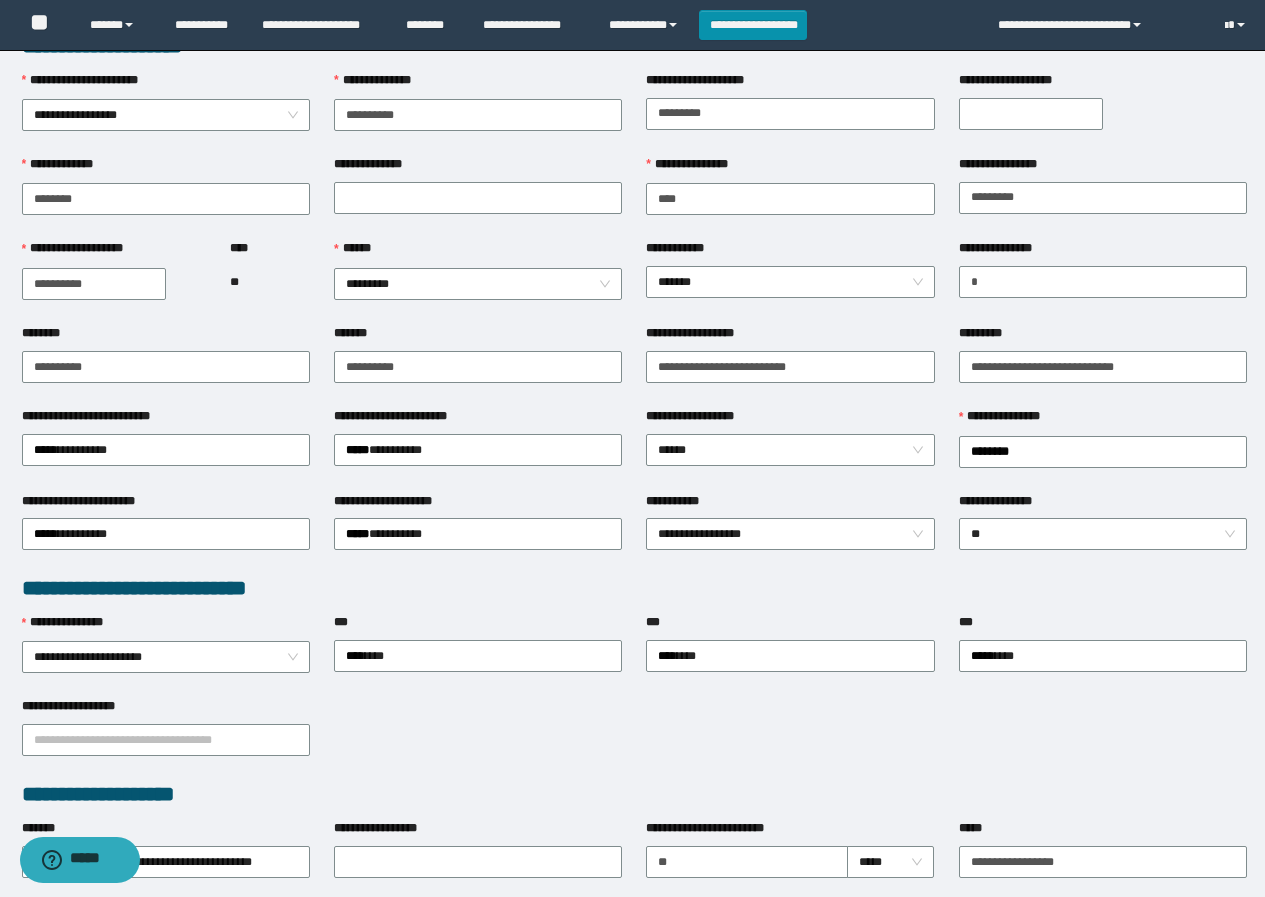 scroll, scrollTop: 0, scrollLeft: 0, axis: both 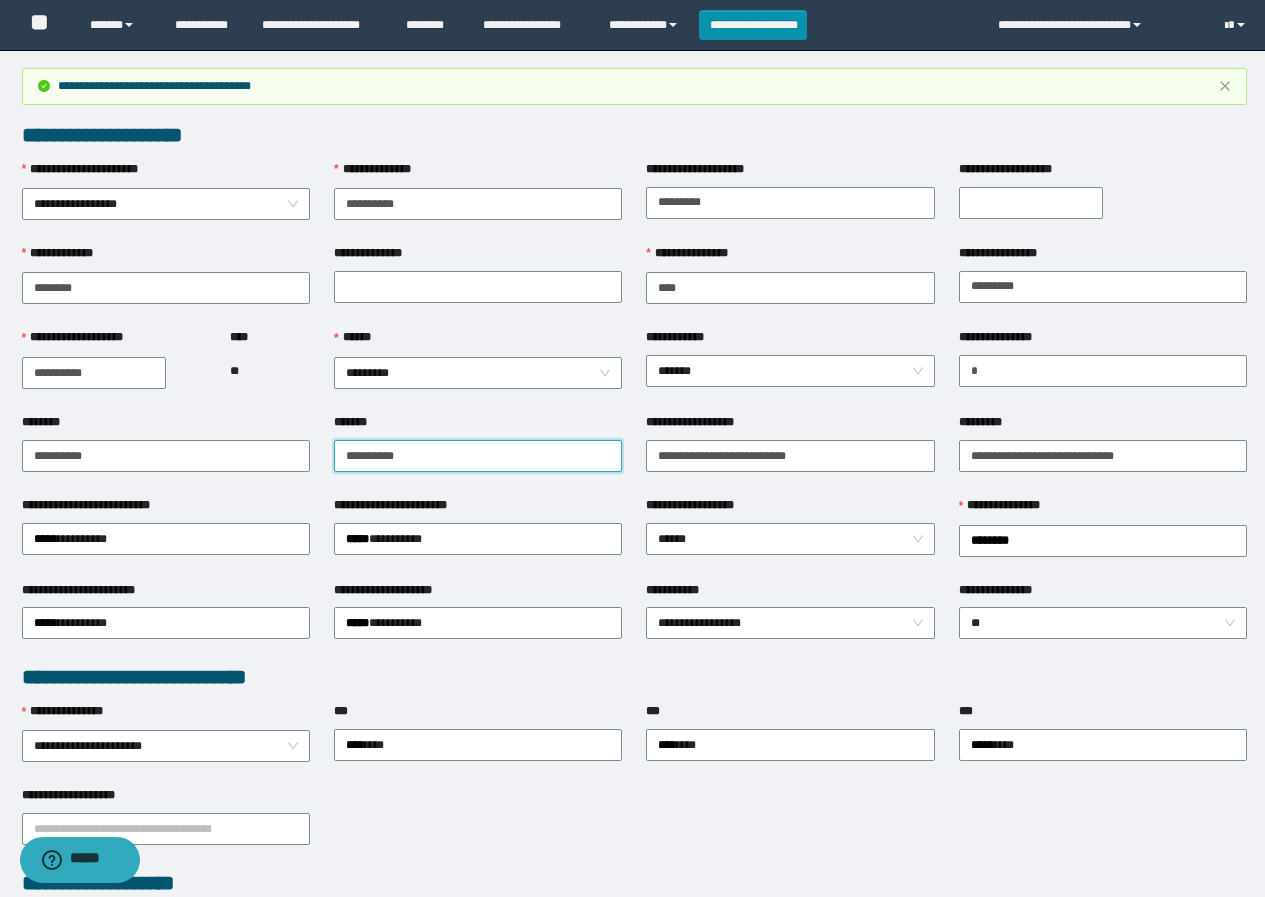 click on "**********" at bounding box center (478, 456) 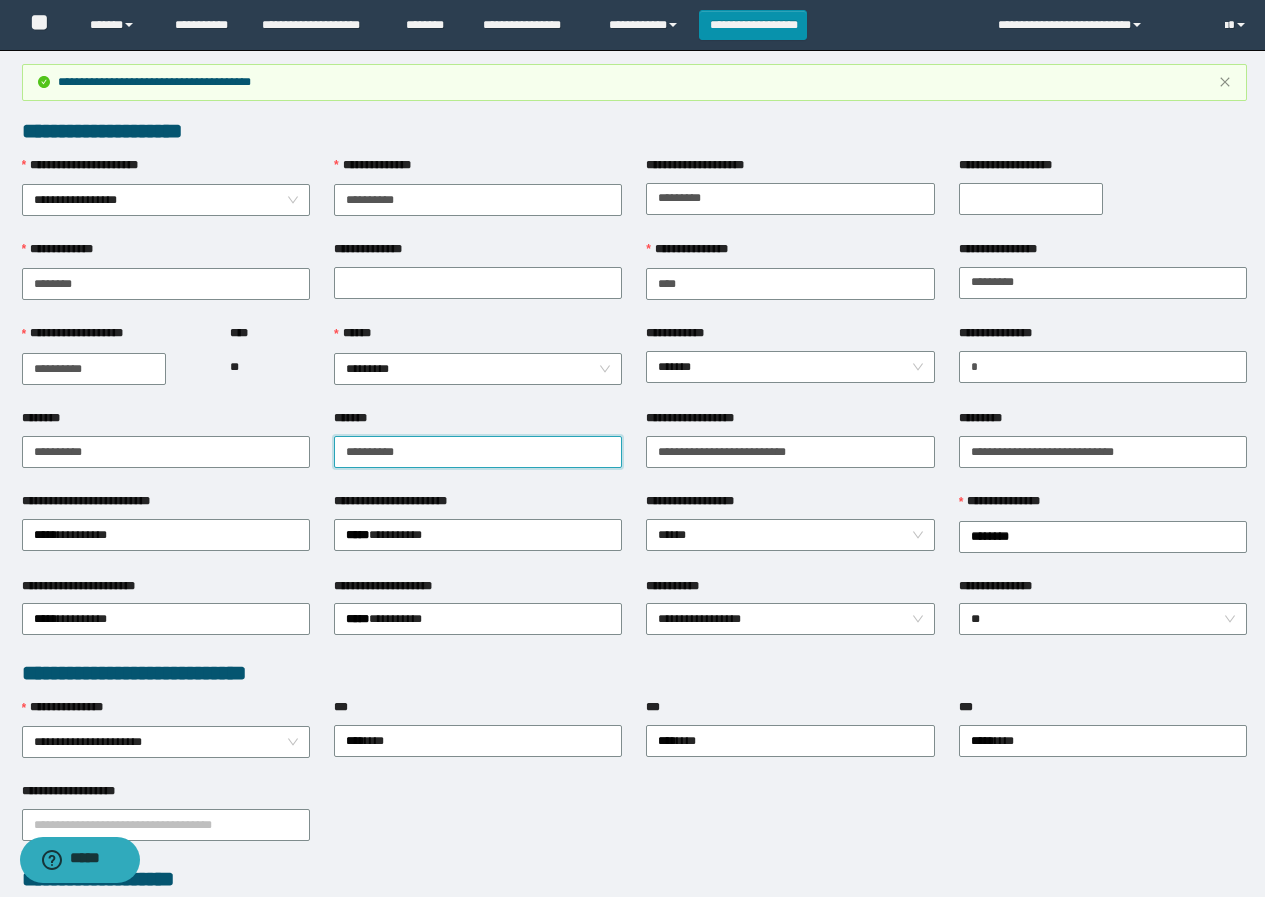 scroll, scrollTop: 0, scrollLeft: 0, axis: both 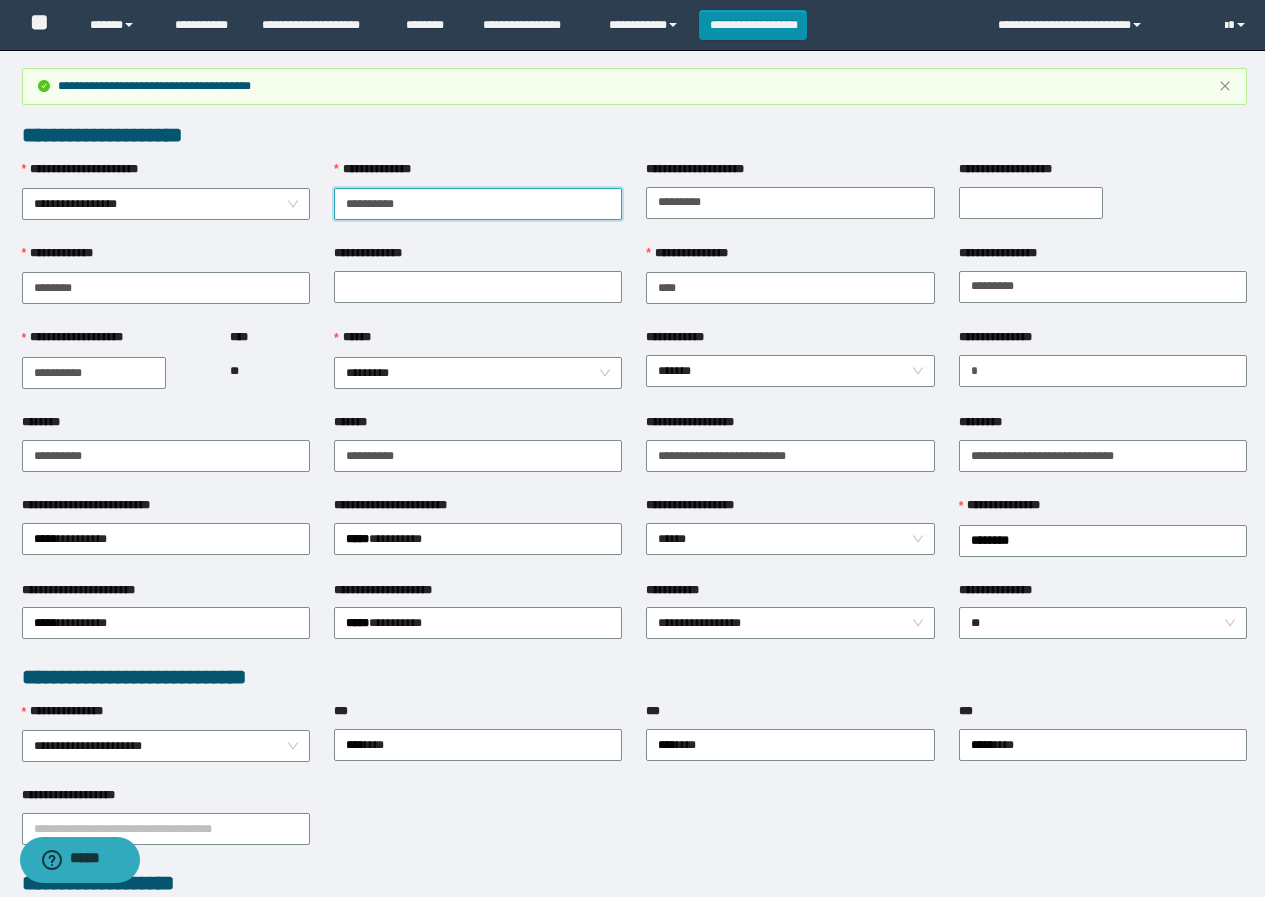 click on "**********" at bounding box center [478, 204] 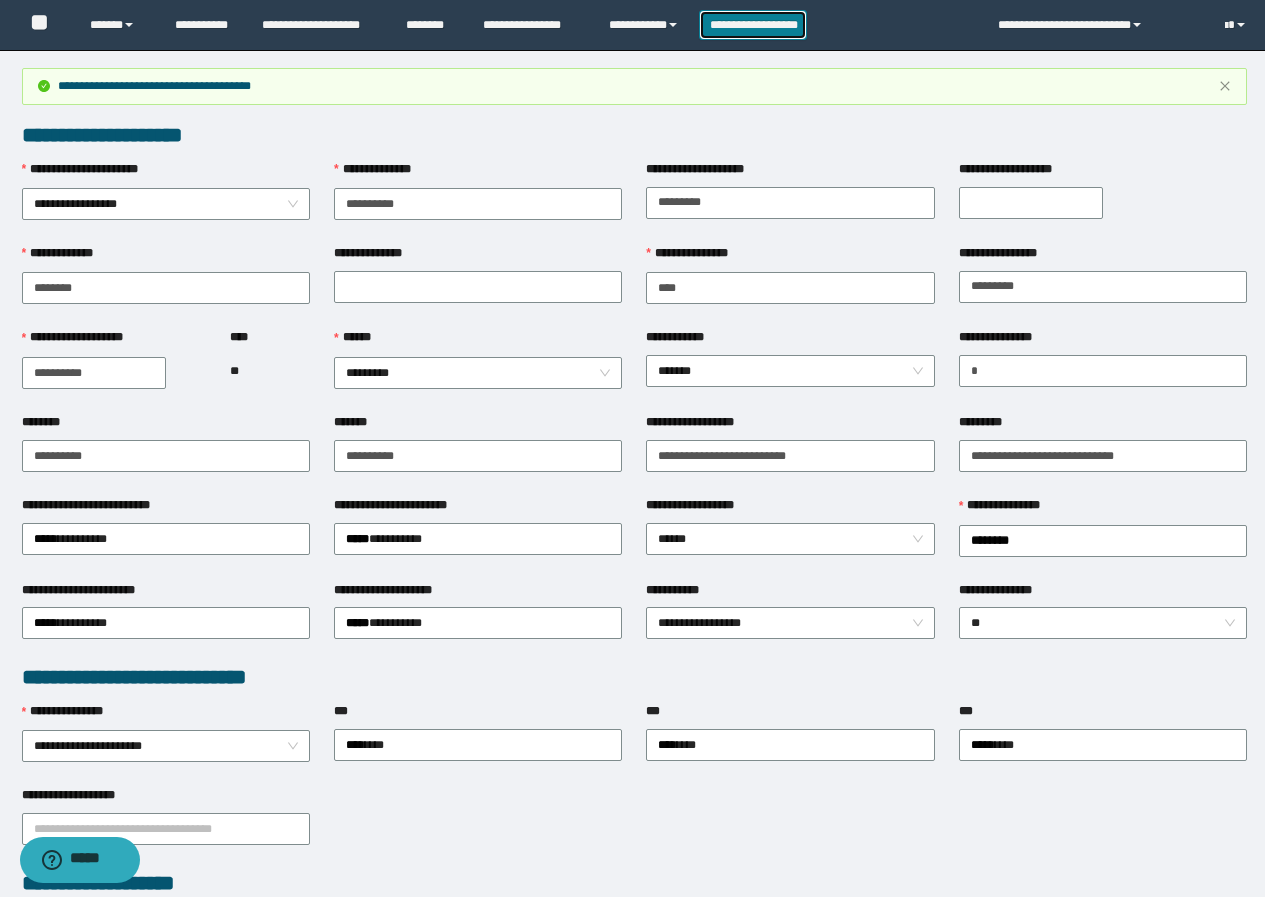 click on "**********" at bounding box center (753, 25) 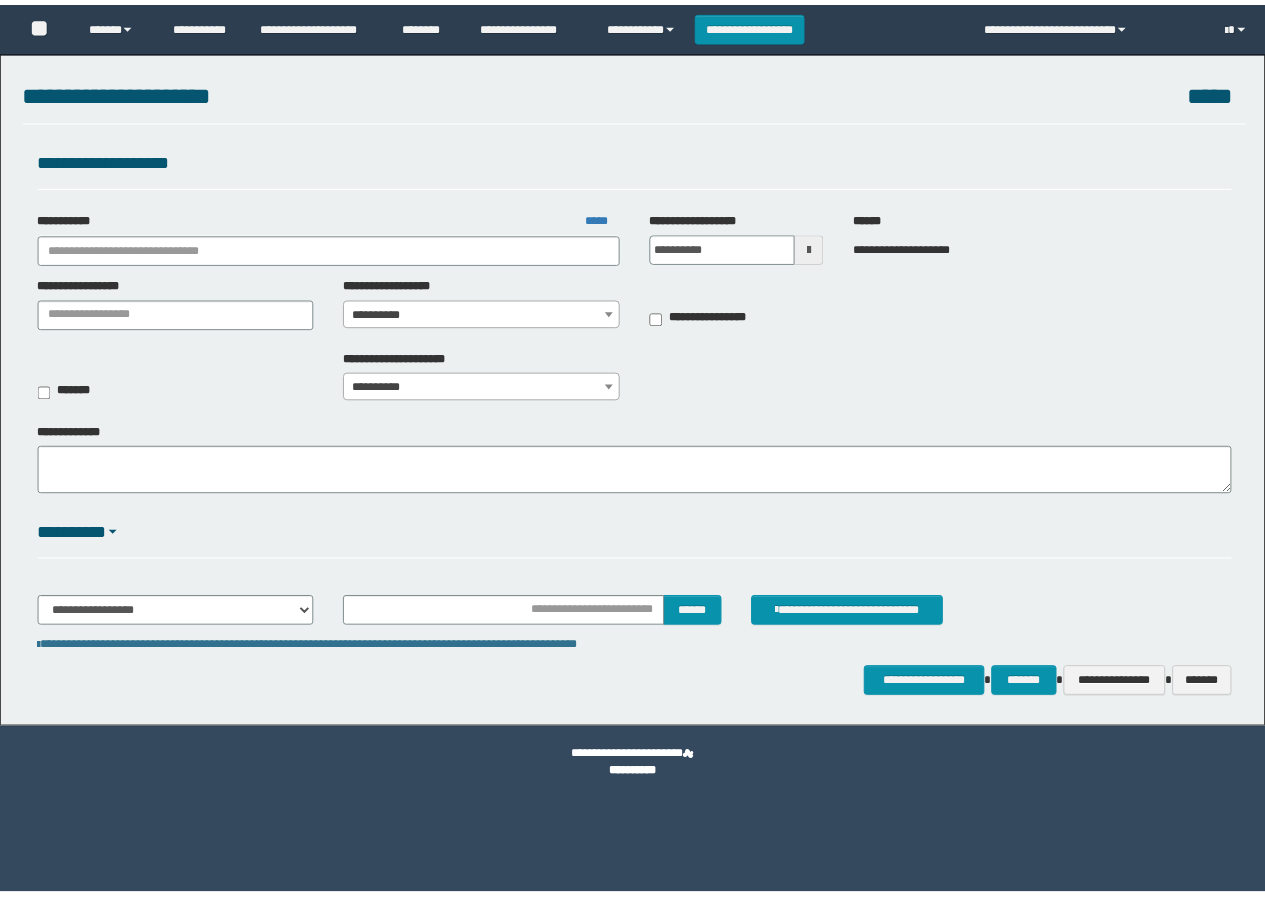 scroll, scrollTop: 0, scrollLeft: 0, axis: both 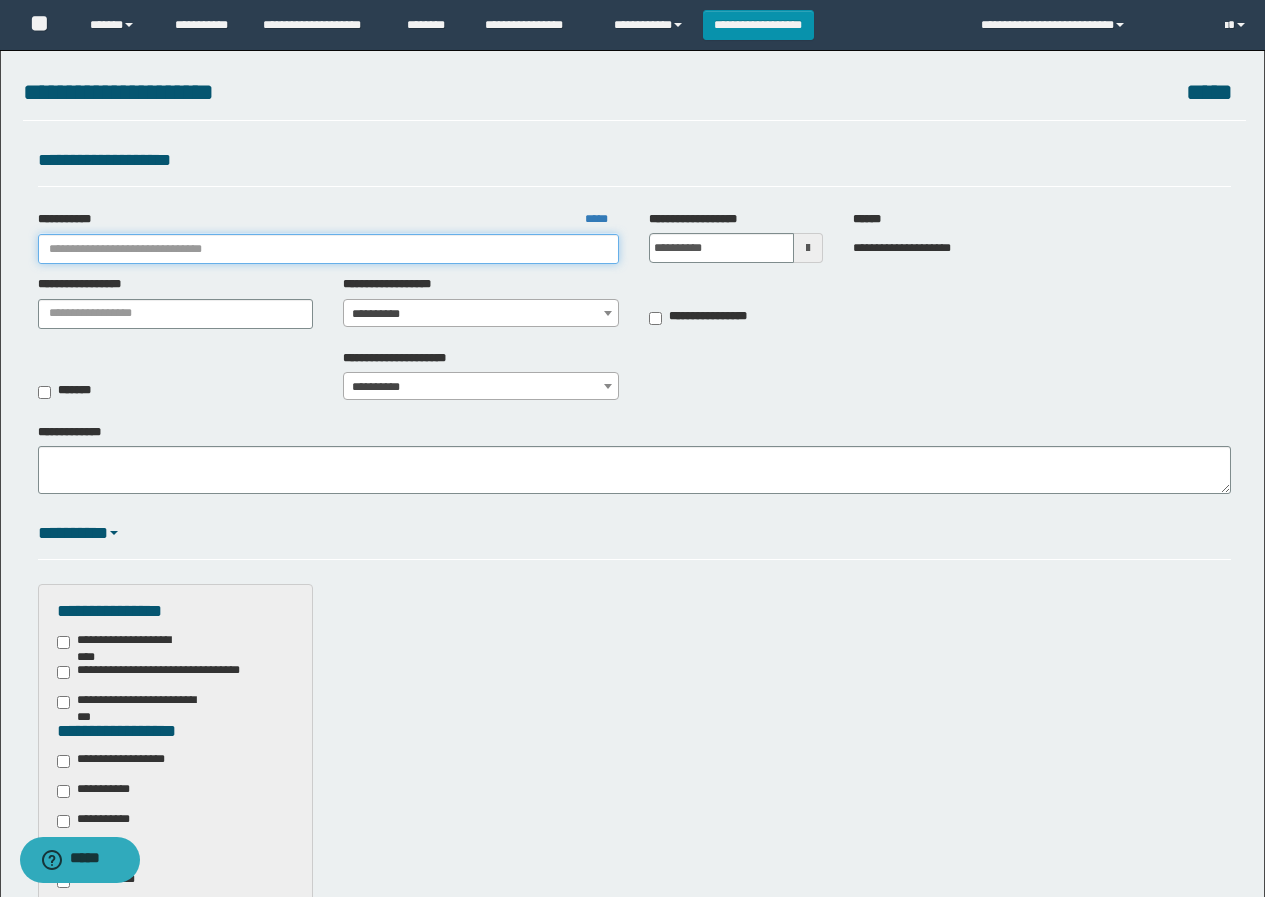 click on "**********" at bounding box center [329, 249] 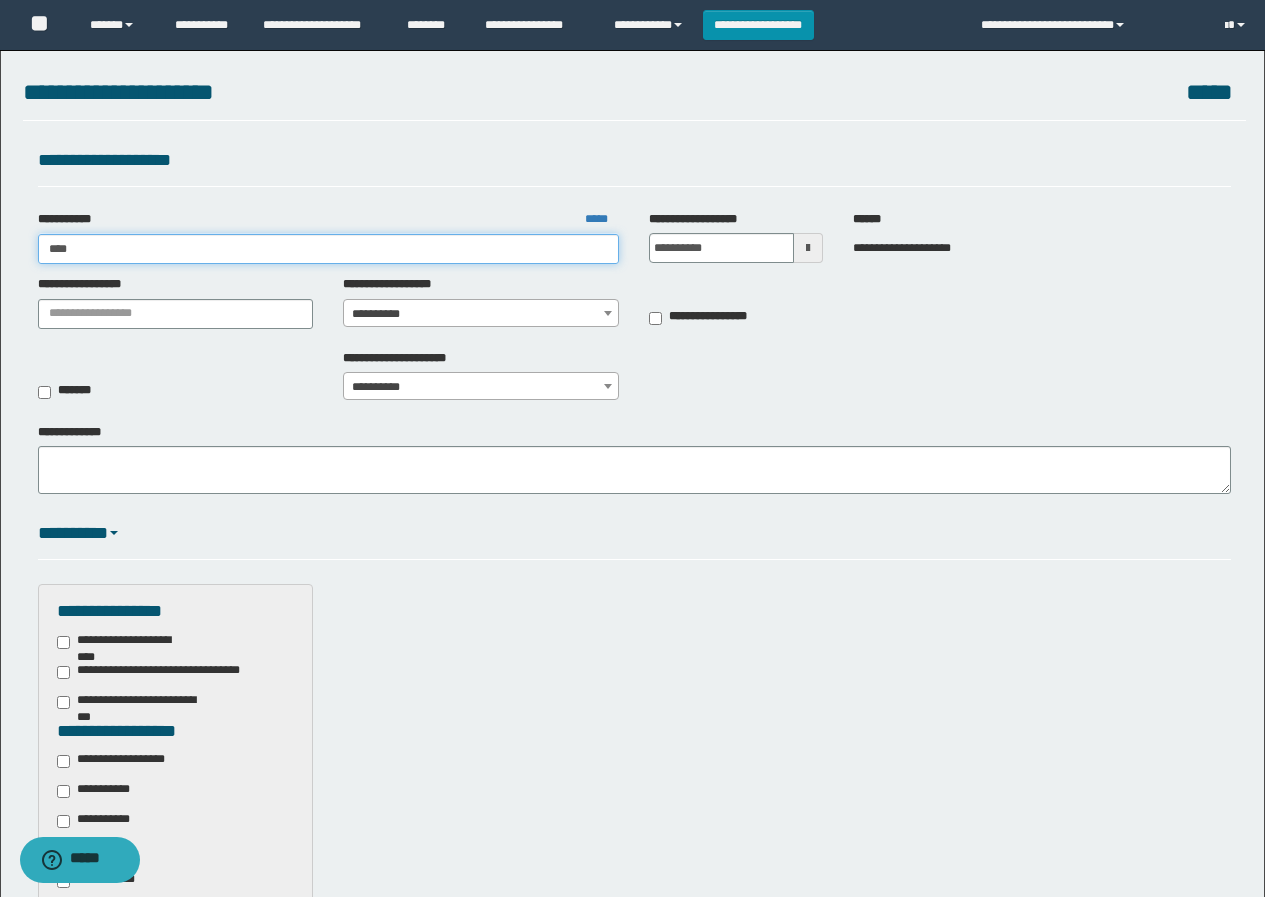 type on "*****" 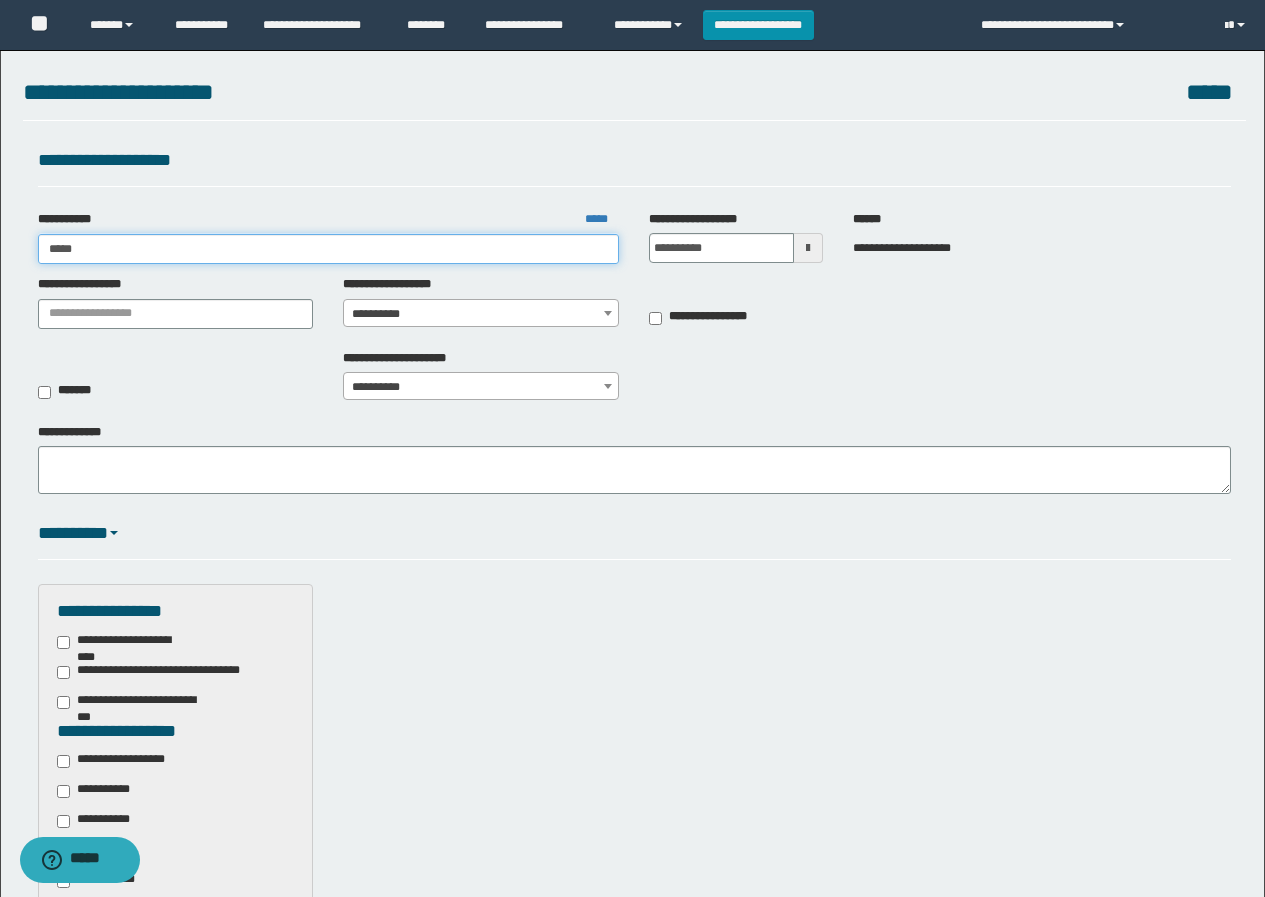type on "*****" 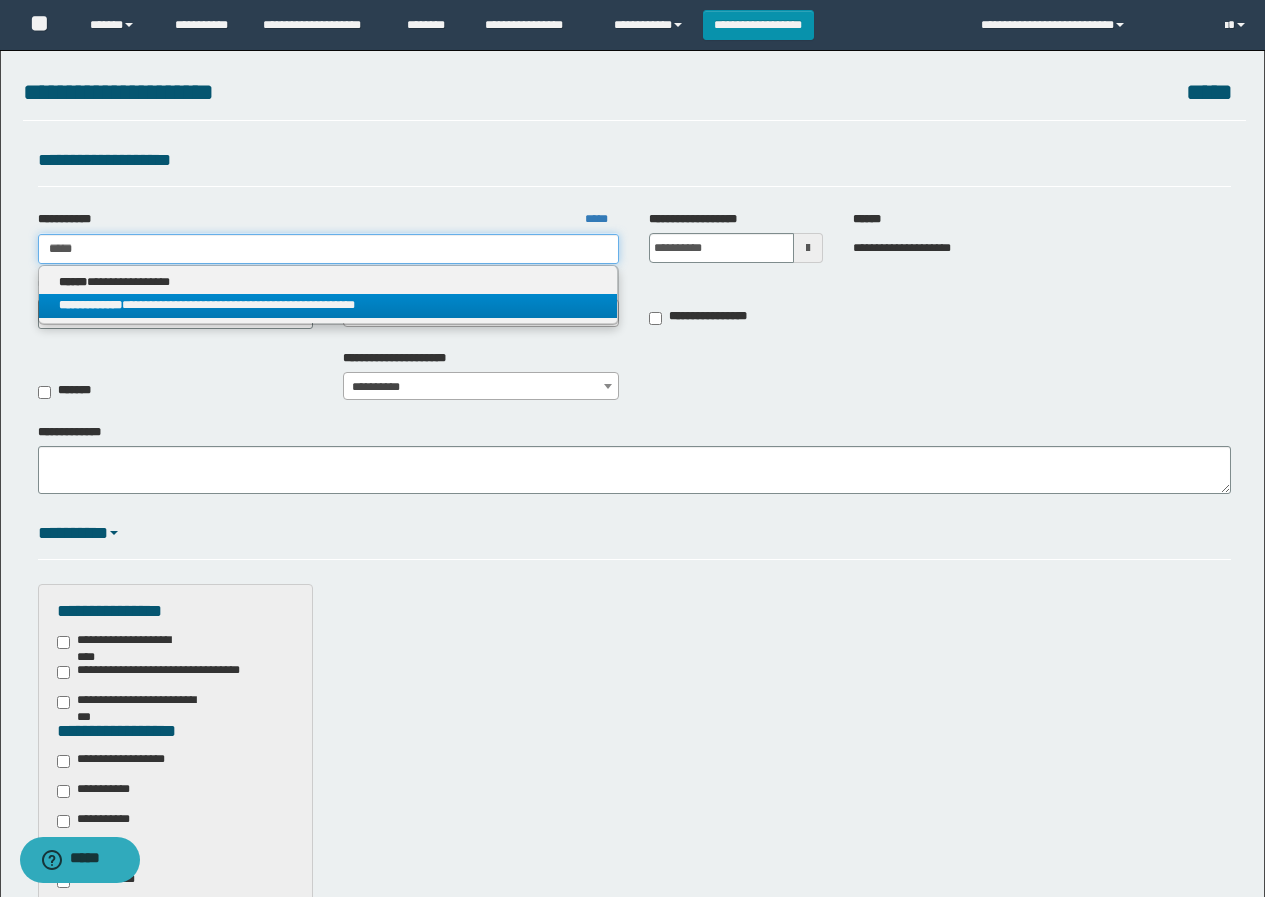 type on "*****" 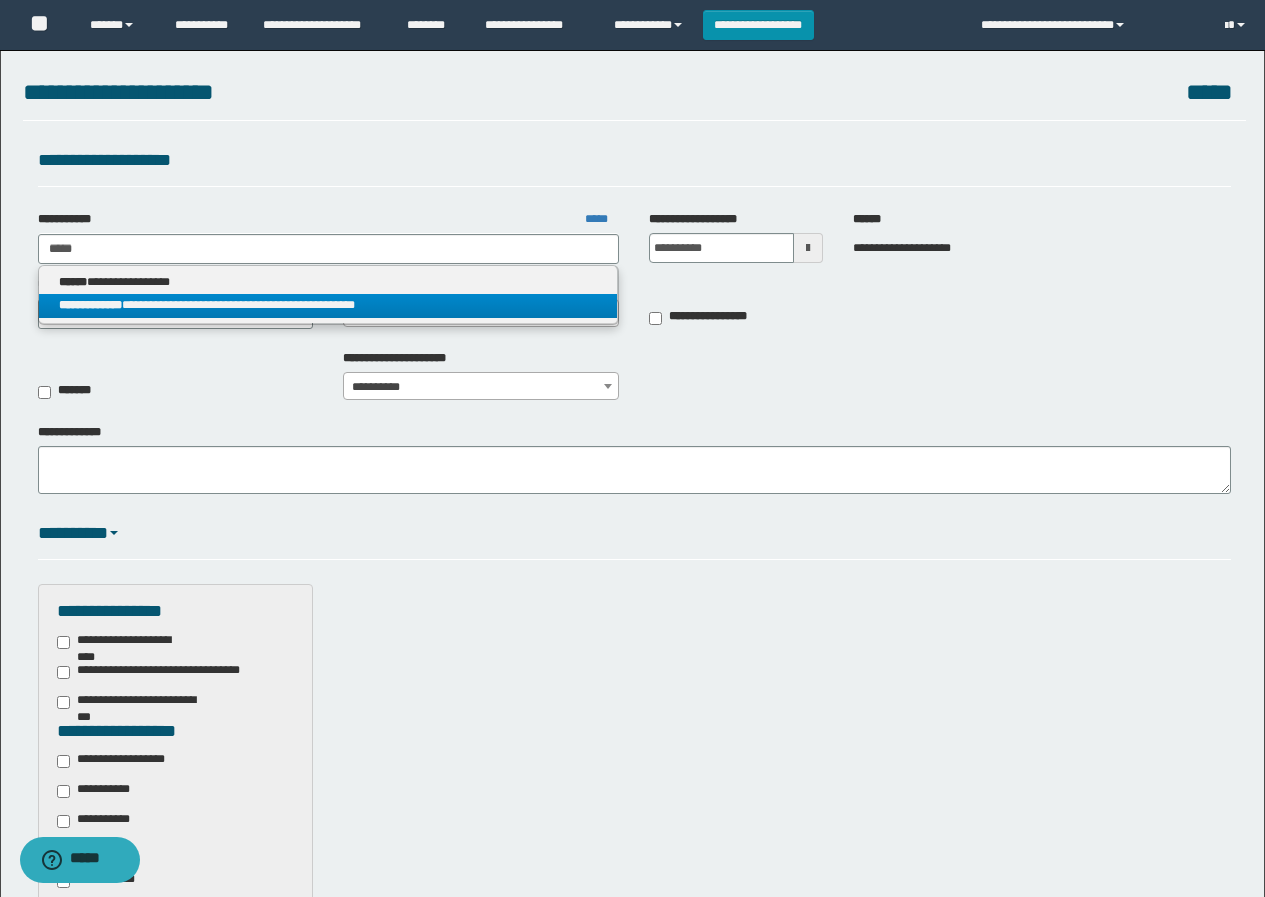 click on "**********" at bounding box center (328, 305) 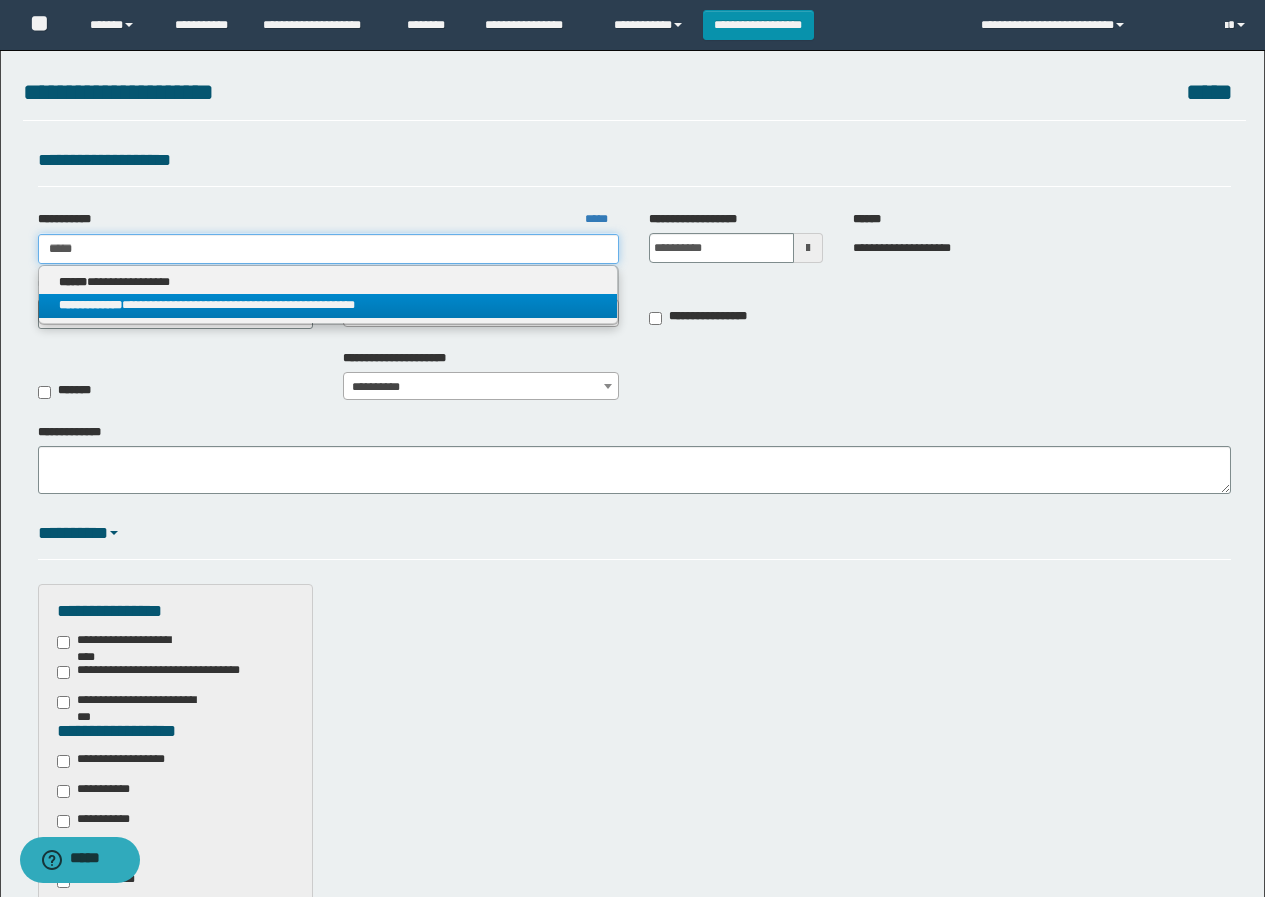 type 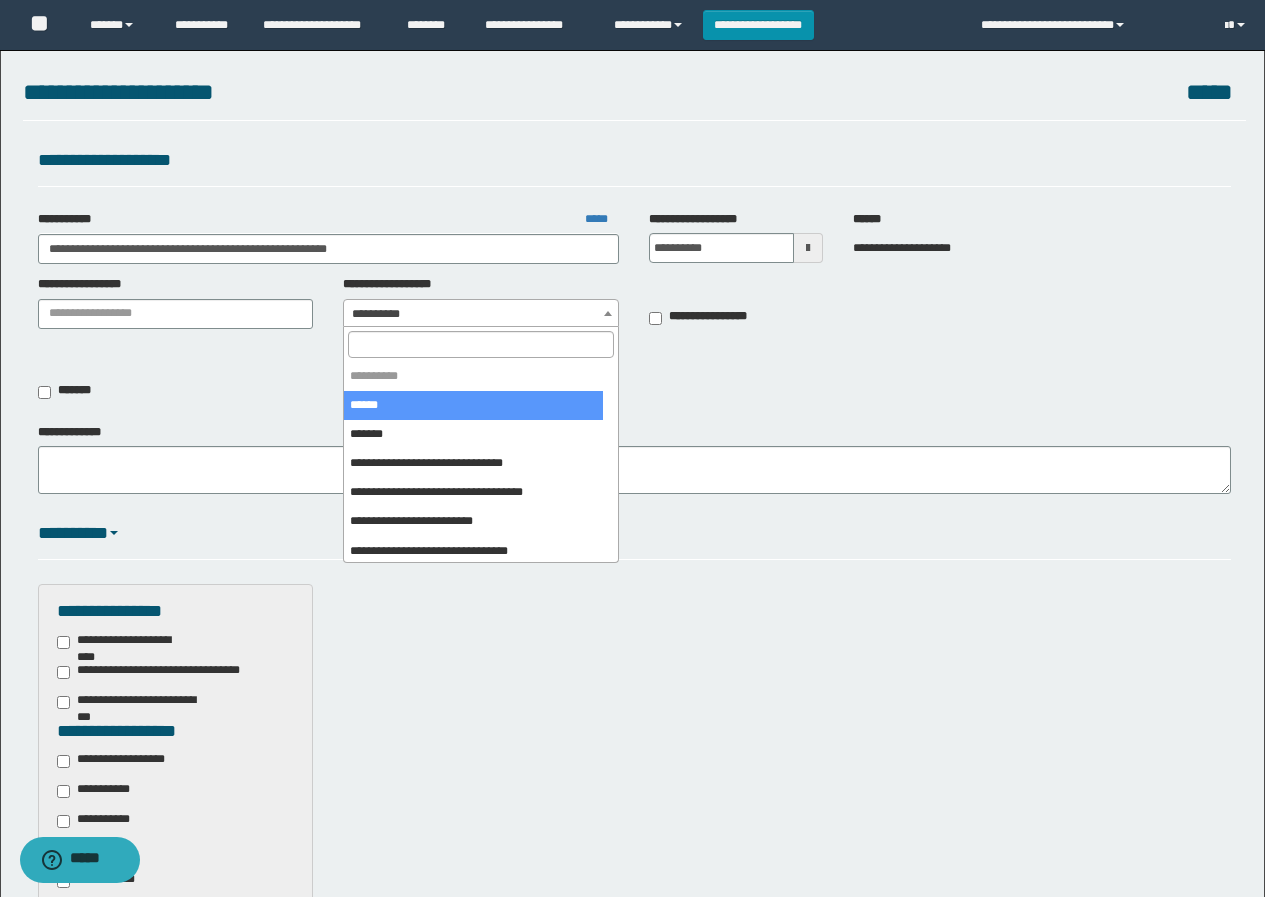 click on "**********" at bounding box center (481, 314) 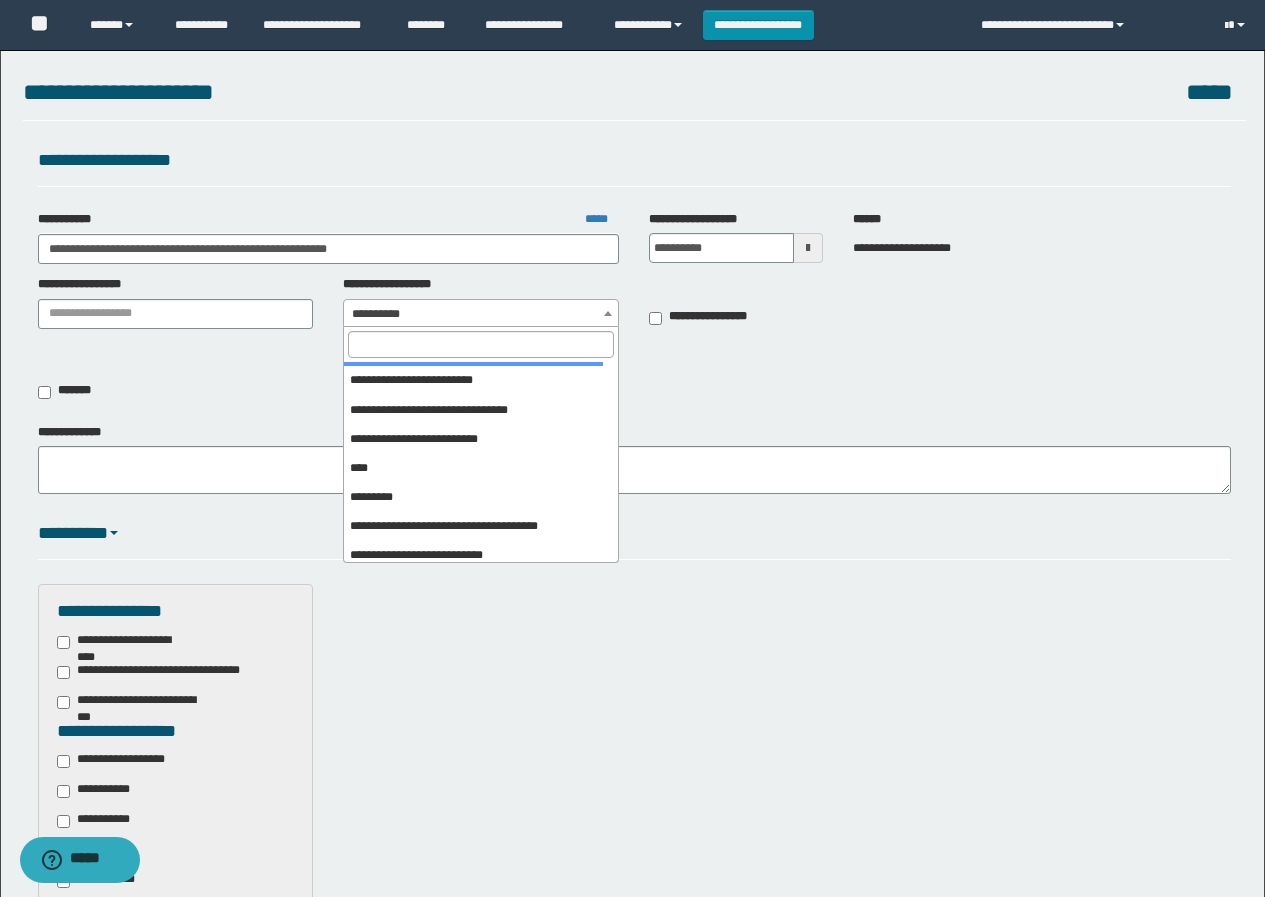 scroll, scrollTop: 200, scrollLeft: 0, axis: vertical 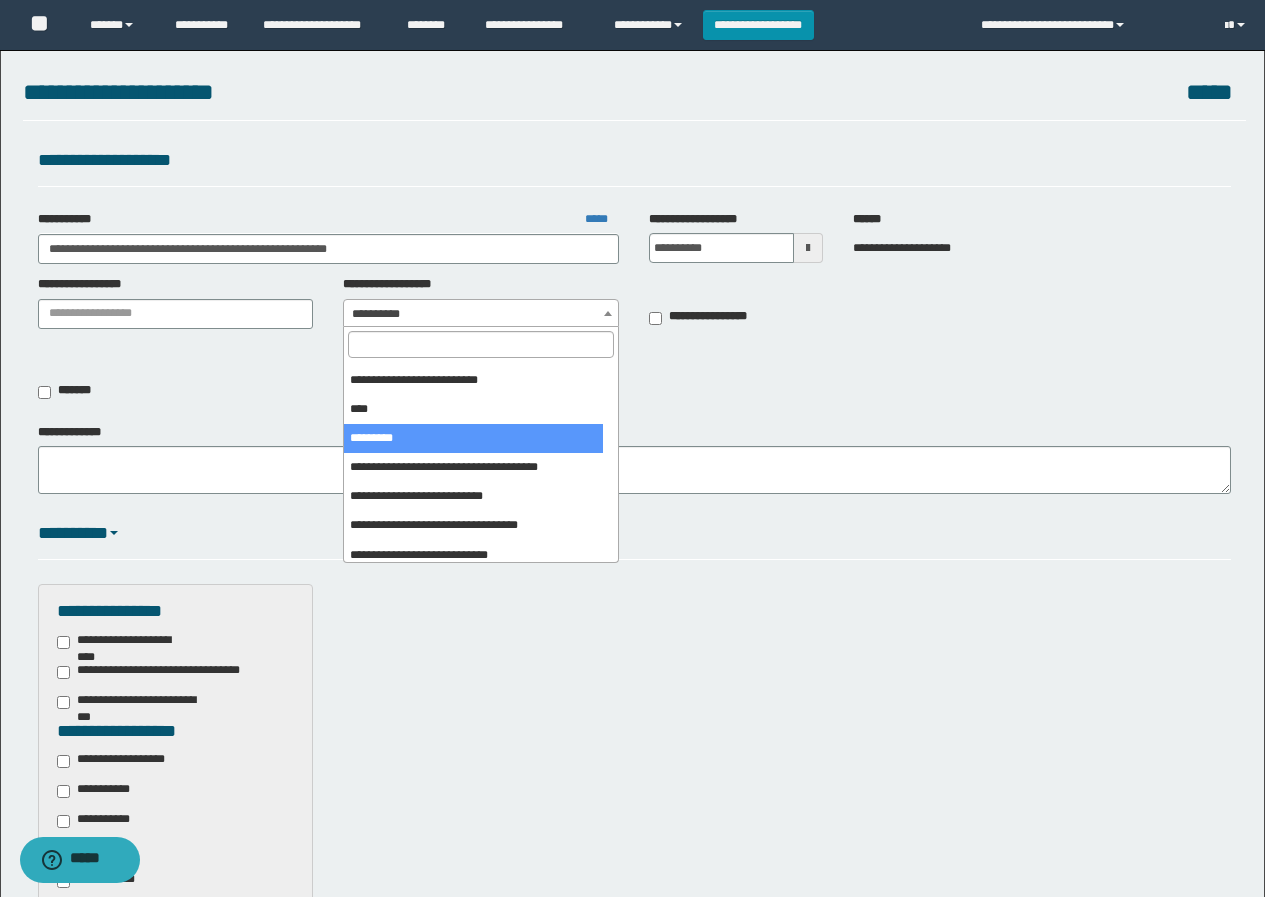 select on "***" 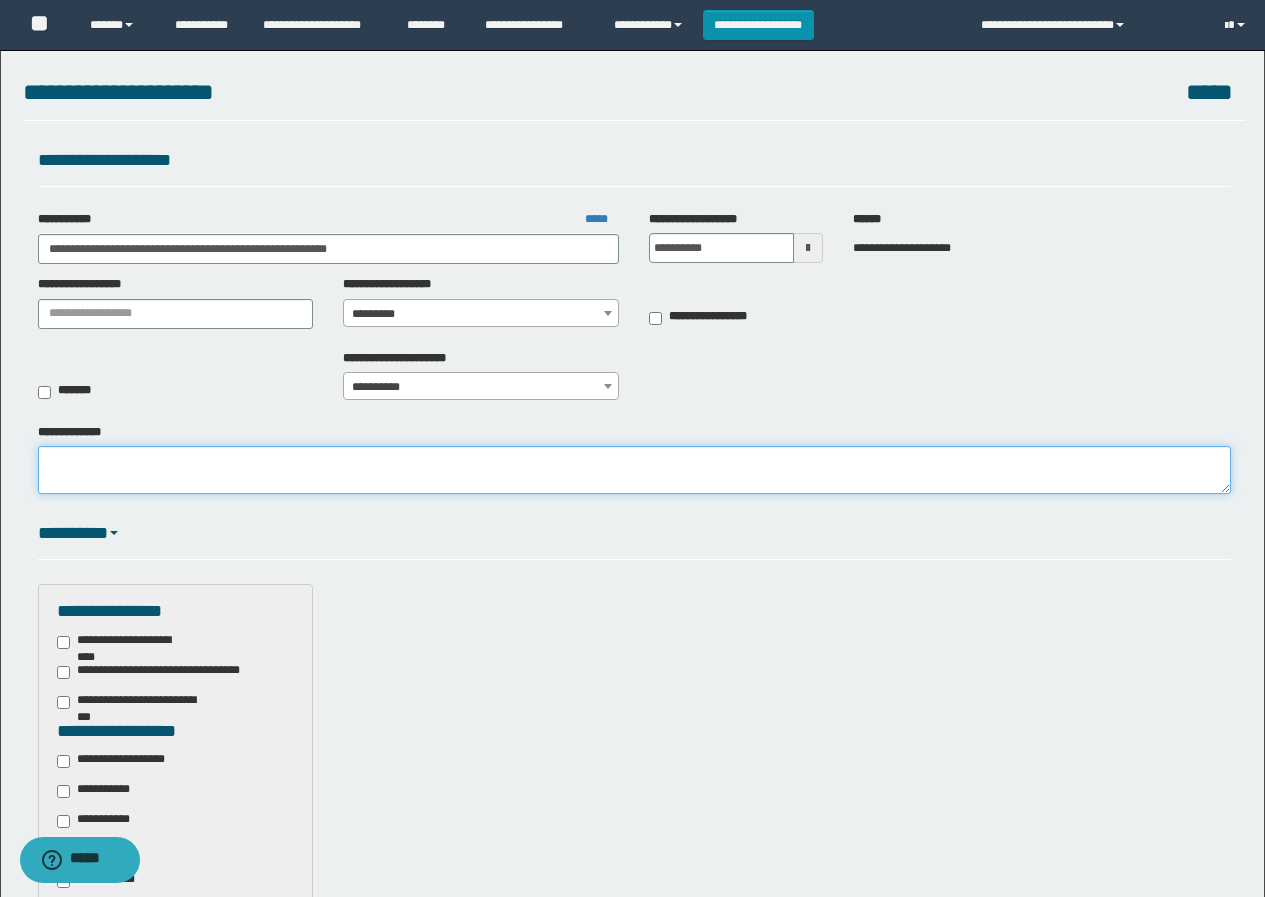 click on "**********" at bounding box center (634, 470) 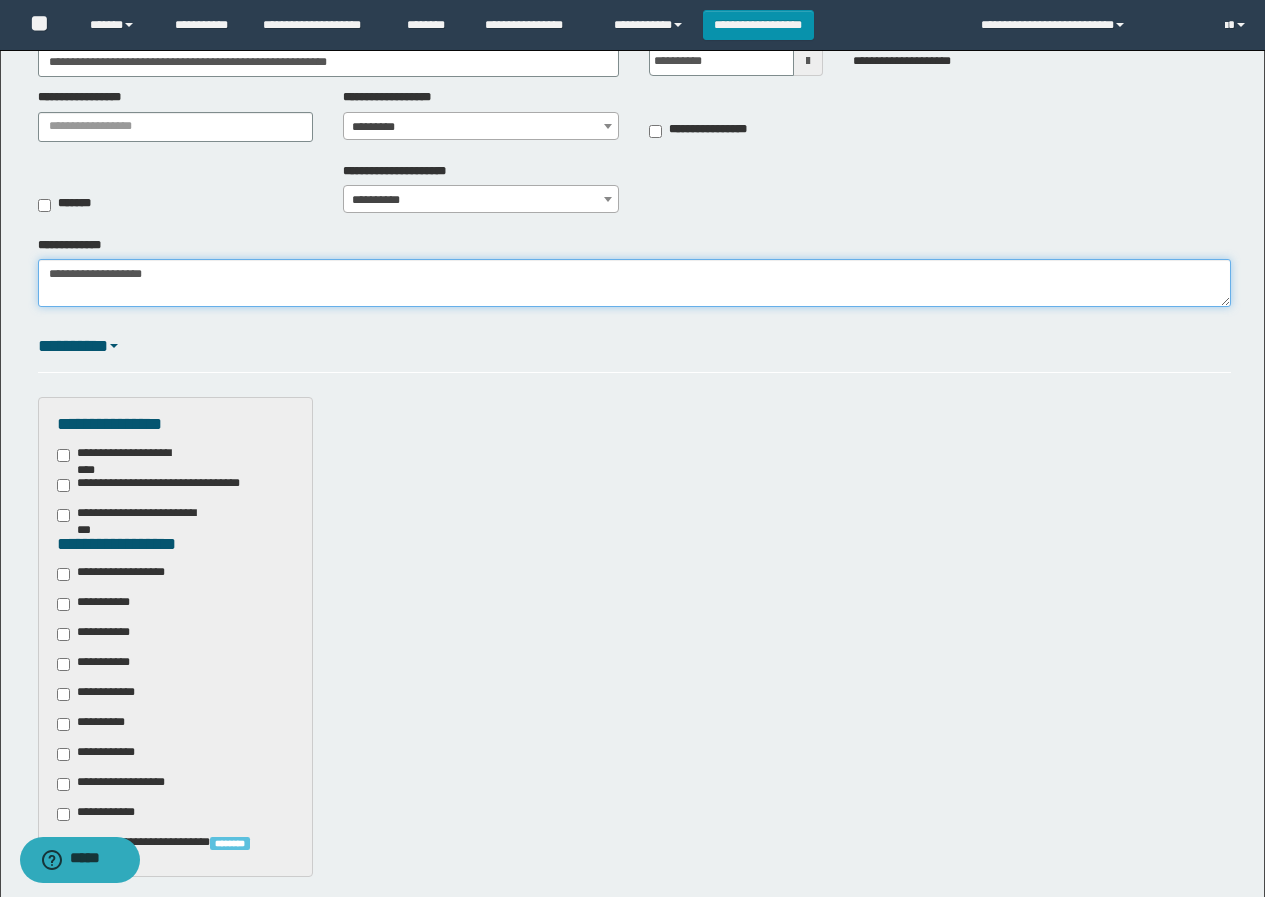 scroll, scrollTop: 487, scrollLeft: 0, axis: vertical 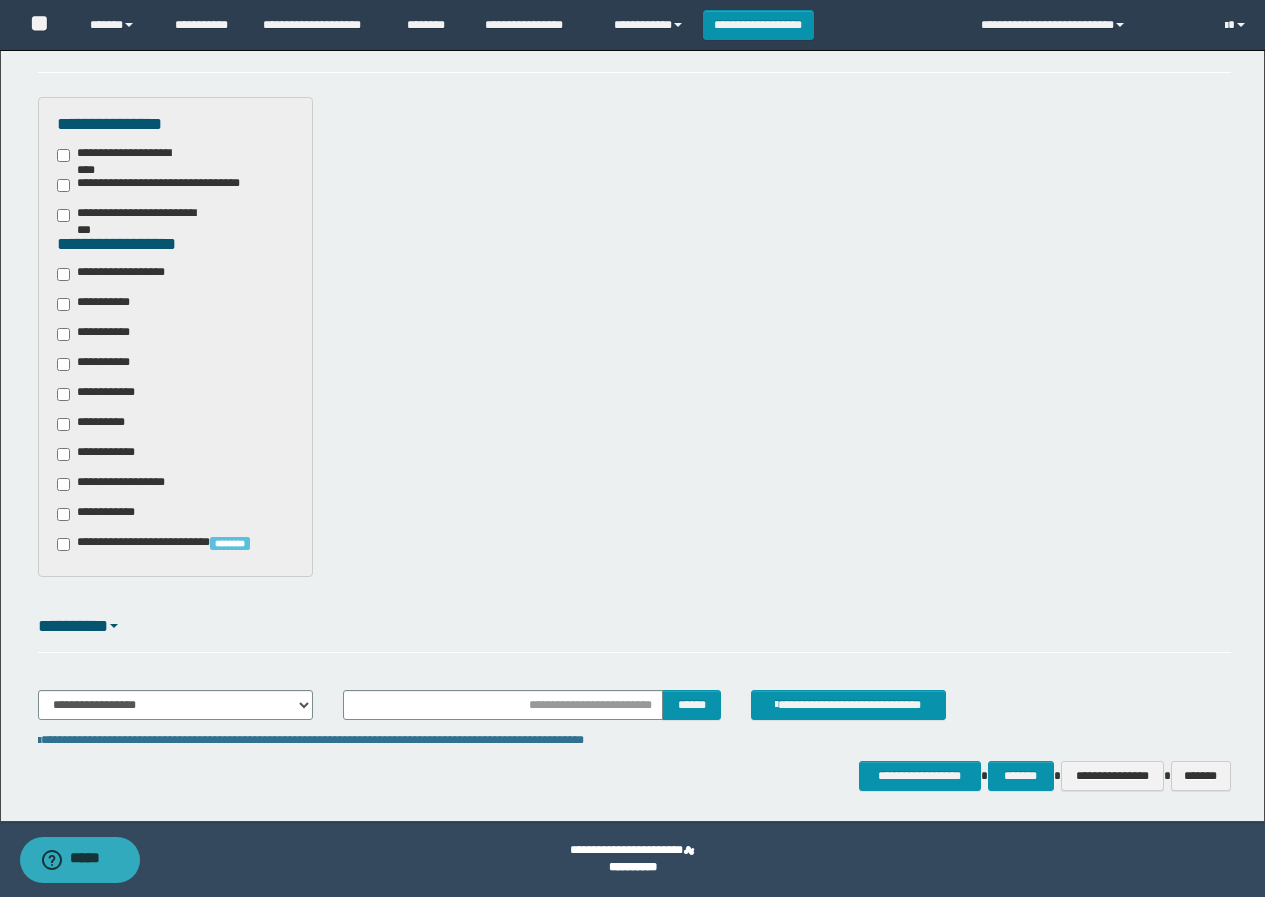 type on "**********" 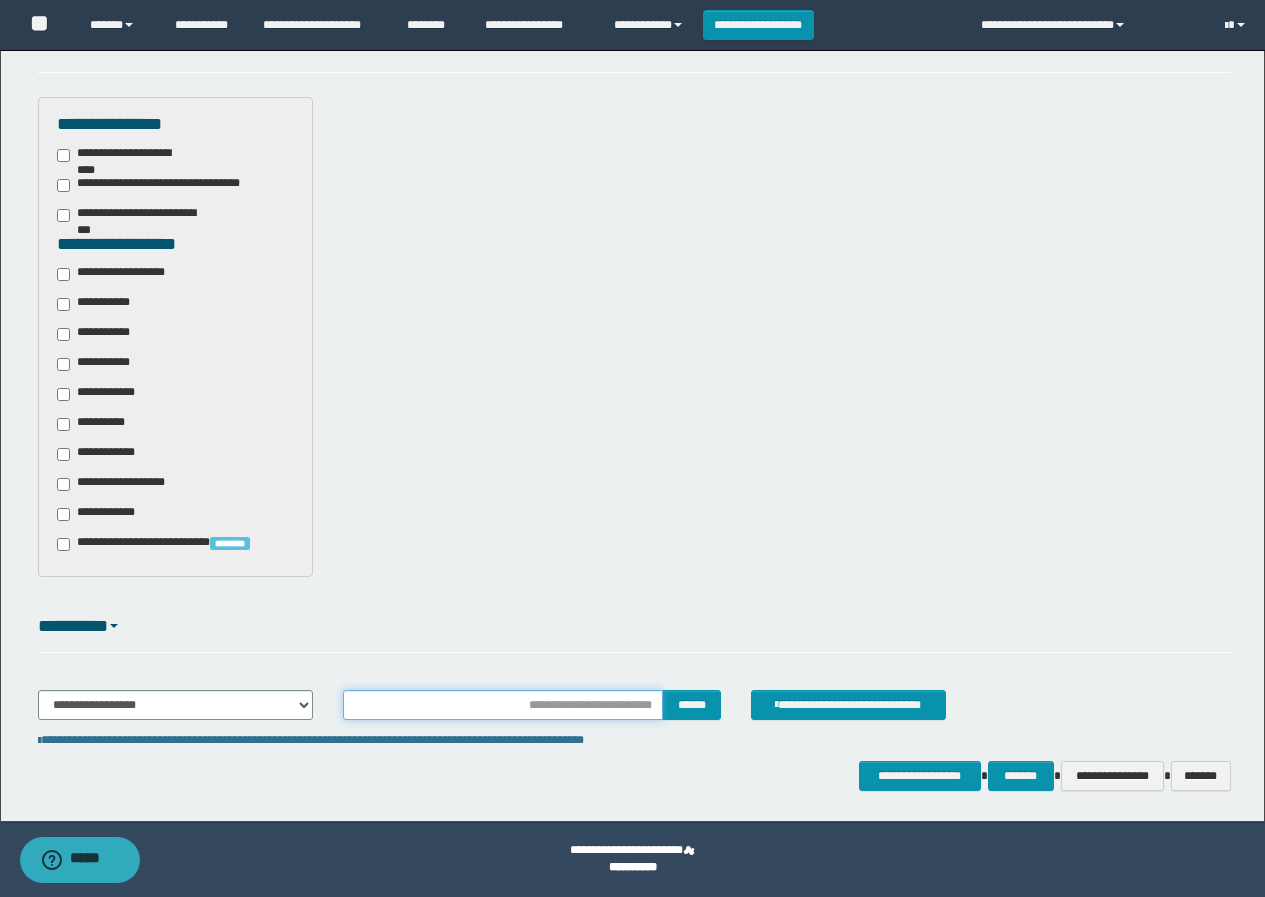 click at bounding box center [502, 705] 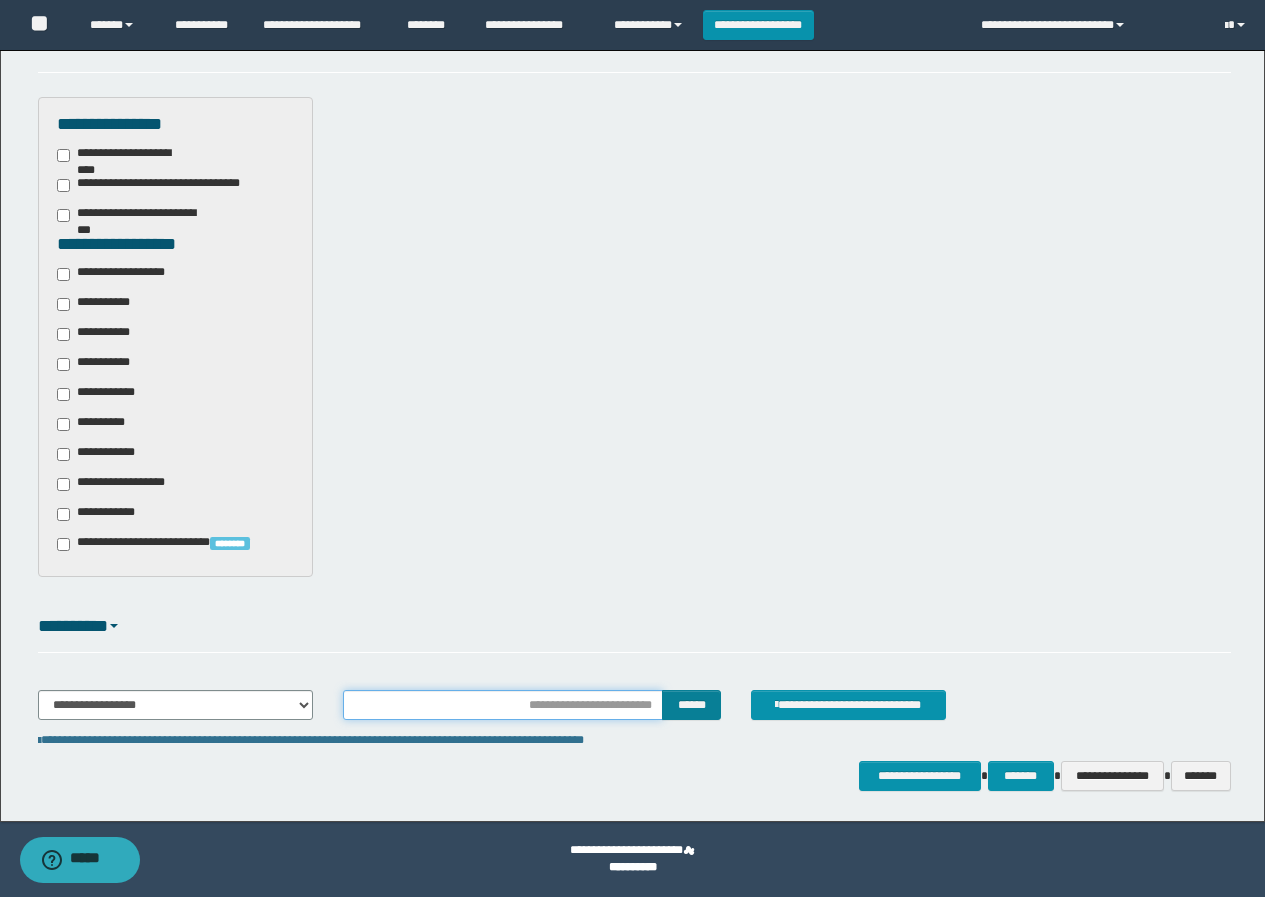 type on "**********" 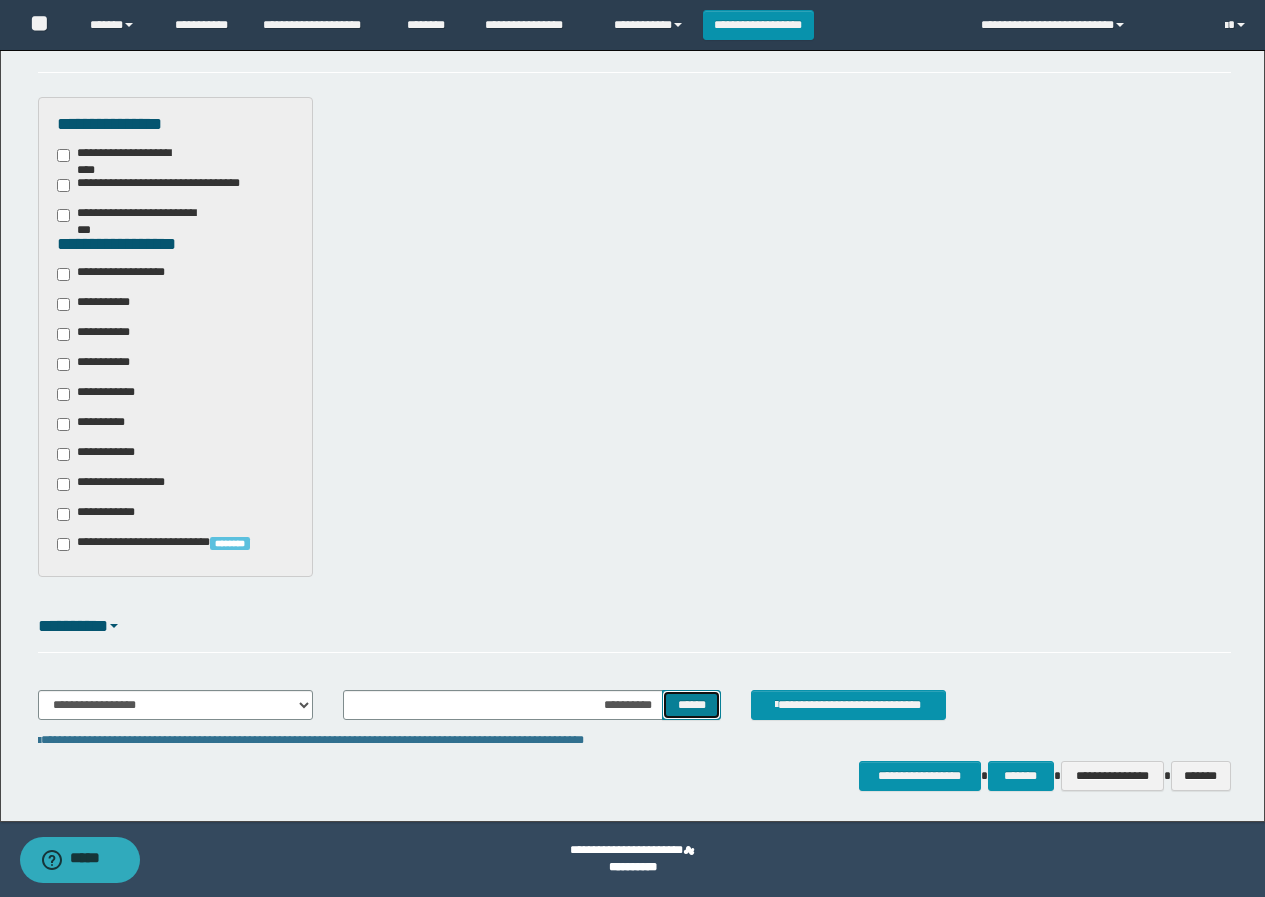 click on "******" at bounding box center [691, 705] 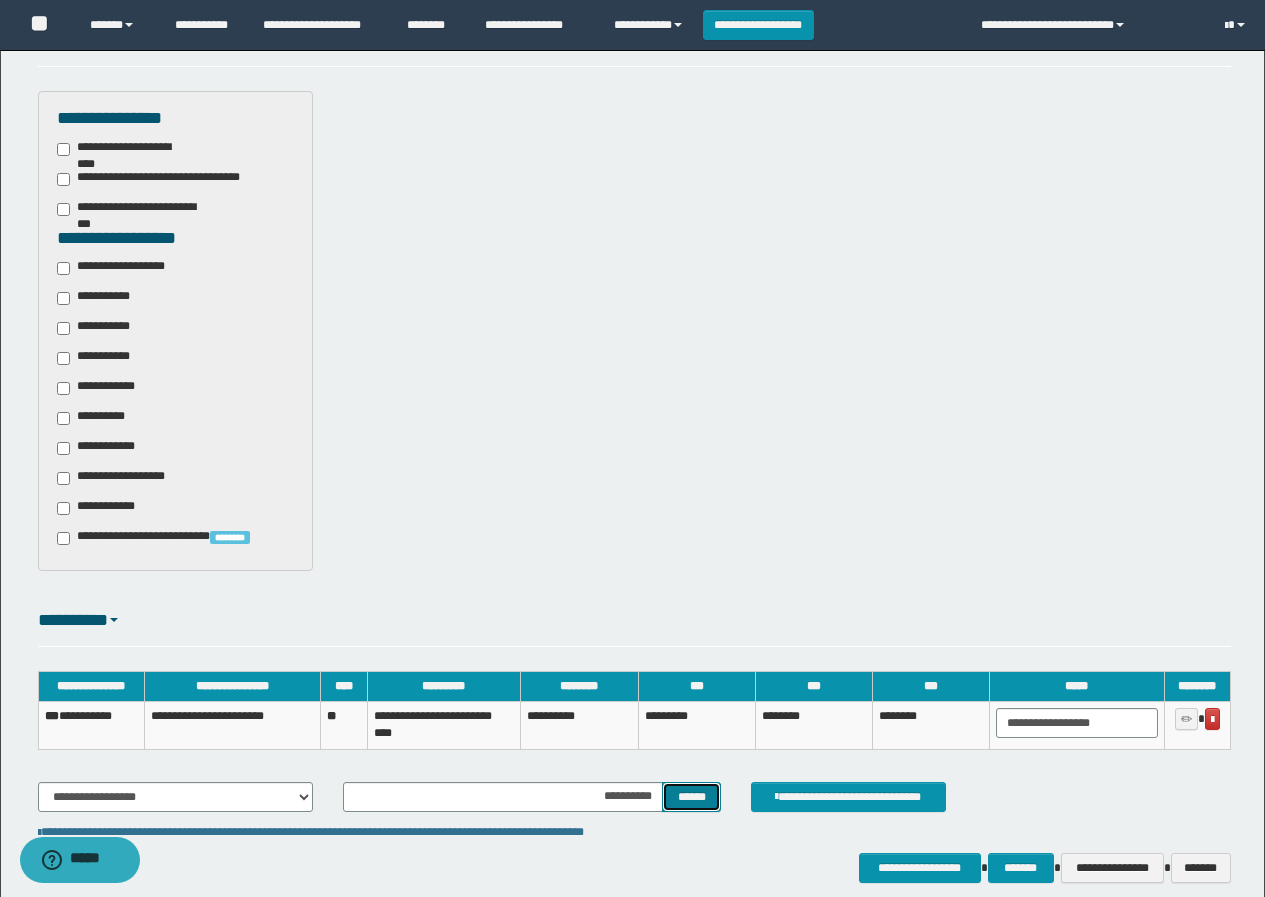 scroll, scrollTop: 584, scrollLeft: 0, axis: vertical 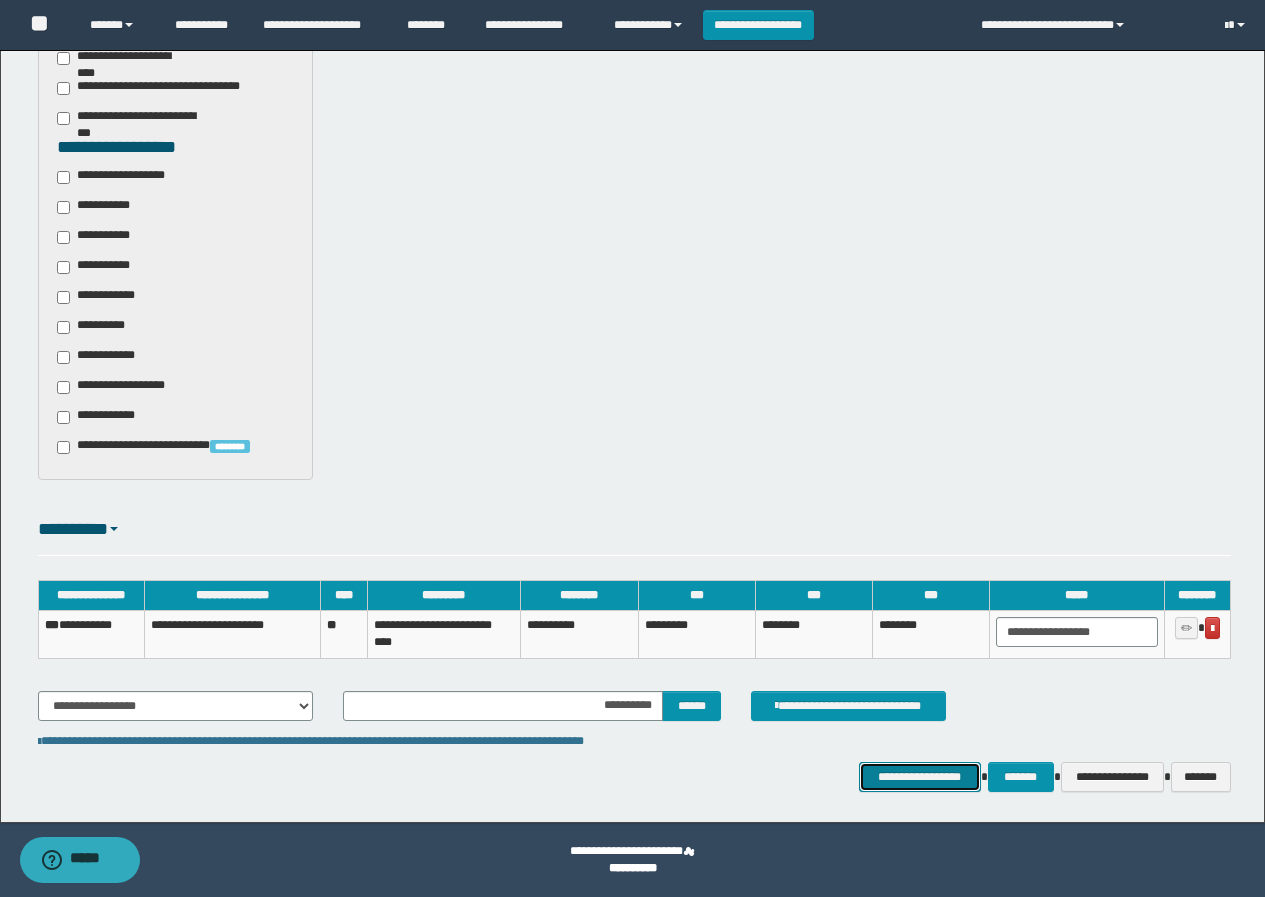click on "**********" at bounding box center (920, 777) 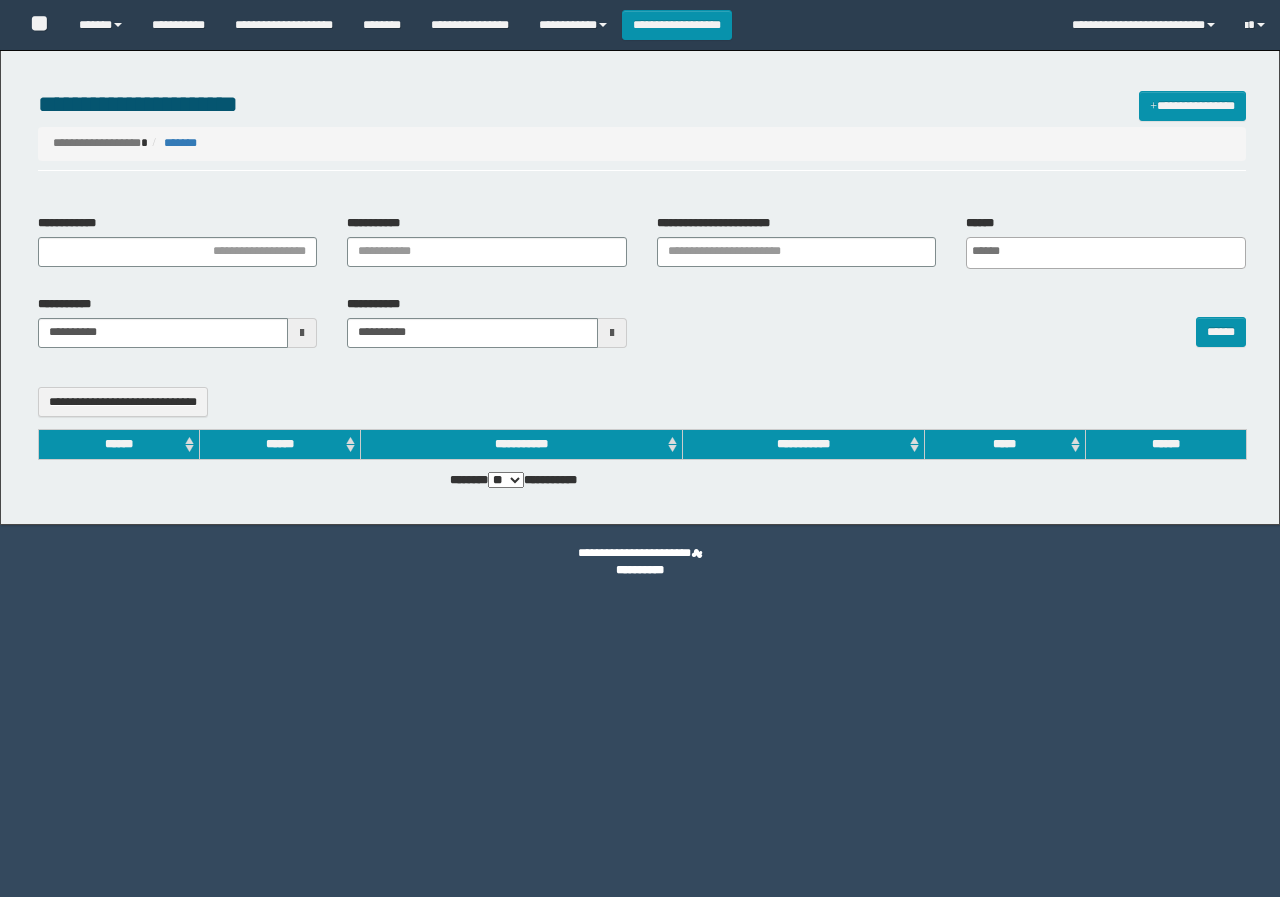 select 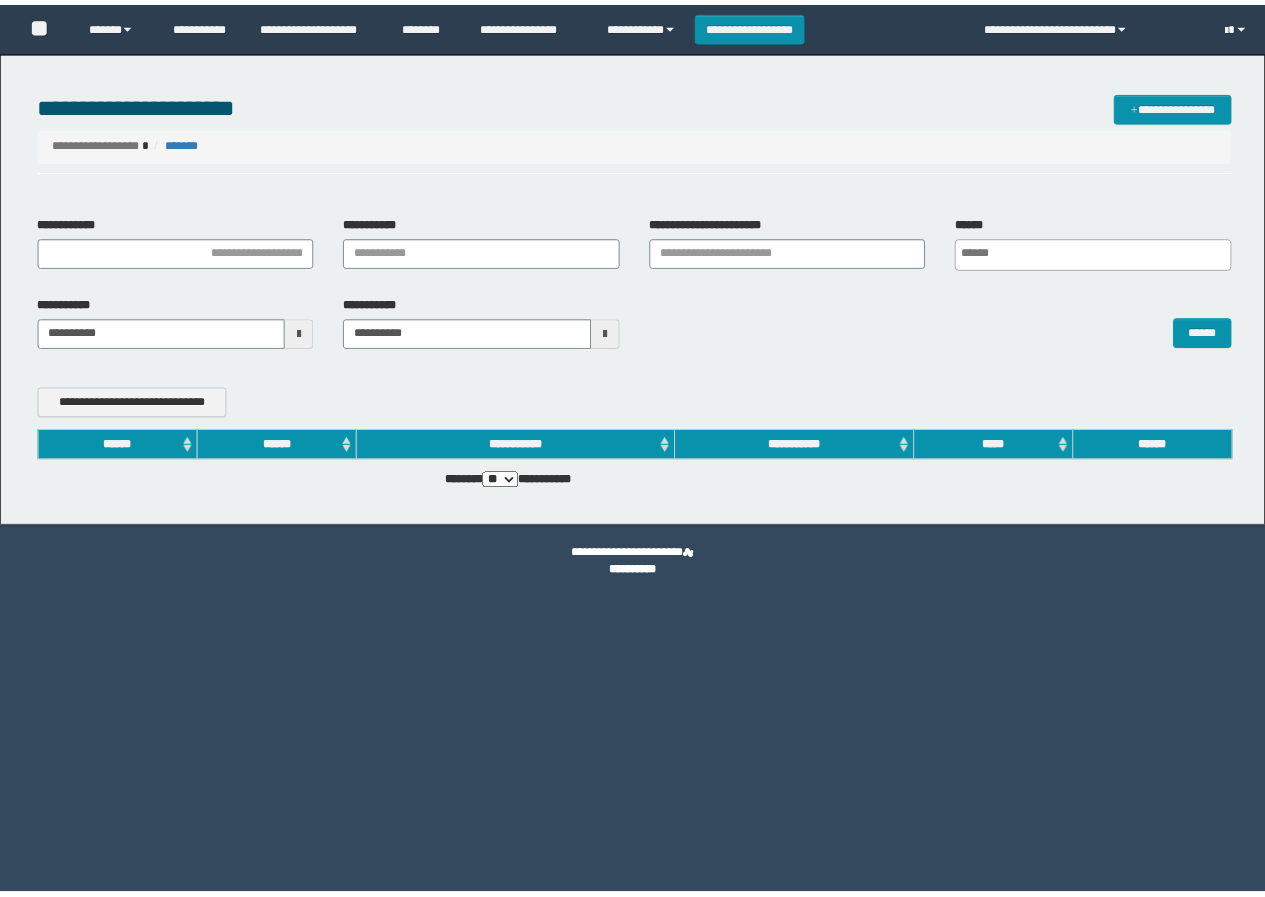 scroll, scrollTop: 0, scrollLeft: 0, axis: both 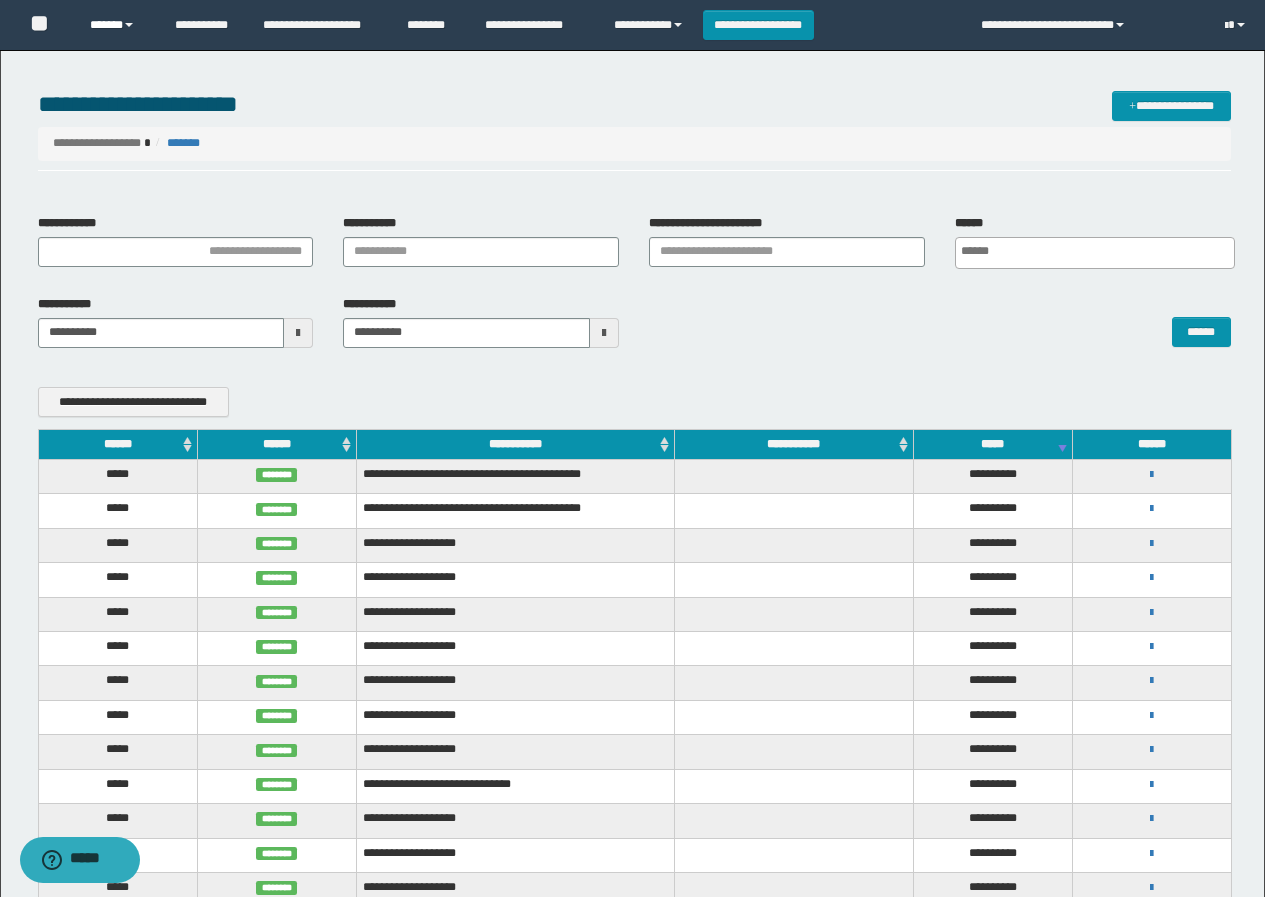click on "******" at bounding box center (117, 25) 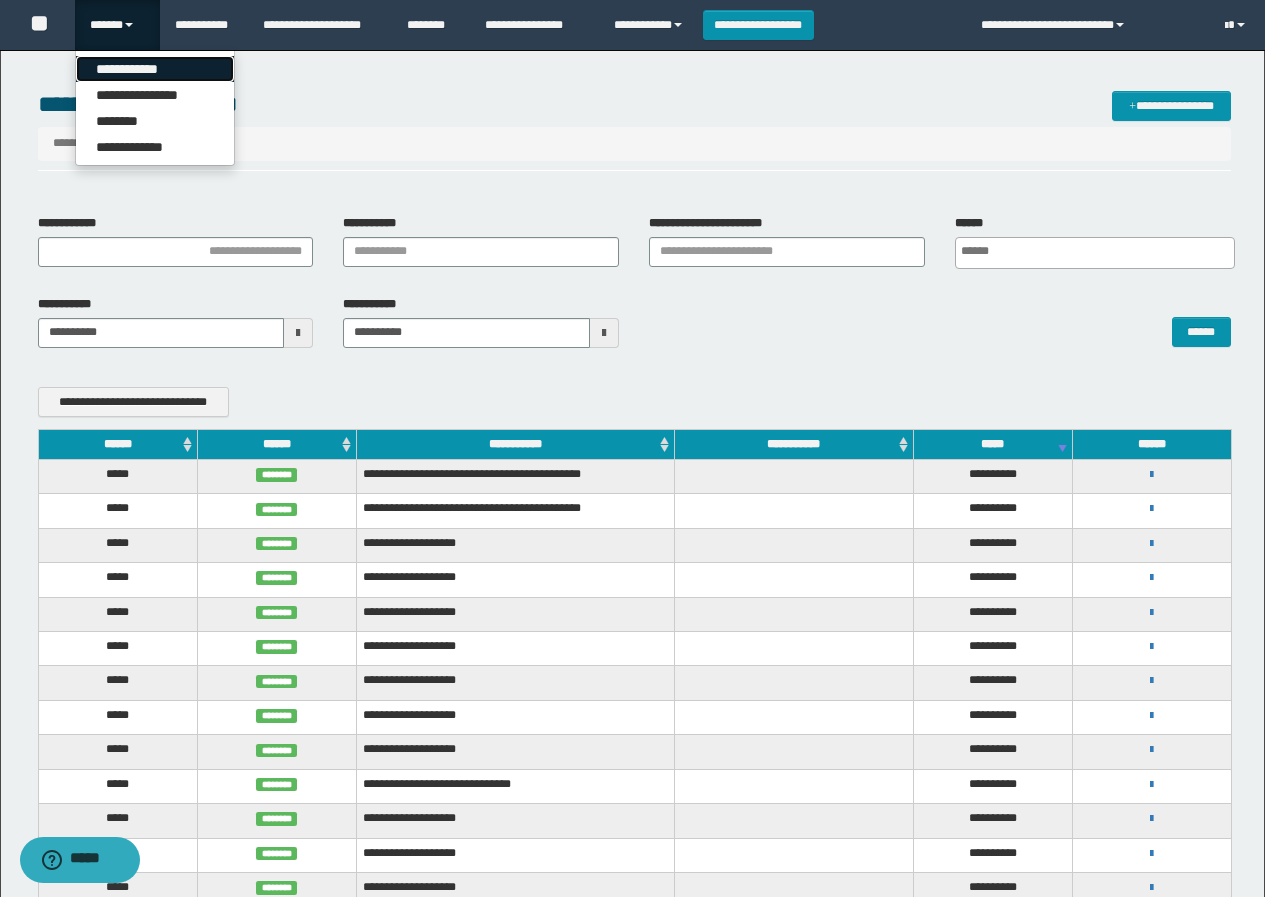 click on "**********" at bounding box center [155, 69] 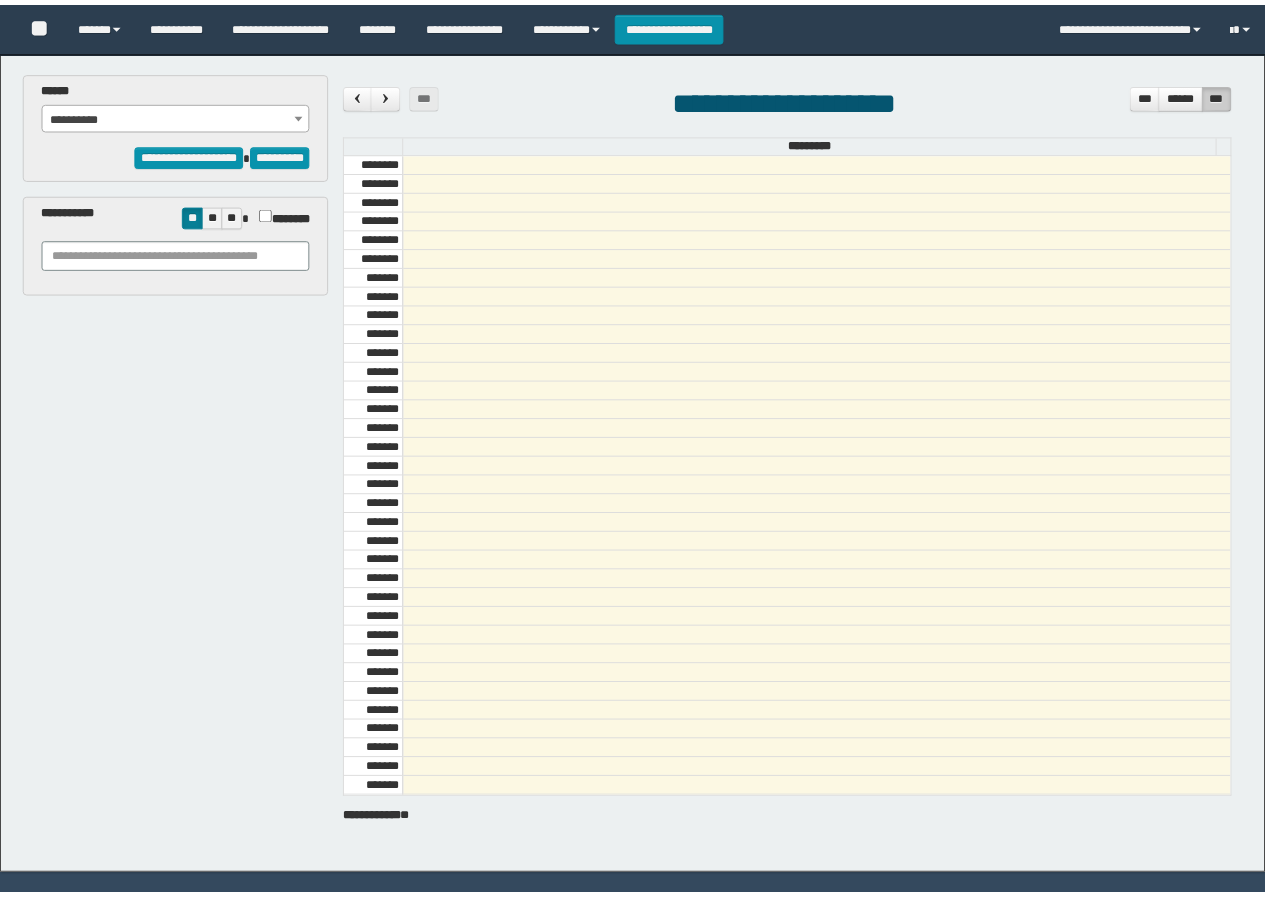 scroll, scrollTop: 0, scrollLeft: 0, axis: both 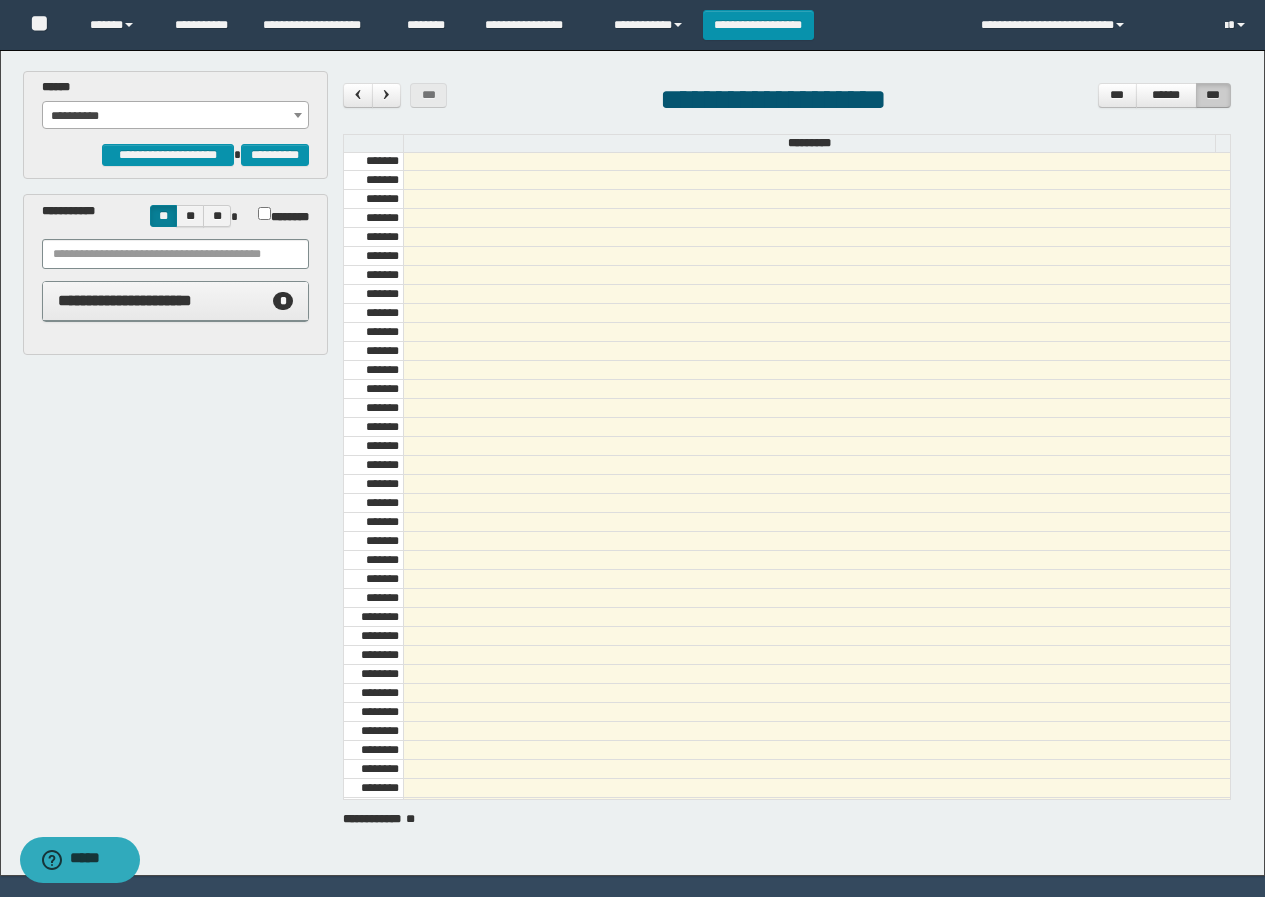 click on "**********" at bounding box center (125, 300) 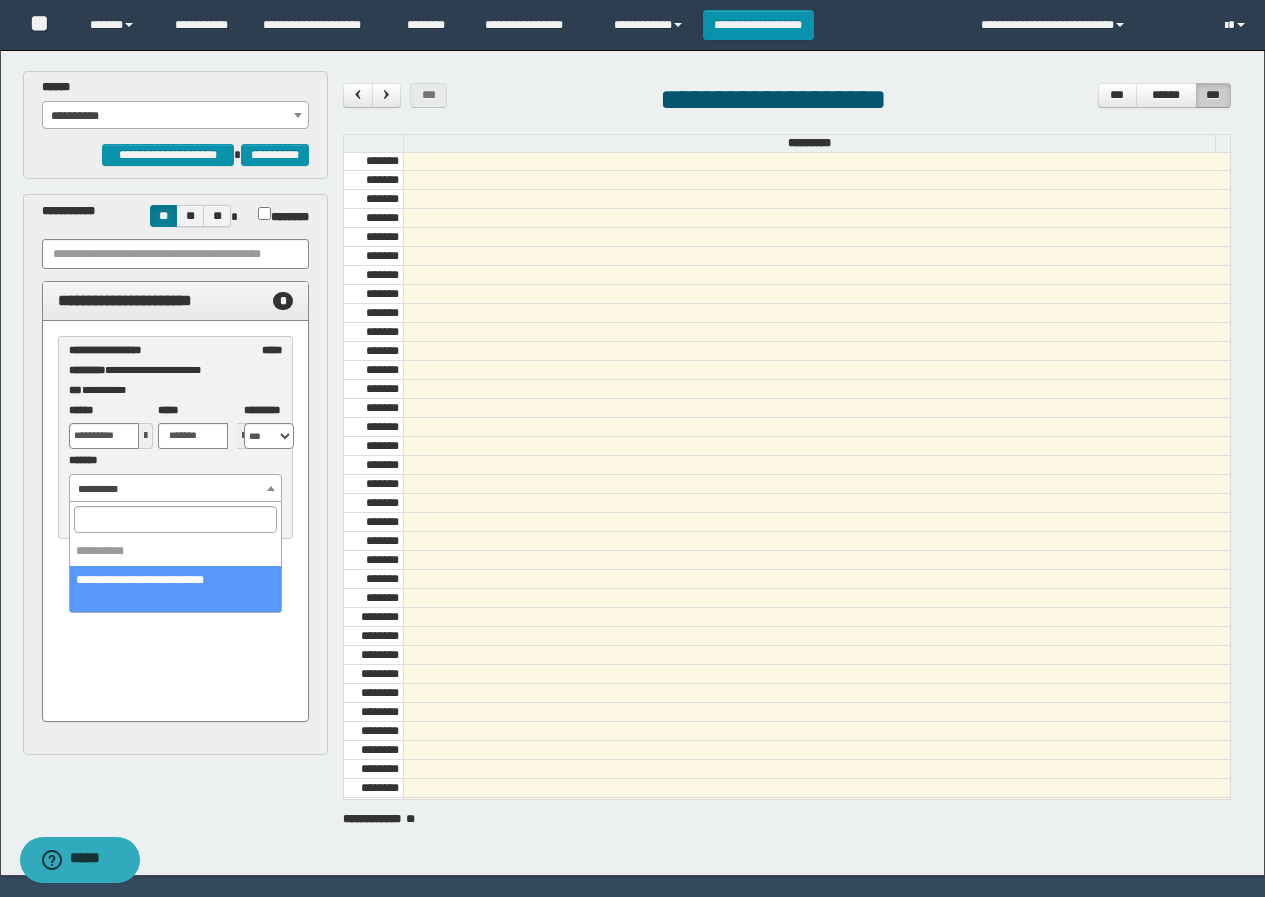 click on "**********" at bounding box center [176, 489] 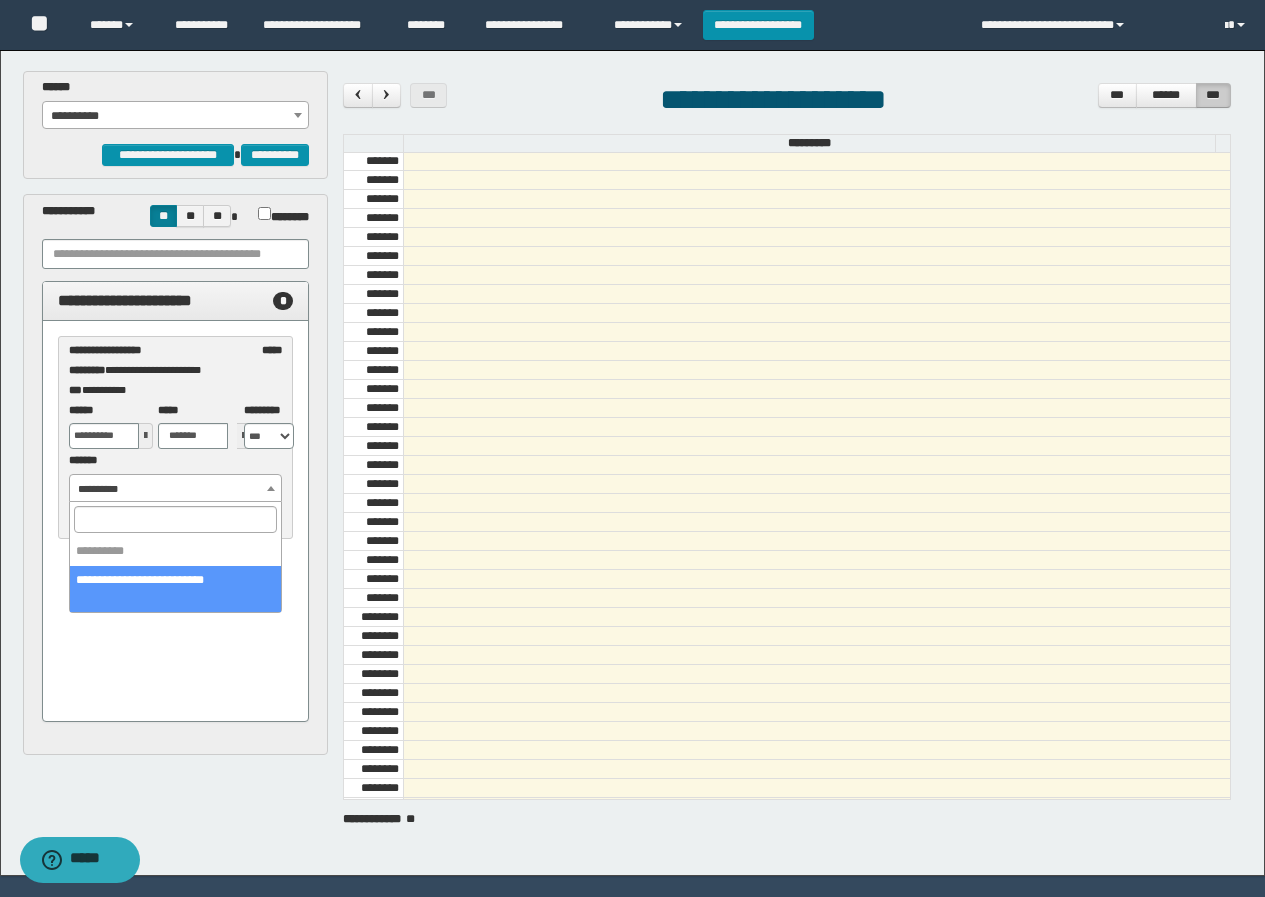 select on "******" 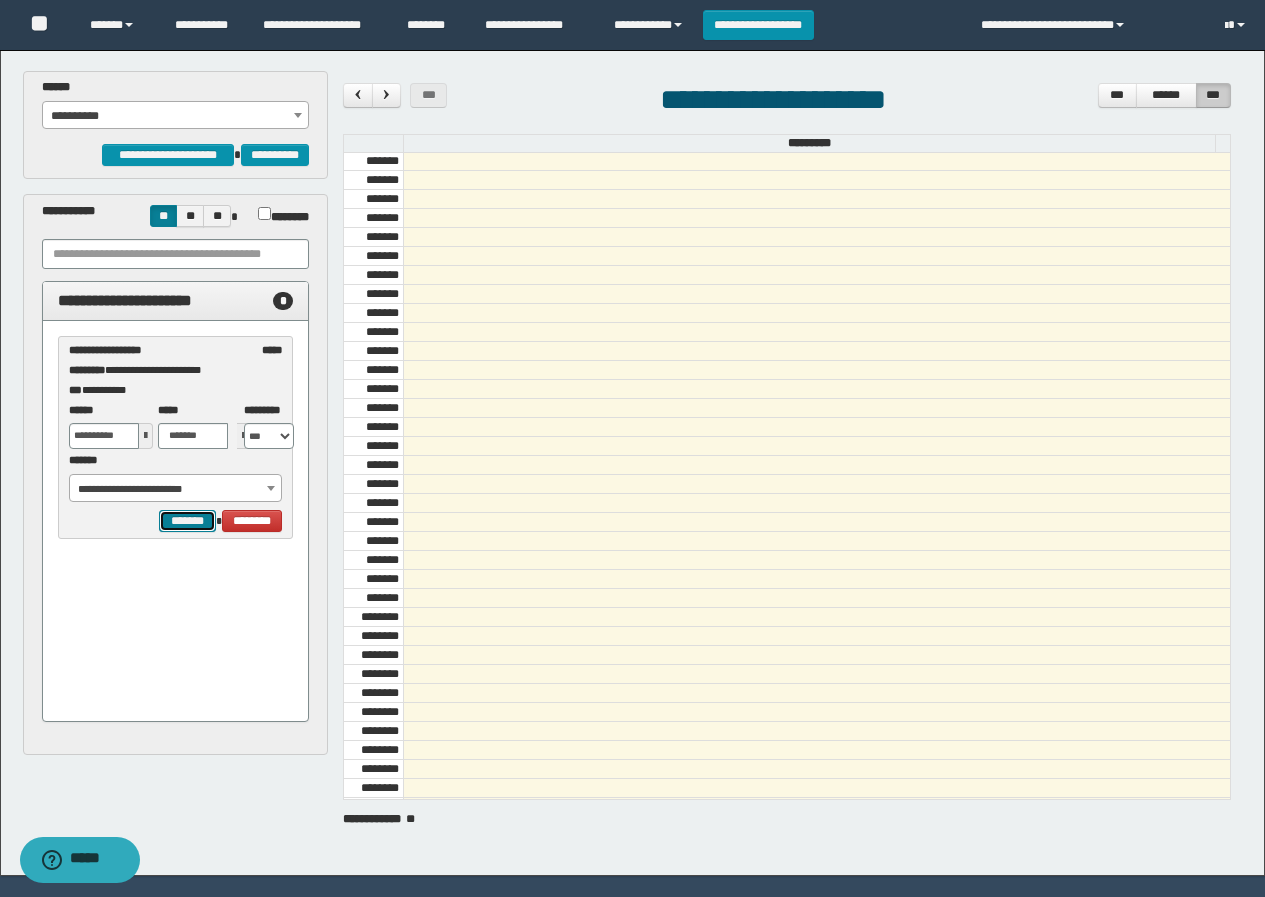 click on "*******" at bounding box center [187, 521] 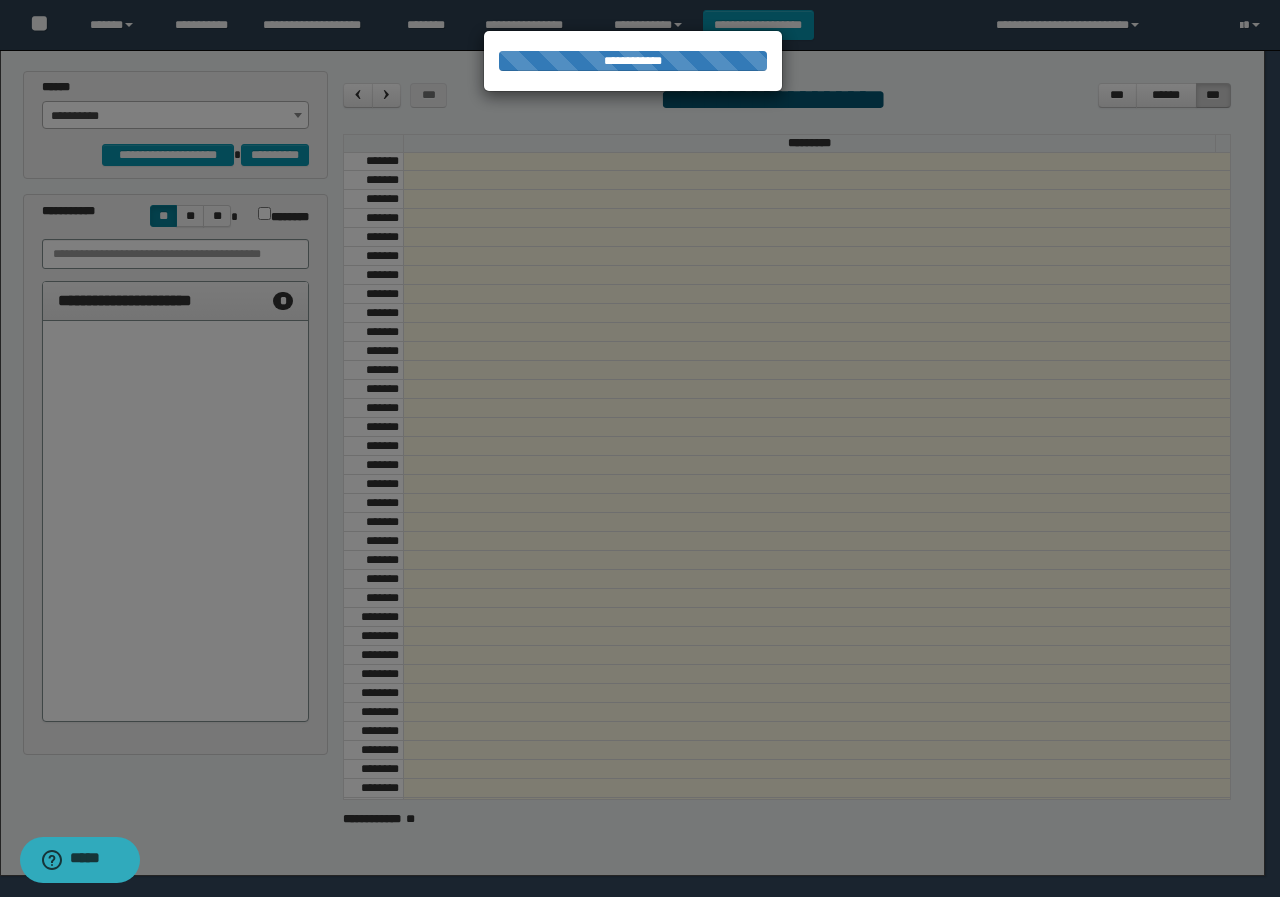 select on "******" 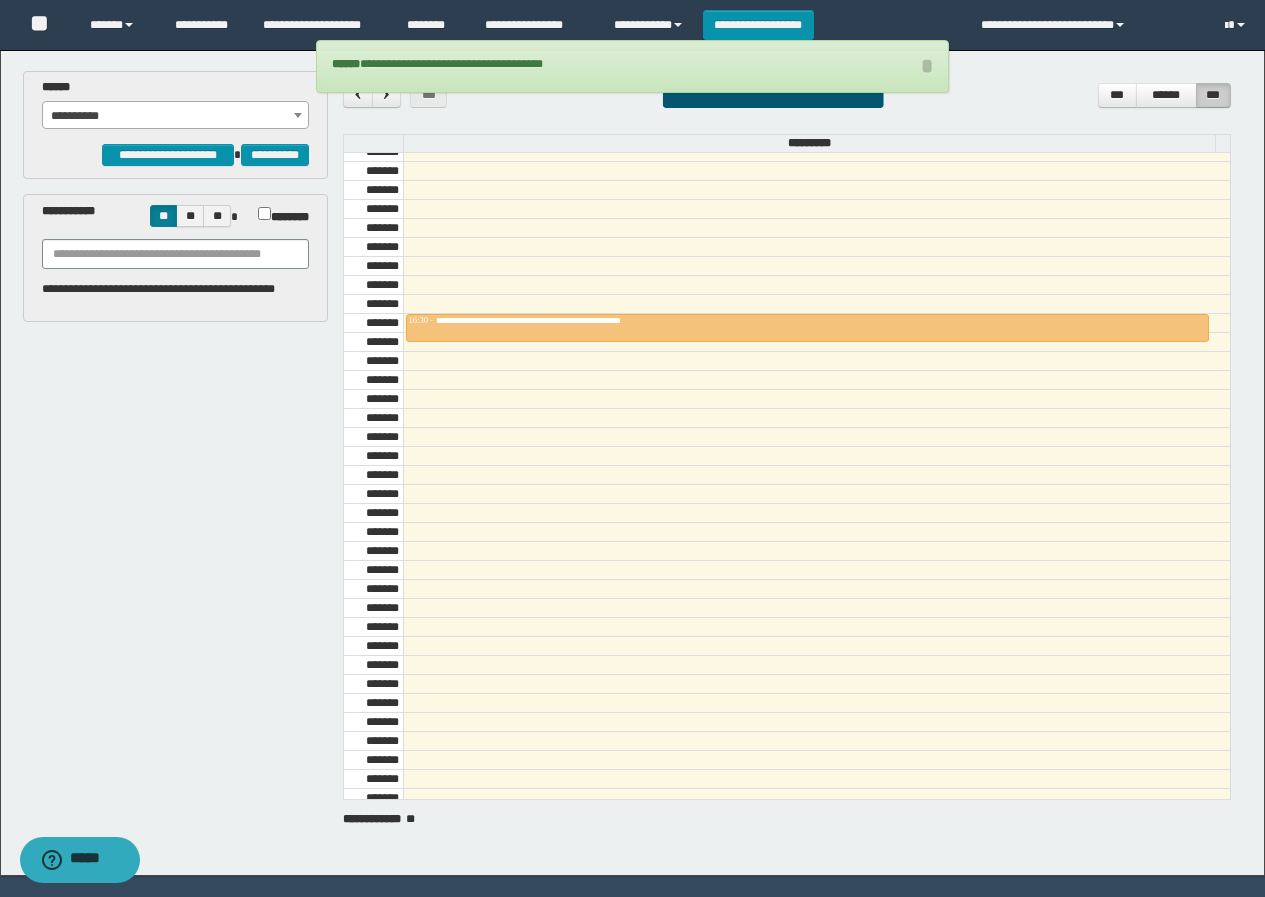 scroll, scrollTop: 1685, scrollLeft: 0, axis: vertical 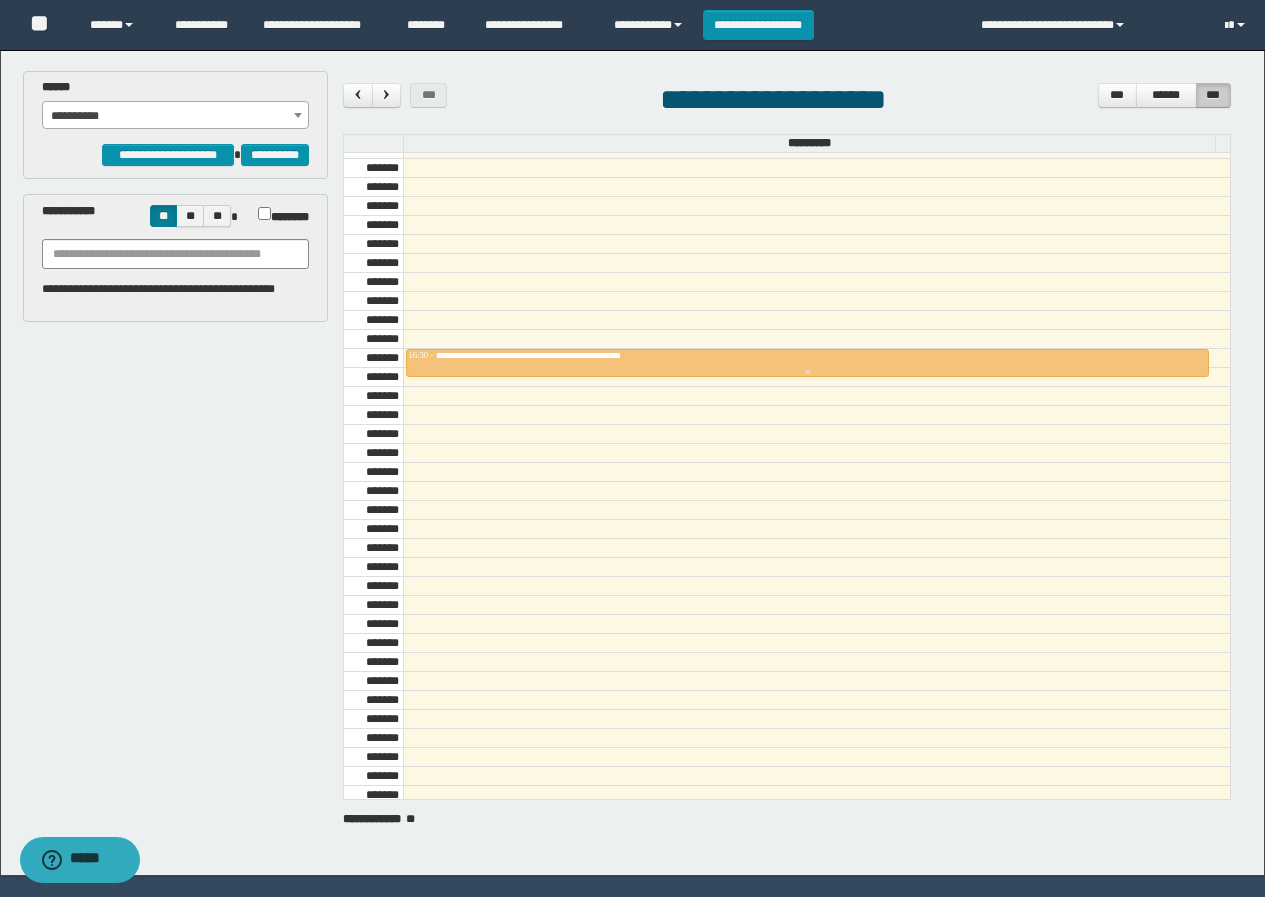 click on "**********" at bounding box center [564, 355] 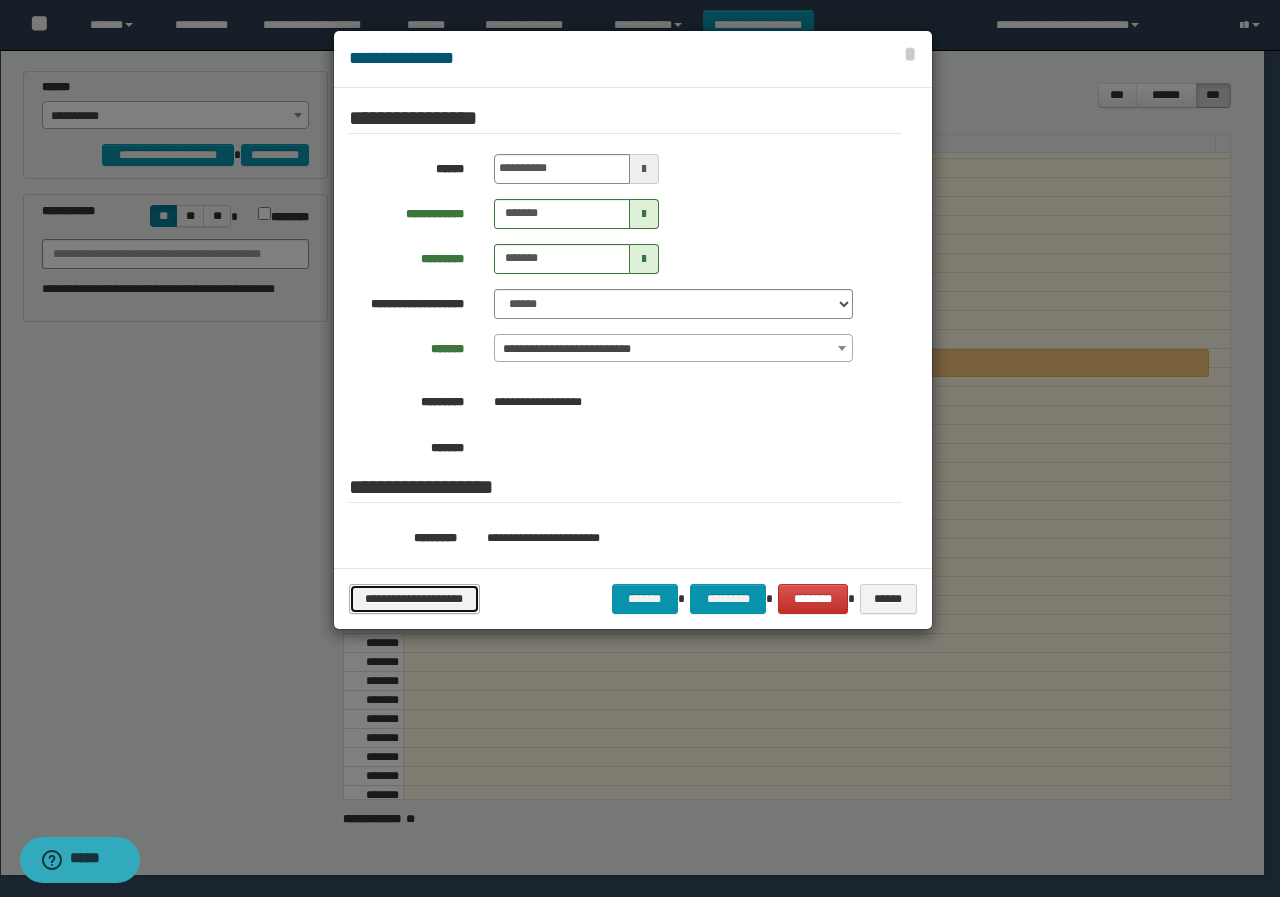 click on "**********" at bounding box center (414, 599) 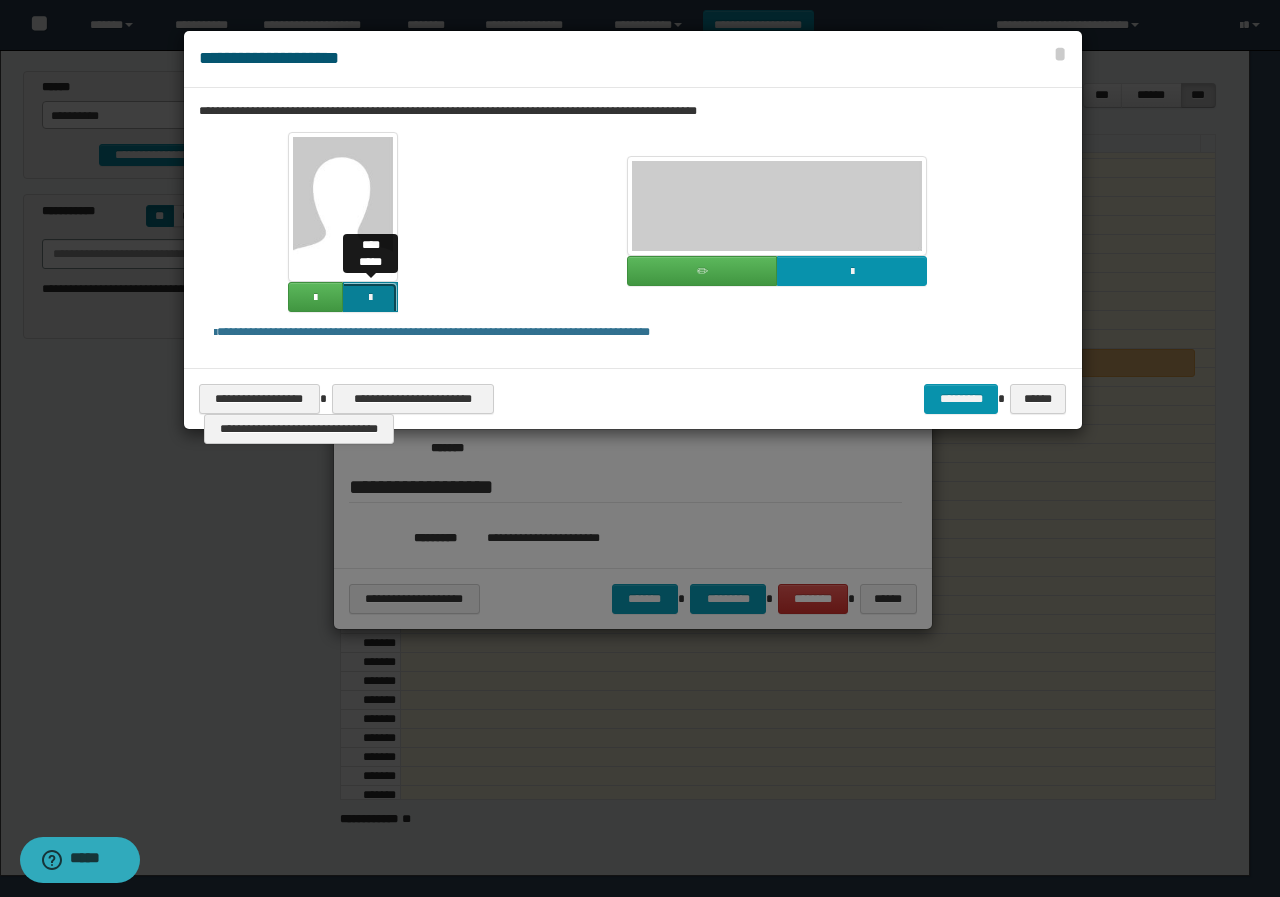 click at bounding box center [-1494, 433] 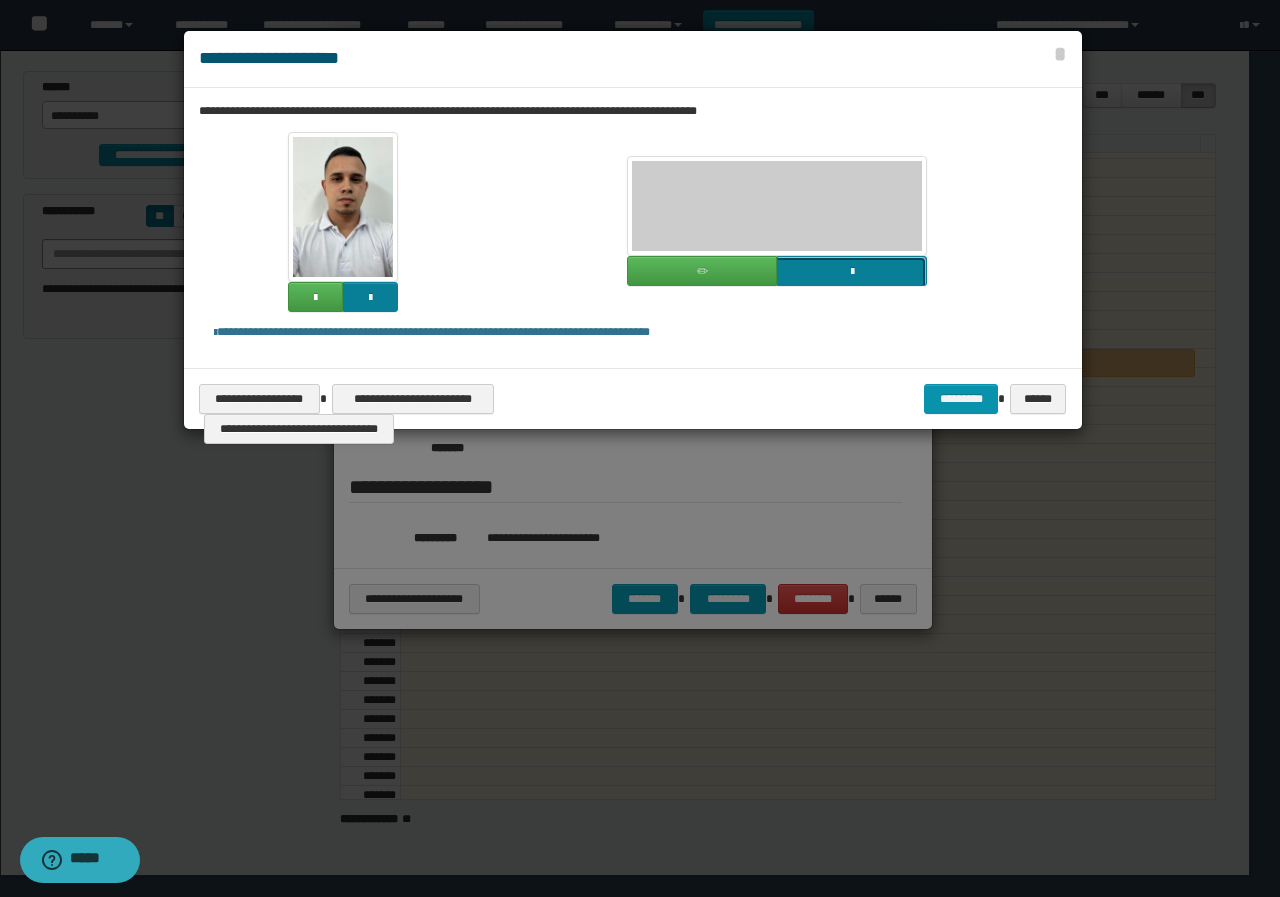 click at bounding box center [-965, 407] 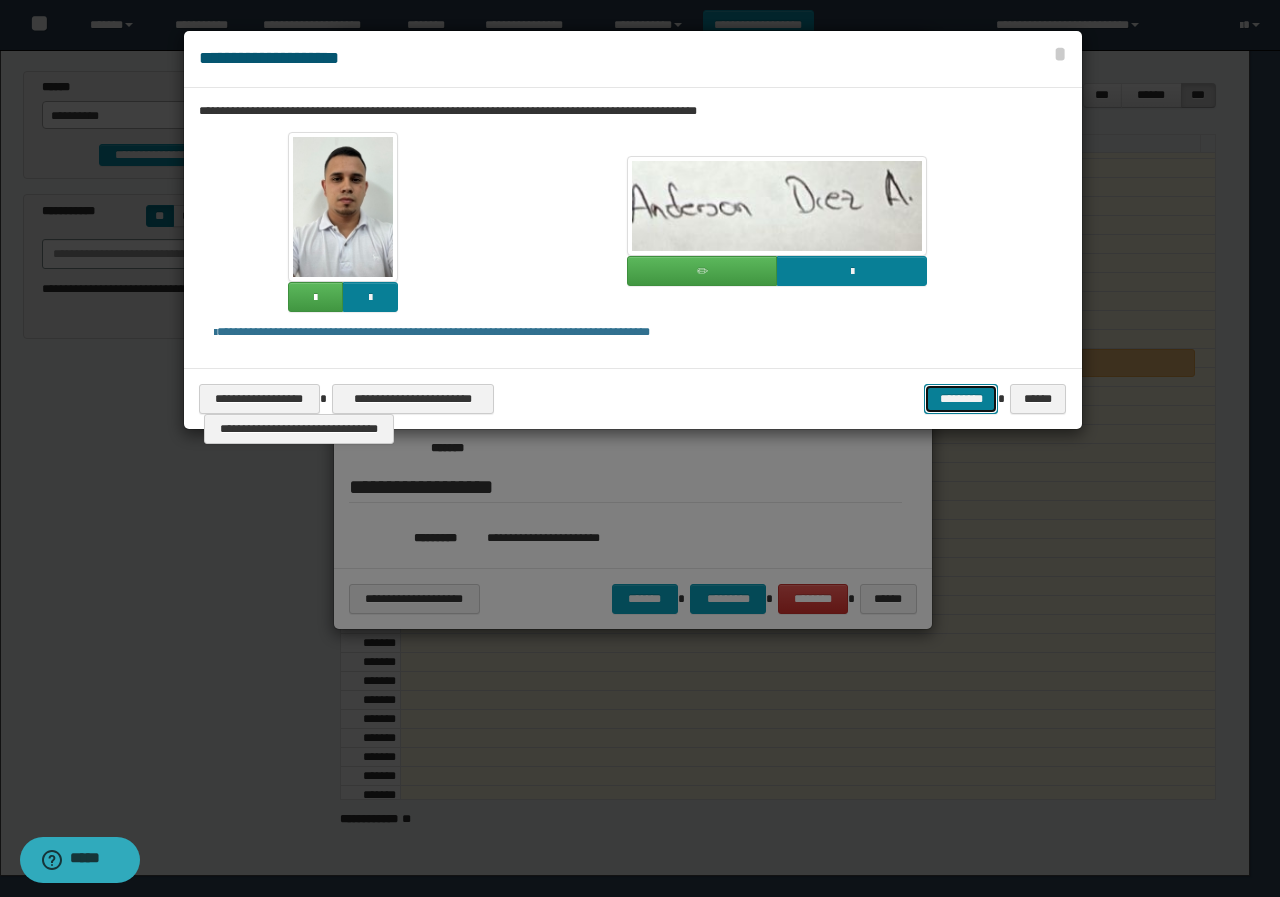 click on "*********" at bounding box center (961, 399) 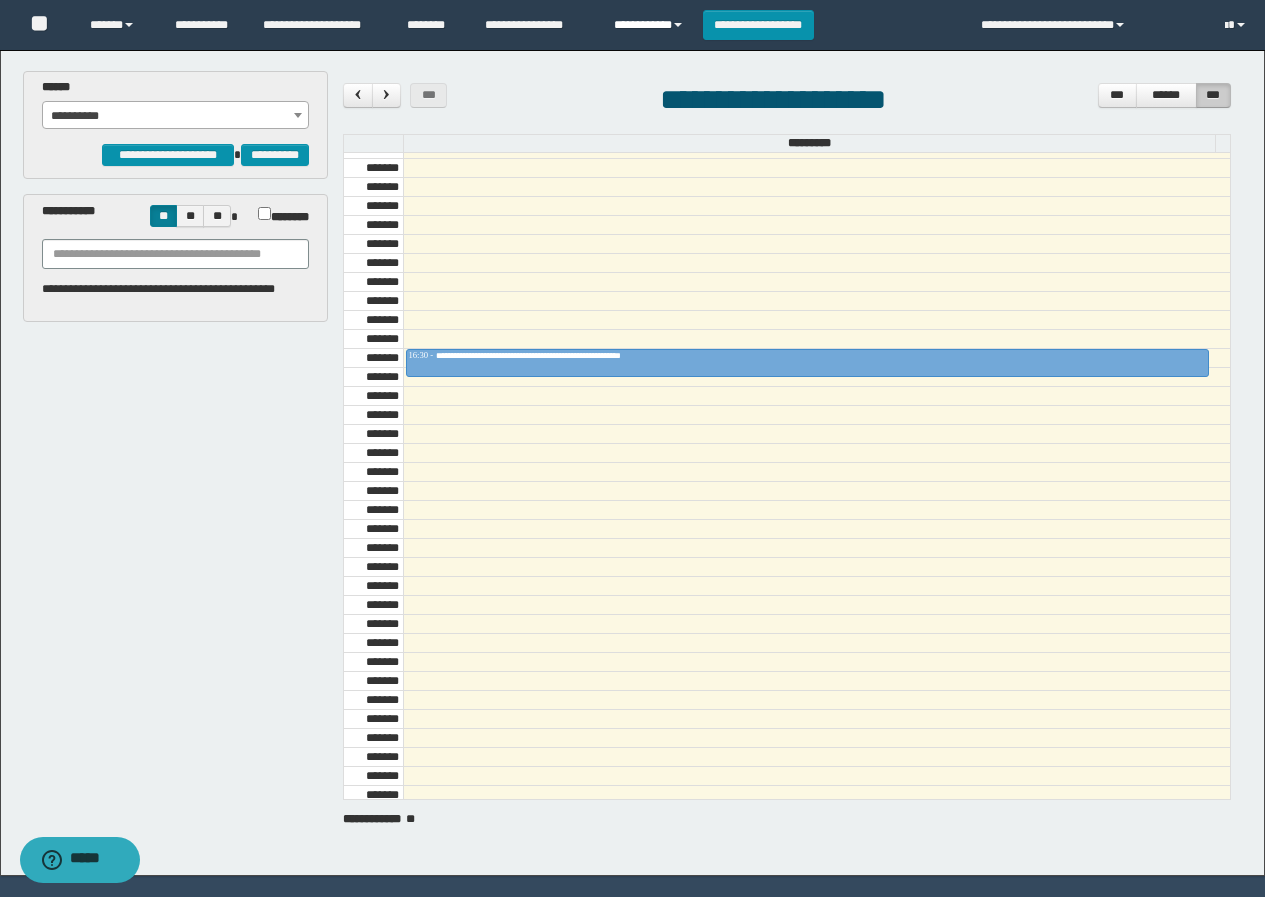click on "**********" at bounding box center (651, 25) 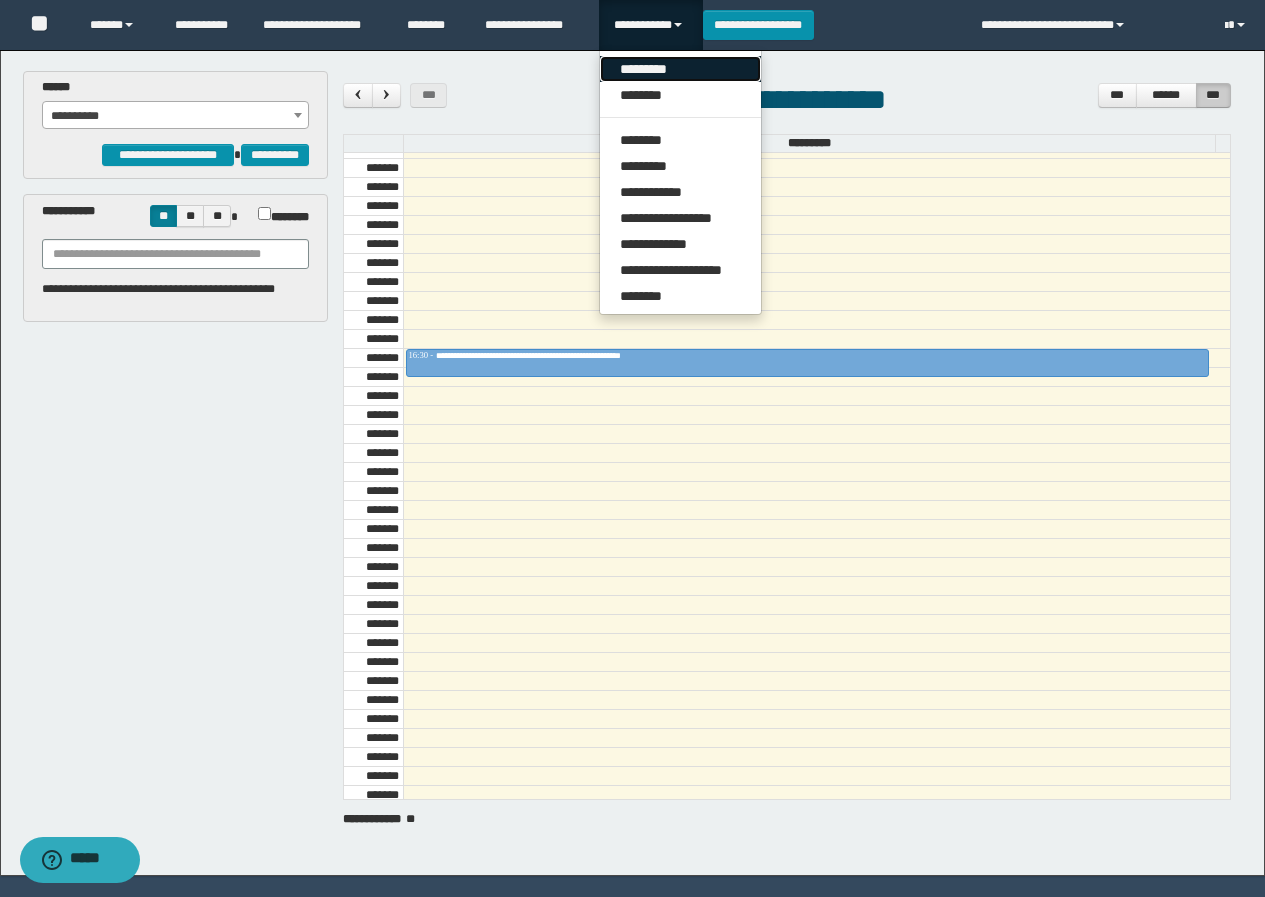 click on "*********" at bounding box center (680, 69) 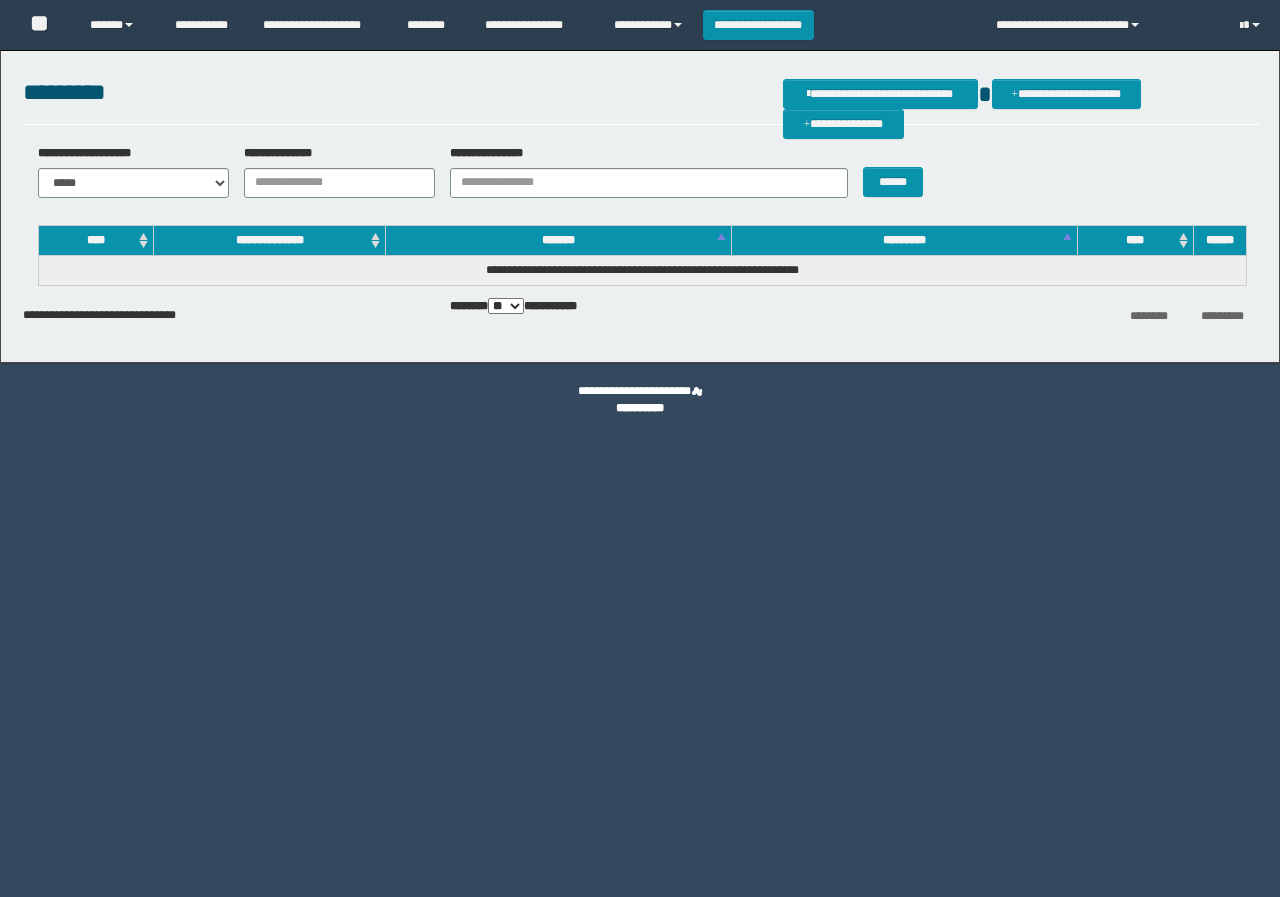 scroll, scrollTop: 0, scrollLeft: 0, axis: both 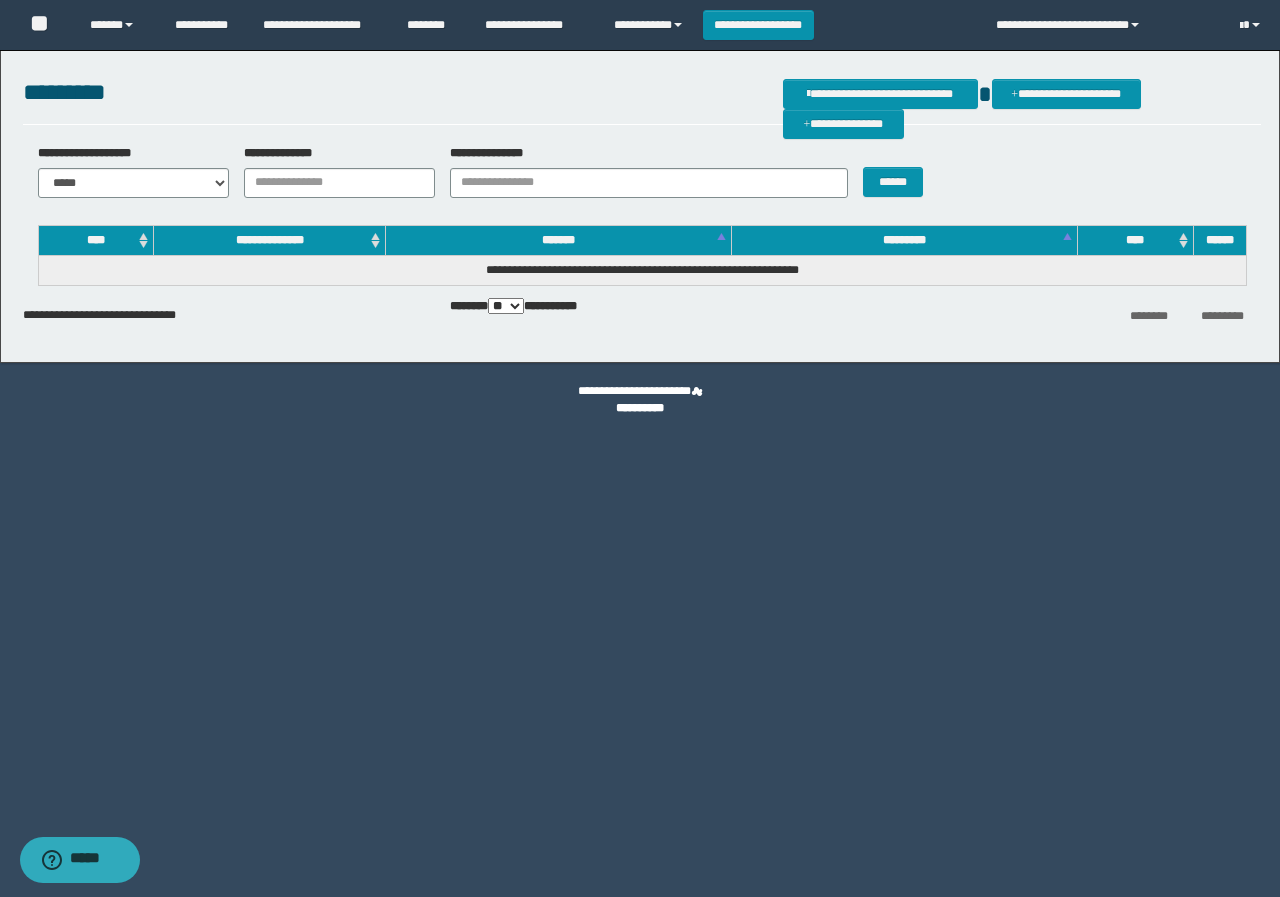 drag, startPoint x: 361, startPoint y: 153, endPoint x: 350, endPoint y: 177, distance: 26.400757 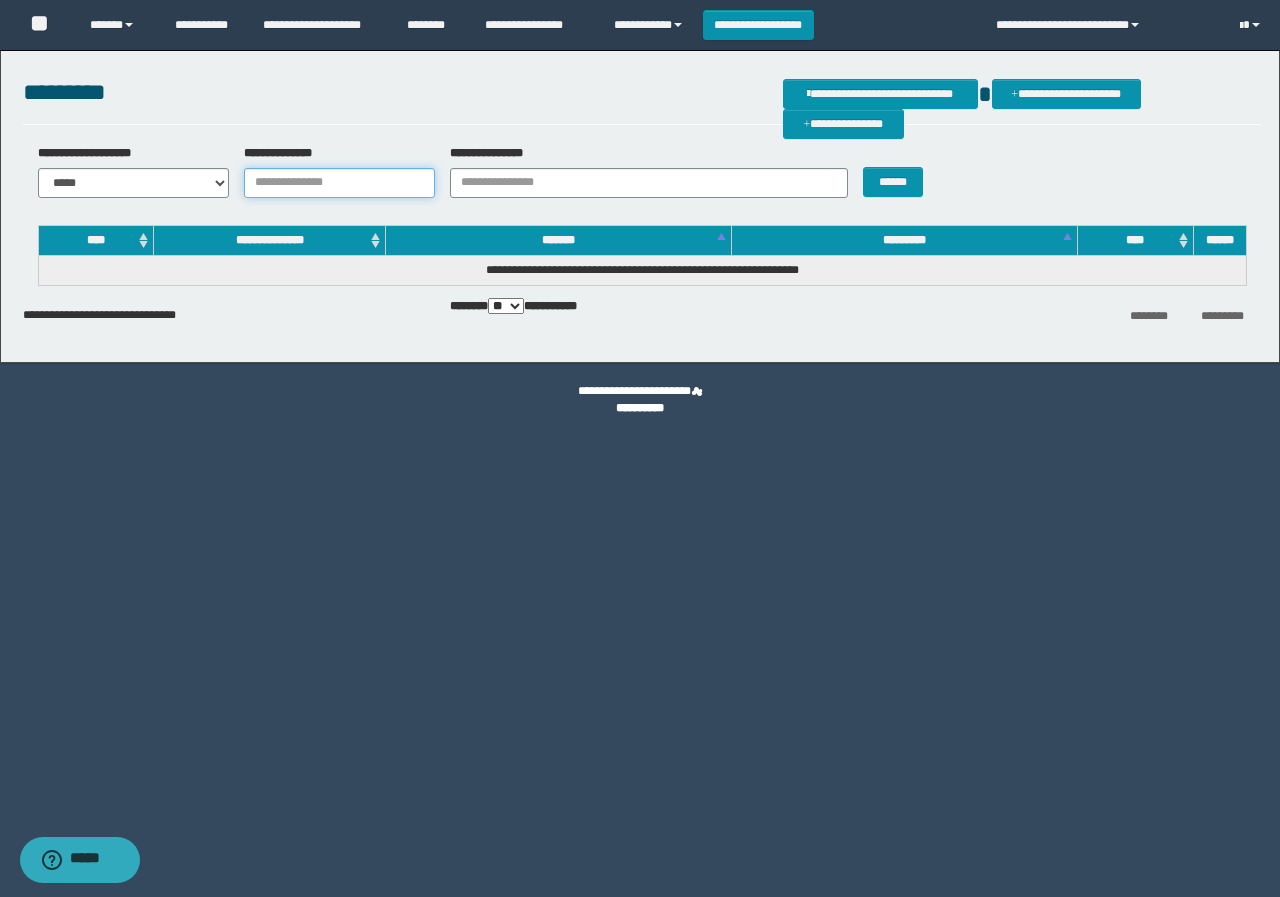 click on "**********" at bounding box center (339, 183) 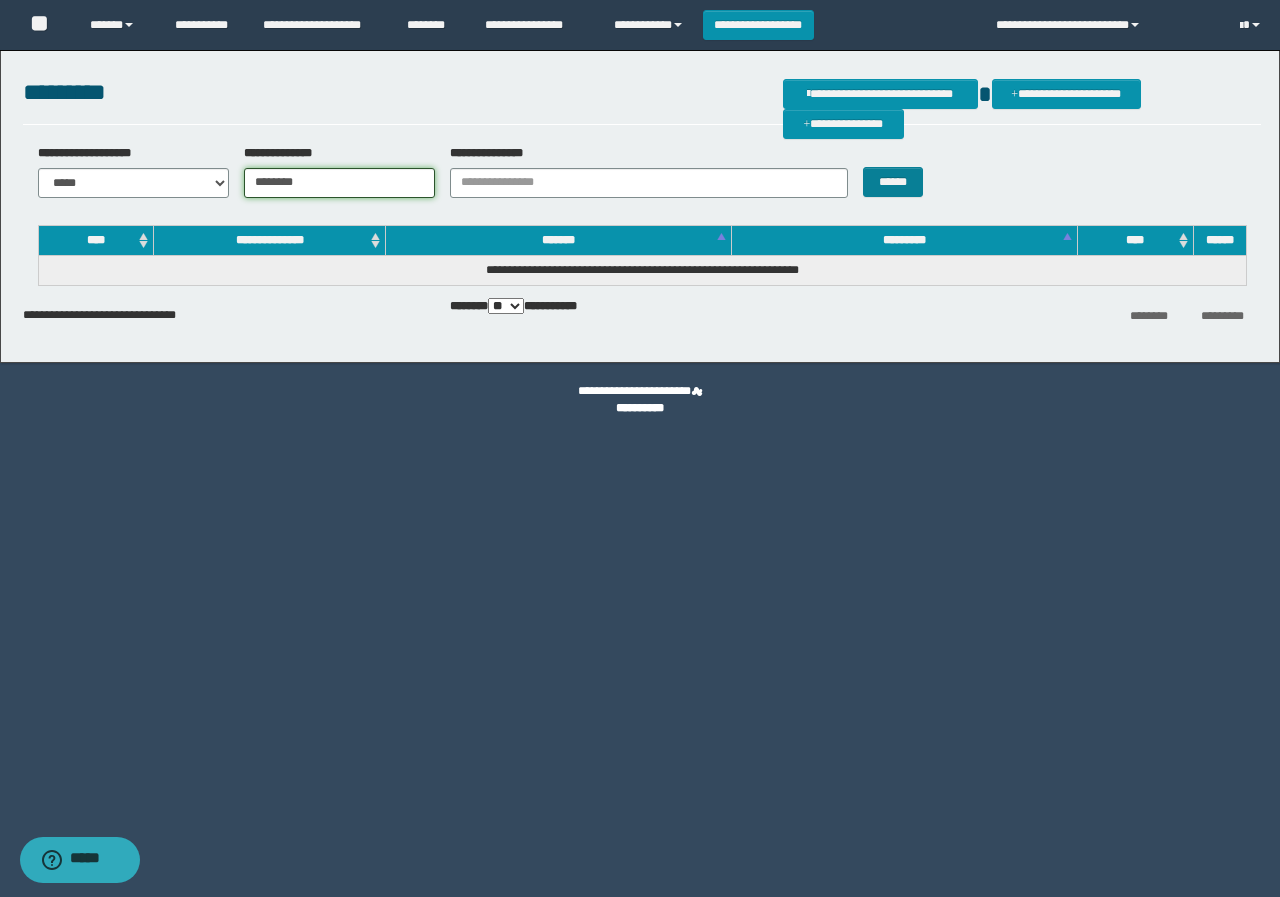 type on "********" 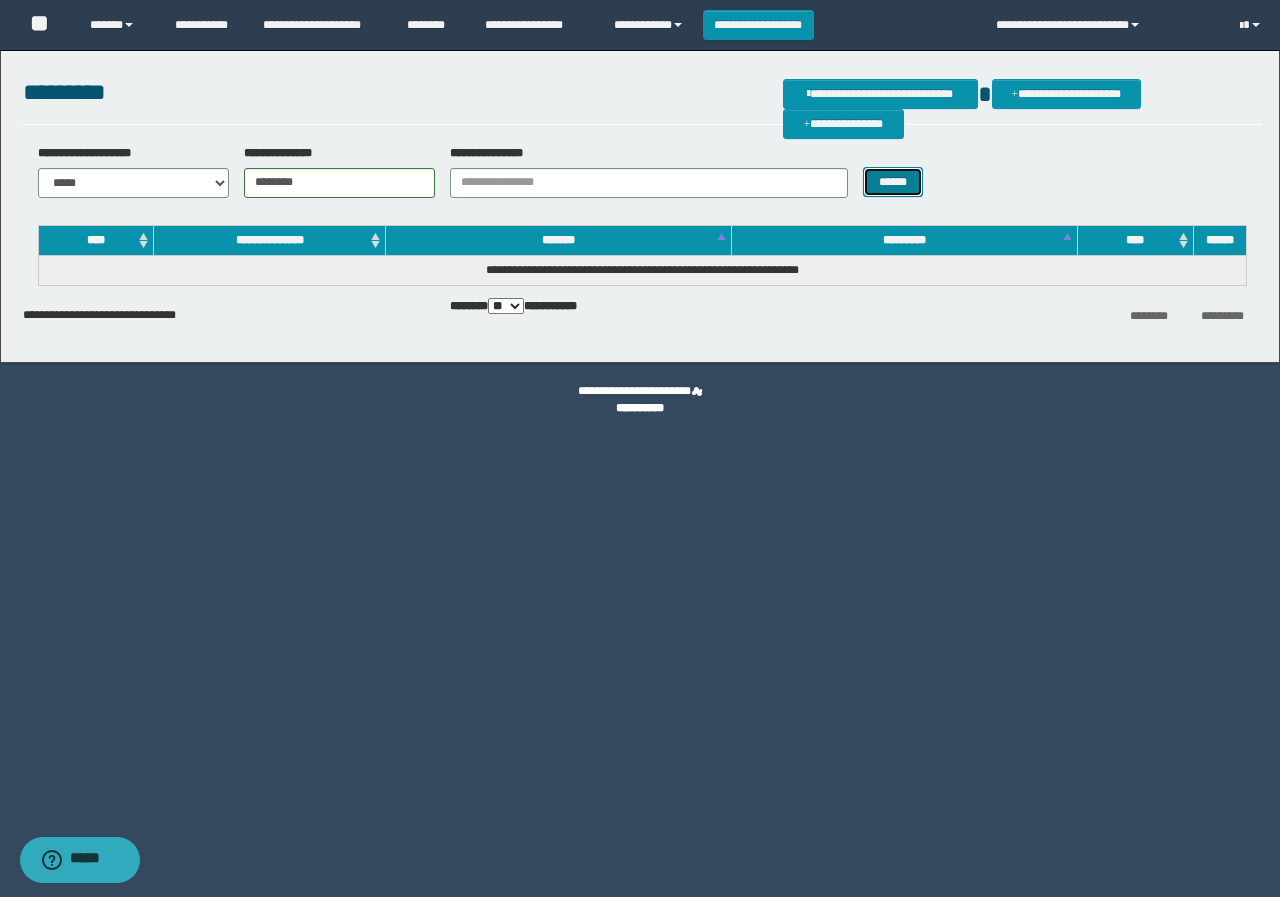 click on "******" at bounding box center (892, 182) 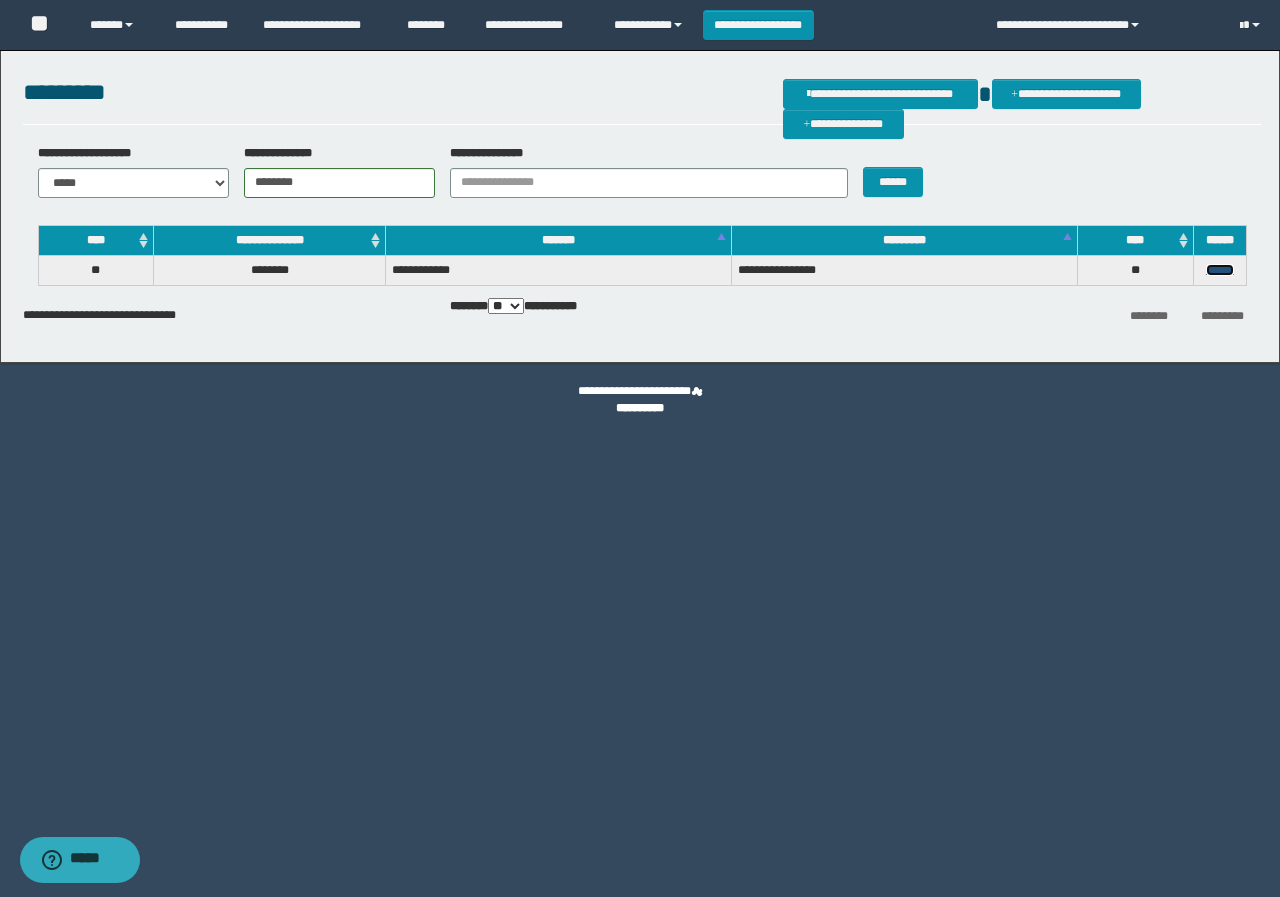 click on "******" at bounding box center [1220, 270] 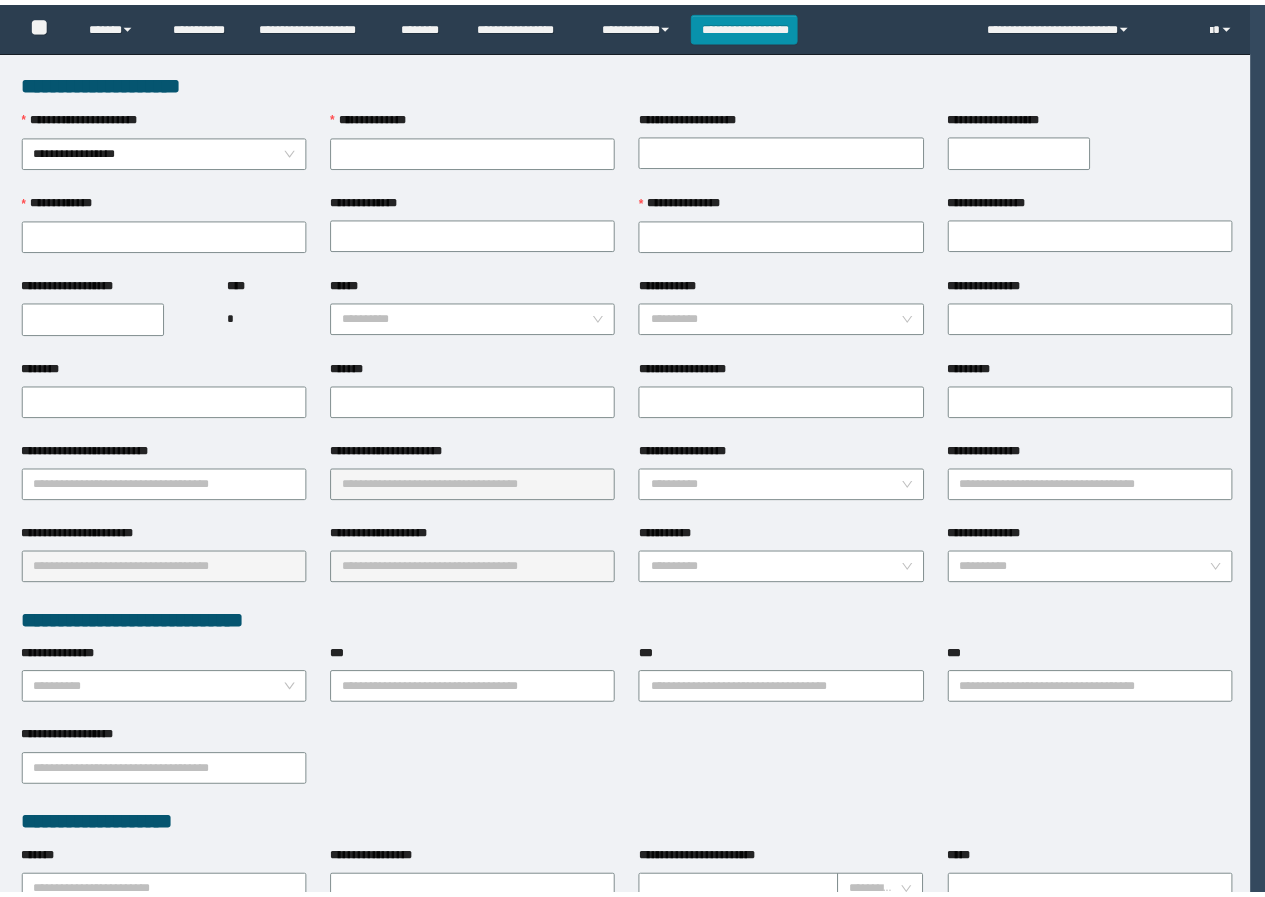 scroll, scrollTop: 0, scrollLeft: 0, axis: both 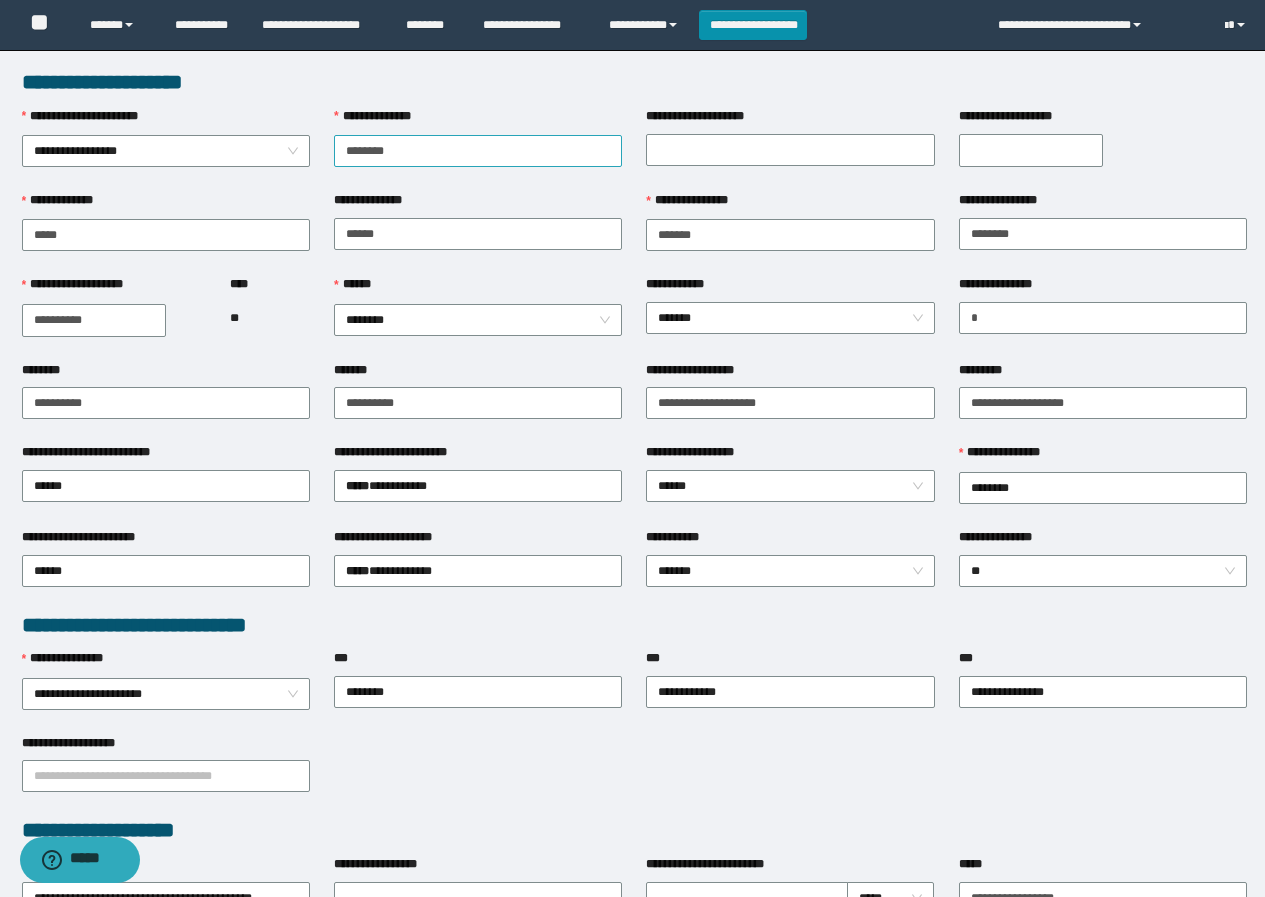 click on "**********" at bounding box center (478, 151) 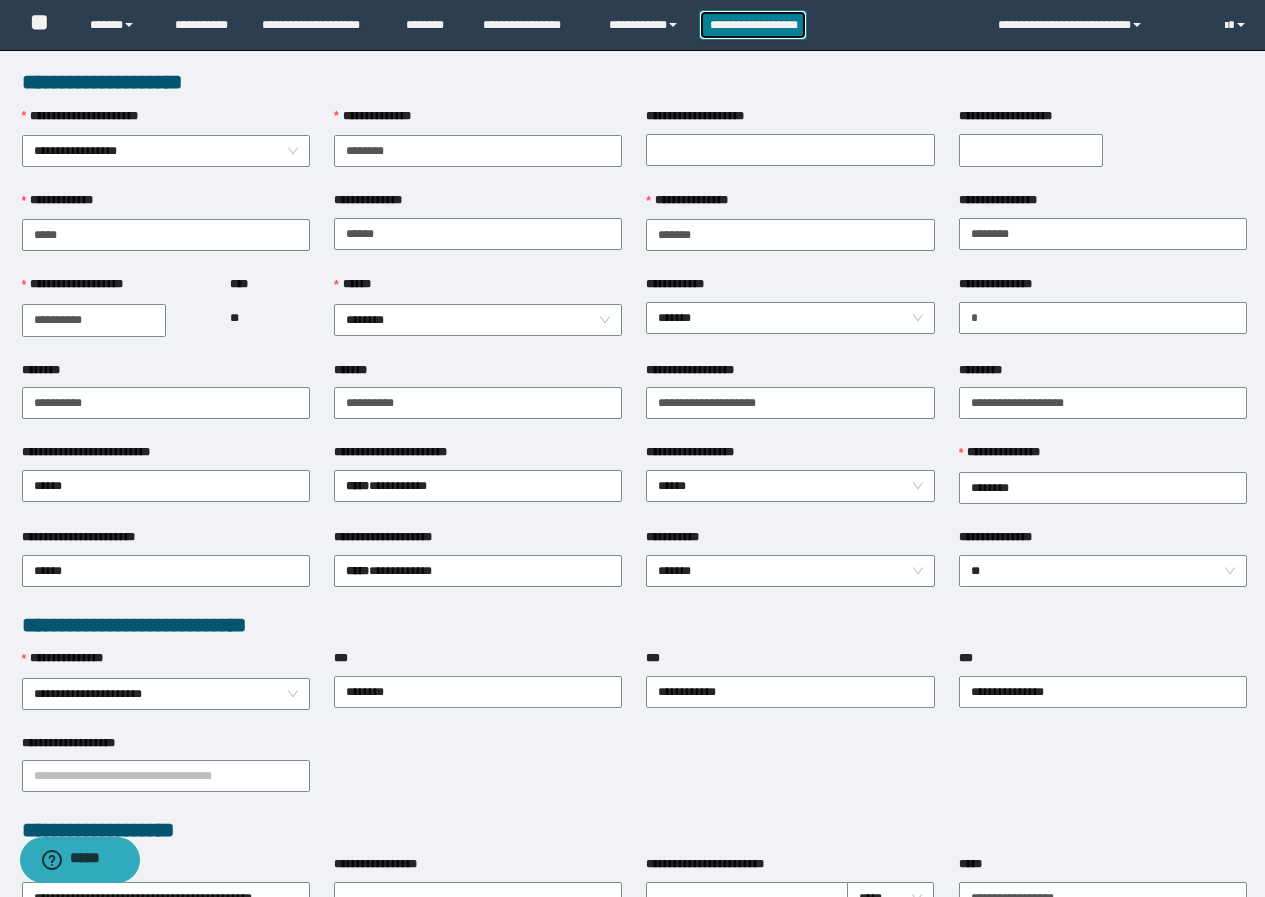click on "**********" at bounding box center [753, 25] 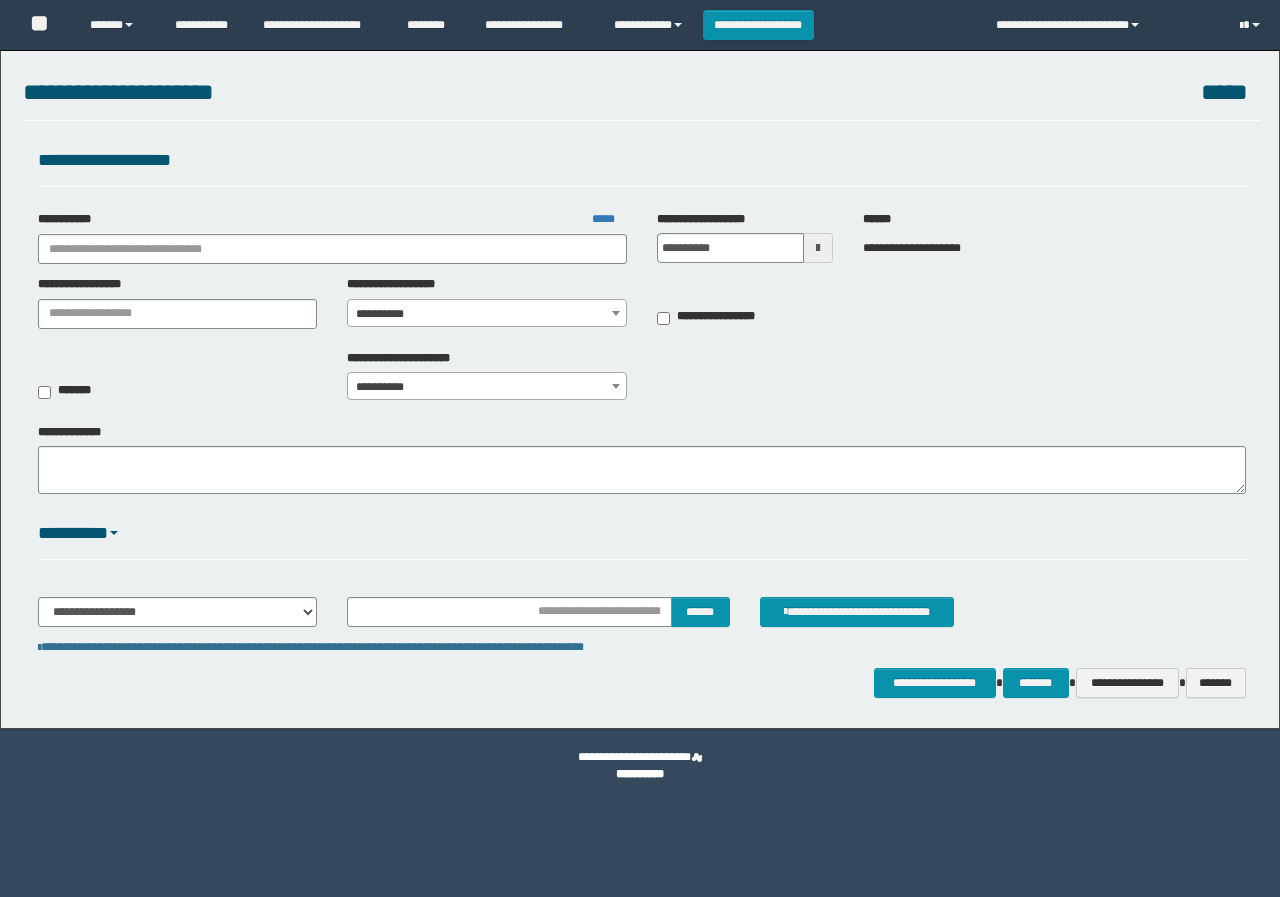 scroll, scrollTop: 0, scrollLeft: 0, axis: both 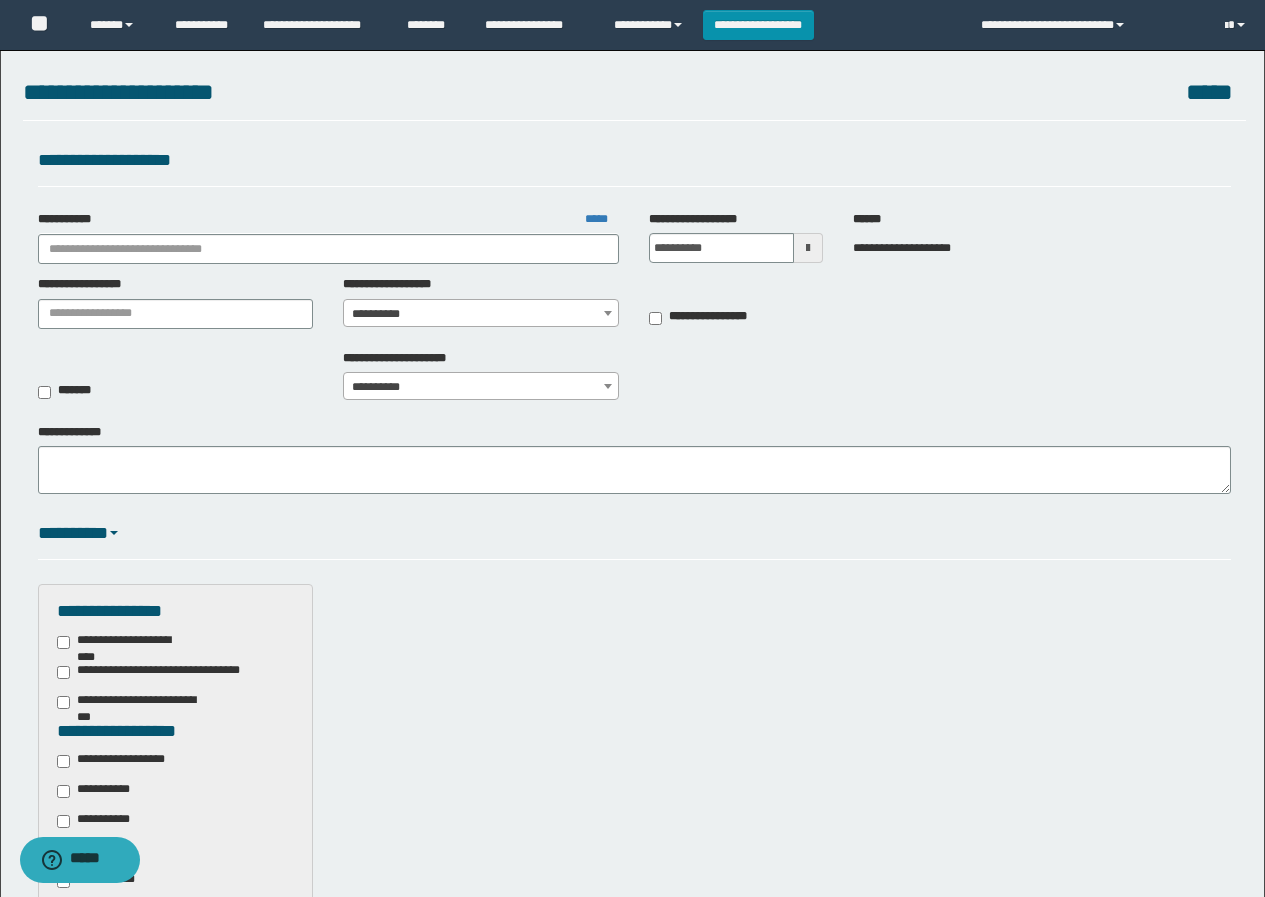 click on "*********" at bounding box center (634, 534) 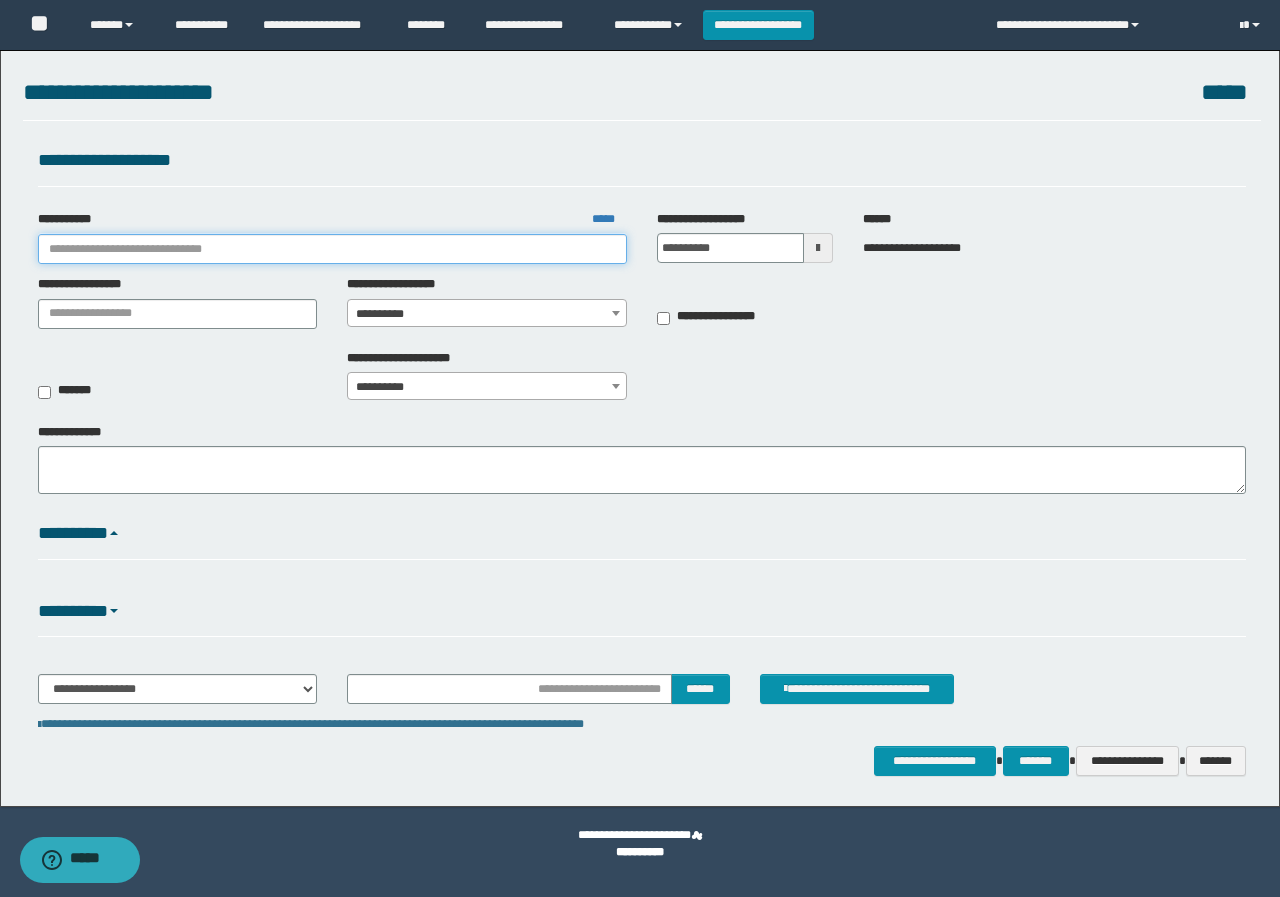 click on "**********" at bounding box center [332, 249] 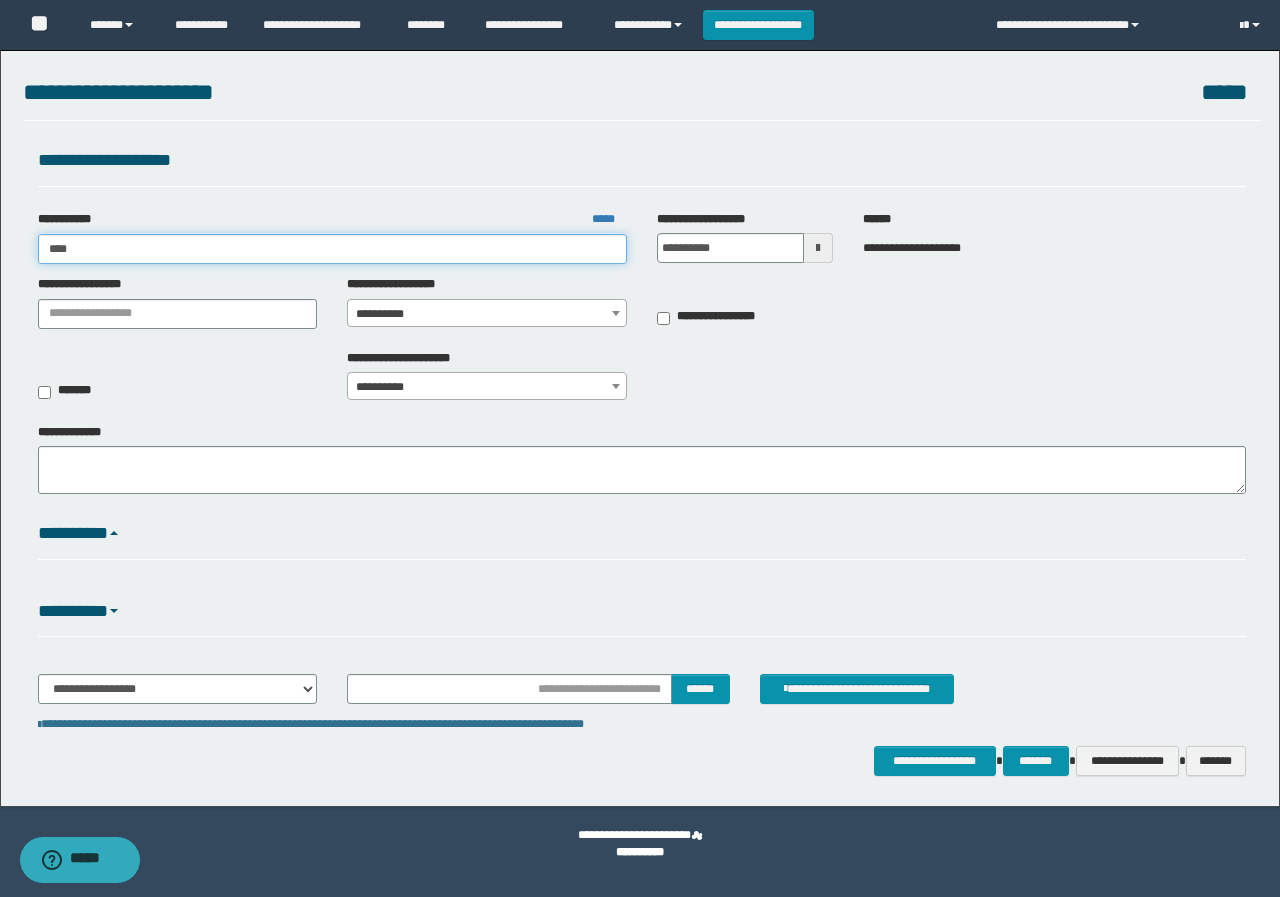 type on "*****" 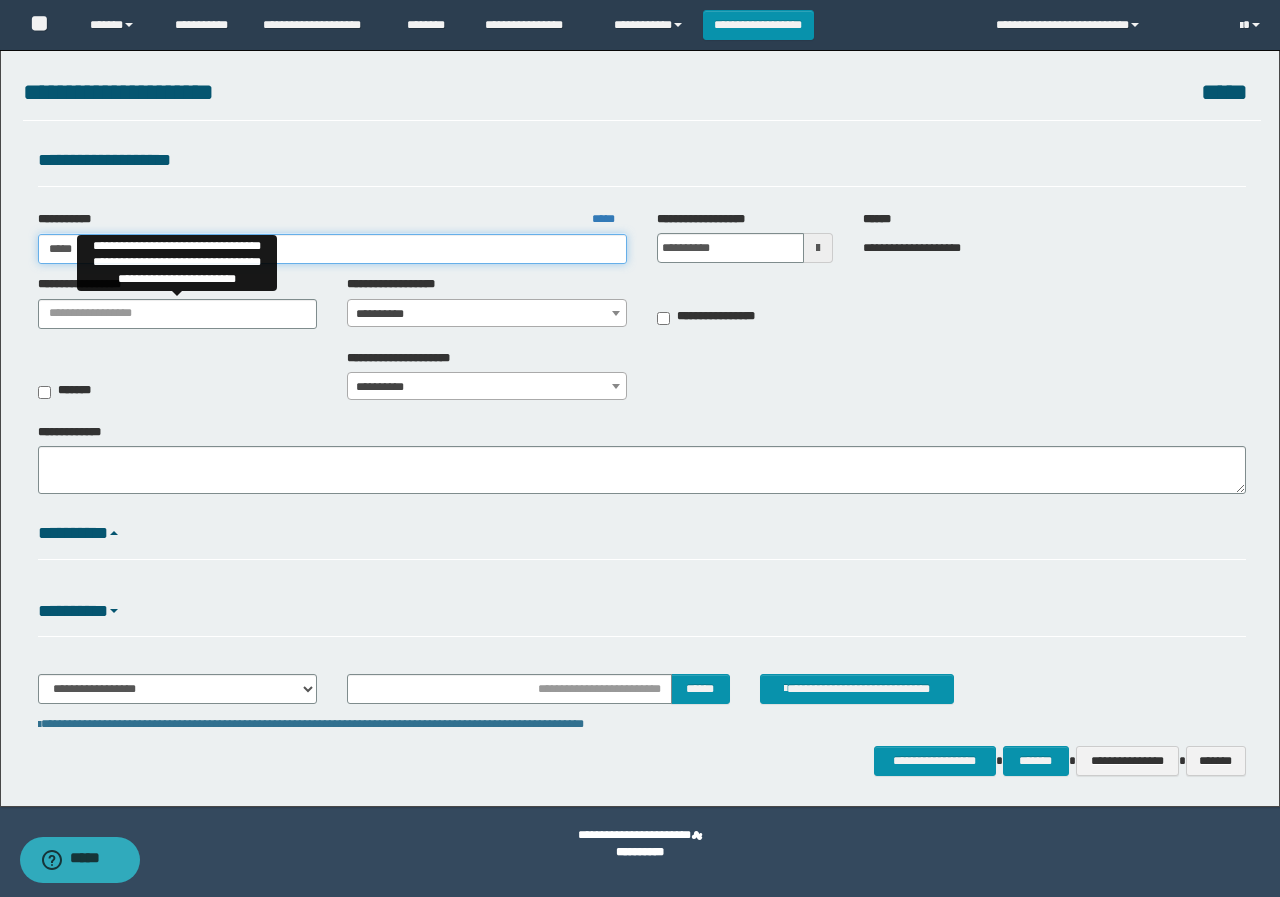 type on "*****" 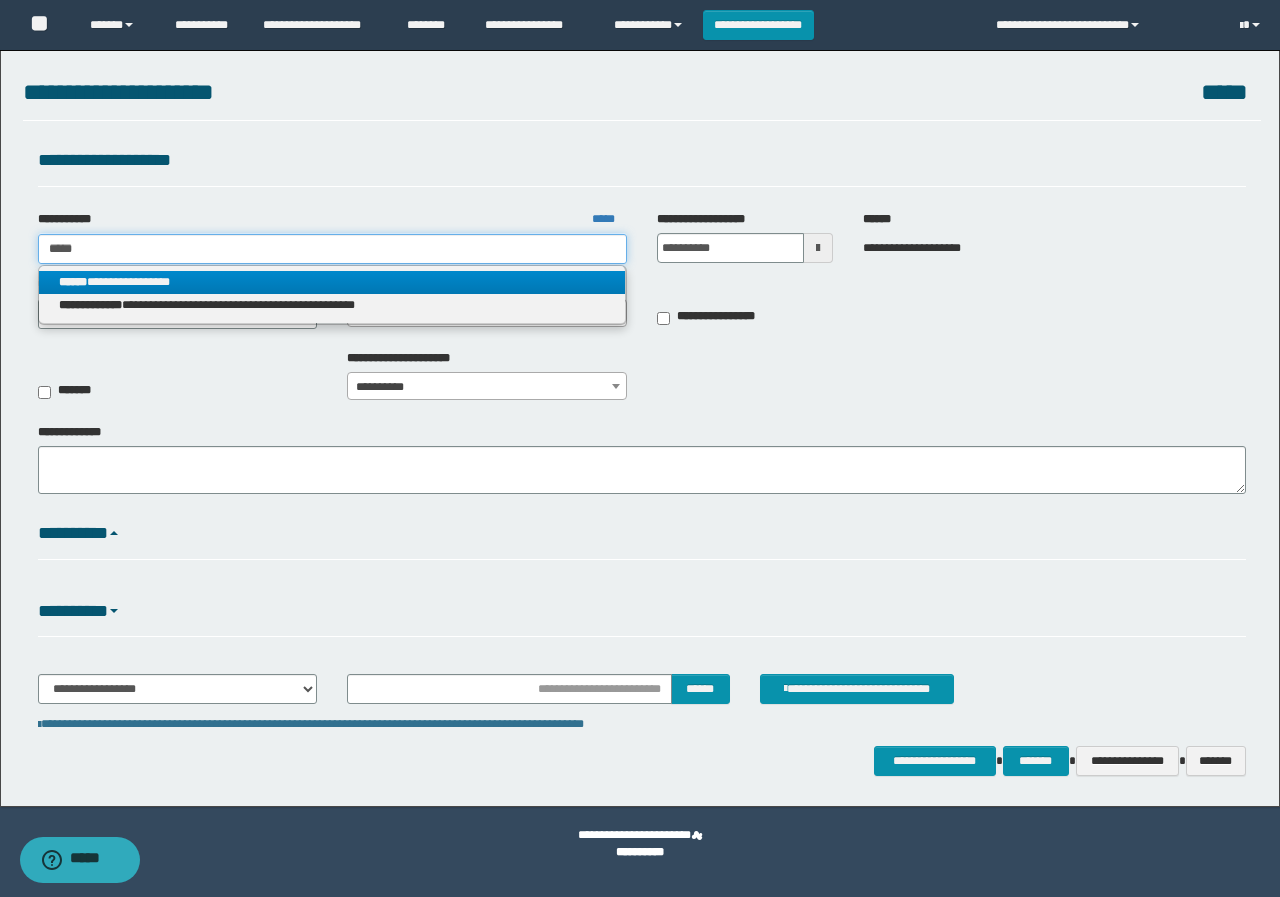 type on "*****" 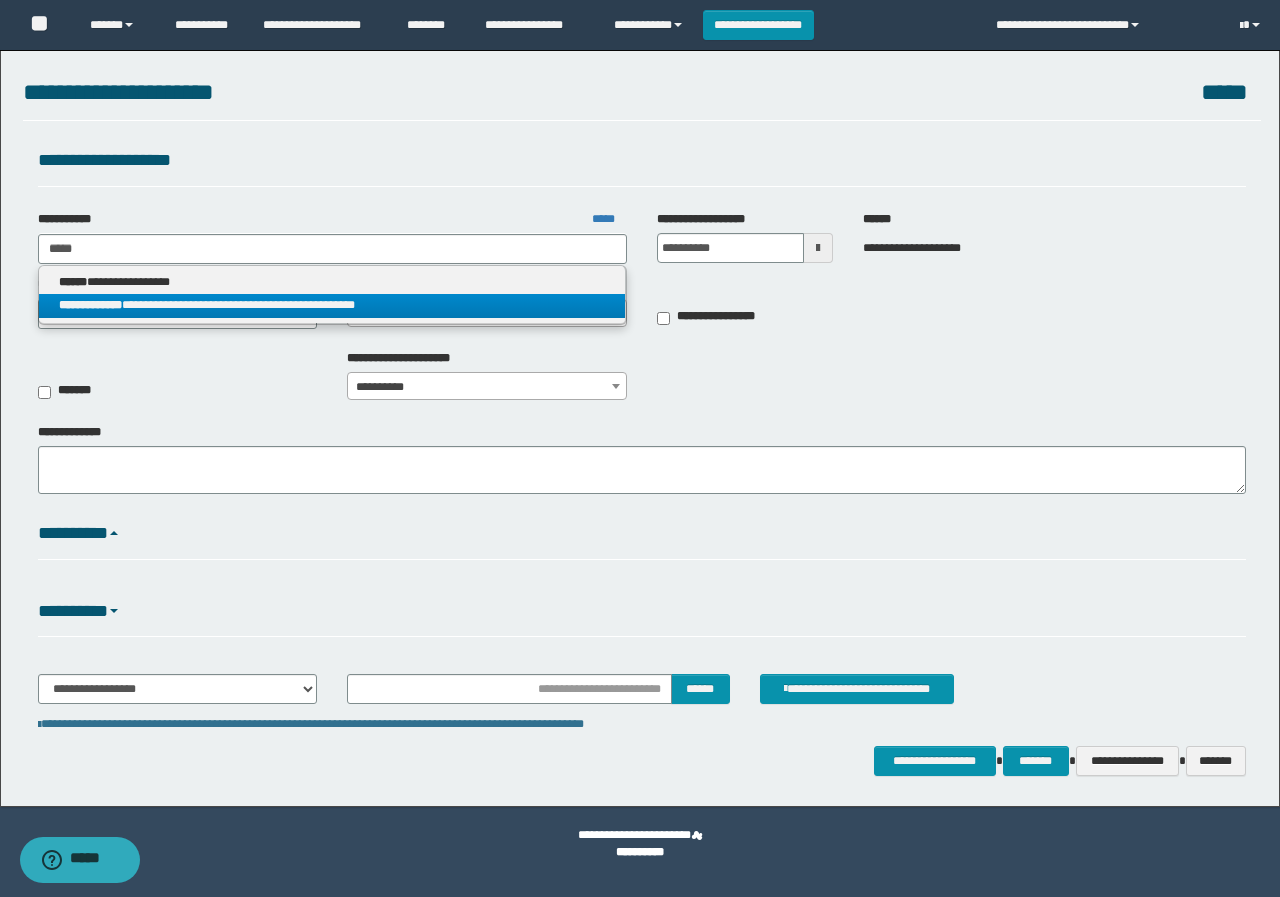 click on "**********" at bounding box center (332, 305) 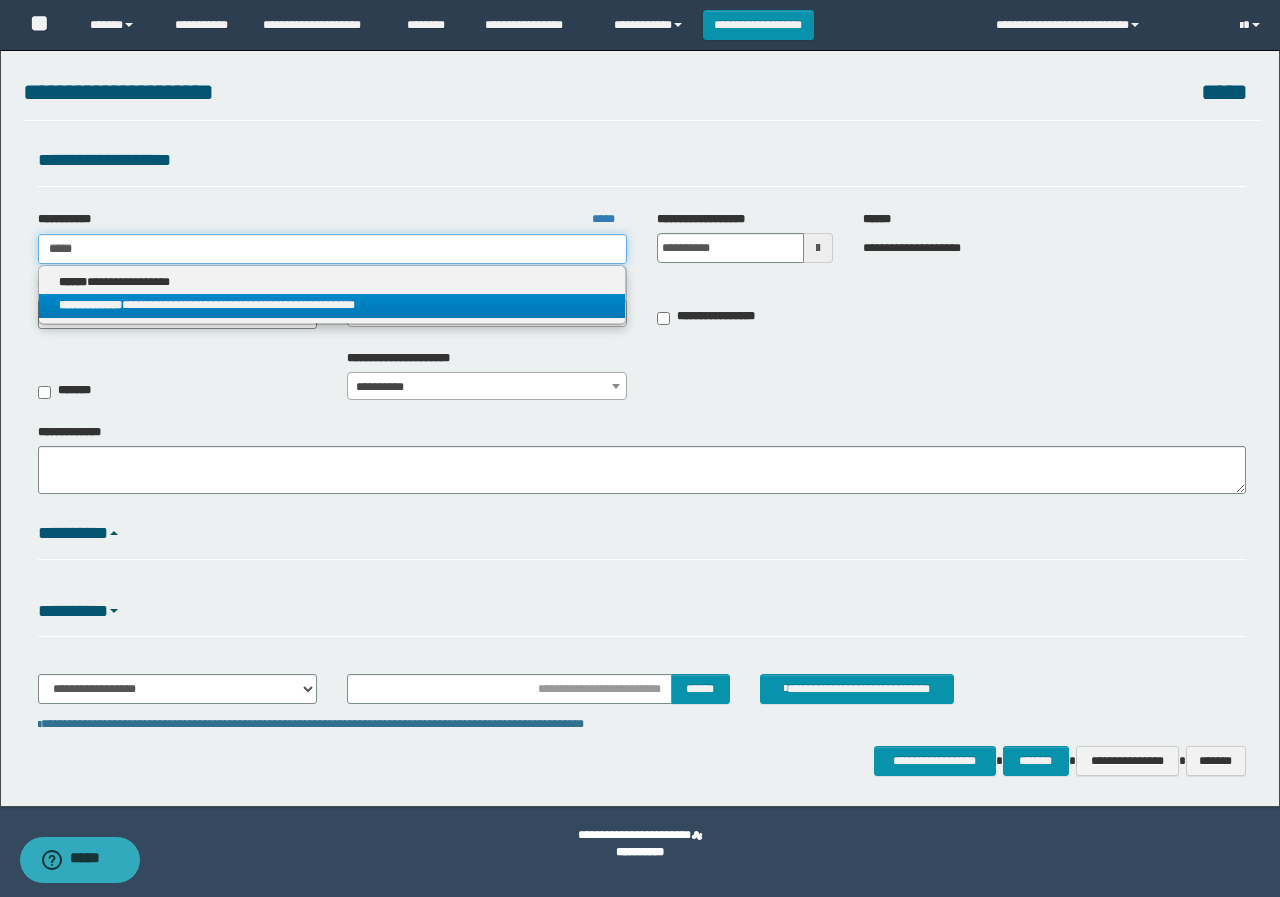 type 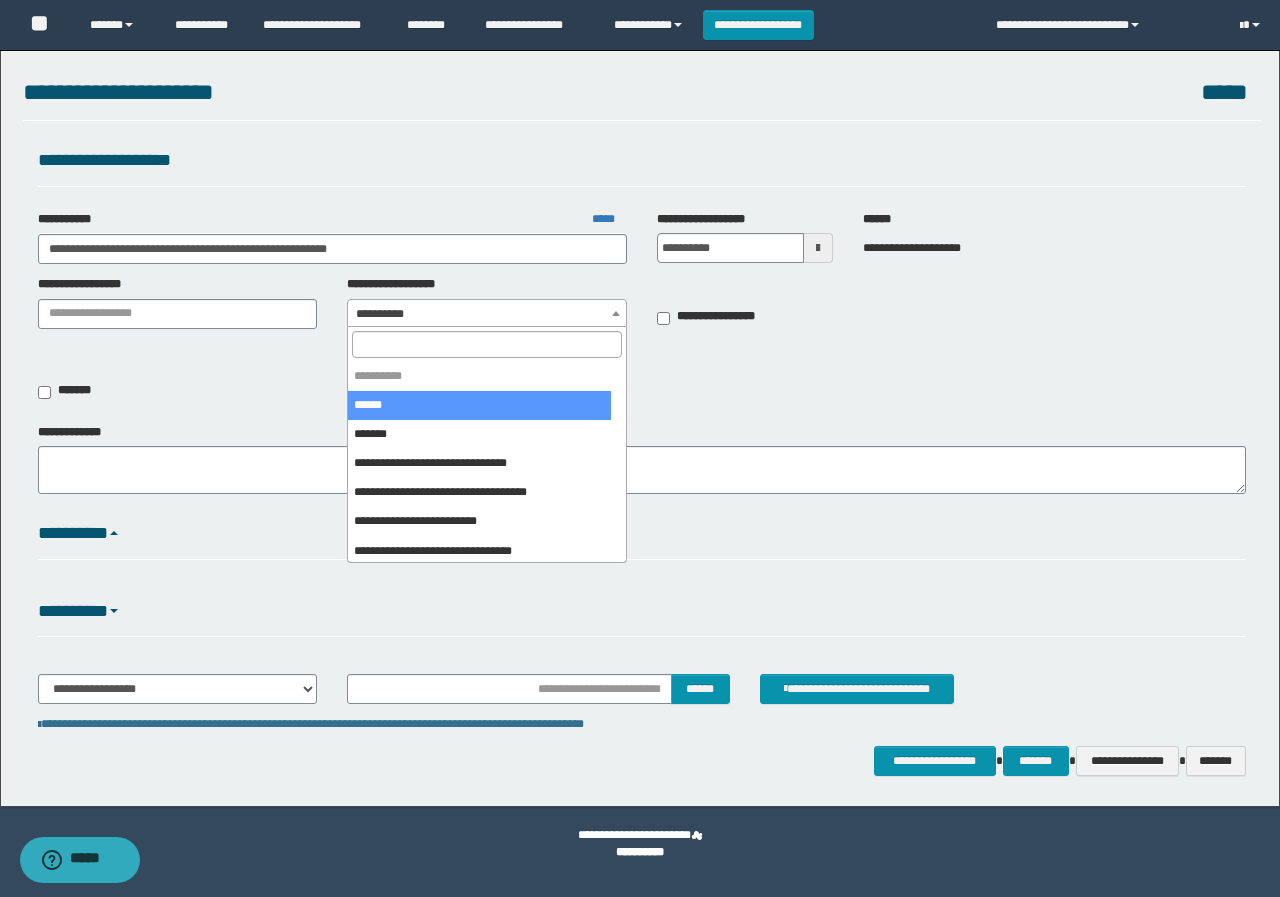click on "**********" at bounding box center (487, 314) 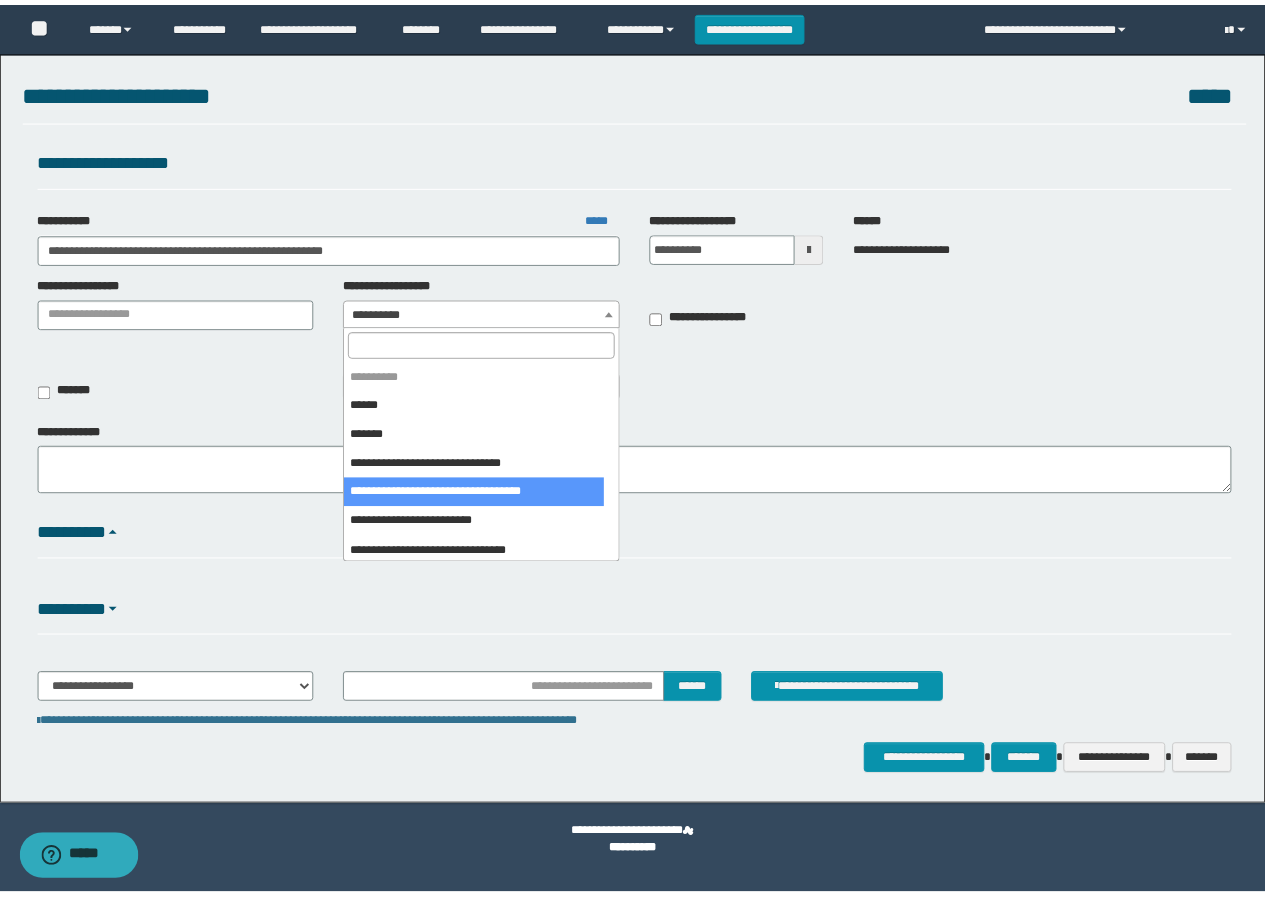 scroll, scrollTop: 200, scrollLeft: 0, axis: vertical 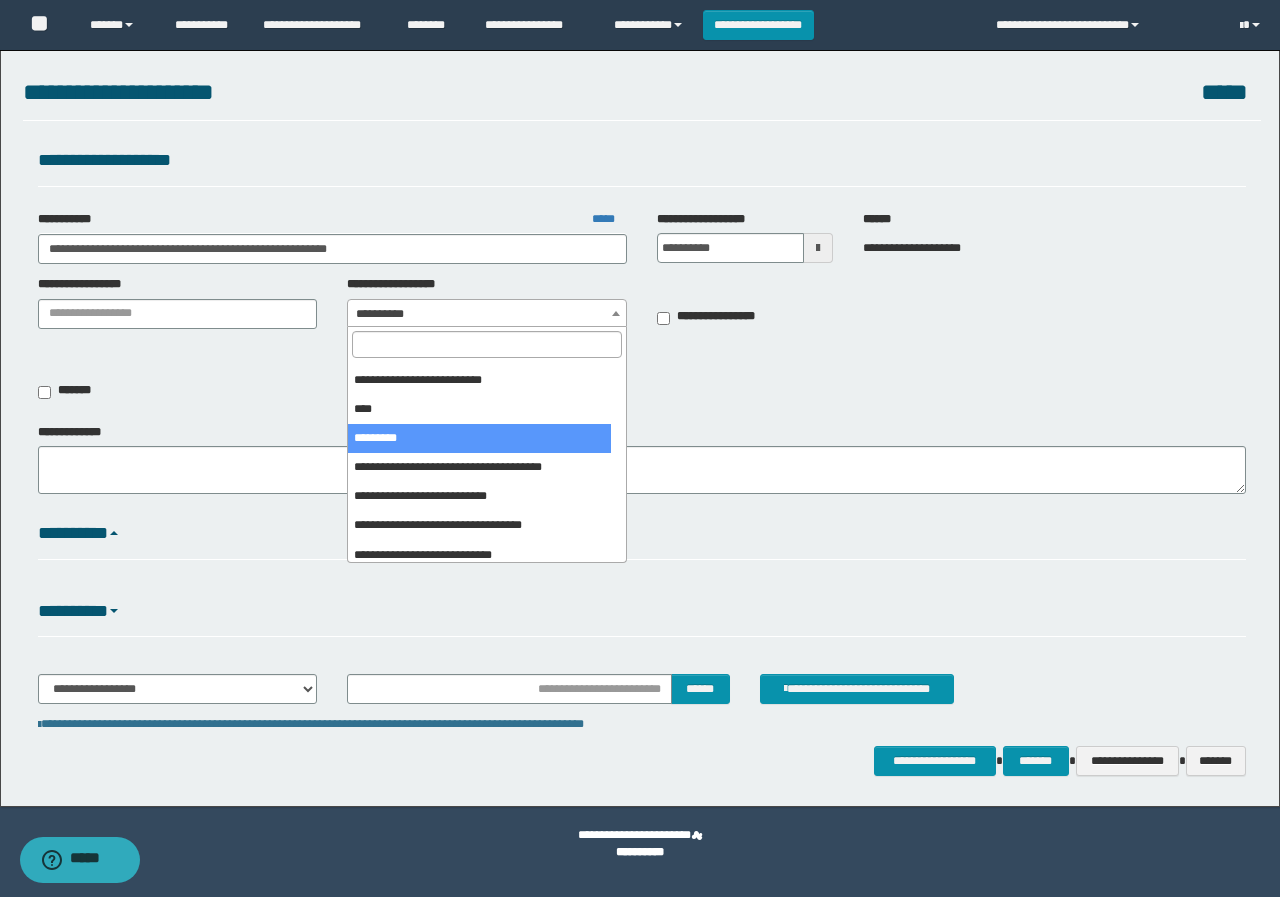 select on "***" 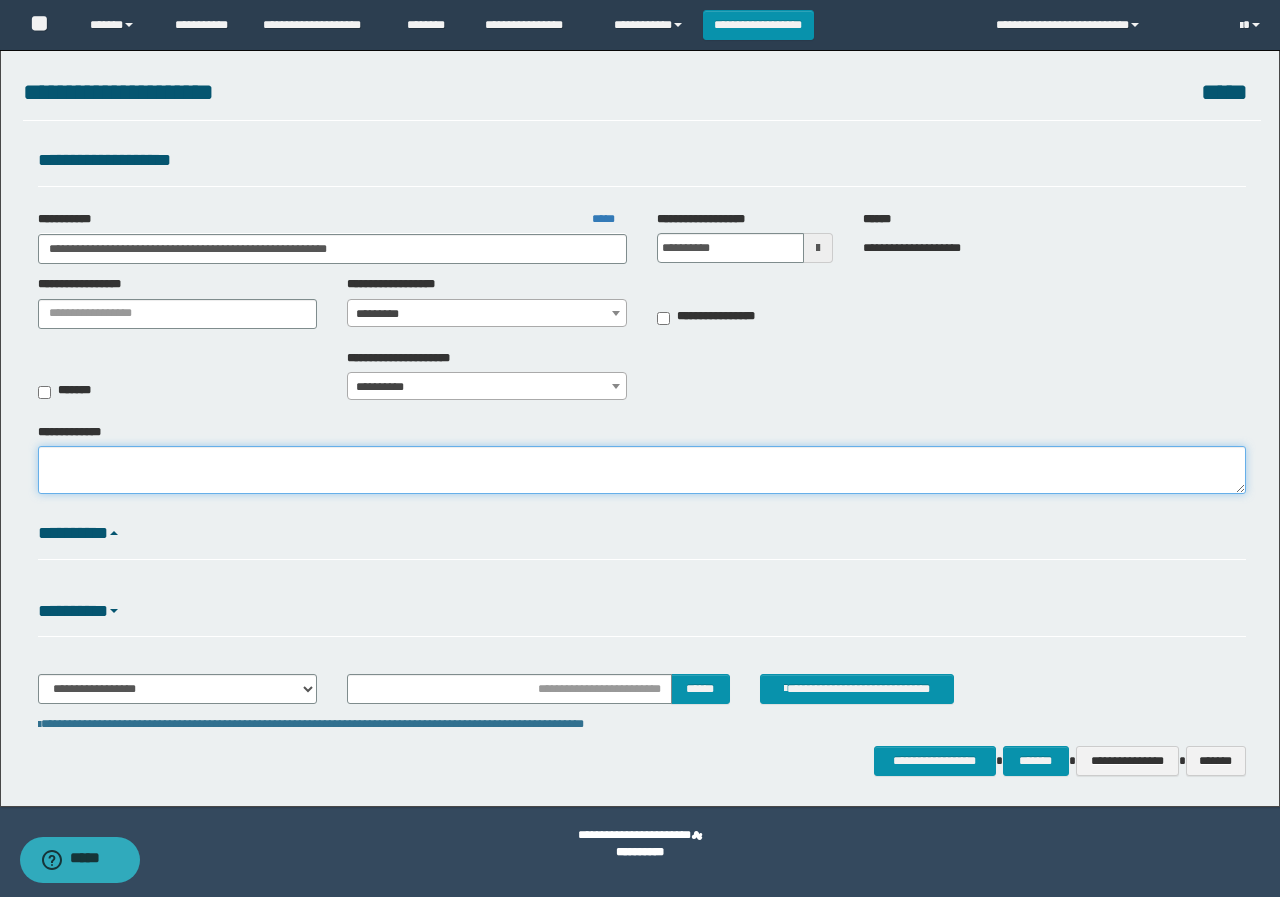 click on "**********" at bounding box center [642, 470] 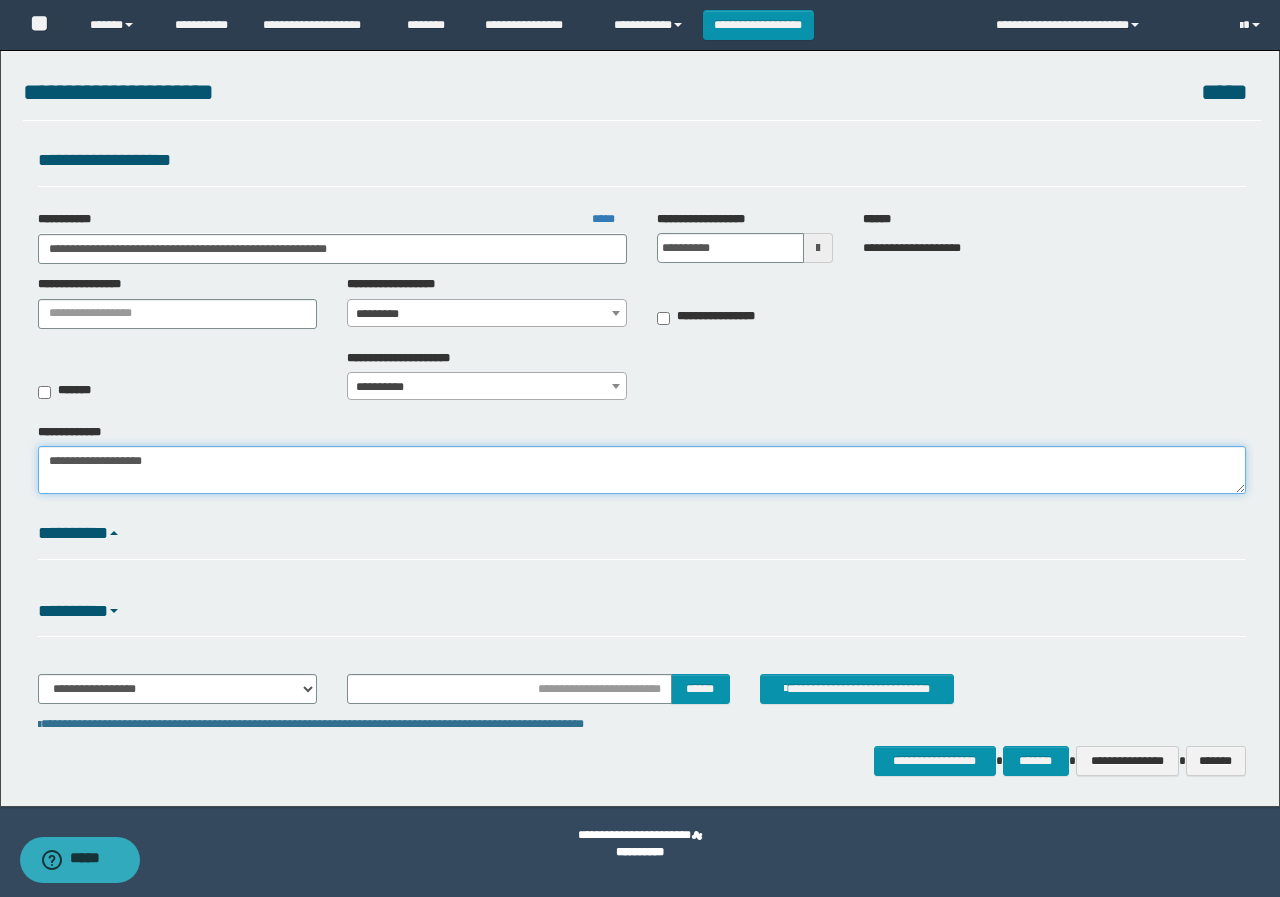 type on "**********" 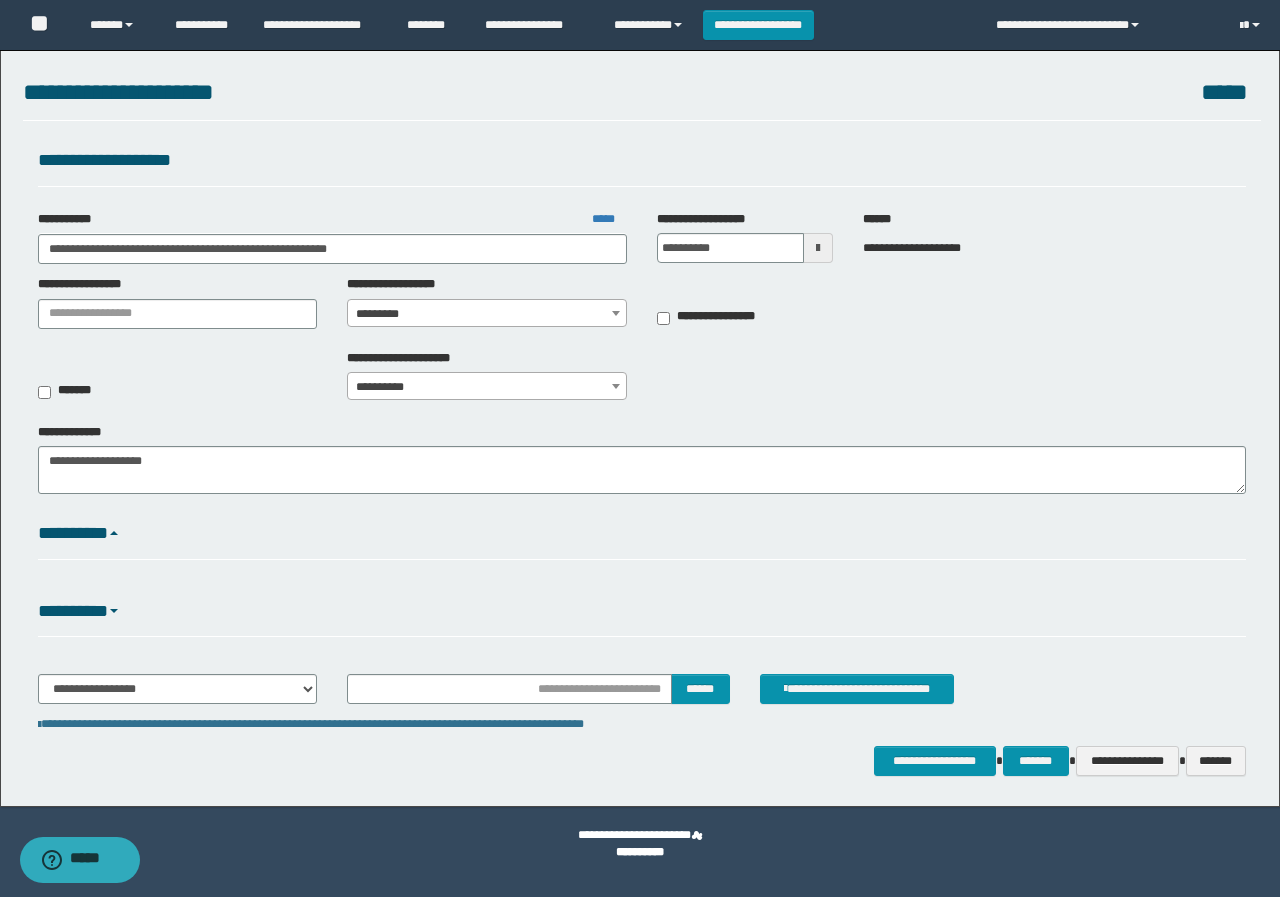 click on "*********" at bounding box center (642, 534) 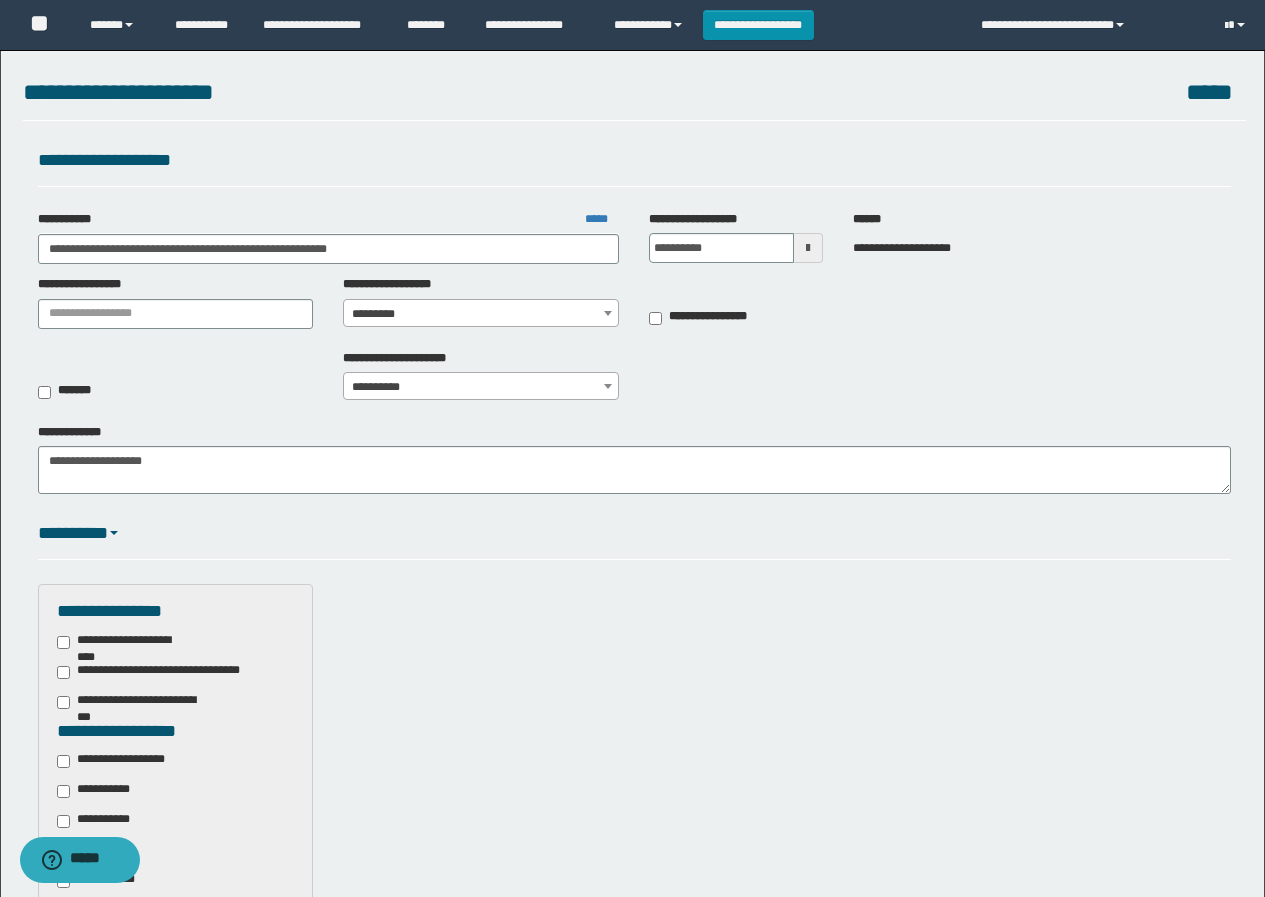 scroll, scrollTop: 300, scrollLeft: 0, axis: vertical 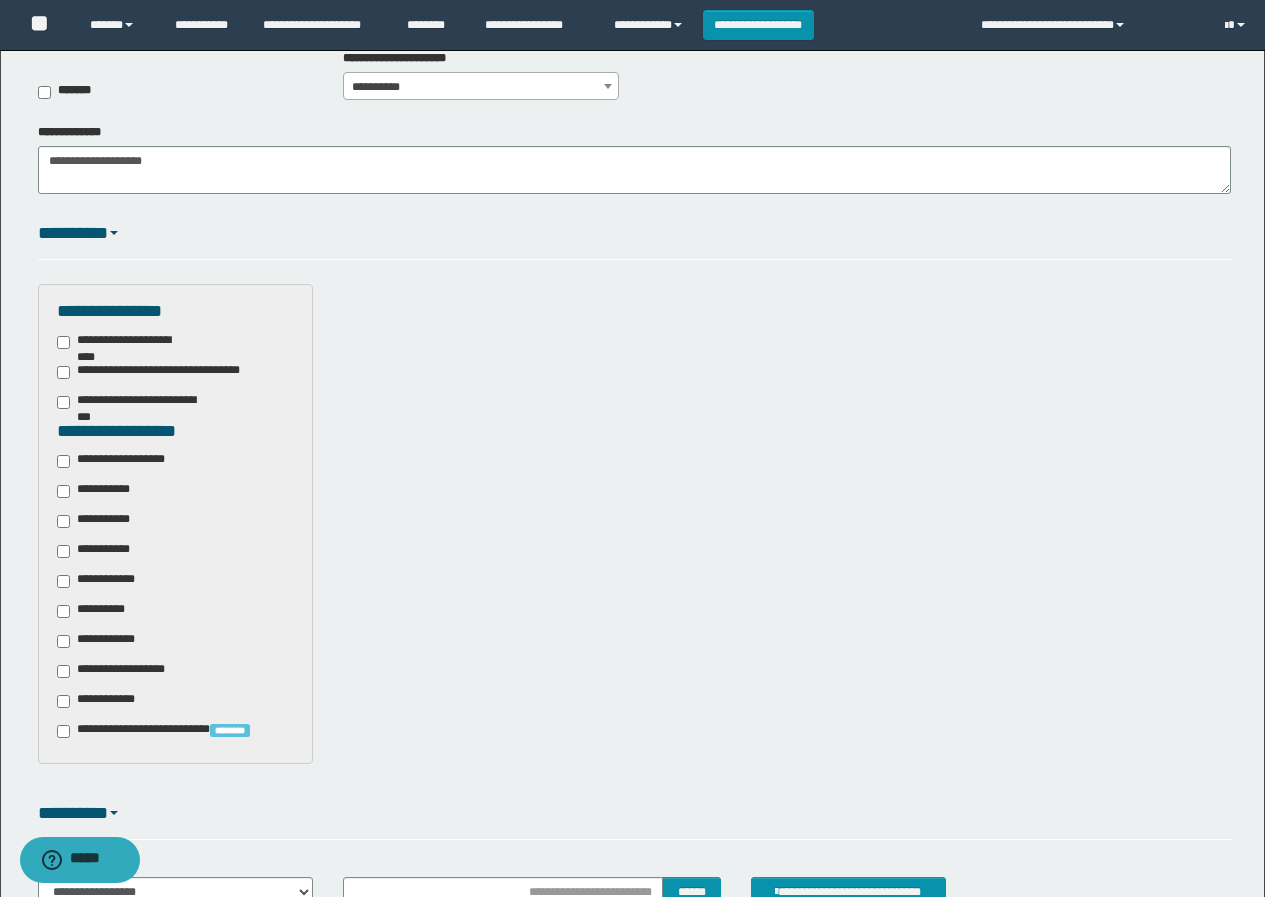 click on "**********" at bounding box center [124, 461] 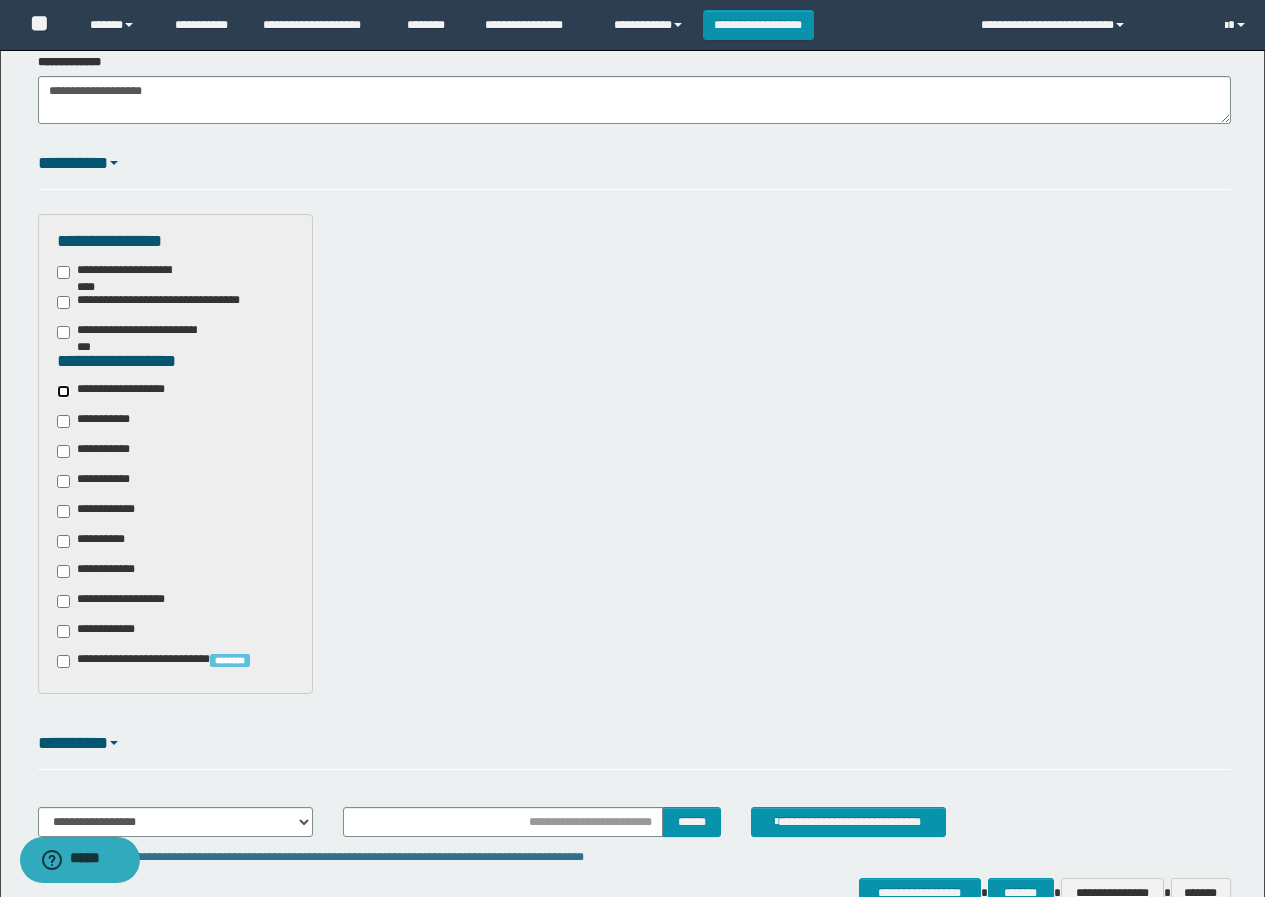 scroll, scrollTop: 487, scrollLeft: 0, axis: vertical 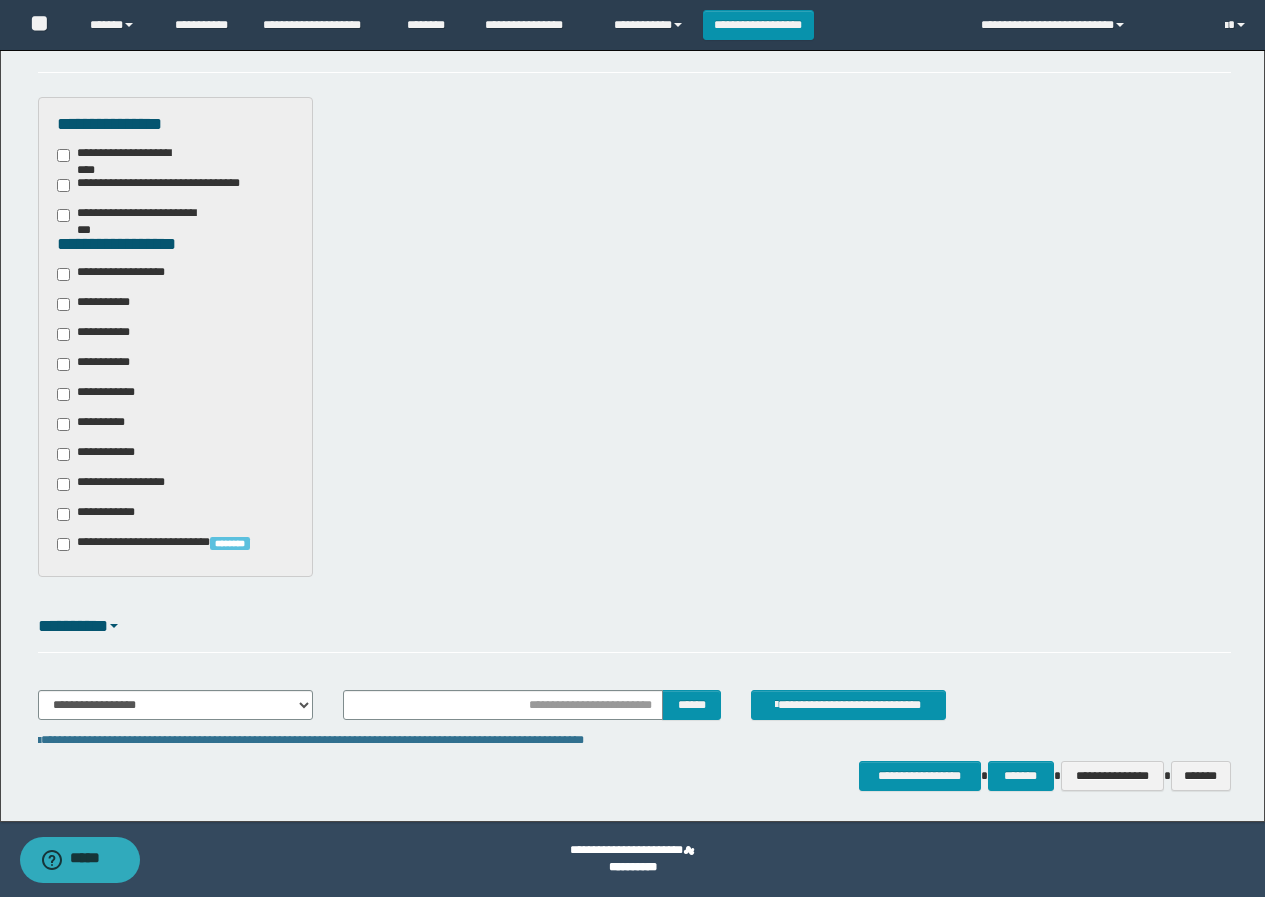 click on "**********" at bounding box center [634, 713] 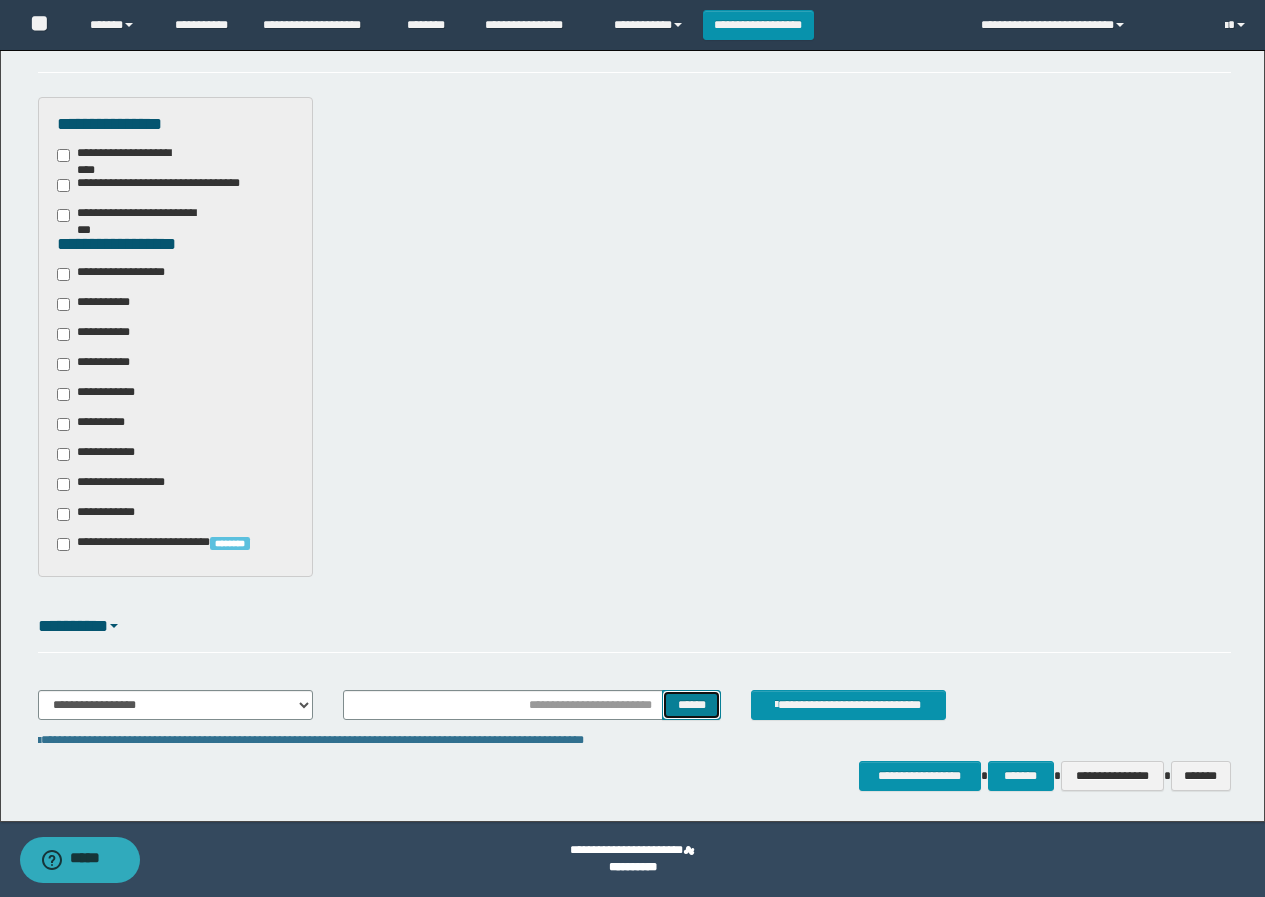 click on "******" at bounding box center [691, 705] 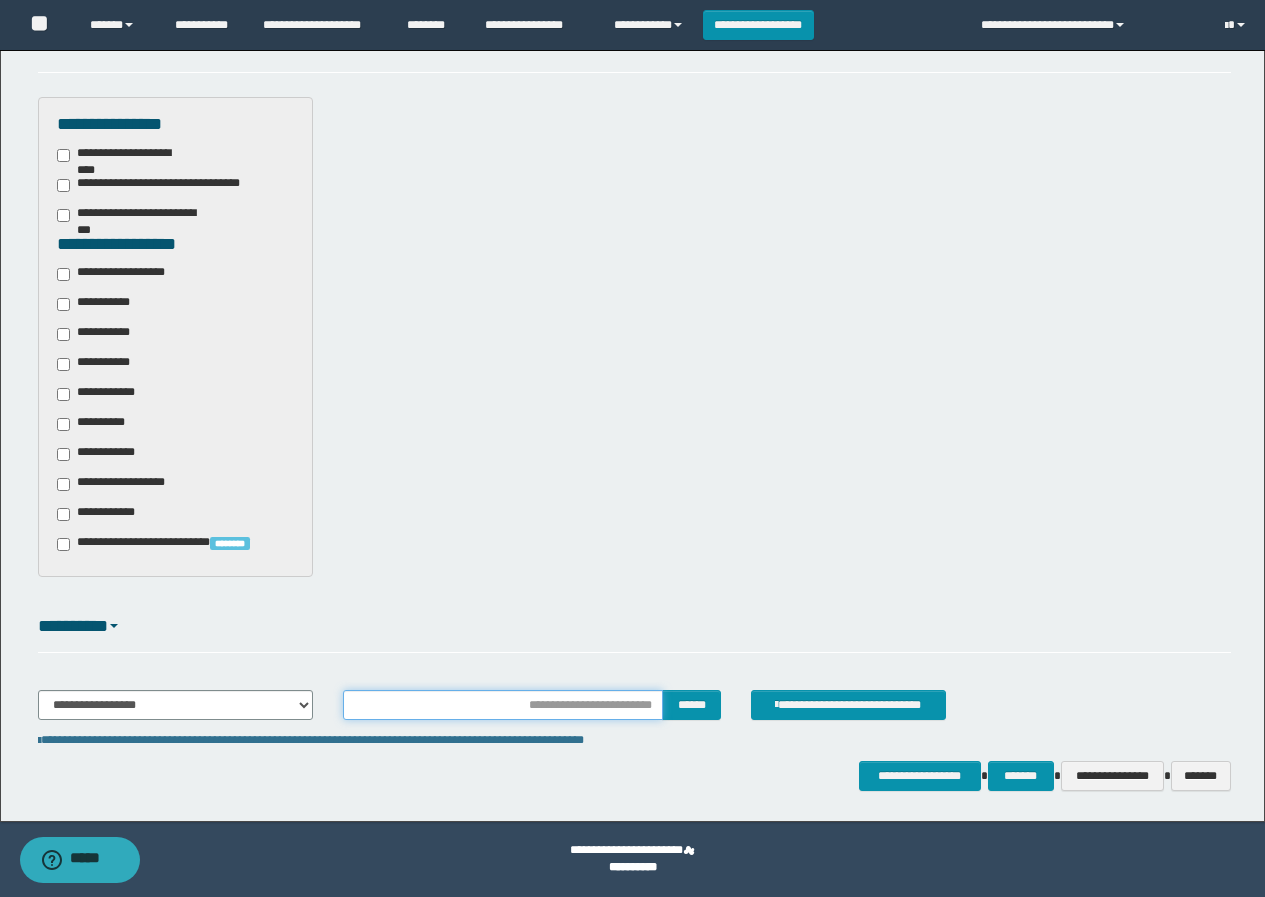 click at bounding box center [502, 705] 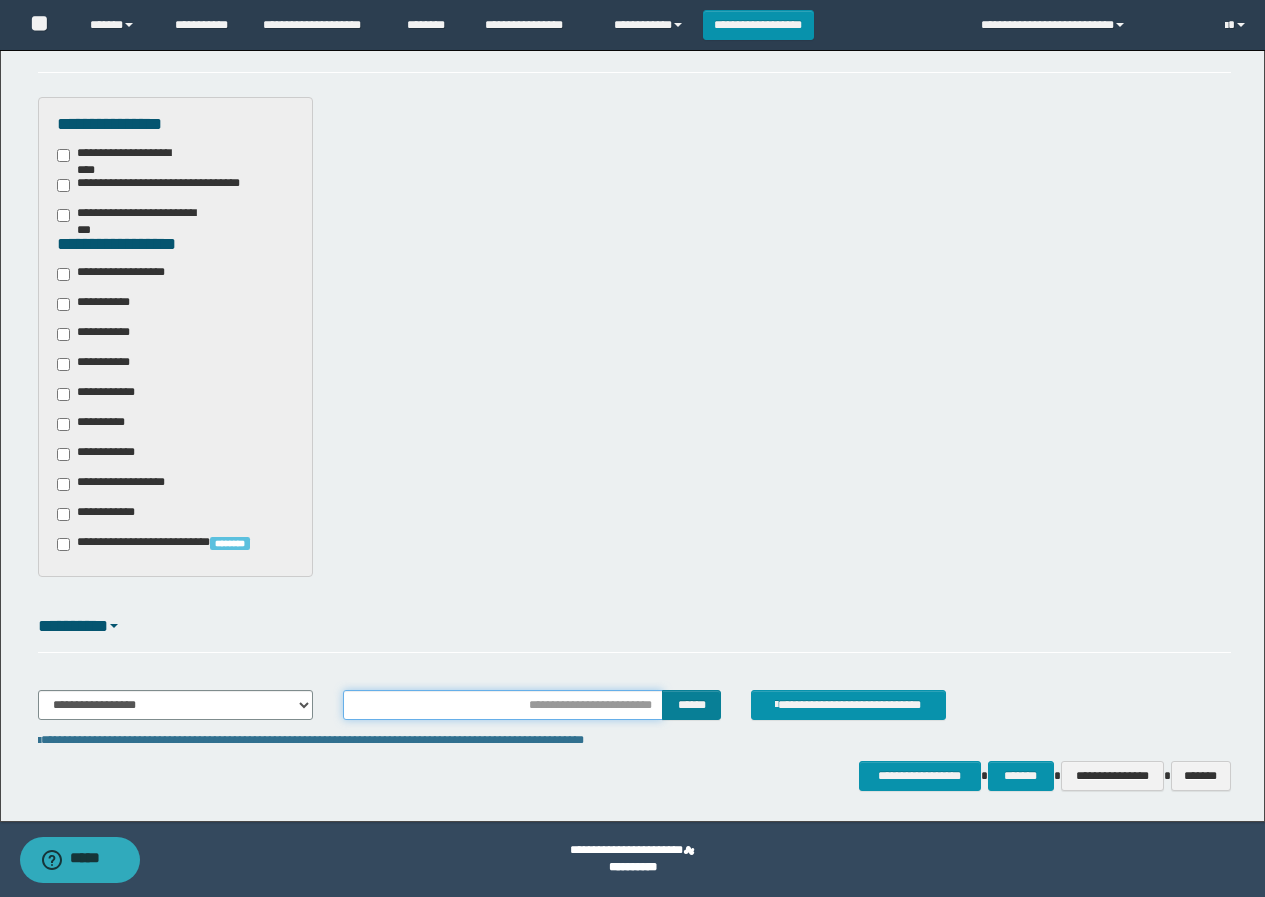 type on "********" 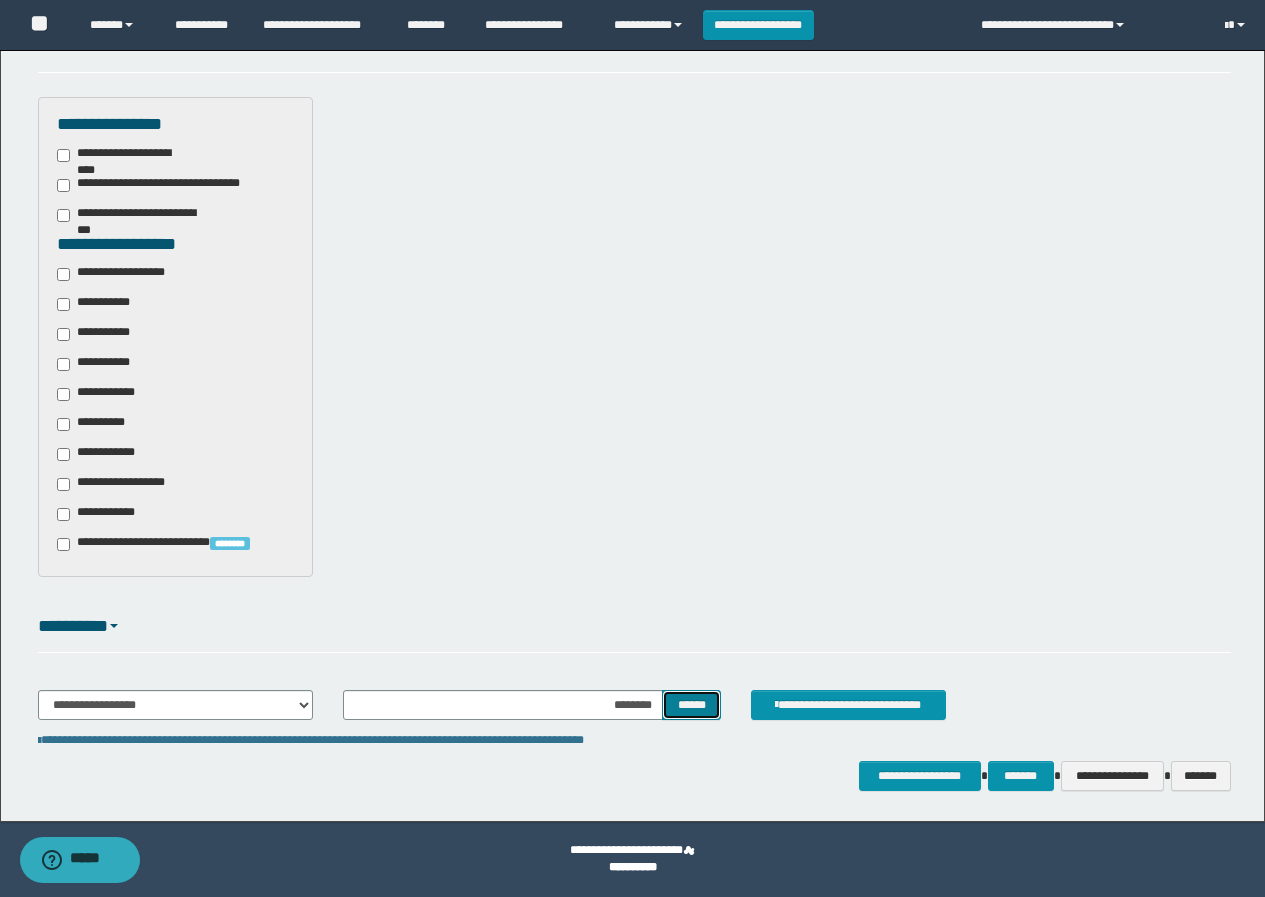 click on "******" at bounding box center [691, 705] 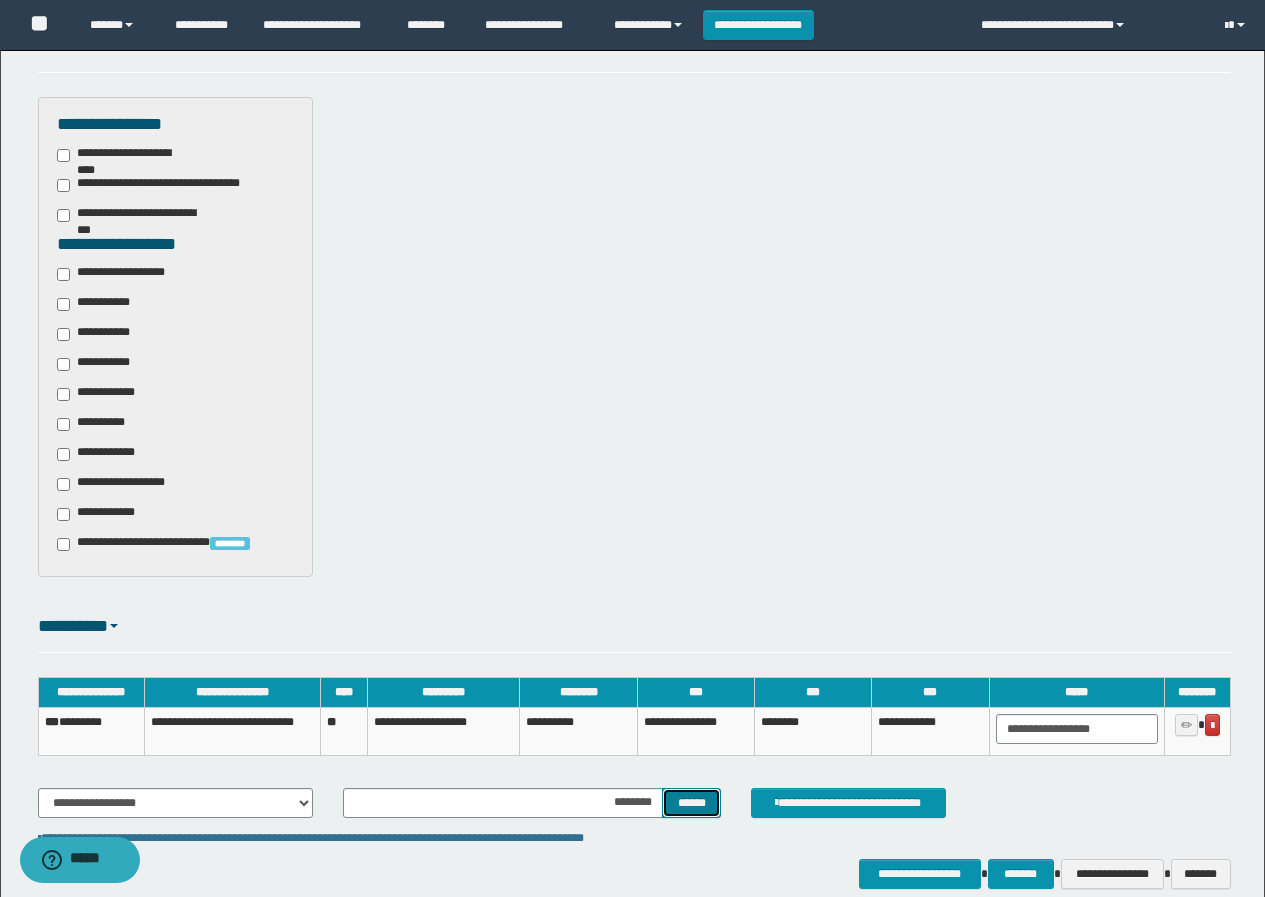 scroll, scrollTop: 584, scrollLeft: 0, axis: vertical 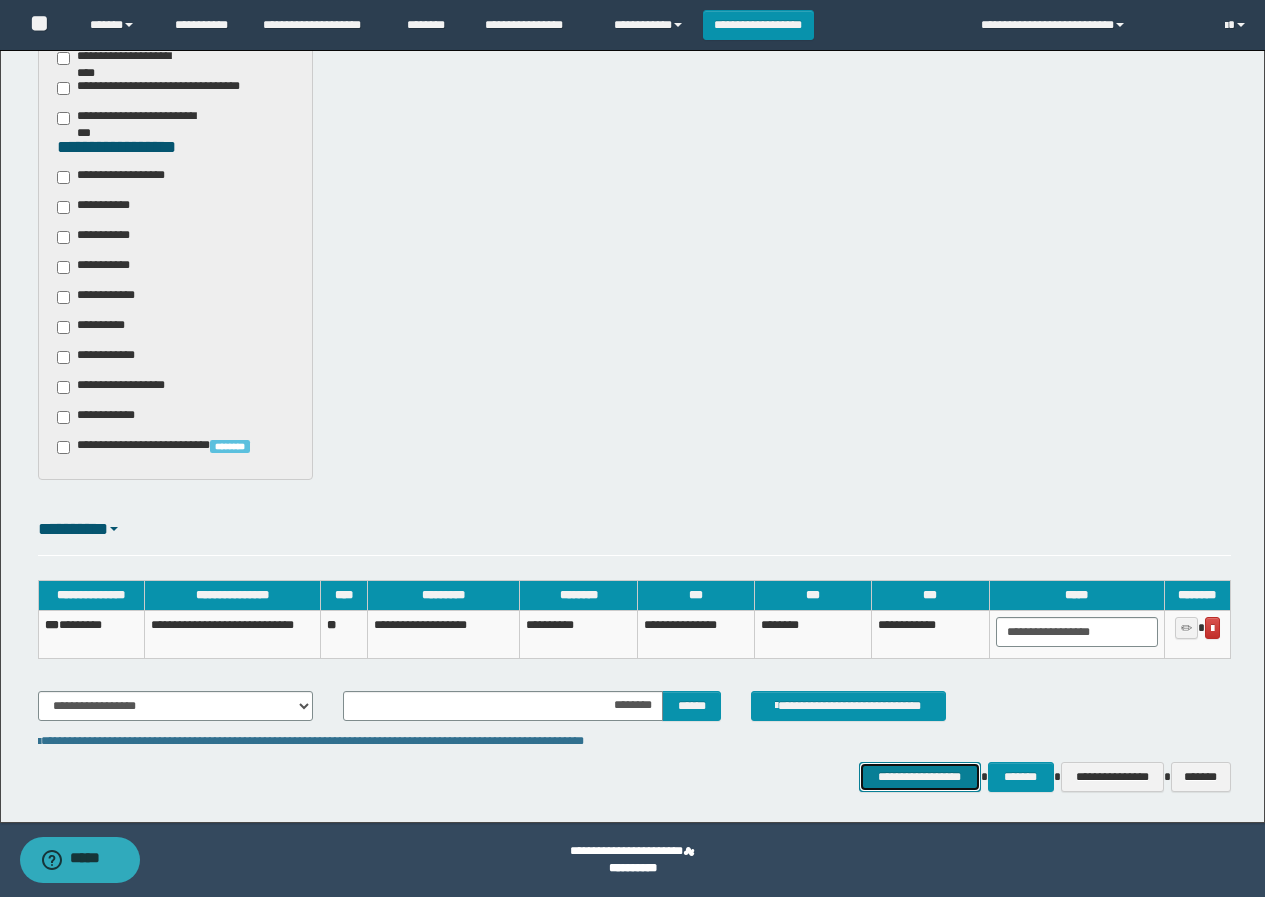 click on "**********" at bounding box center [920, 777] 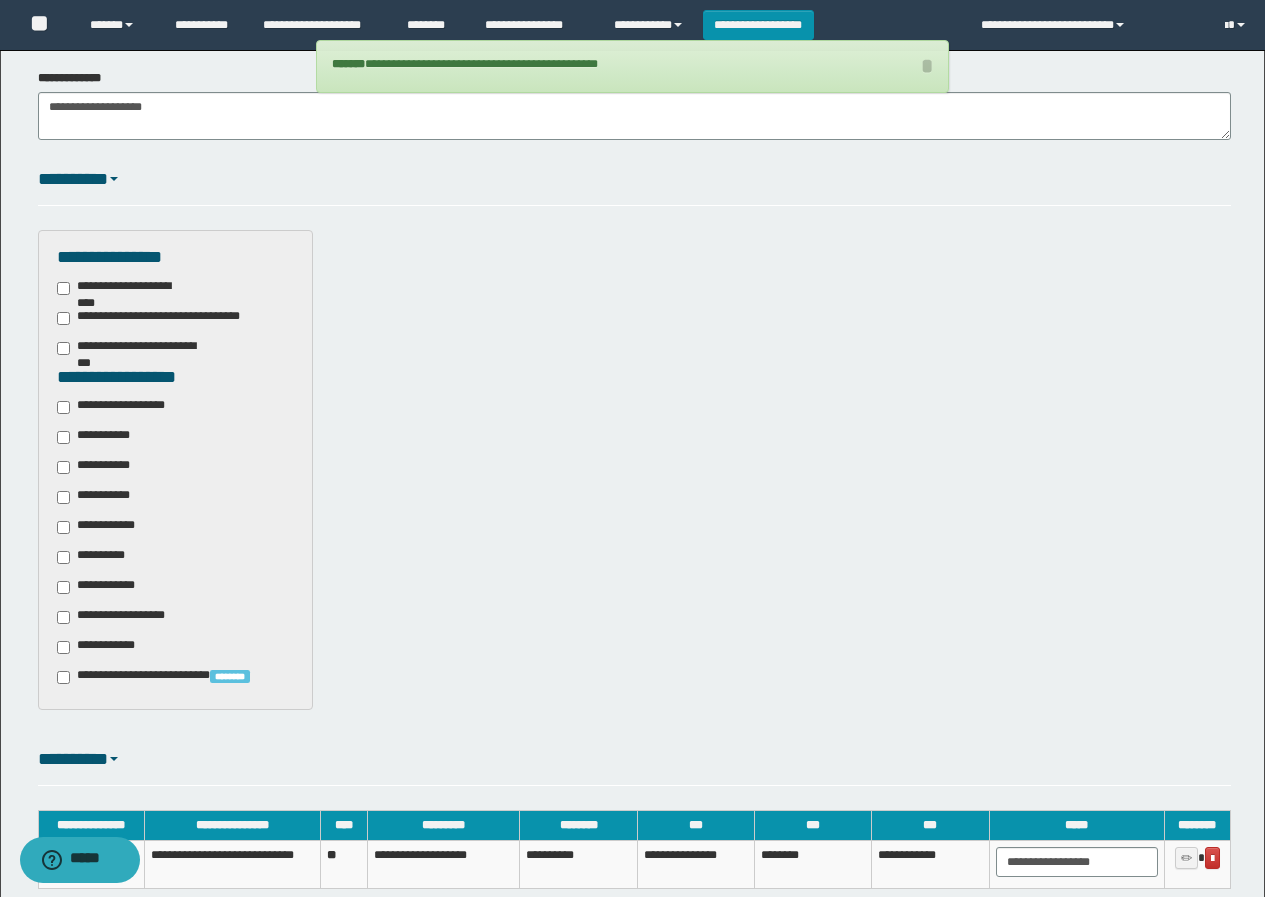 scroll, scrollTop: 0, scrollLeft: 0, axis: both 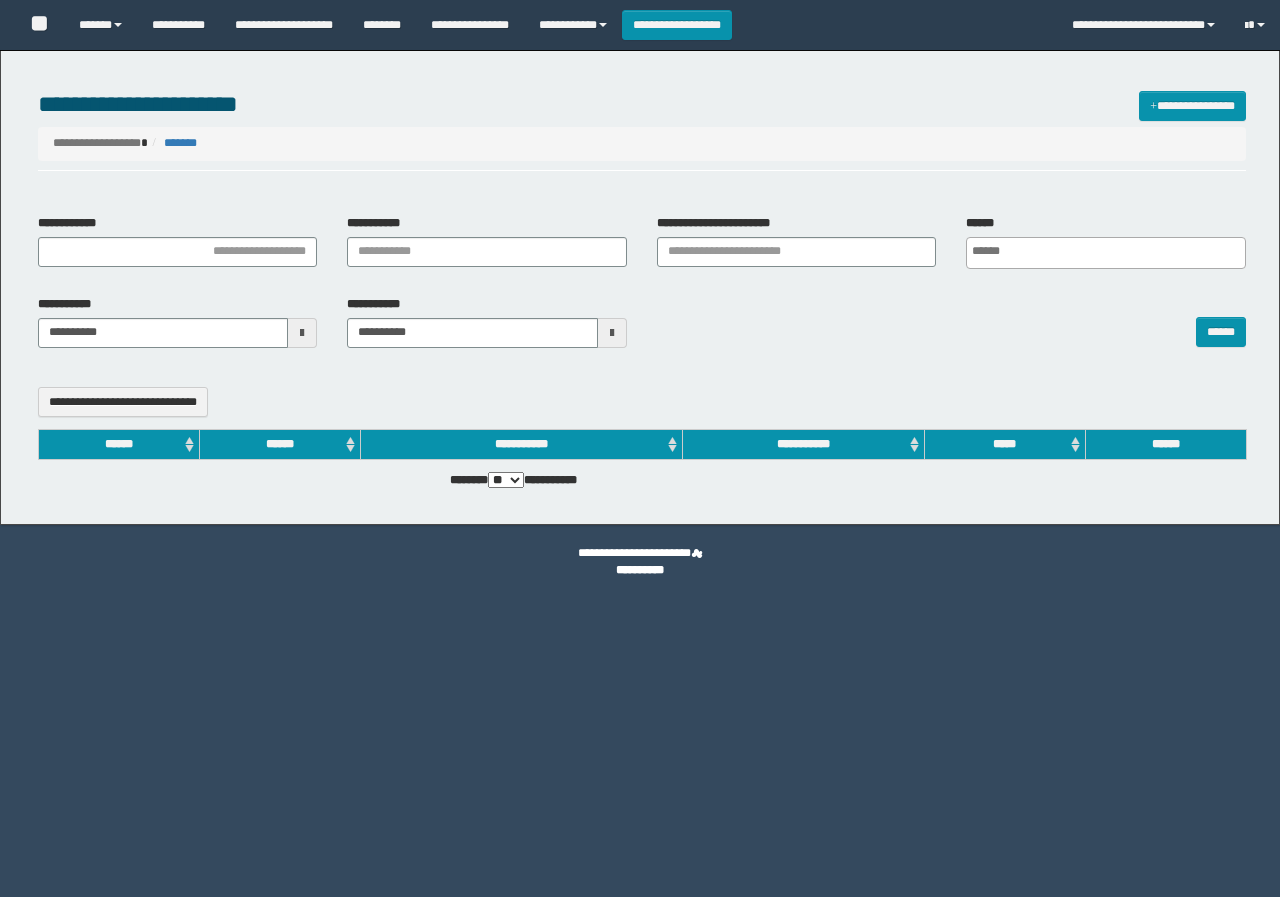 select 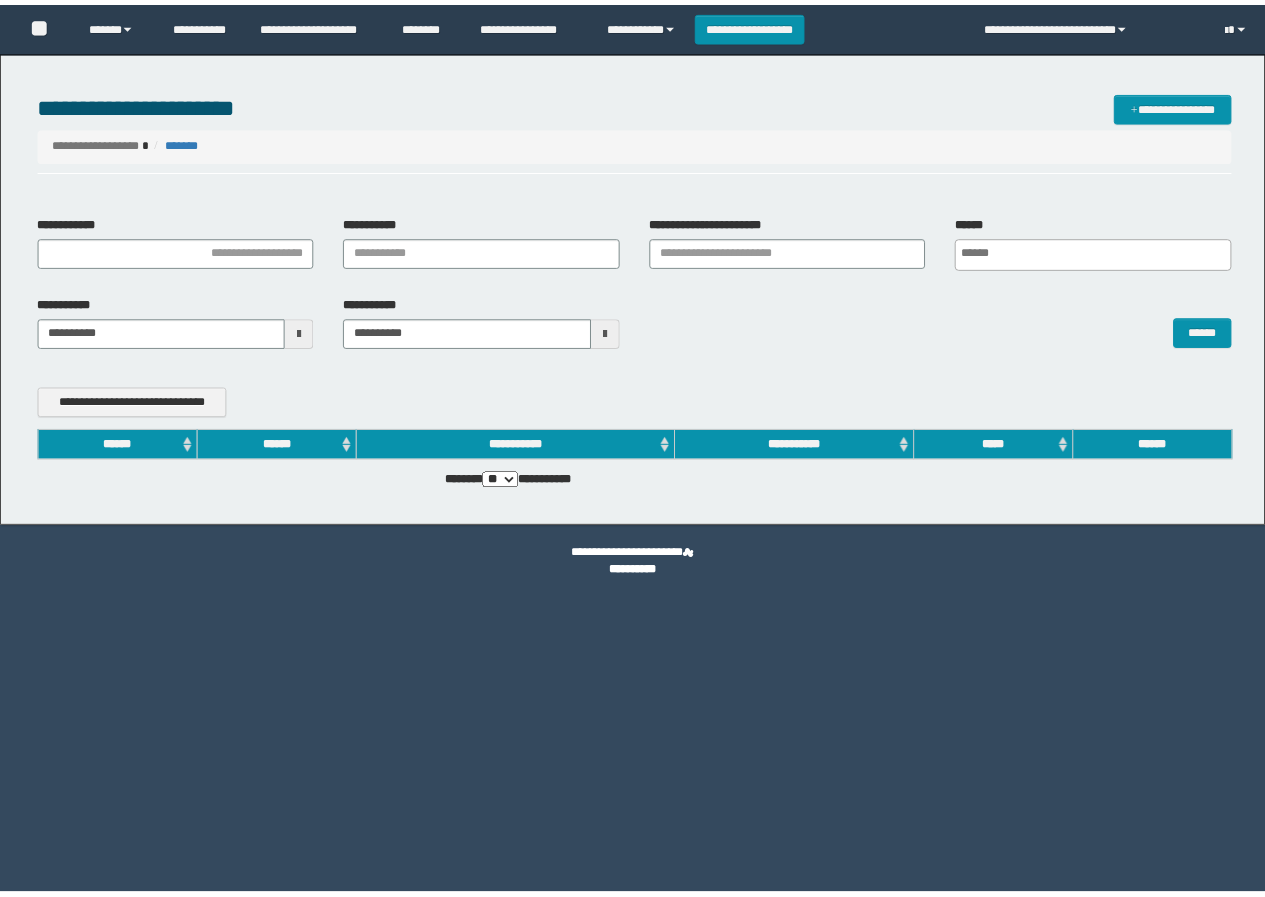 scroll, scrollTop: 0, scrollLeft: 0, axis: both 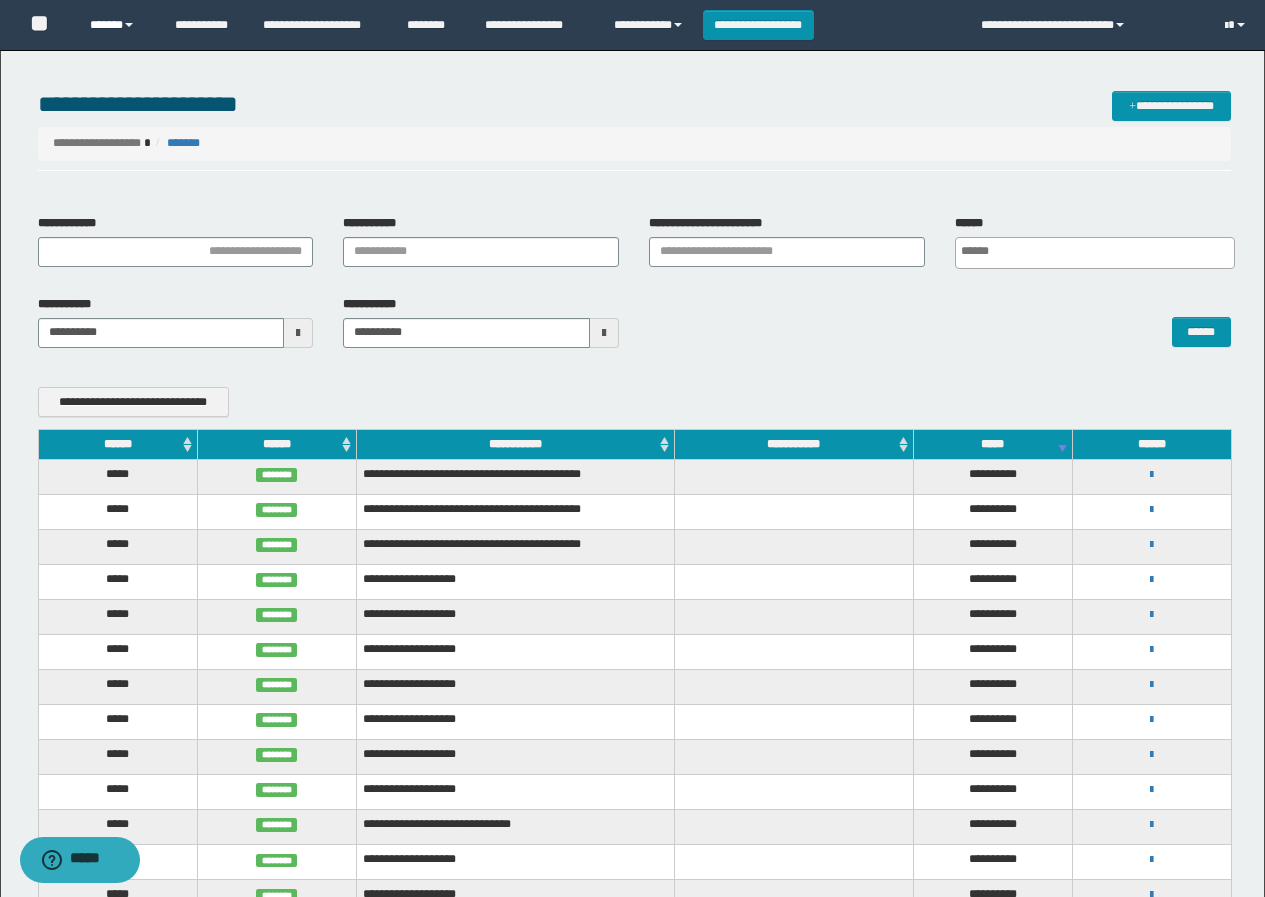 click on "******" at bounding box center [117, 25] 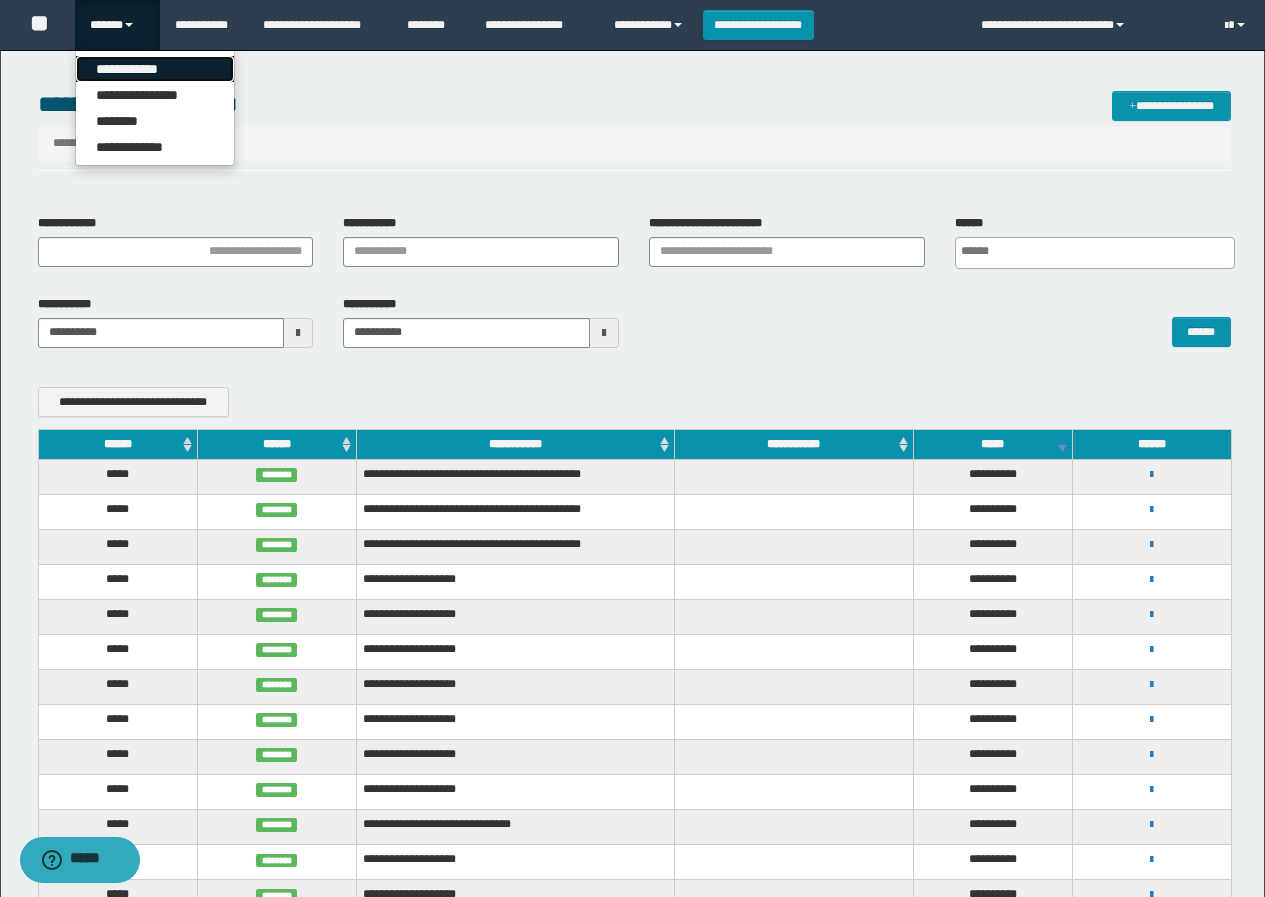 click on "**********" at bounding box center (155, 69) 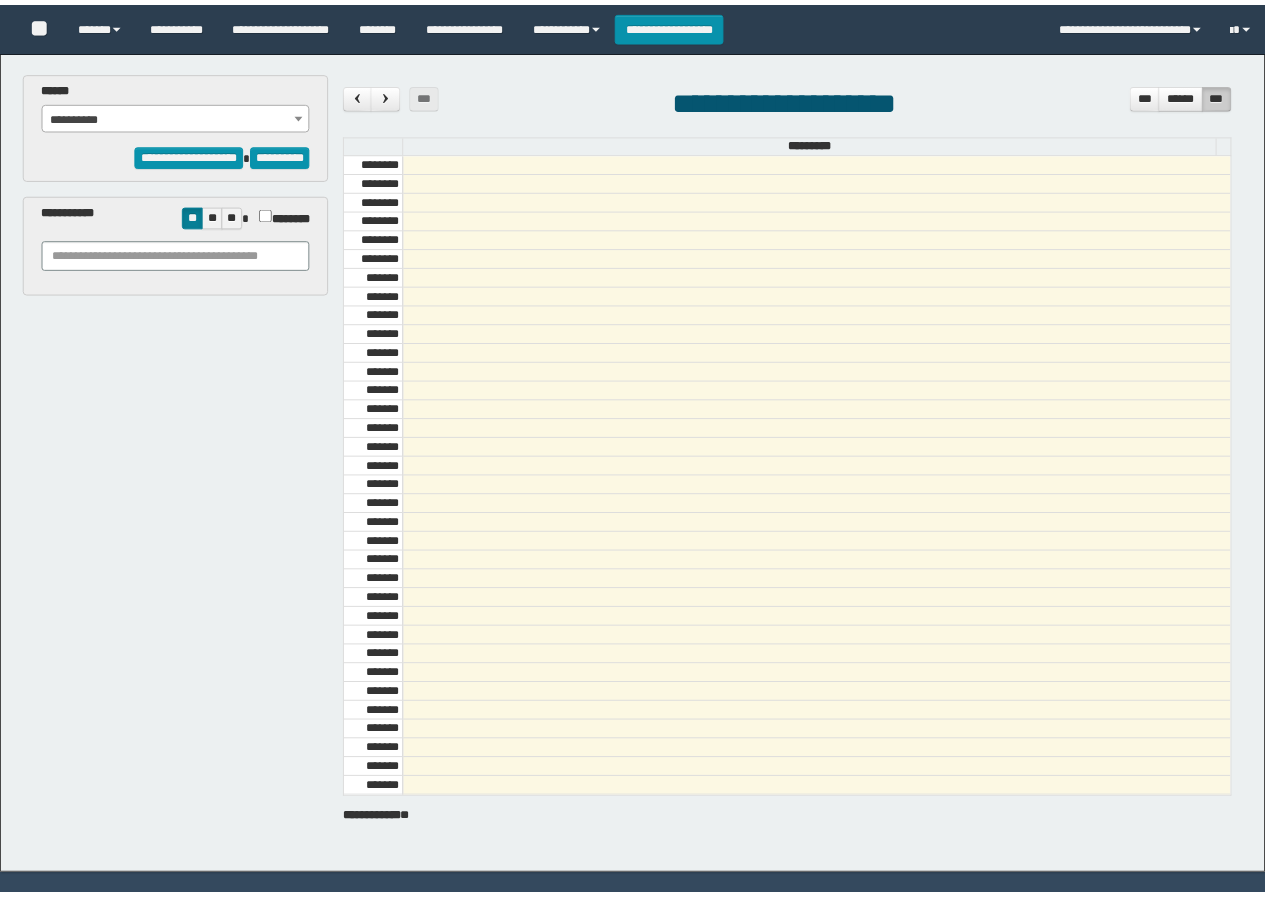 scroll, scrollTop: 0, scrollLeft: 0, axis: both 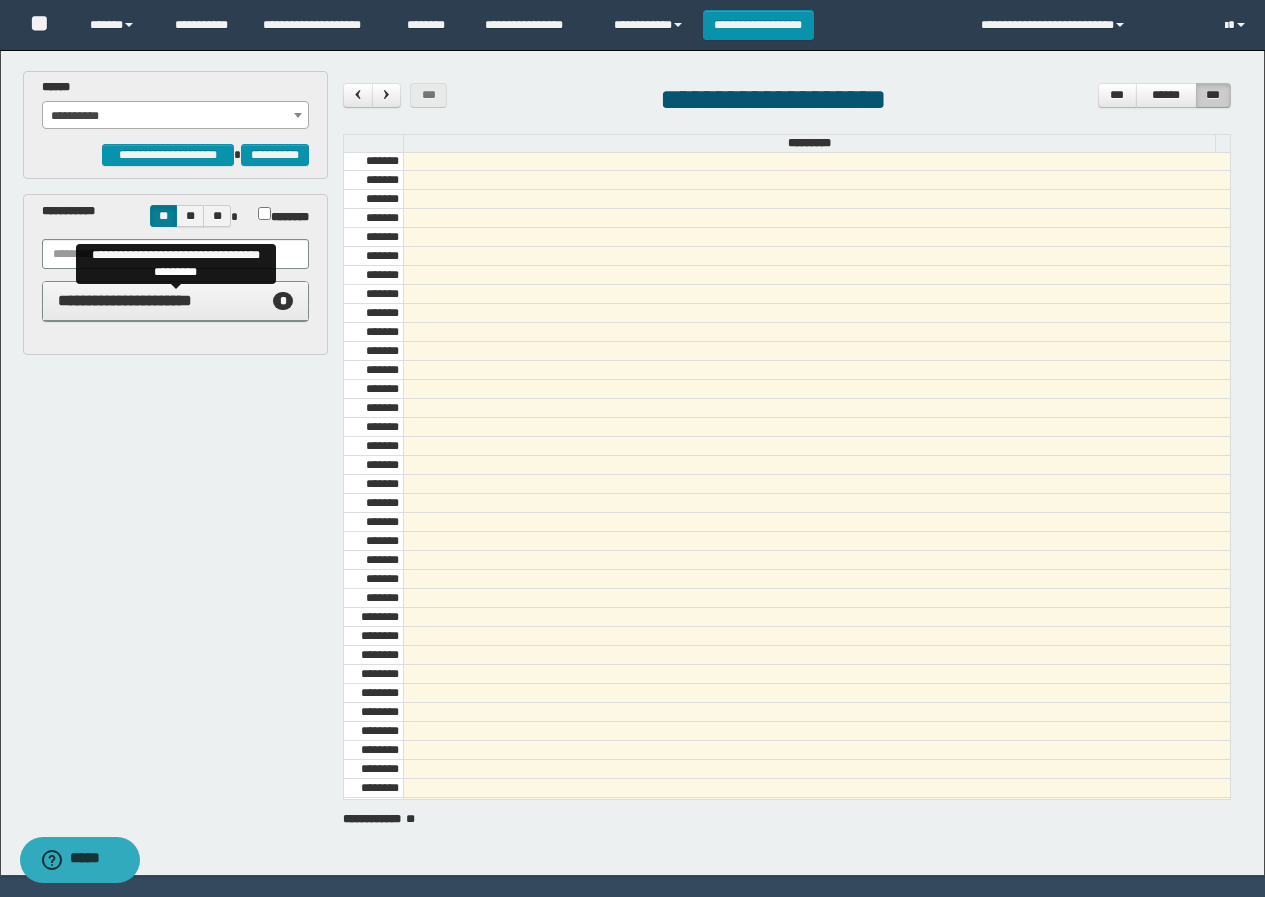 click on "**********" at bounding box center [125, 300] 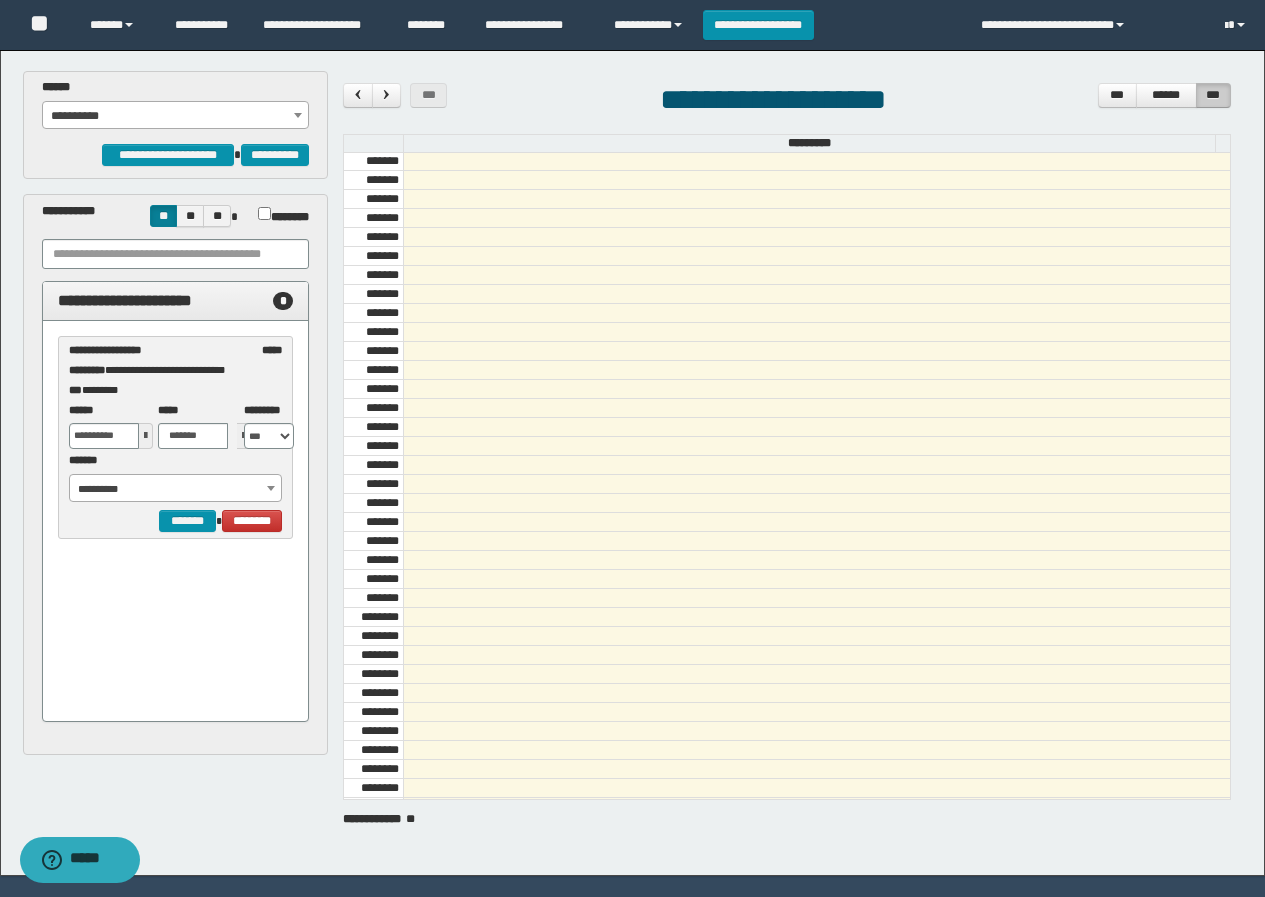 click on "**********" at bounding box center [176, 489] 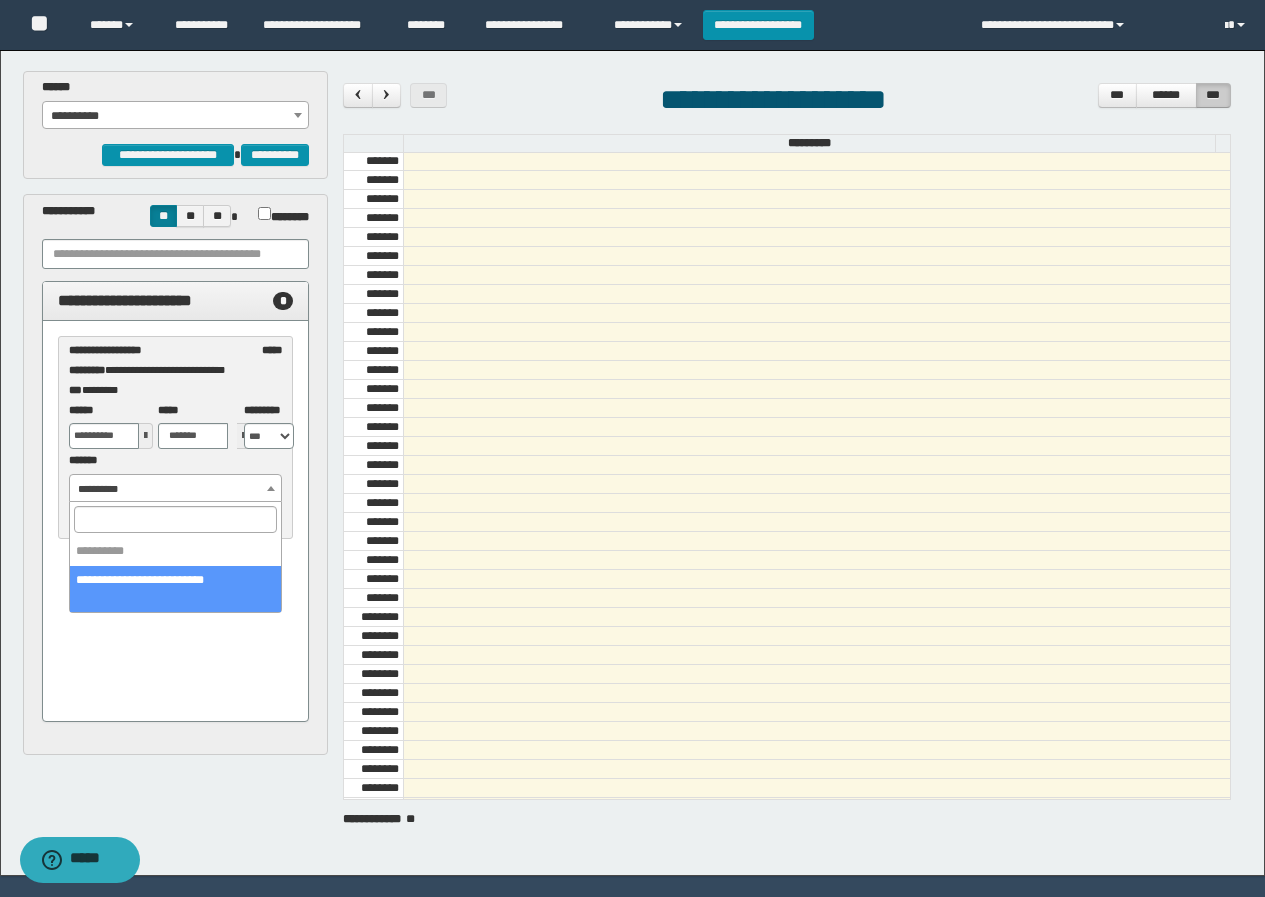select on "******" 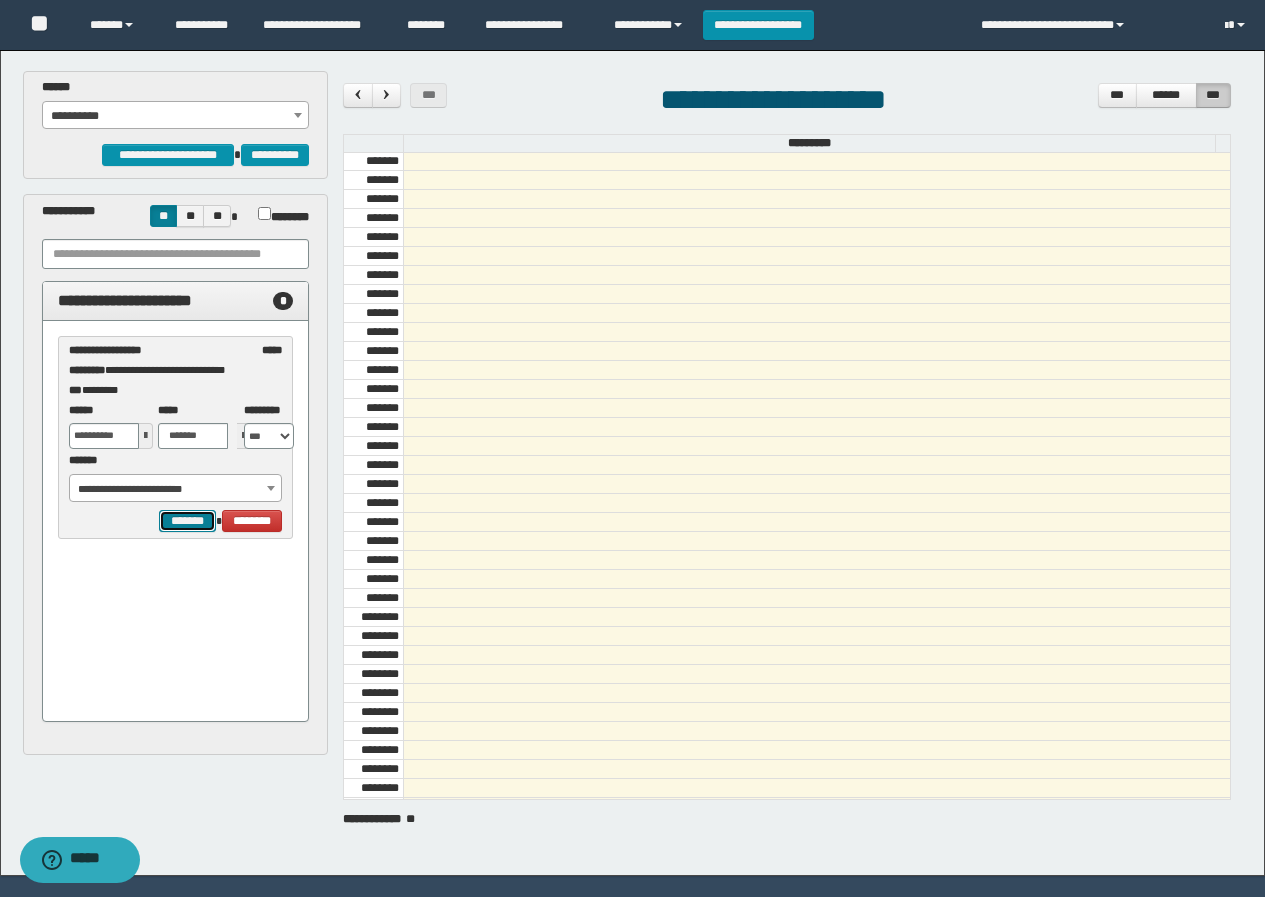 click on "*******" at bounding box center [187, 521] 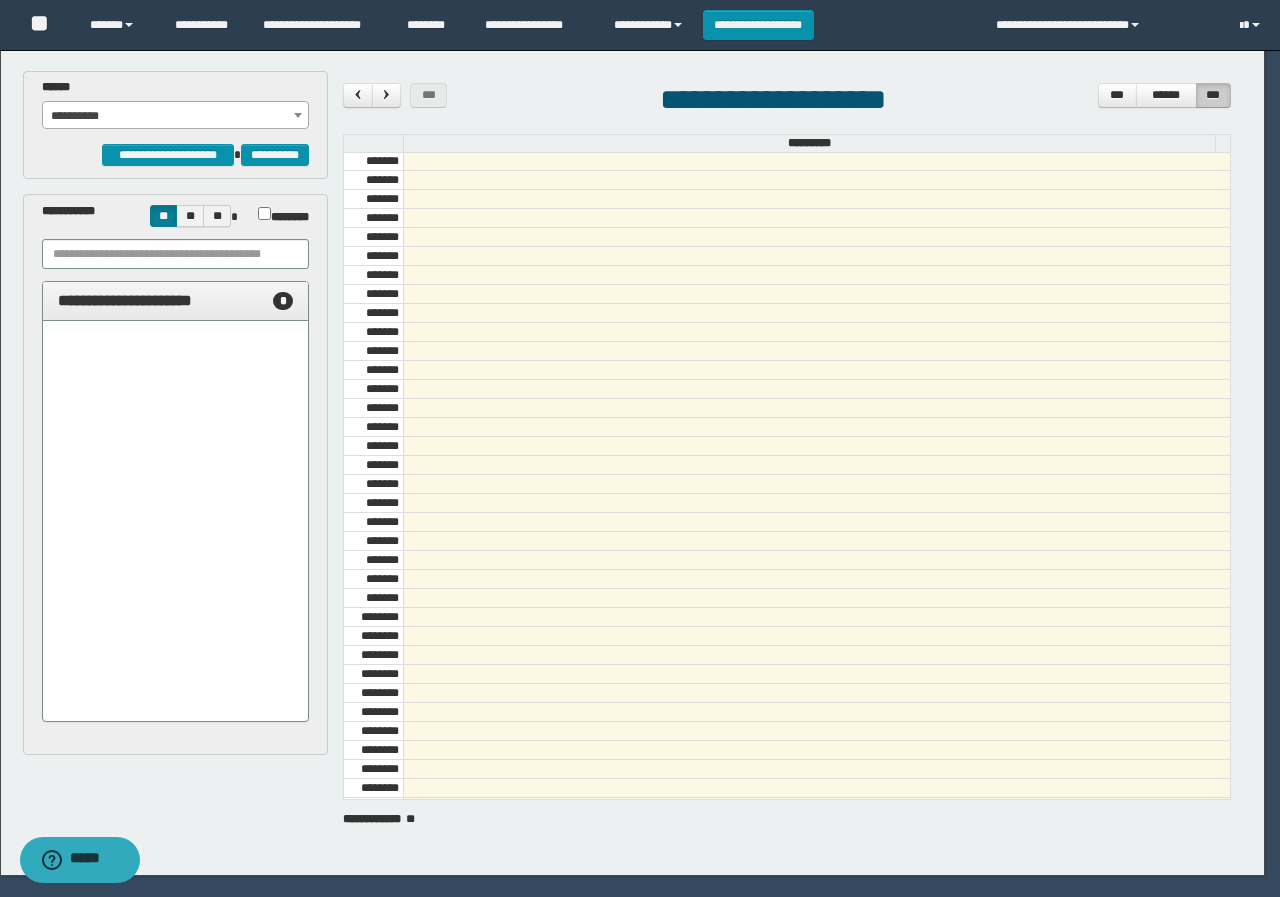 select on "******" 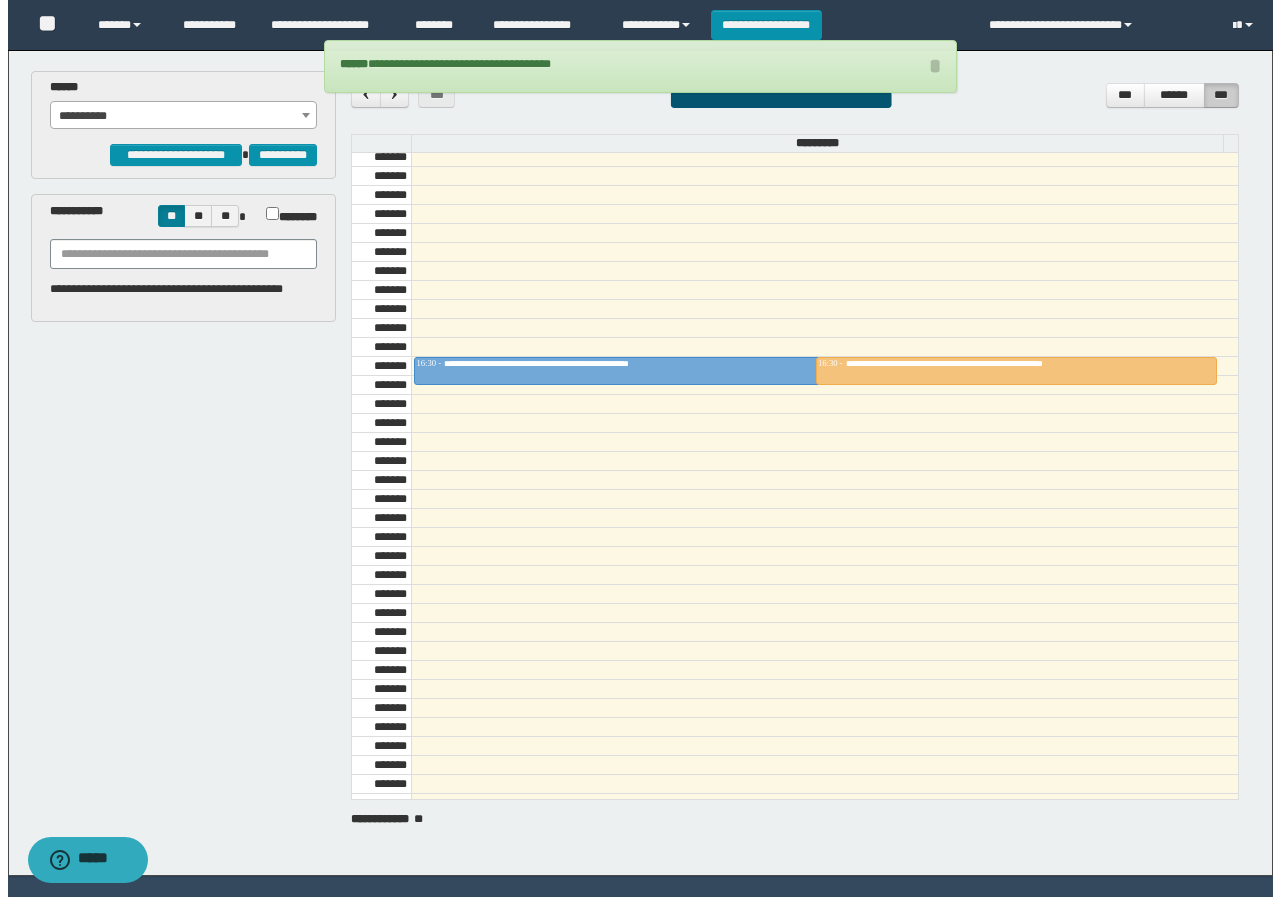 scroll, scrollTop: 1685, scrollLeft: 0, axis: vertical 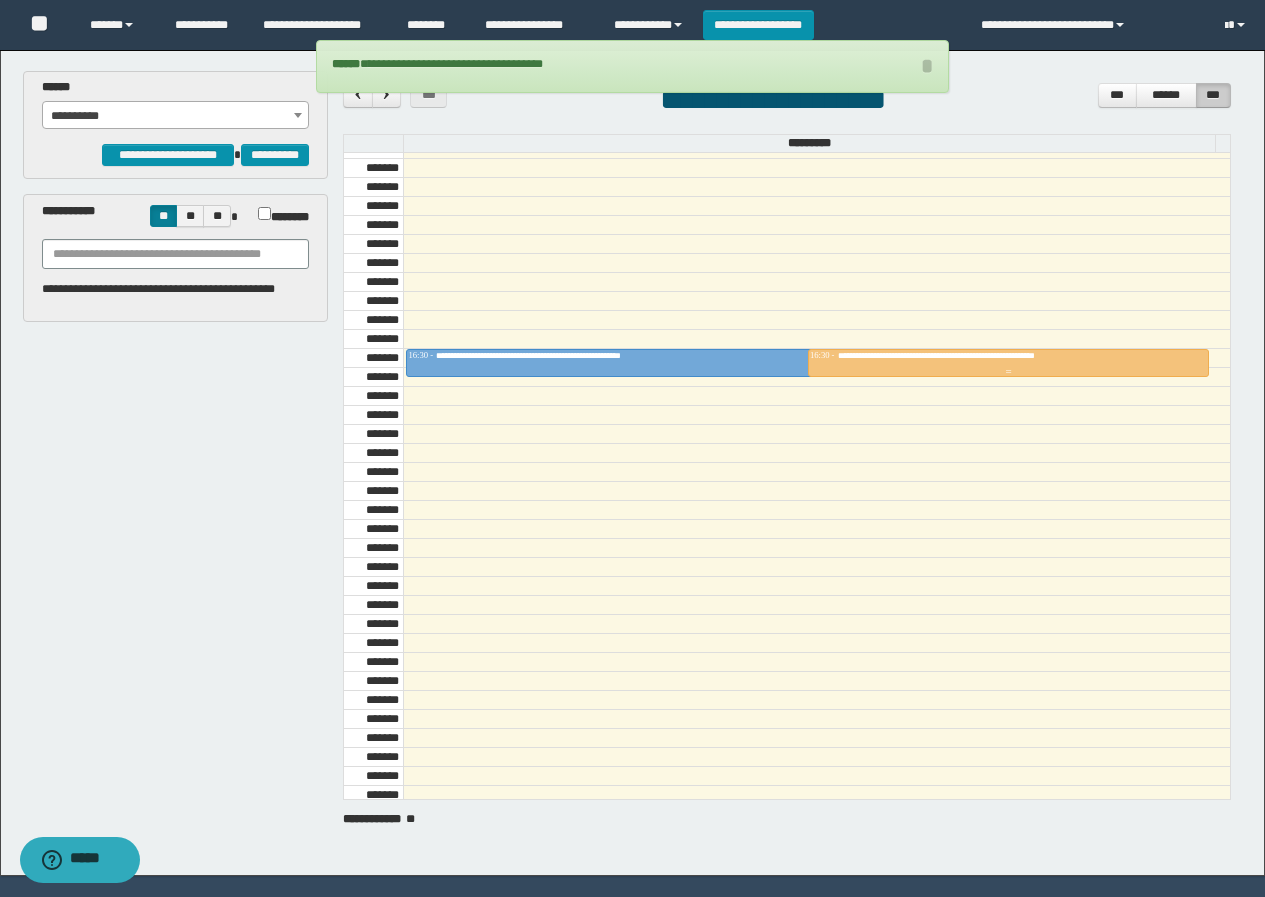 click at bounding box center (1008, 363) 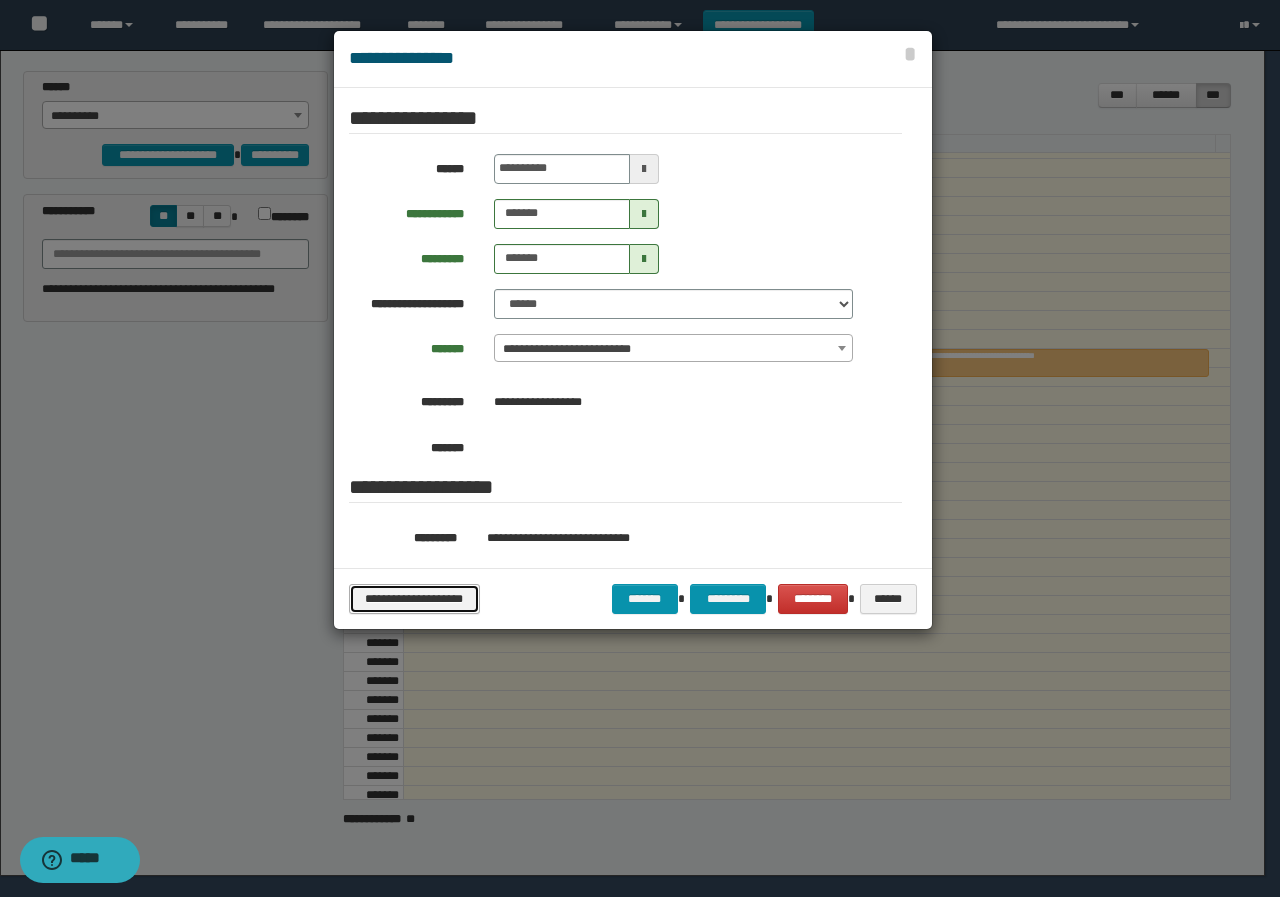 click on "**********" at bounding box center [414, 599] 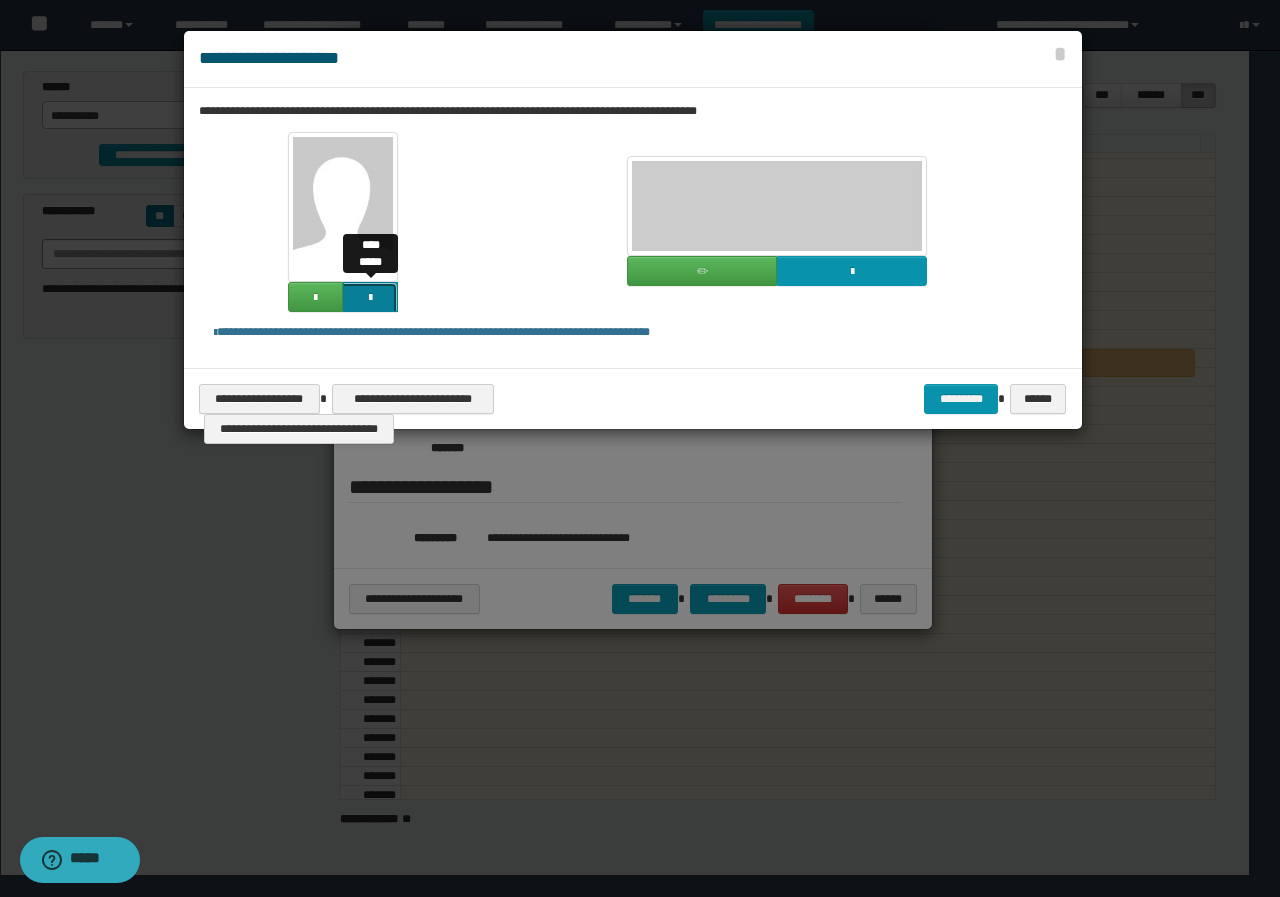 click at bounding box center [-1494, 433] 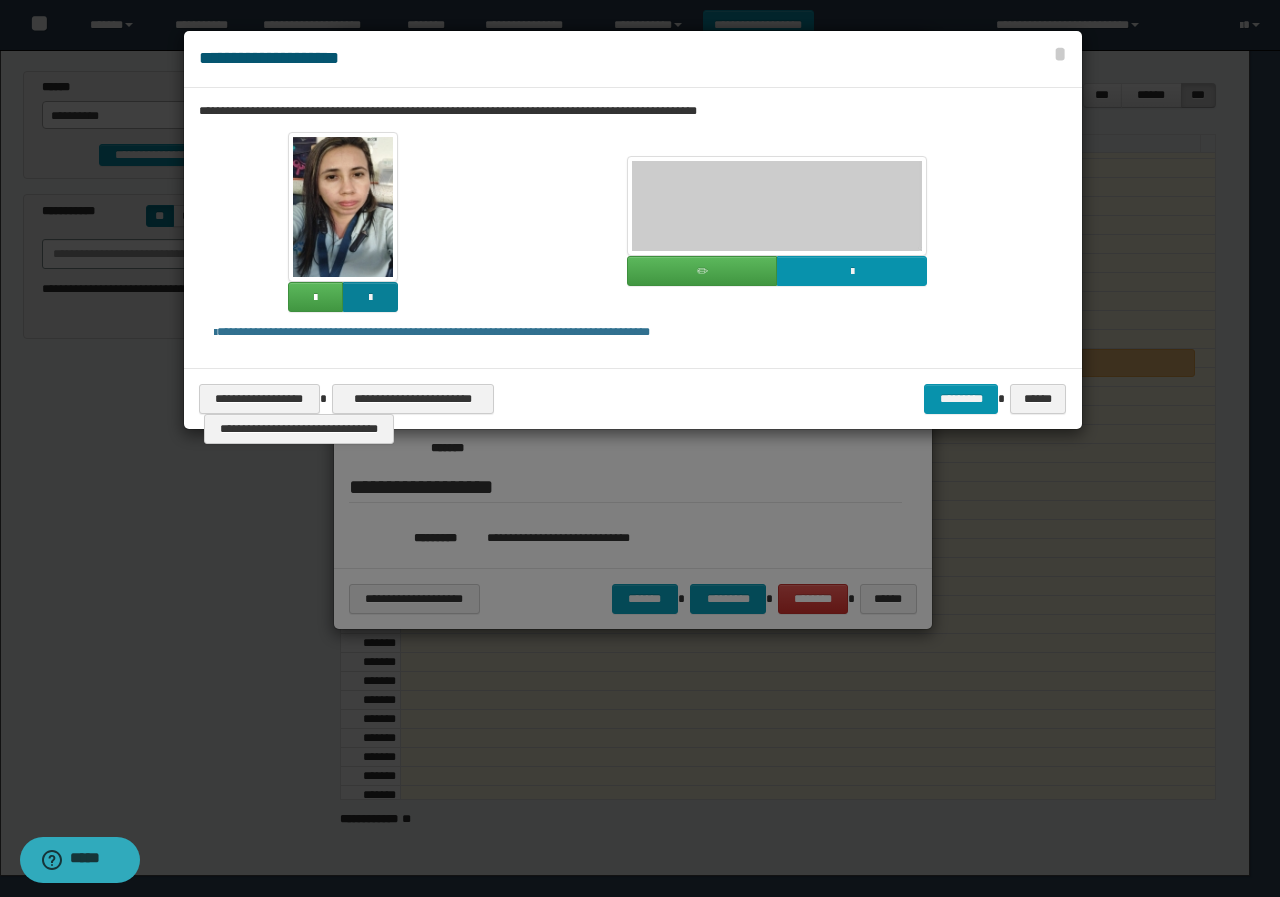 click at bounding box center [633, 222] 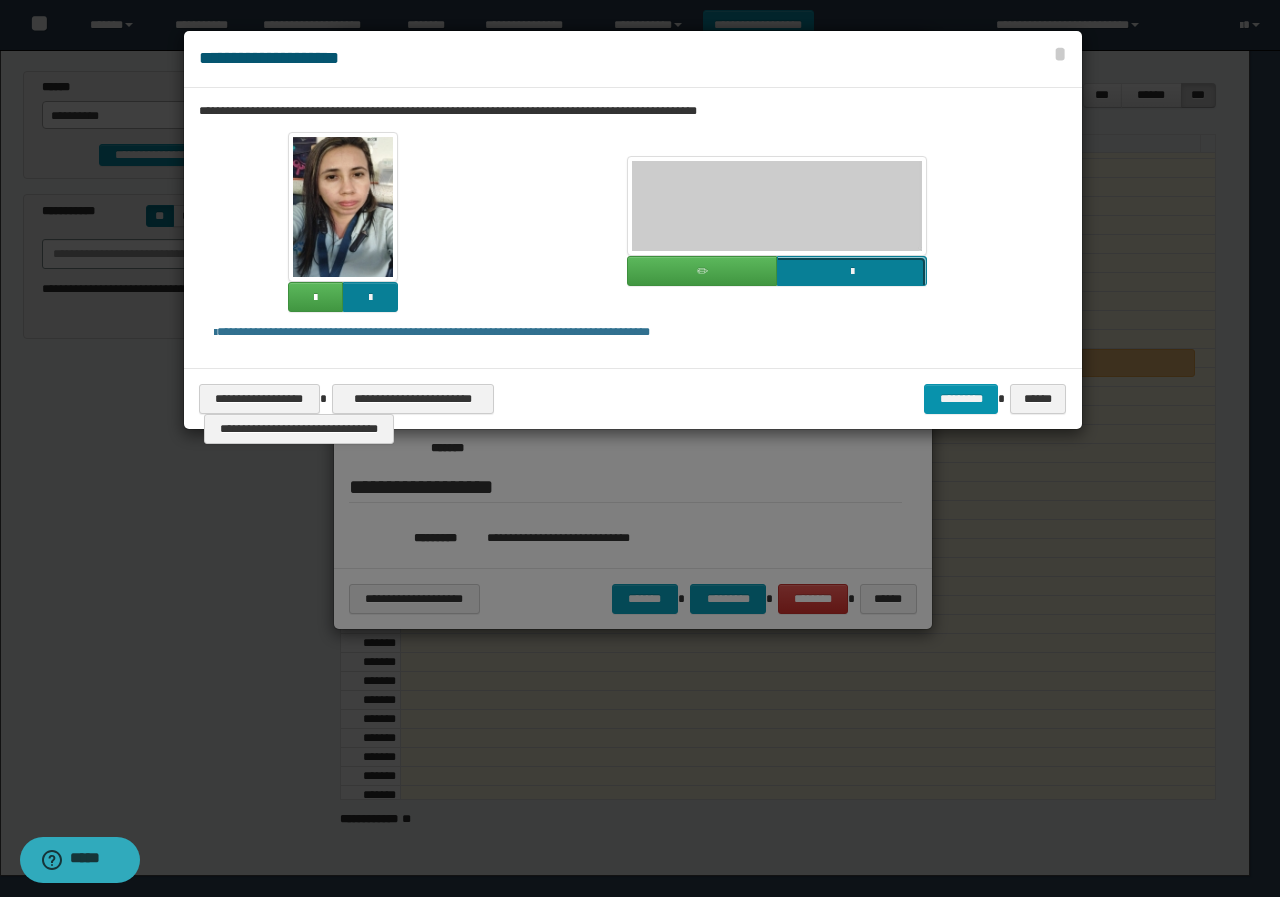 click at bounding box center (-965, 407) 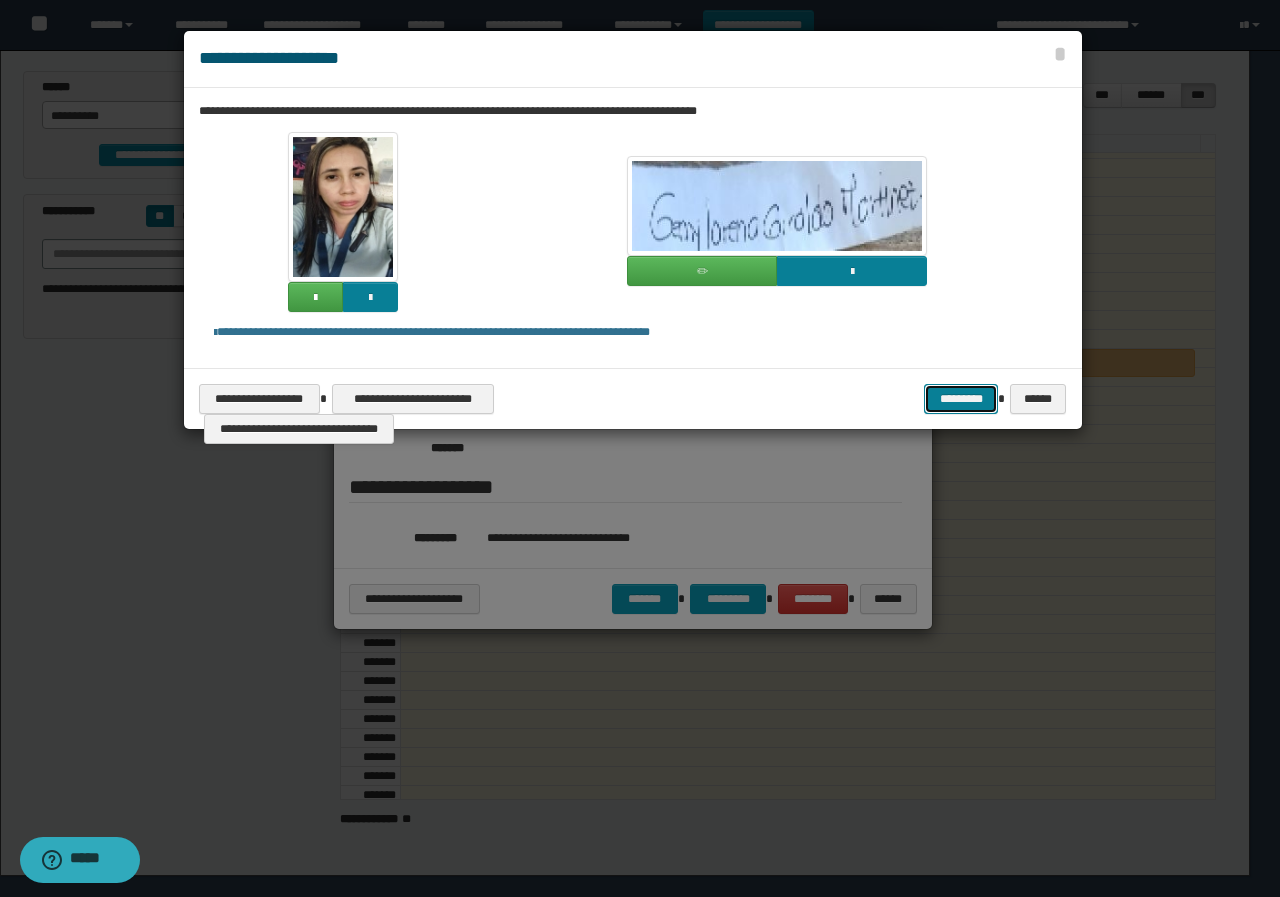 click on "*********" at bounding box center (961, 399) 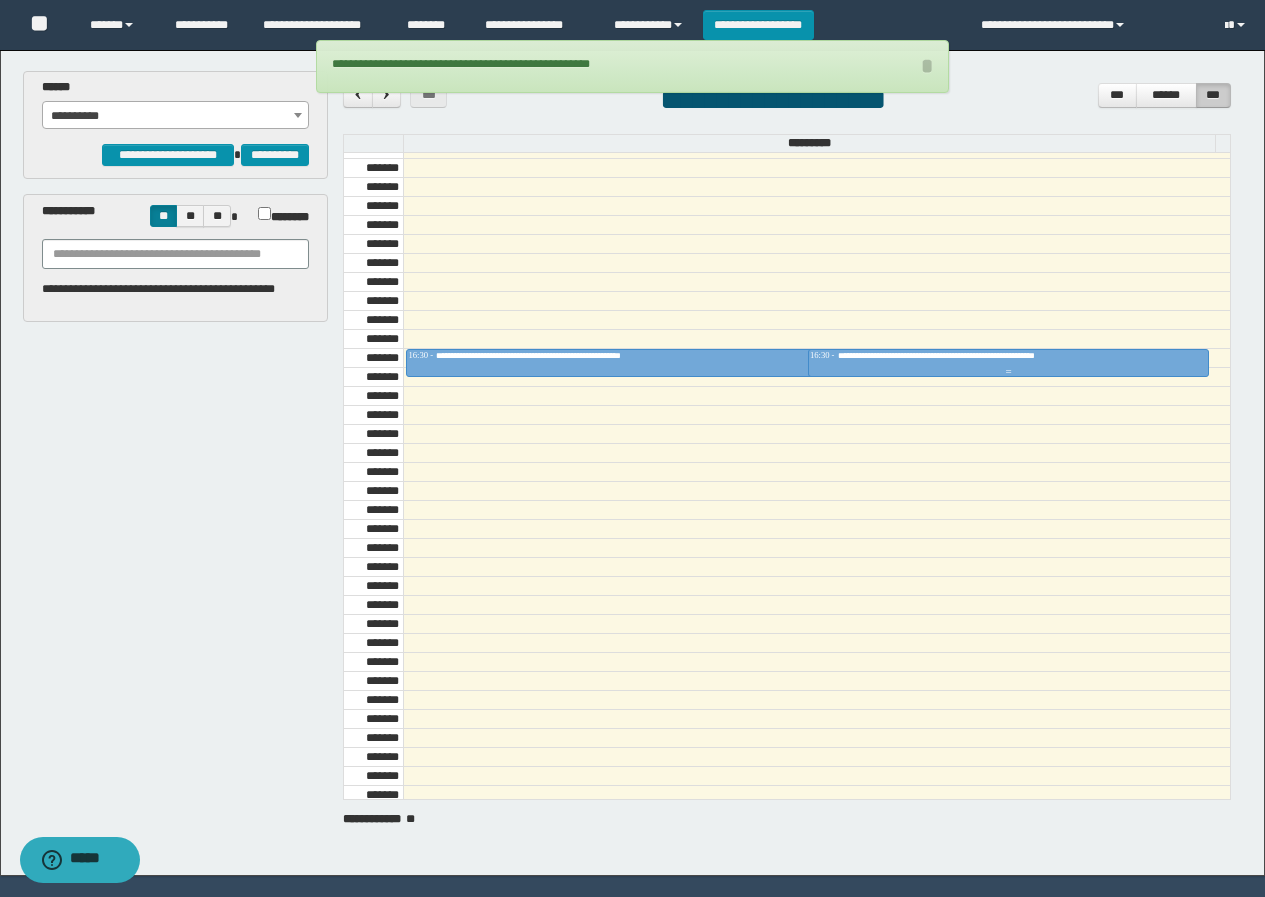 click at bounding box center [1008, 372] 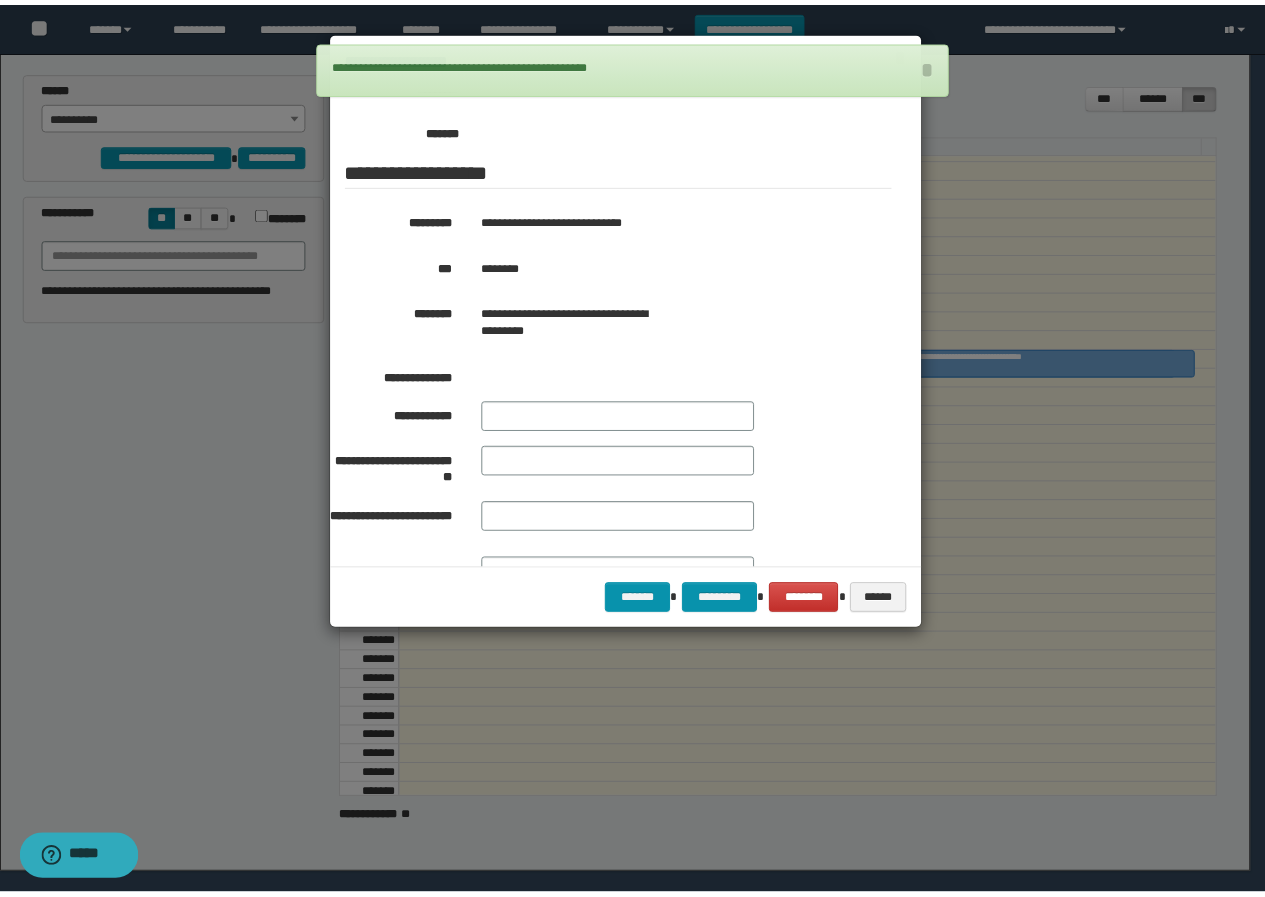 scroll, scrollTop: 282, scrollLeft: 0, axis: vertical 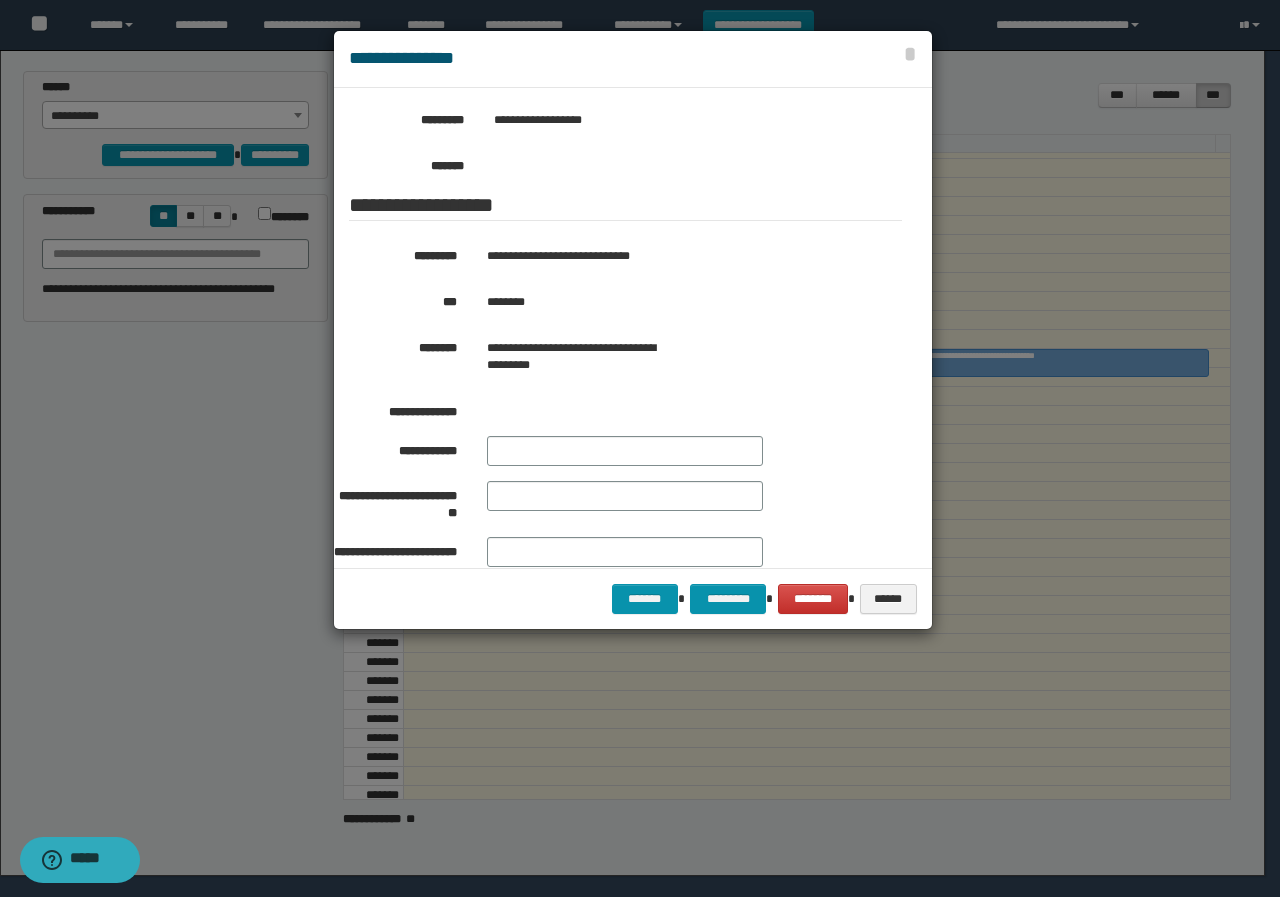 click on "********" at bounding box center (676, 302) 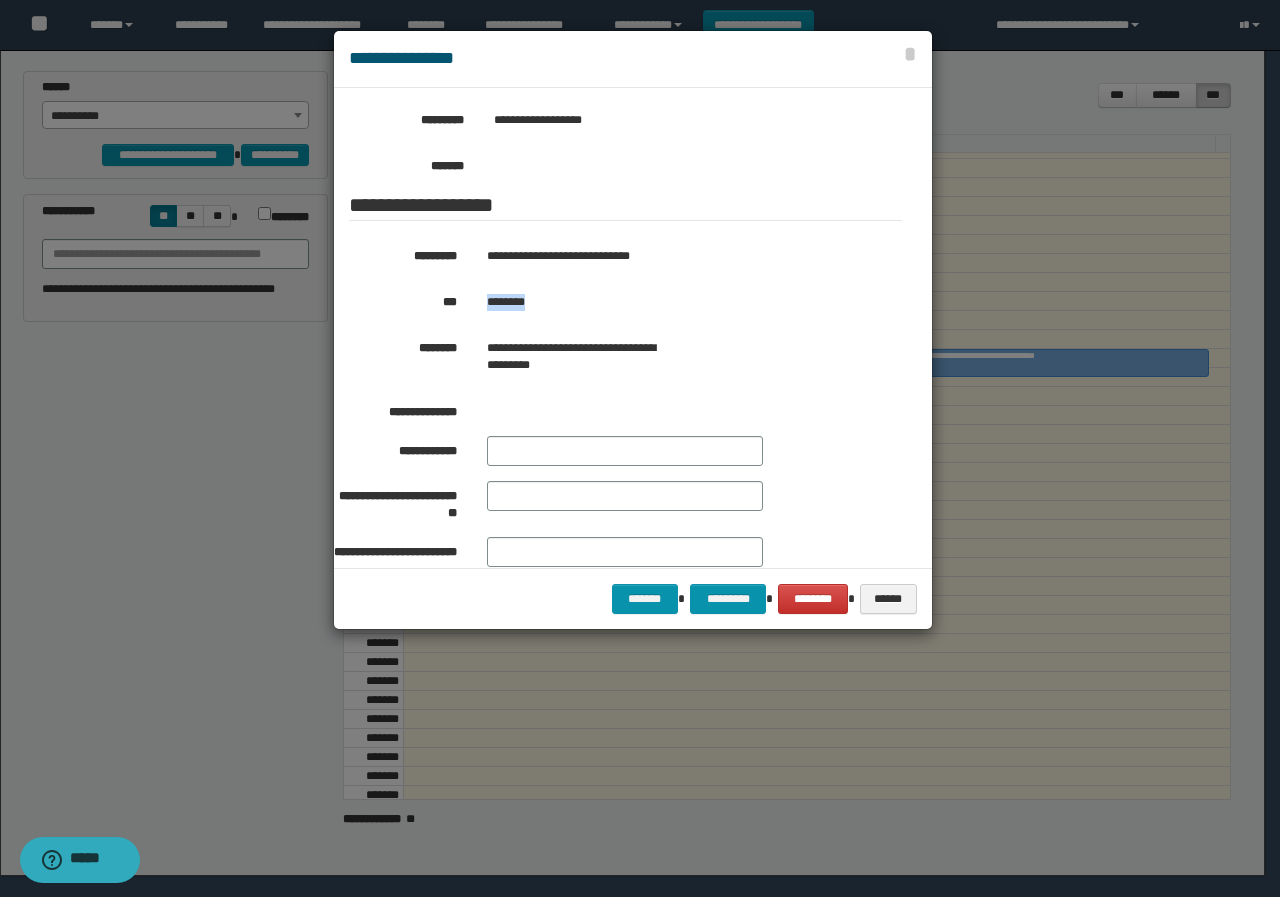 click on "********" at bounding box center (676, 302) 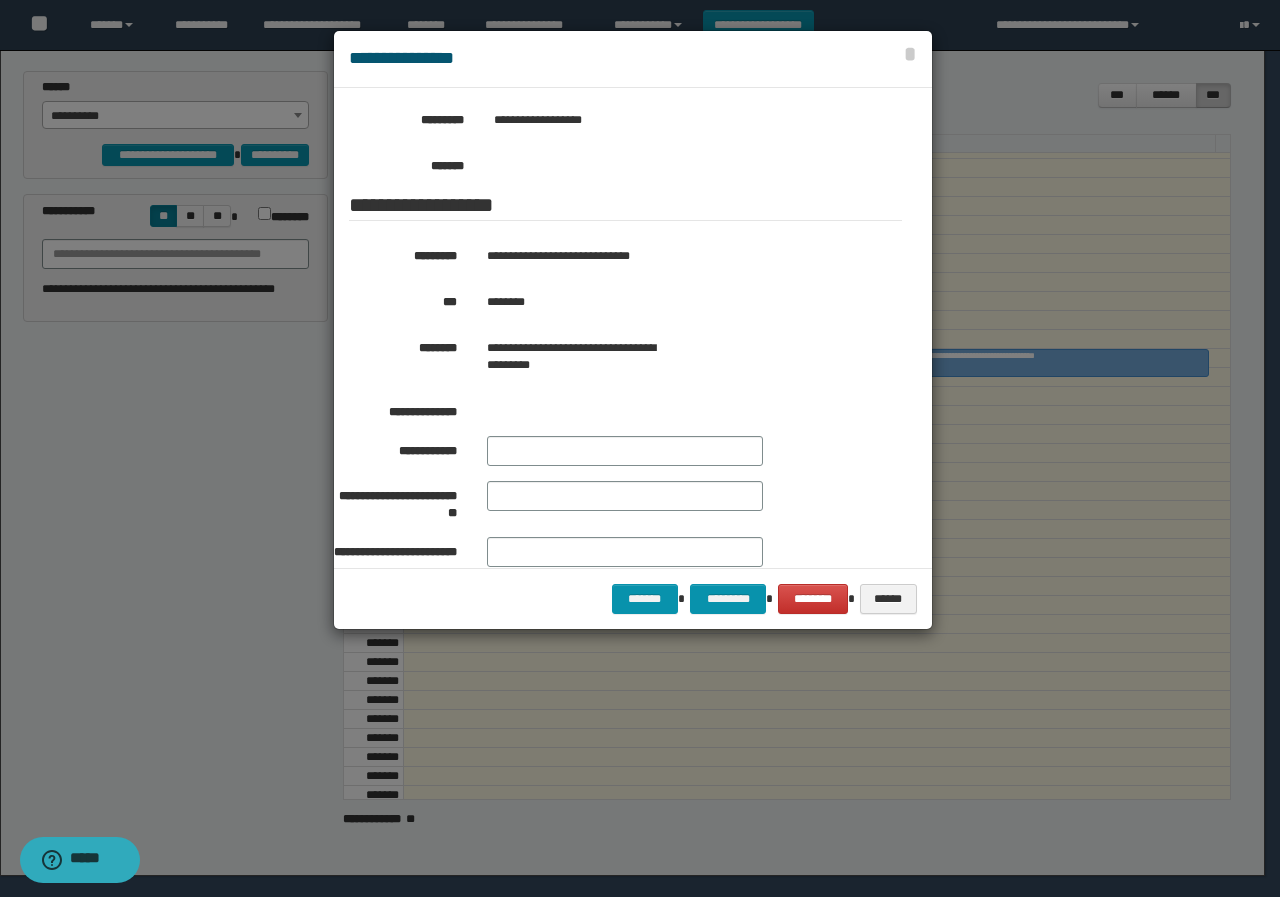 click at bounding box center (640, 448) 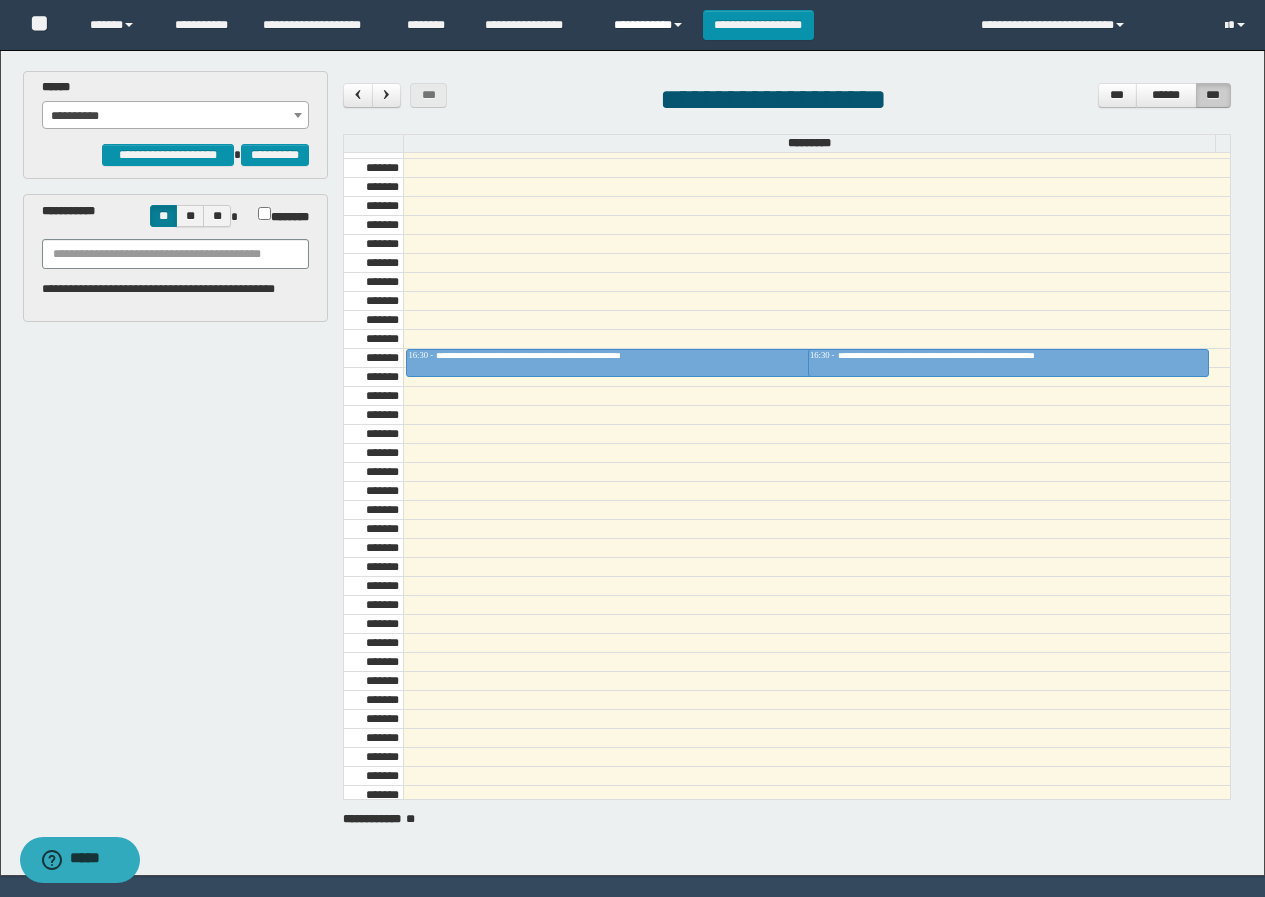 click on "**********" at bounding box center (651, 25) 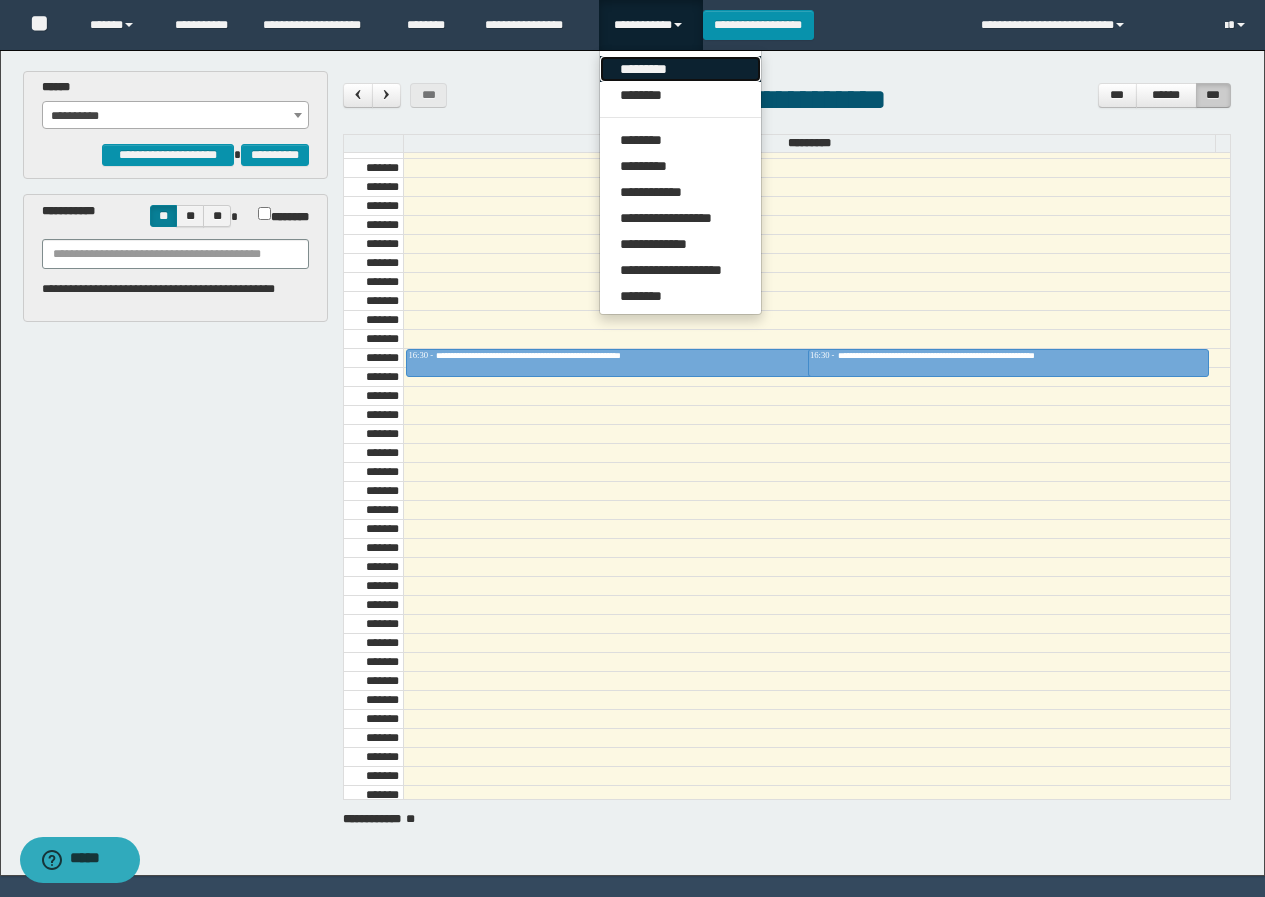 click on "*********" at bounding box center [680, 69] 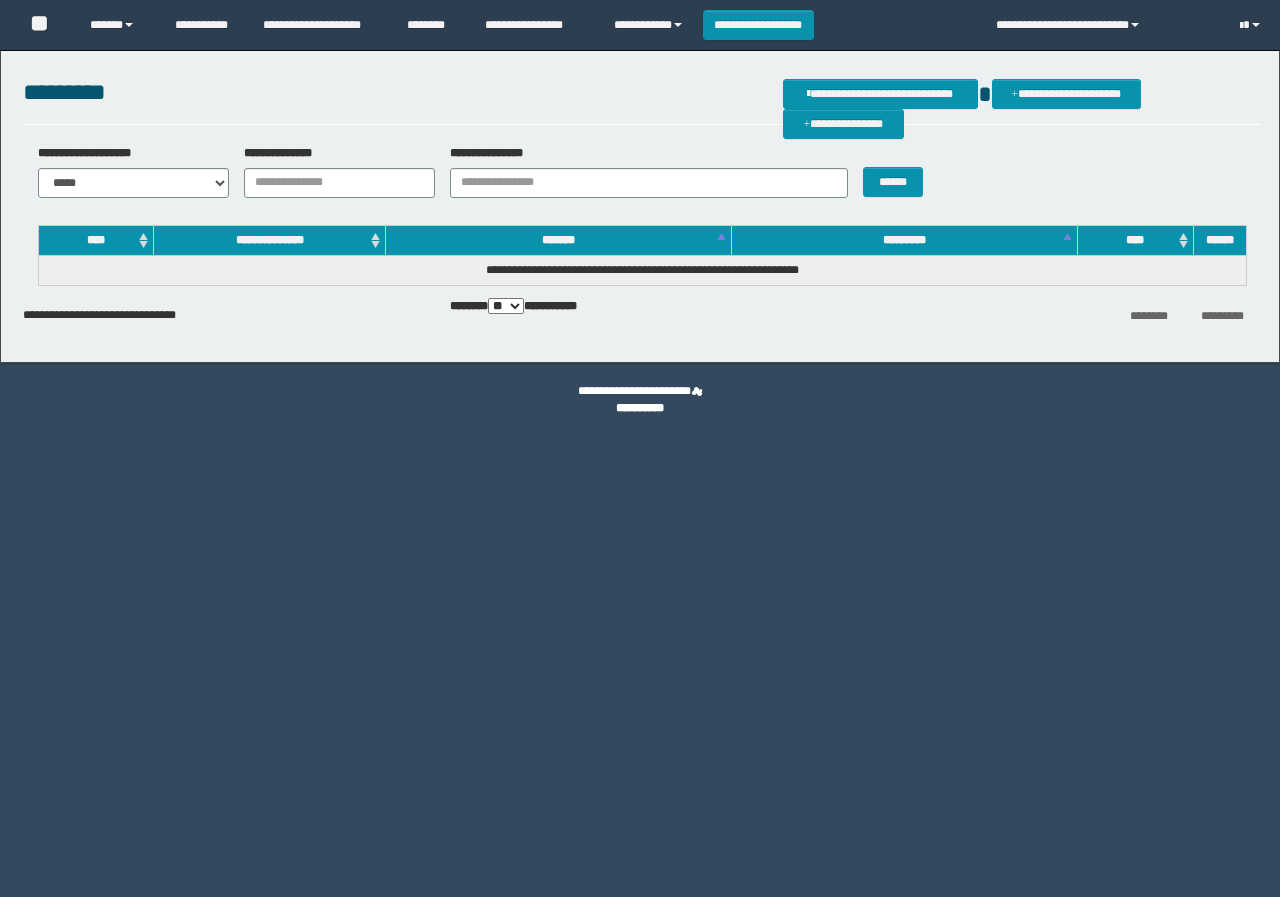 scroll, scrollTop: 0, scrollLeft: 0, axis: both 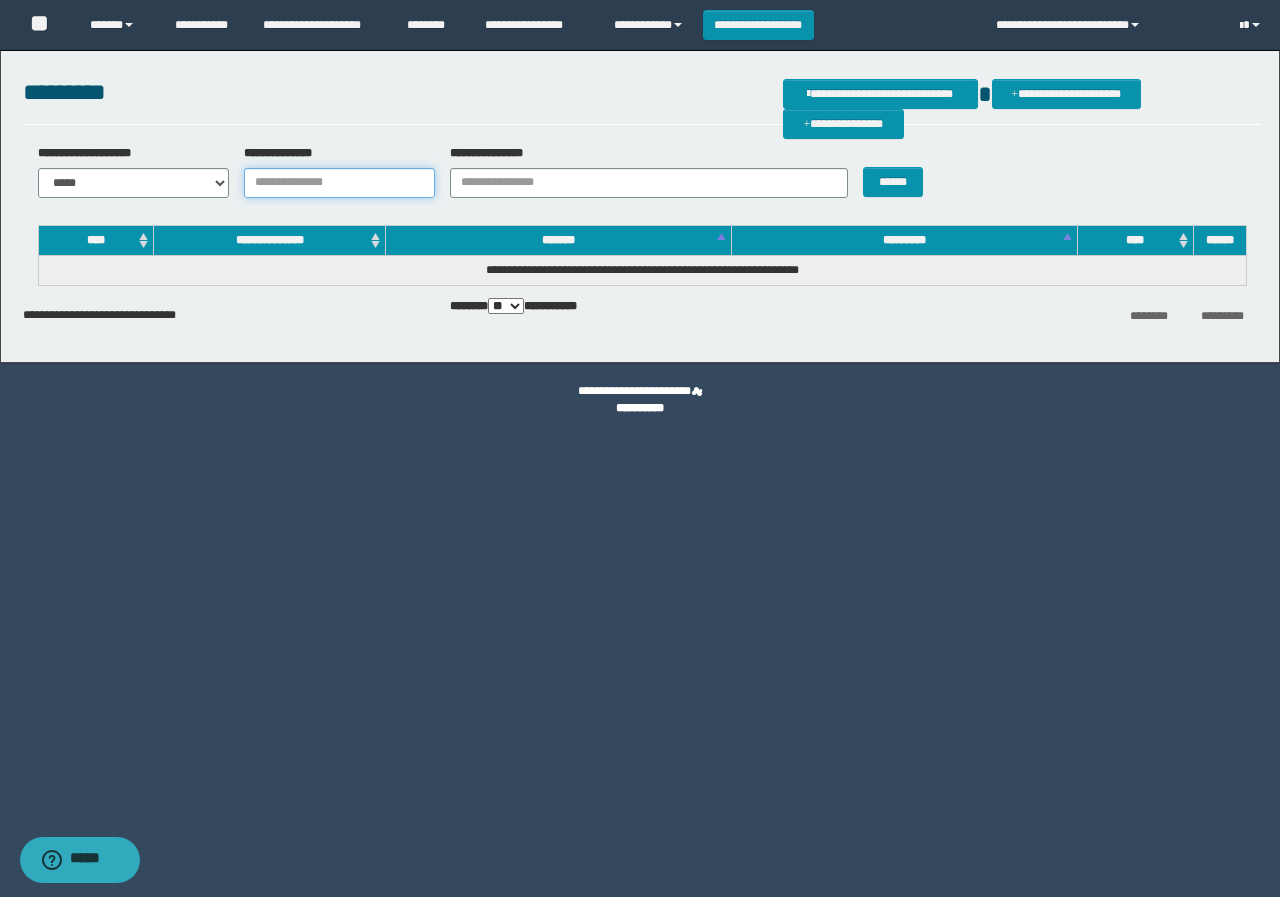 click on "**********" at bounding box center [339, 183] 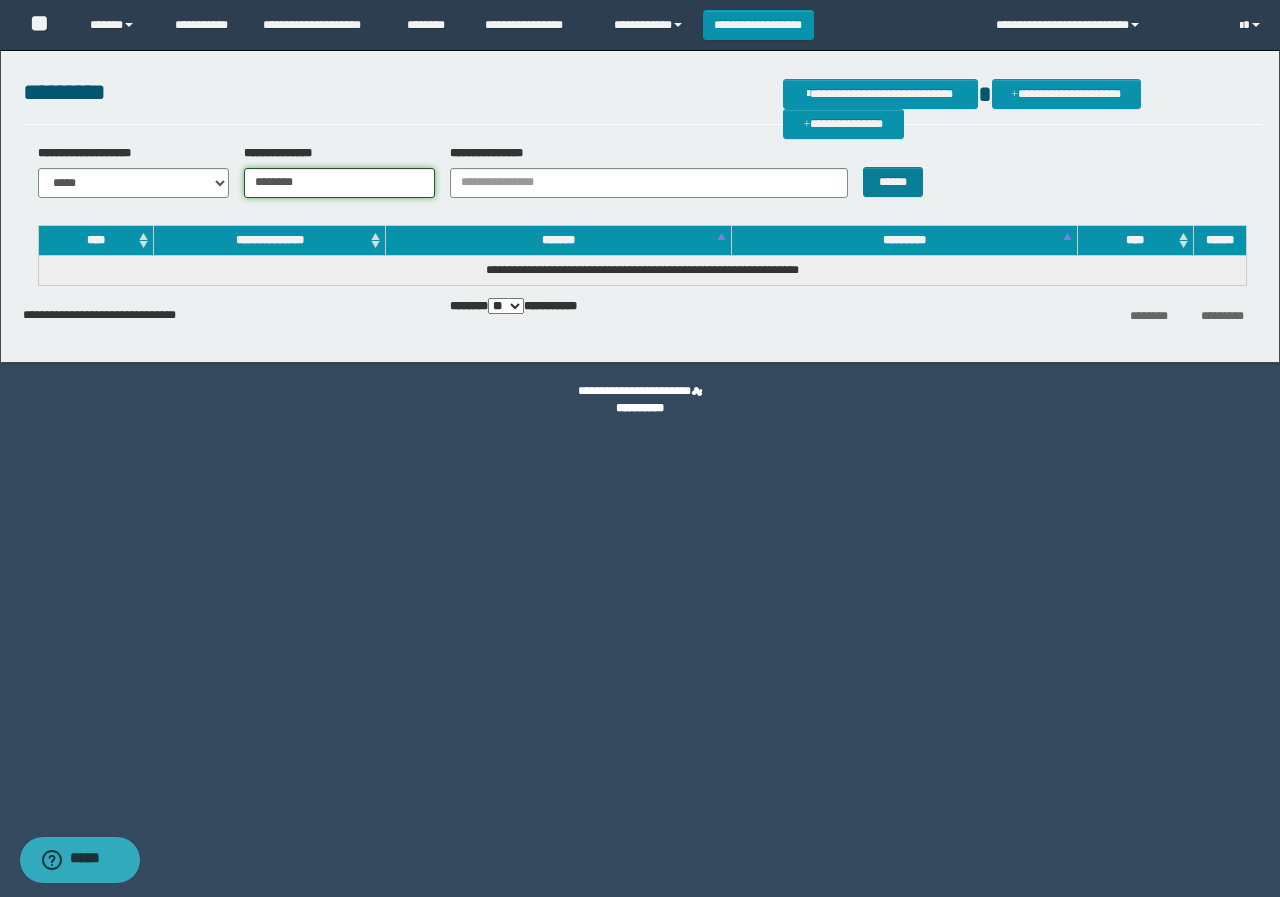 type on "********" 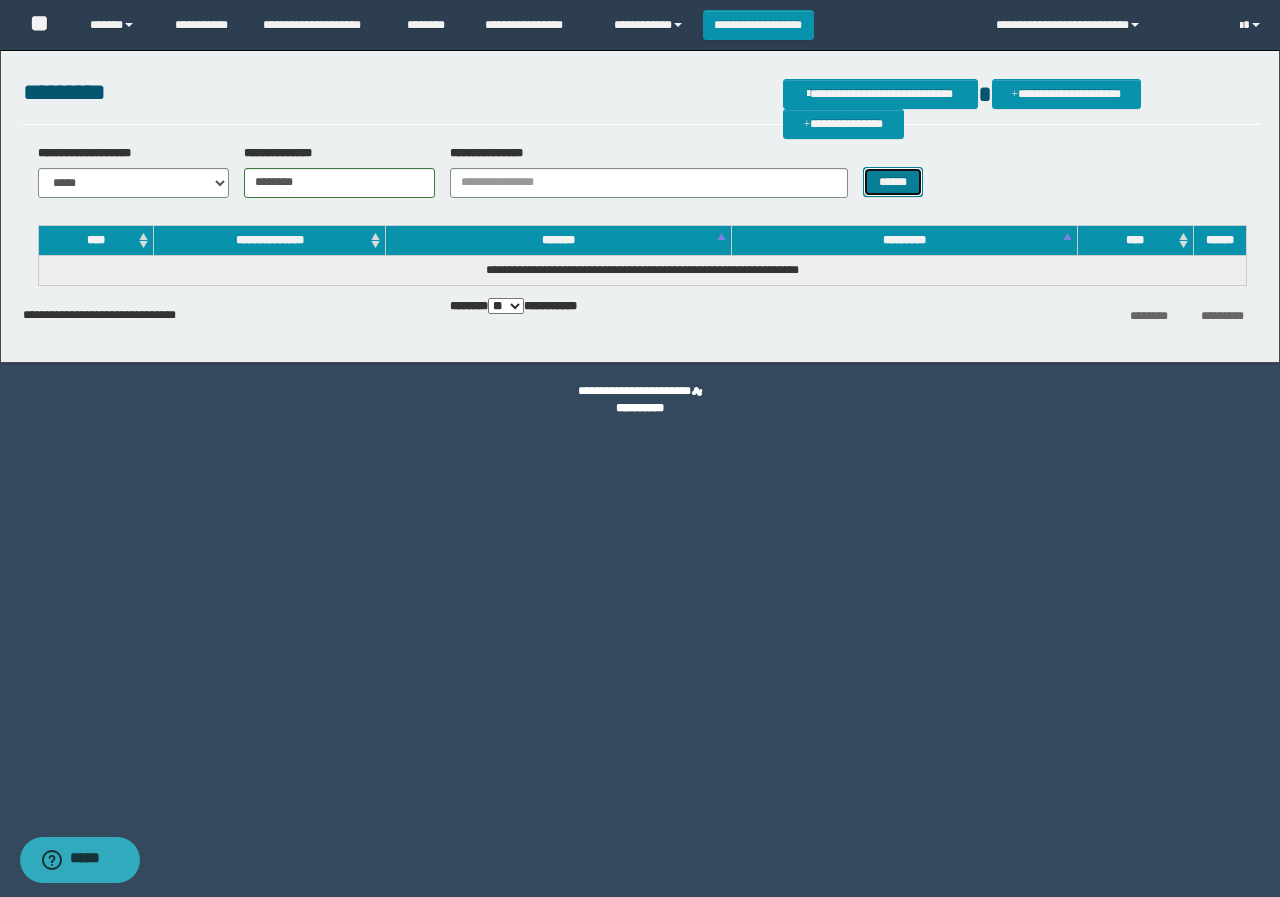 click on "******" at bounding box center (892, 182) 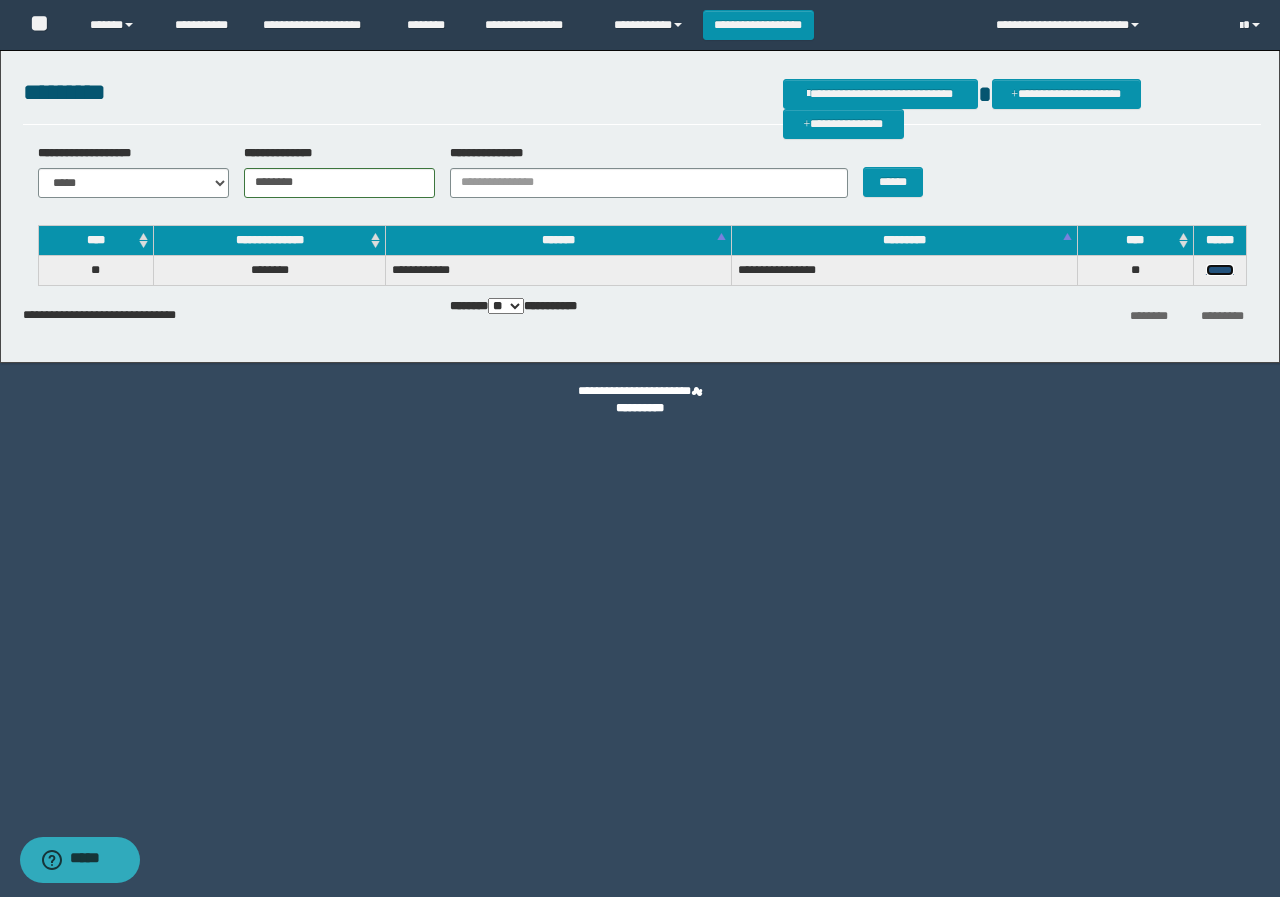 click on "******" at bounding box center [1220, 270] 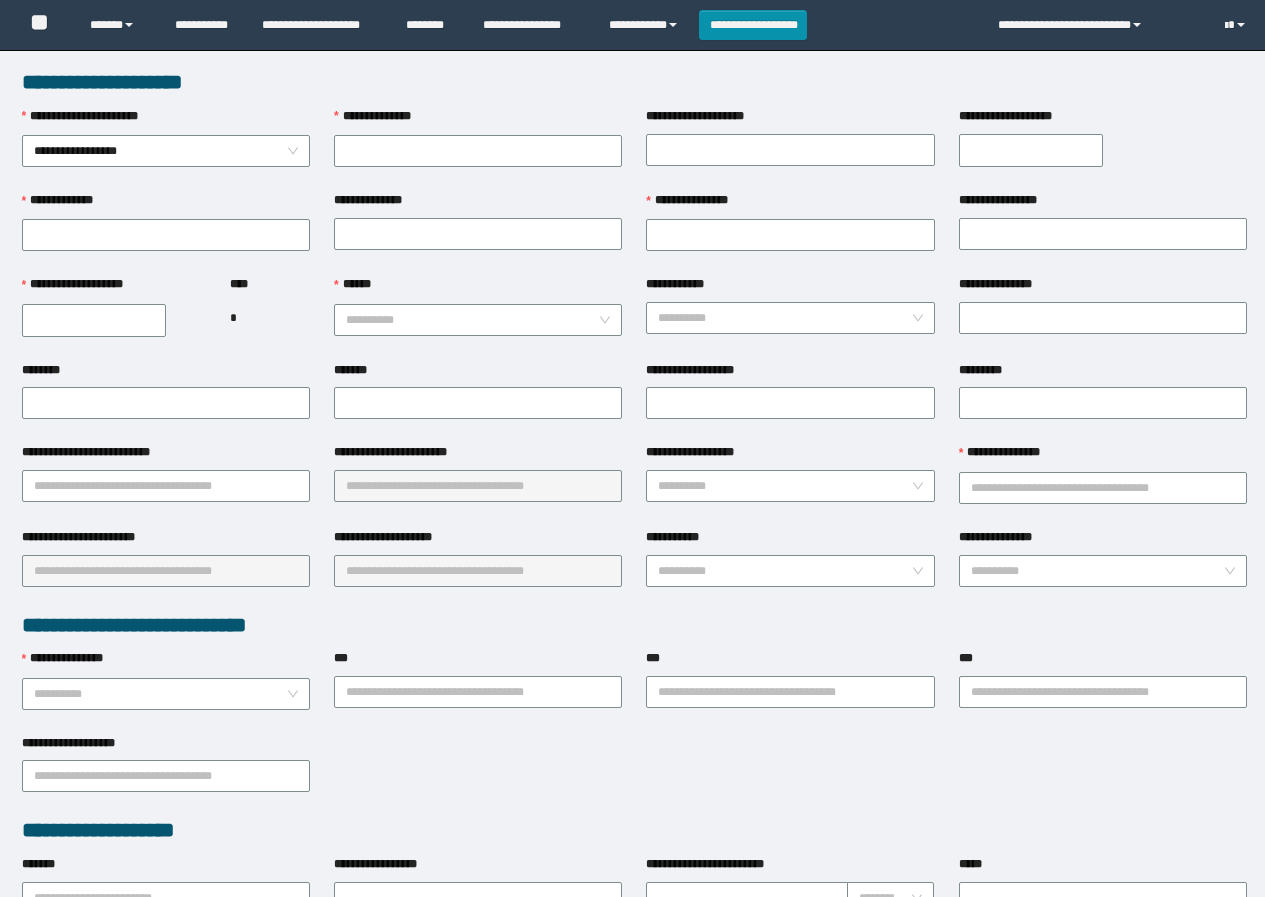 scroll, scrollTop: 0, scrollLeft: 0, axis: both 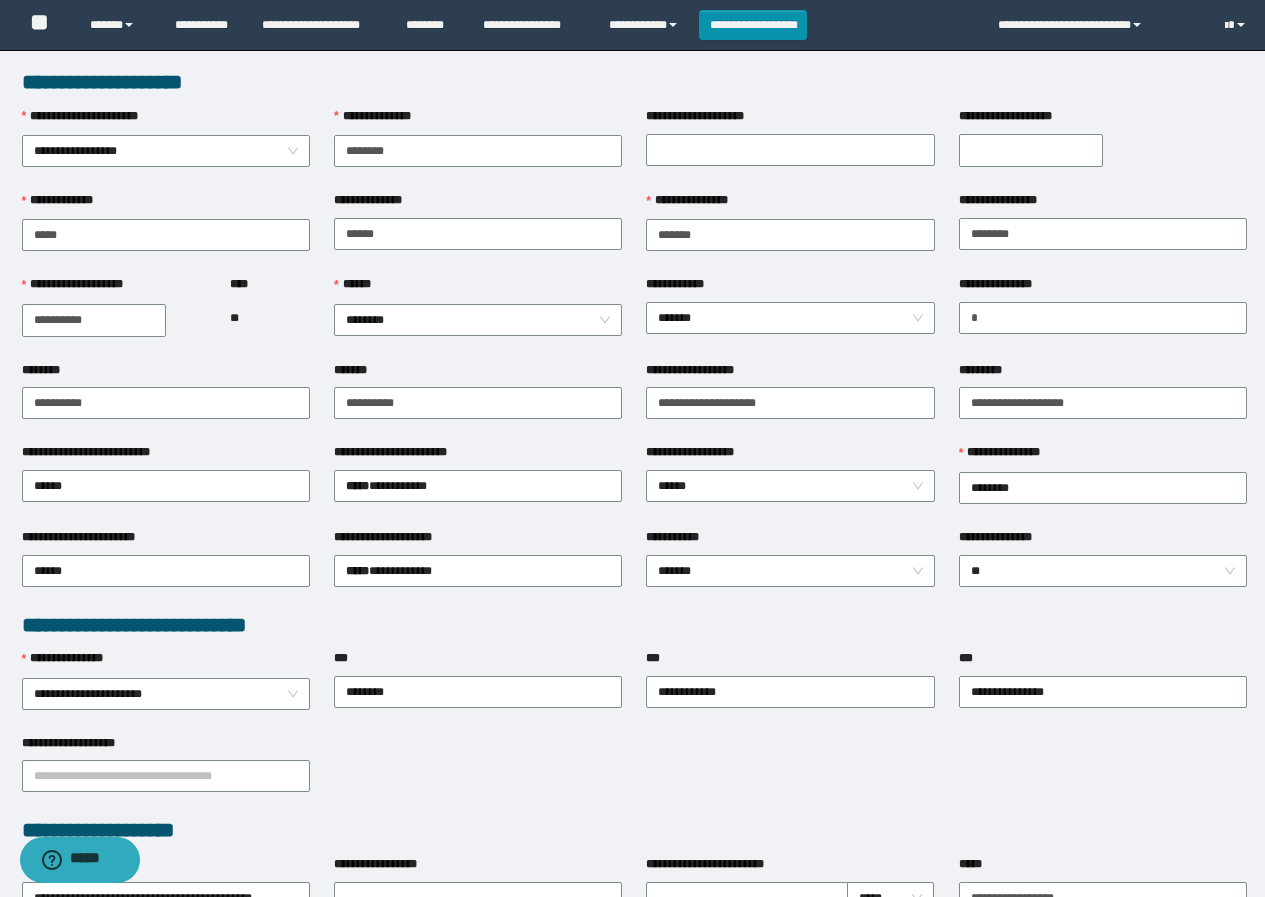 drag, startPoint x: 401, startPoint y: 153, endPoint x: 218, endPoint y: 115, distance: 186.90372 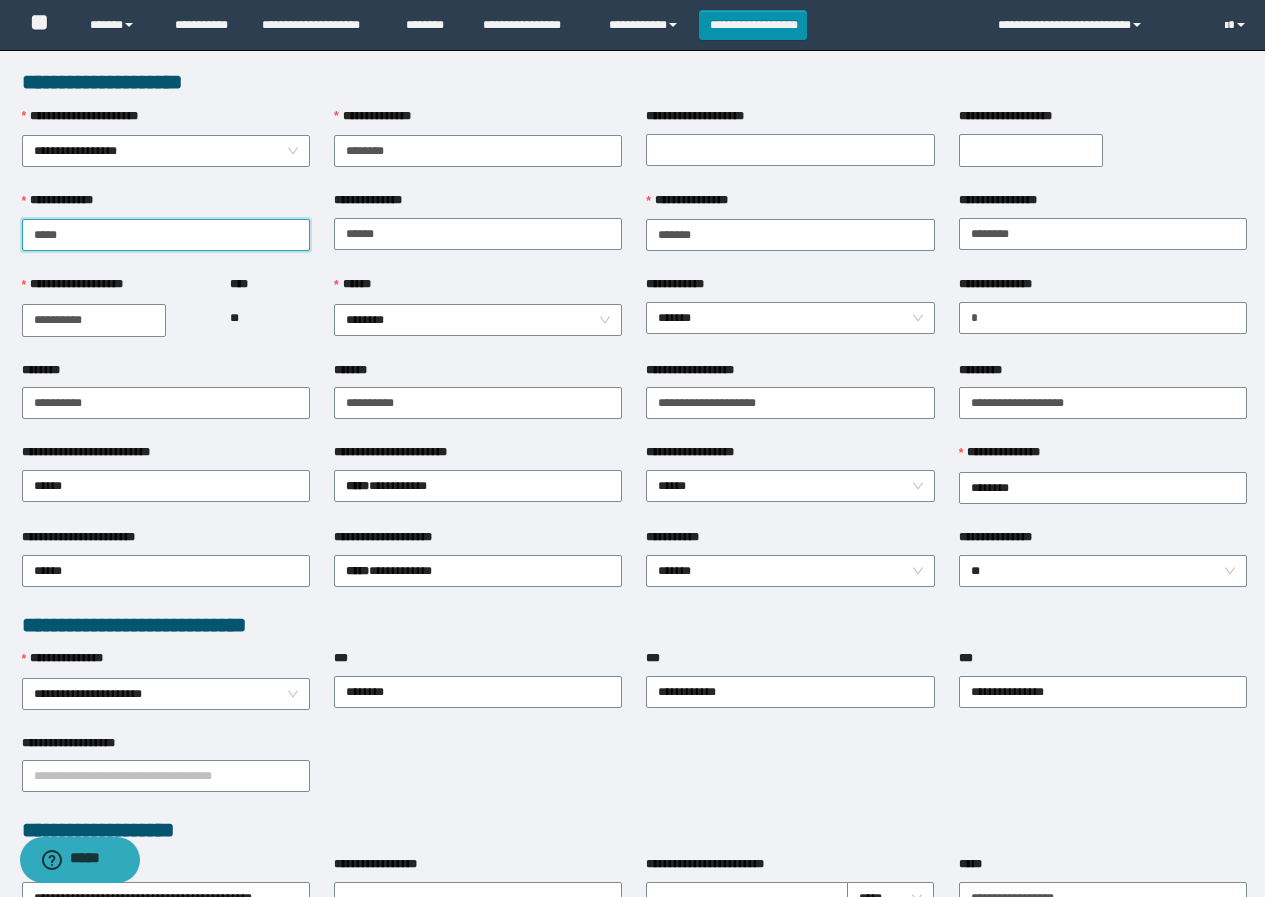click on "[FIRST] [LAST] [STREET] [CITY] [STATE] [POSTAL_CODE] [COUNTRY] [PHONE] [EMAIL] [SSN] [DLN] [PASSPORT] [CC_NUMBER] [DOB] [AGE] [ADDRESS] [COORDINATES] [HOME_ADDRESS] [PERSONAL_GEO] [TIME_REFERENCE]" at bounding box center [632, 840] 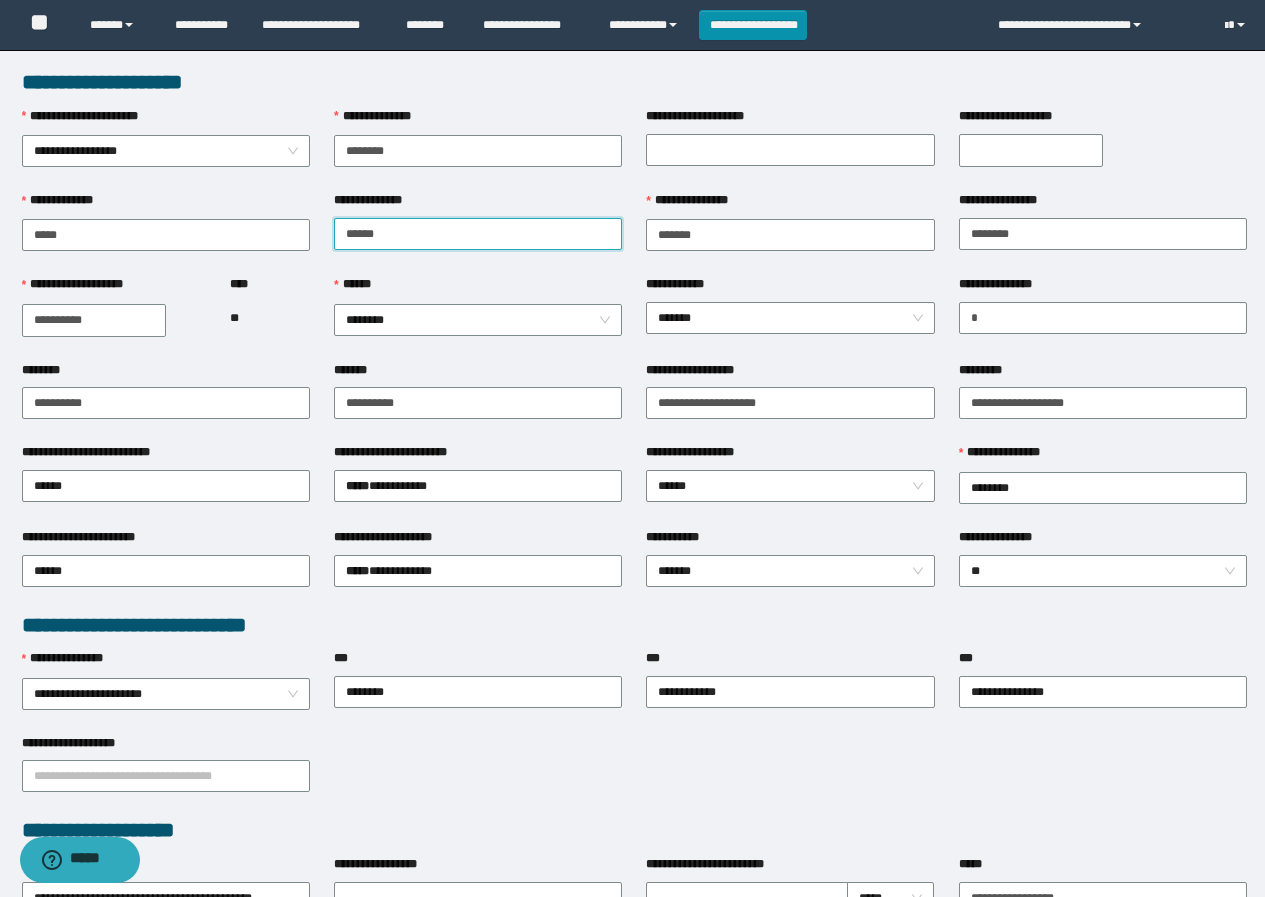 click on "**********" at bounding box center [478, 234] 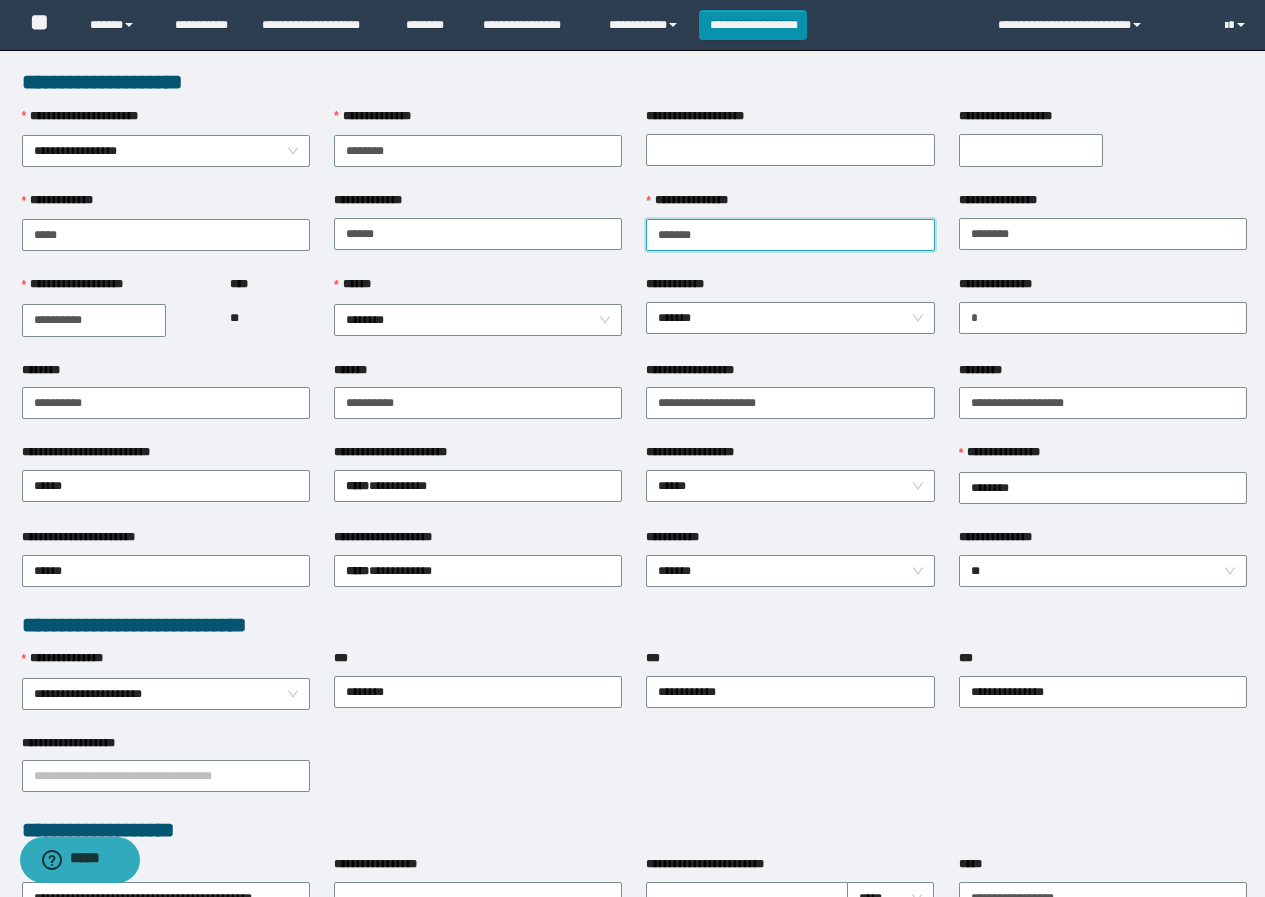 click on "**********" at bounding box center (790, 235) 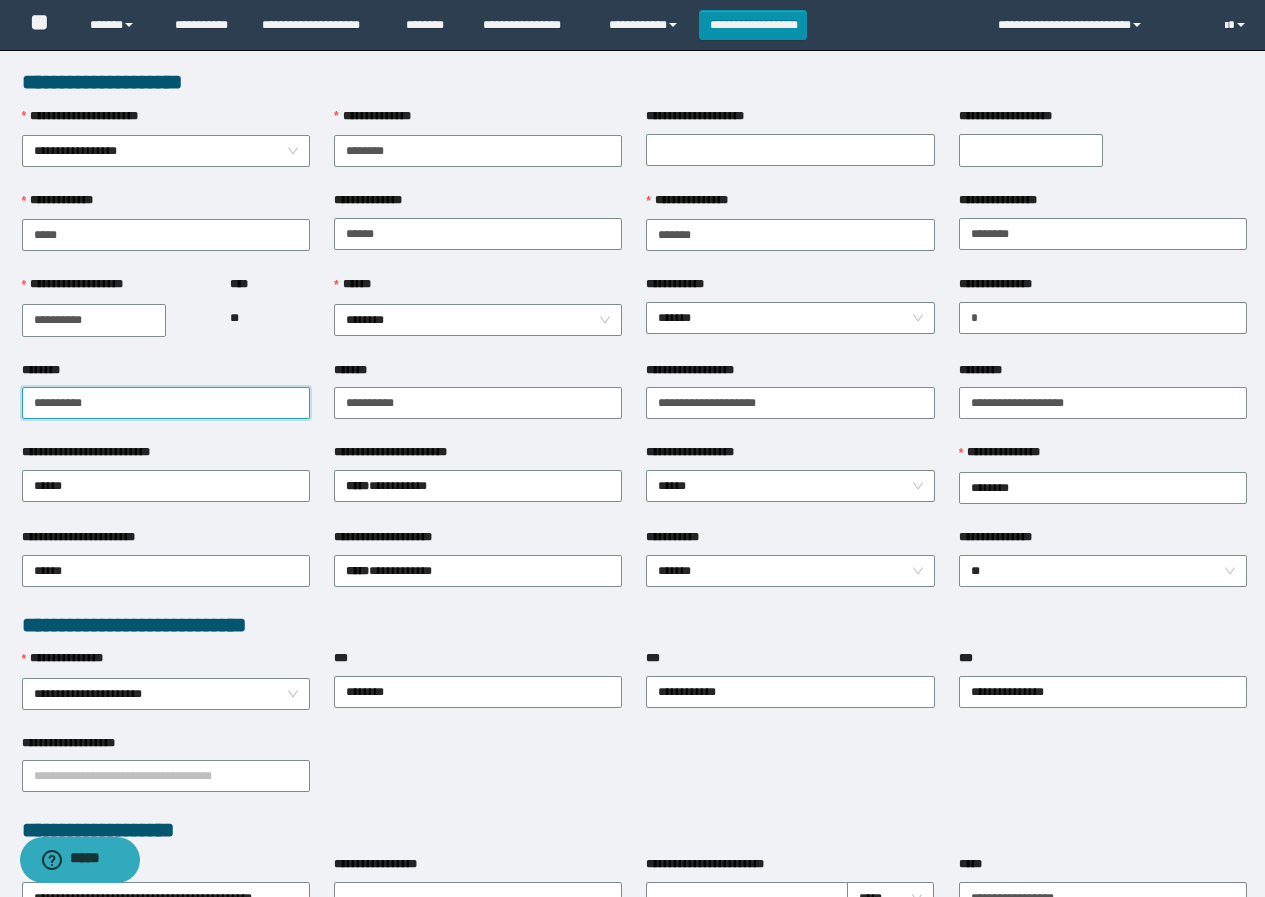 drag, startPoint x: 154, startPoint y: 398, endPoint x: 0, endPoint y: 378, distance: 155.29327 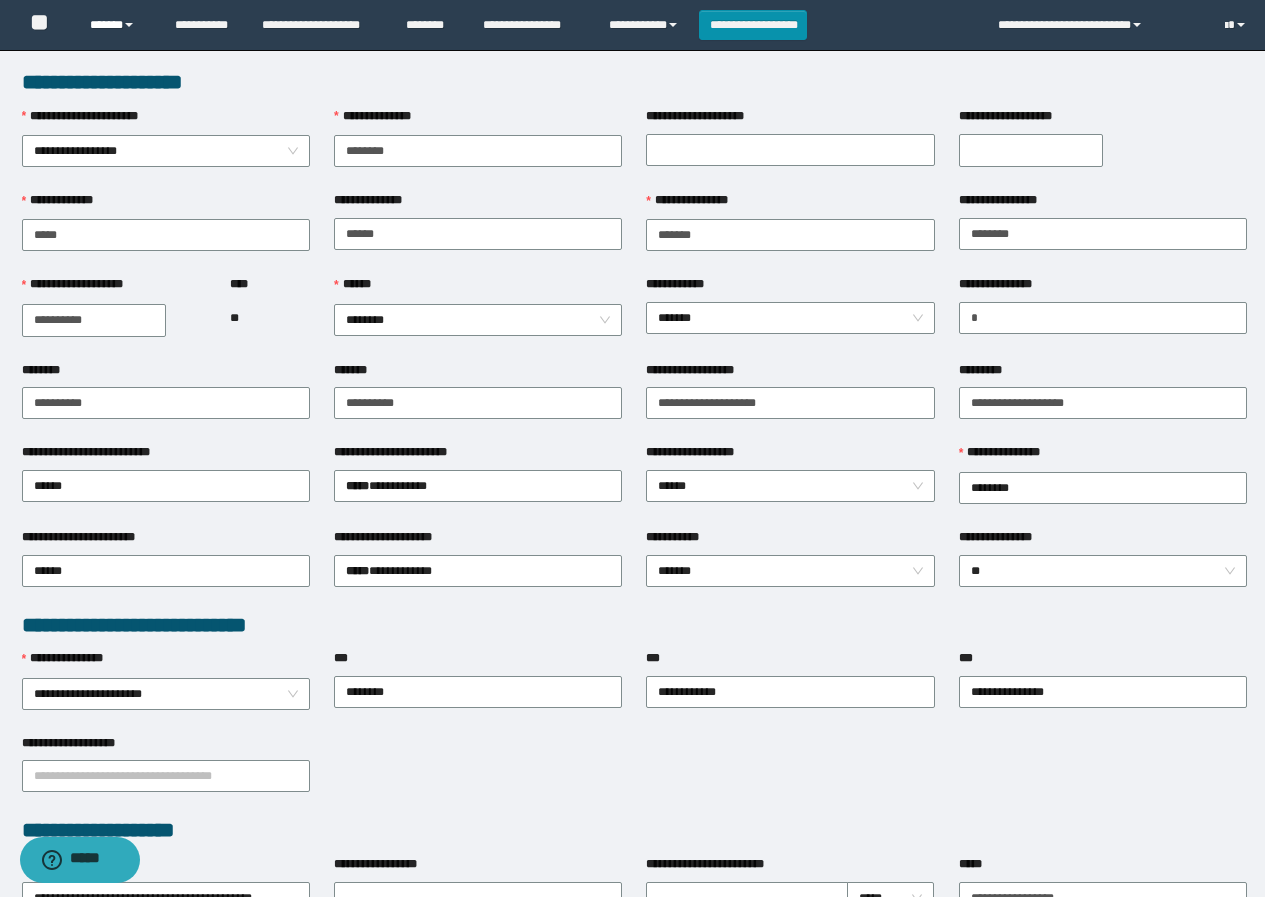 click on "******" at bounding box center (117, 25) 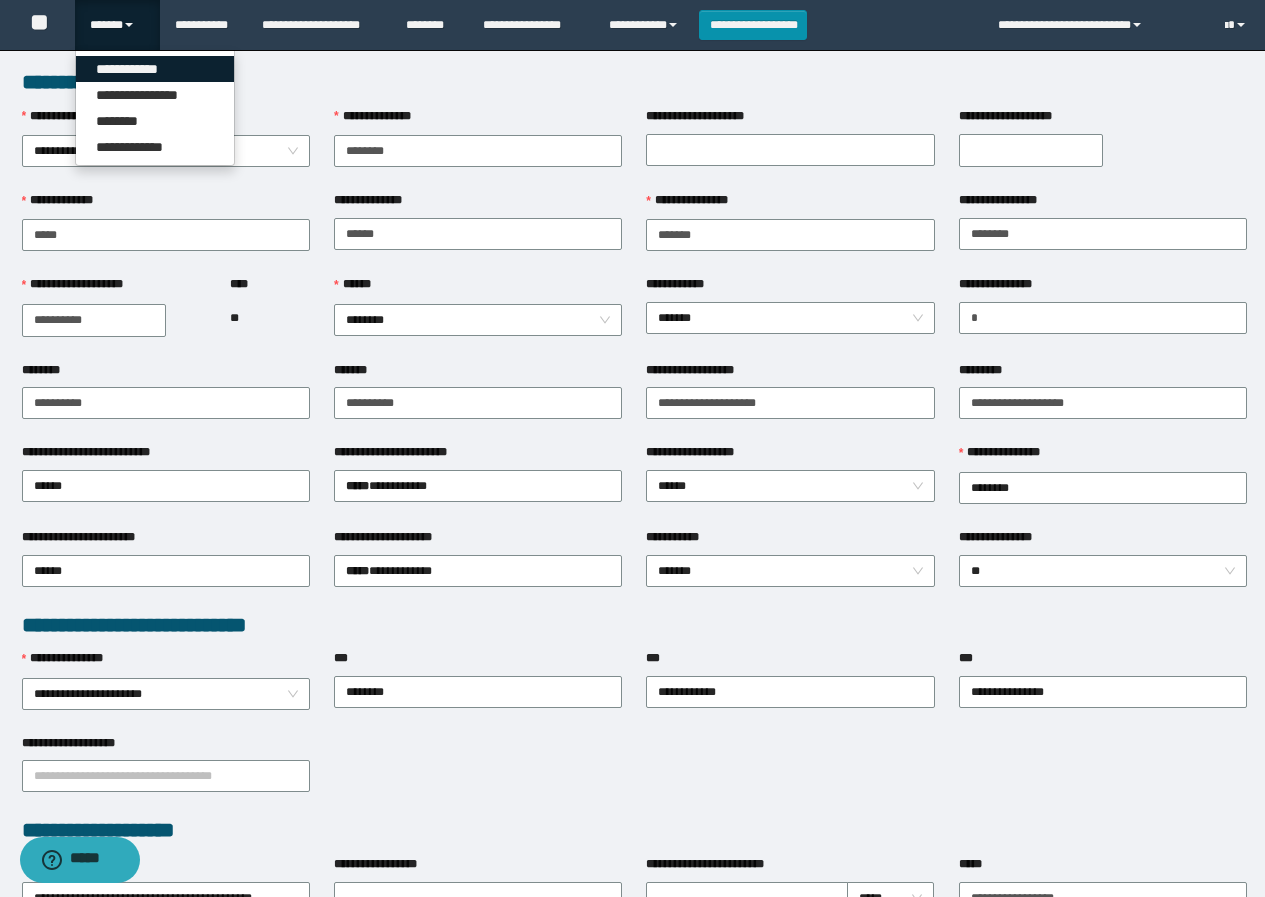 click on "**********" at bounding box center (155, 69) 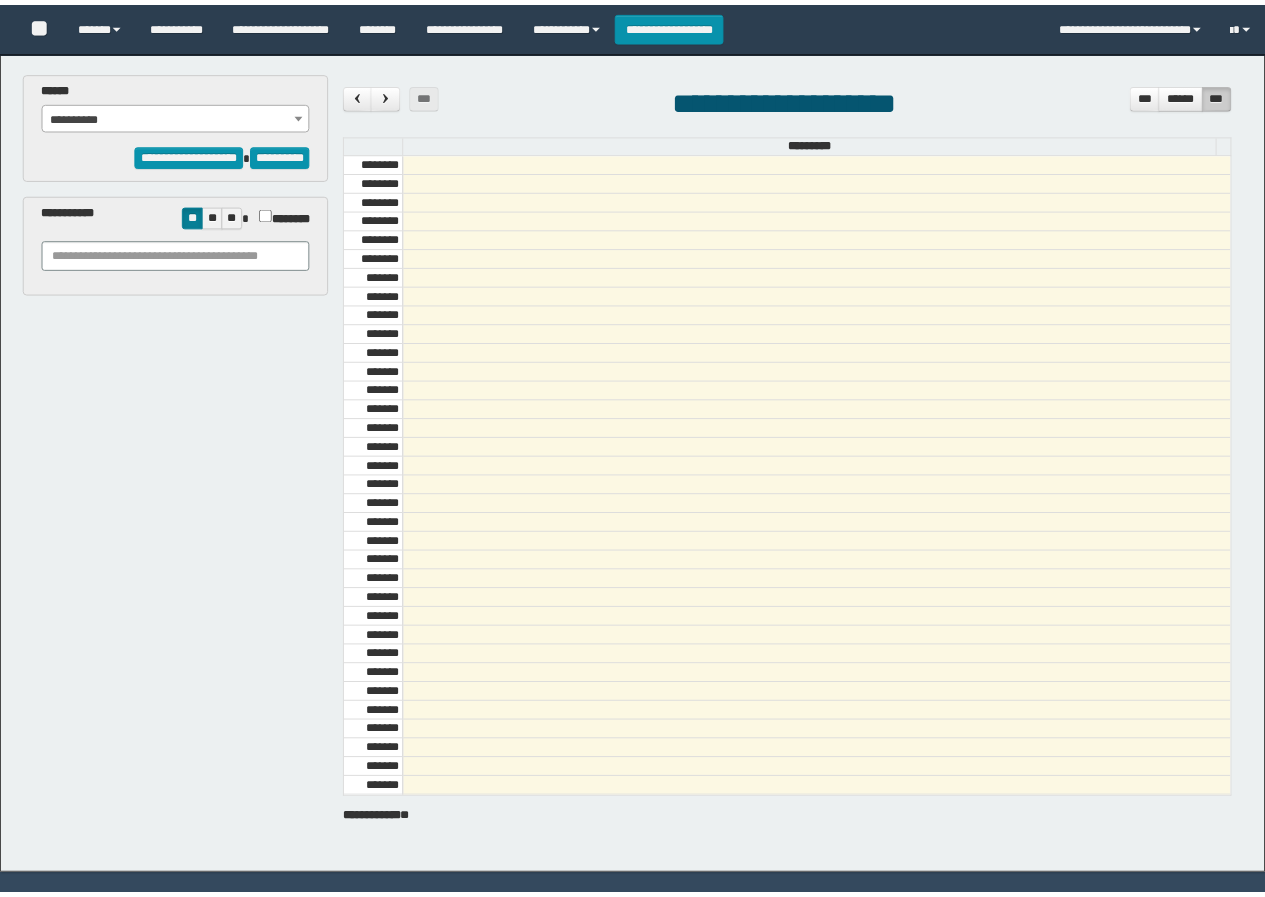 scroll, scrollTop: 0, scrollLeft: 0, axis: both 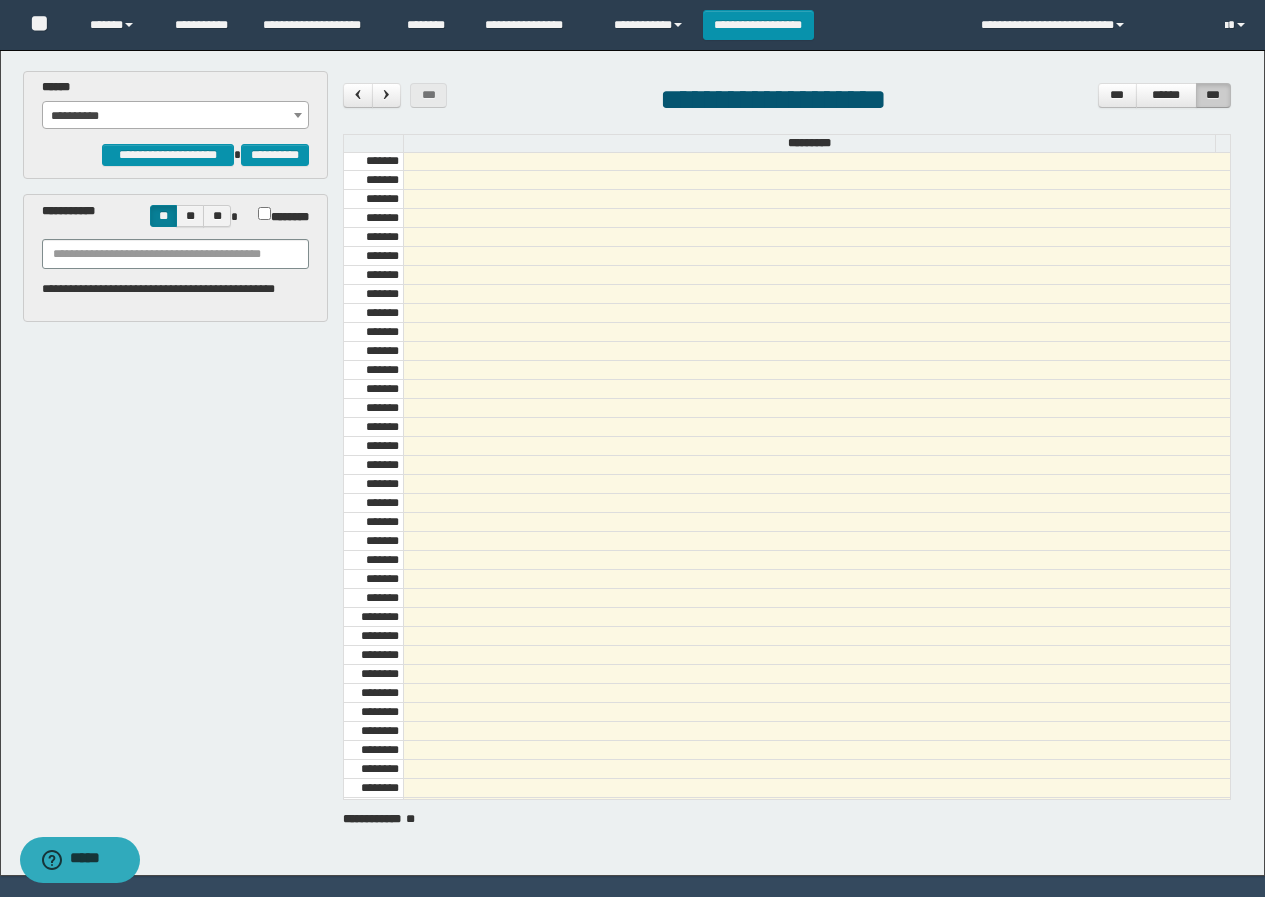click on "**********" at bounding box center (176, 116) 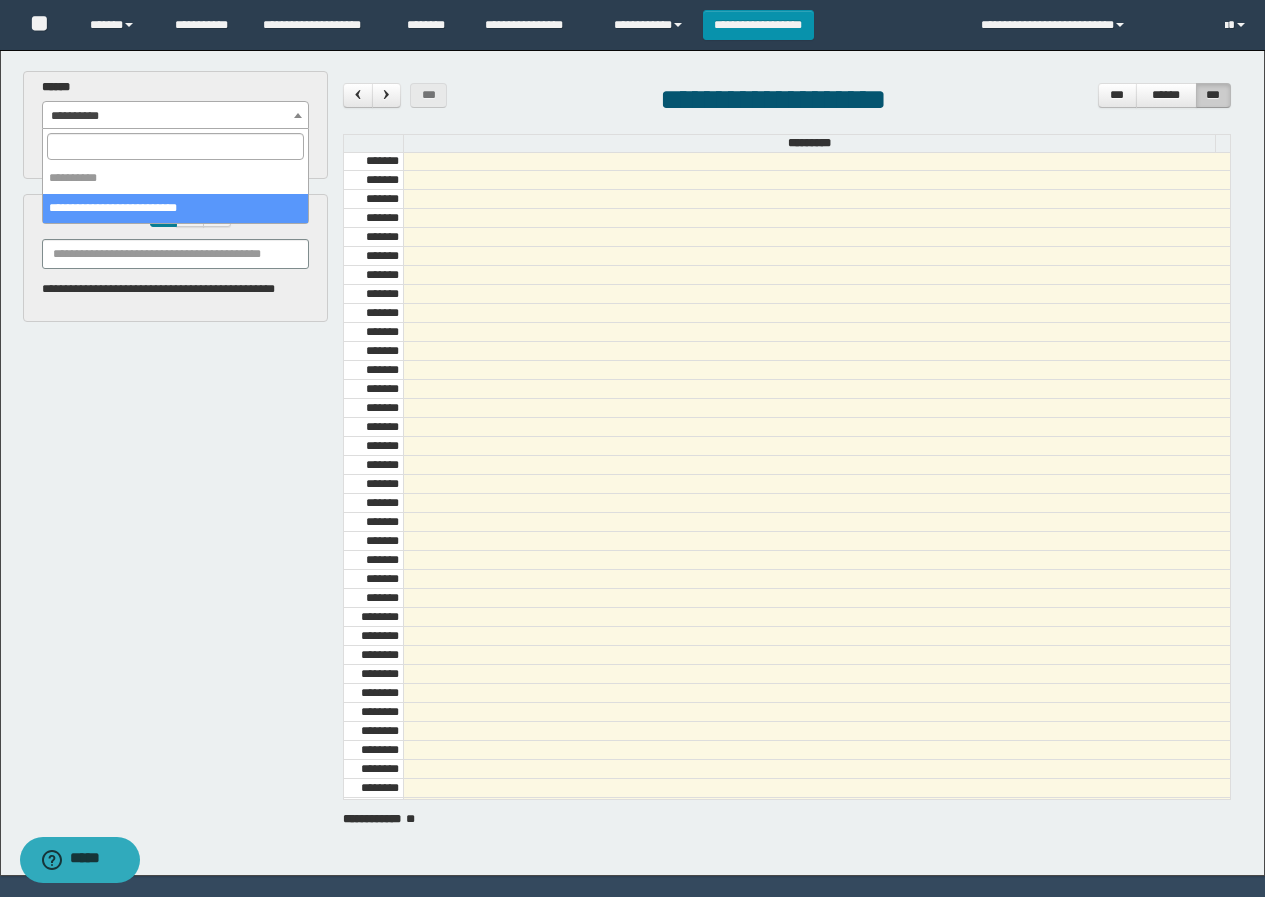 select on "******" 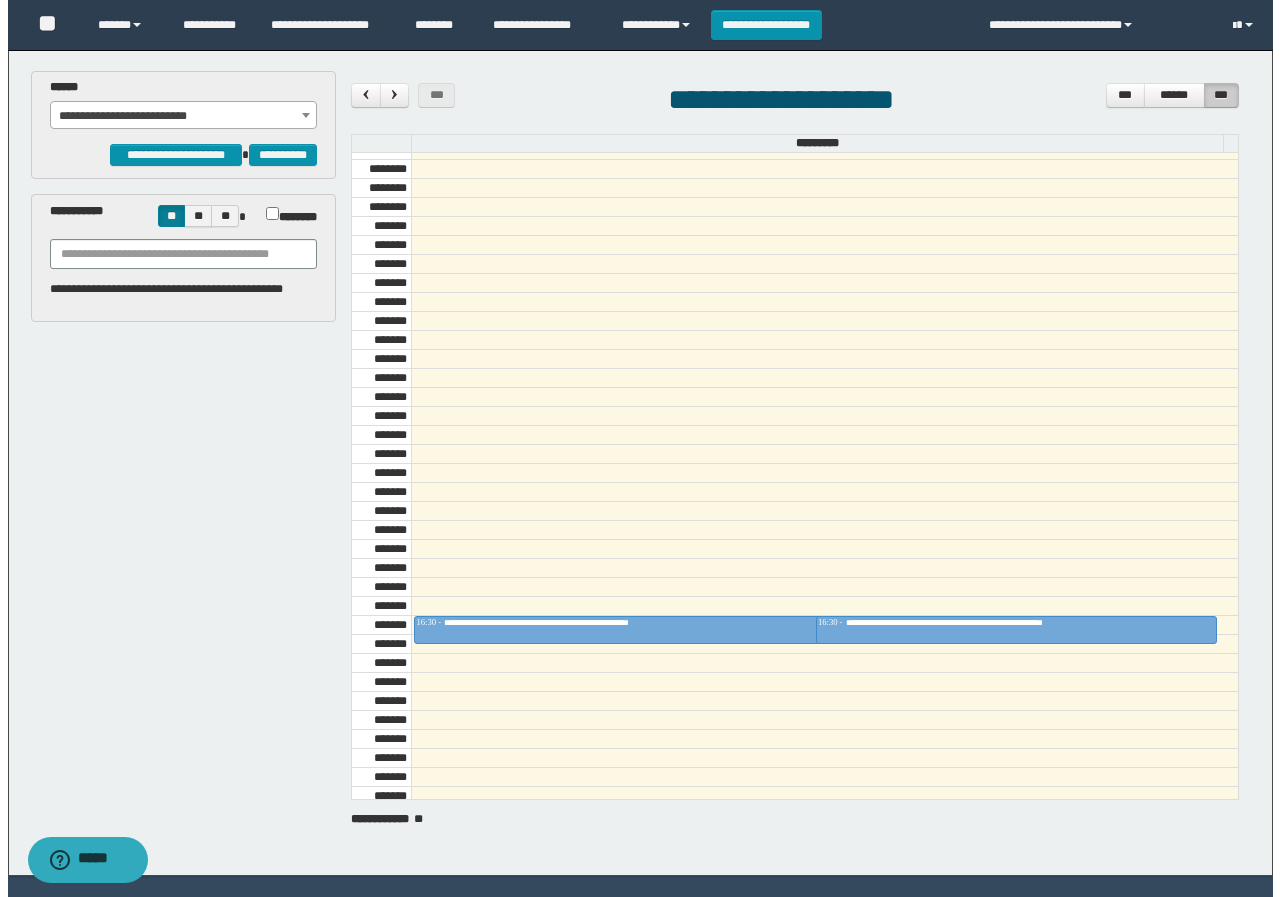 scroll, scrollTop: 1585, scrollLeft: 0, axis: vertical 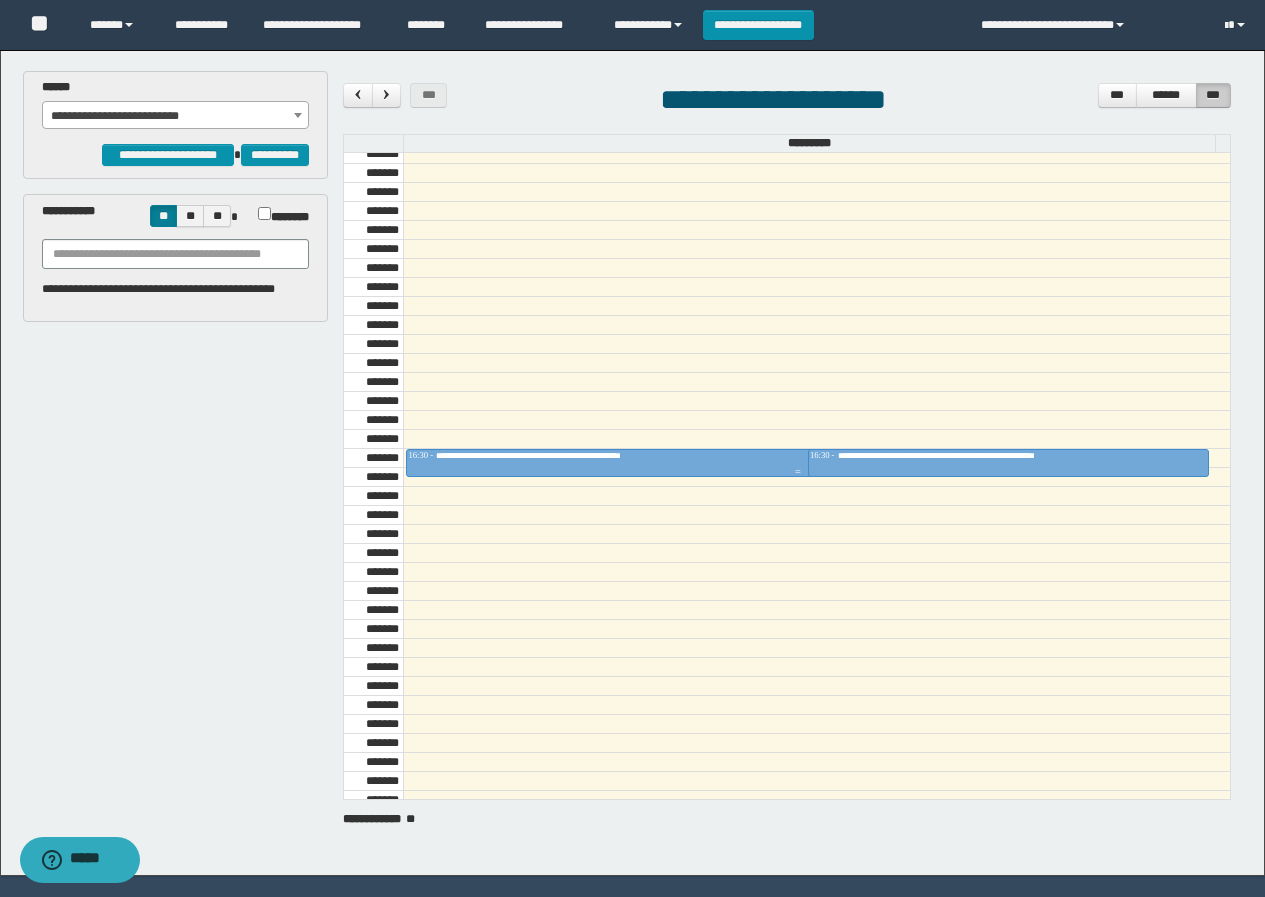 click on "**********" at bounding box center (564, 455) 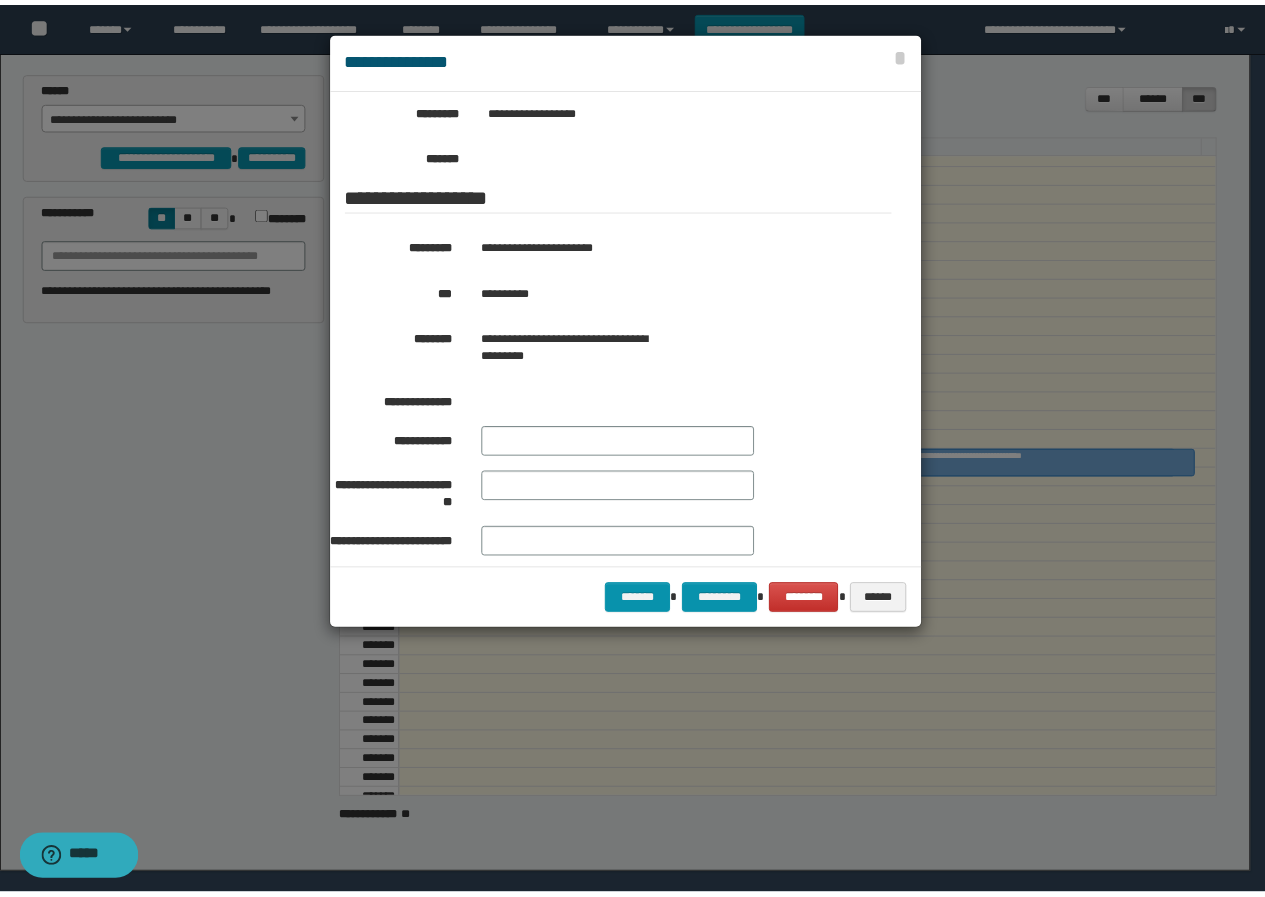 scroll, scrollTop: 300, scrollLeft: 0, axis: vertical 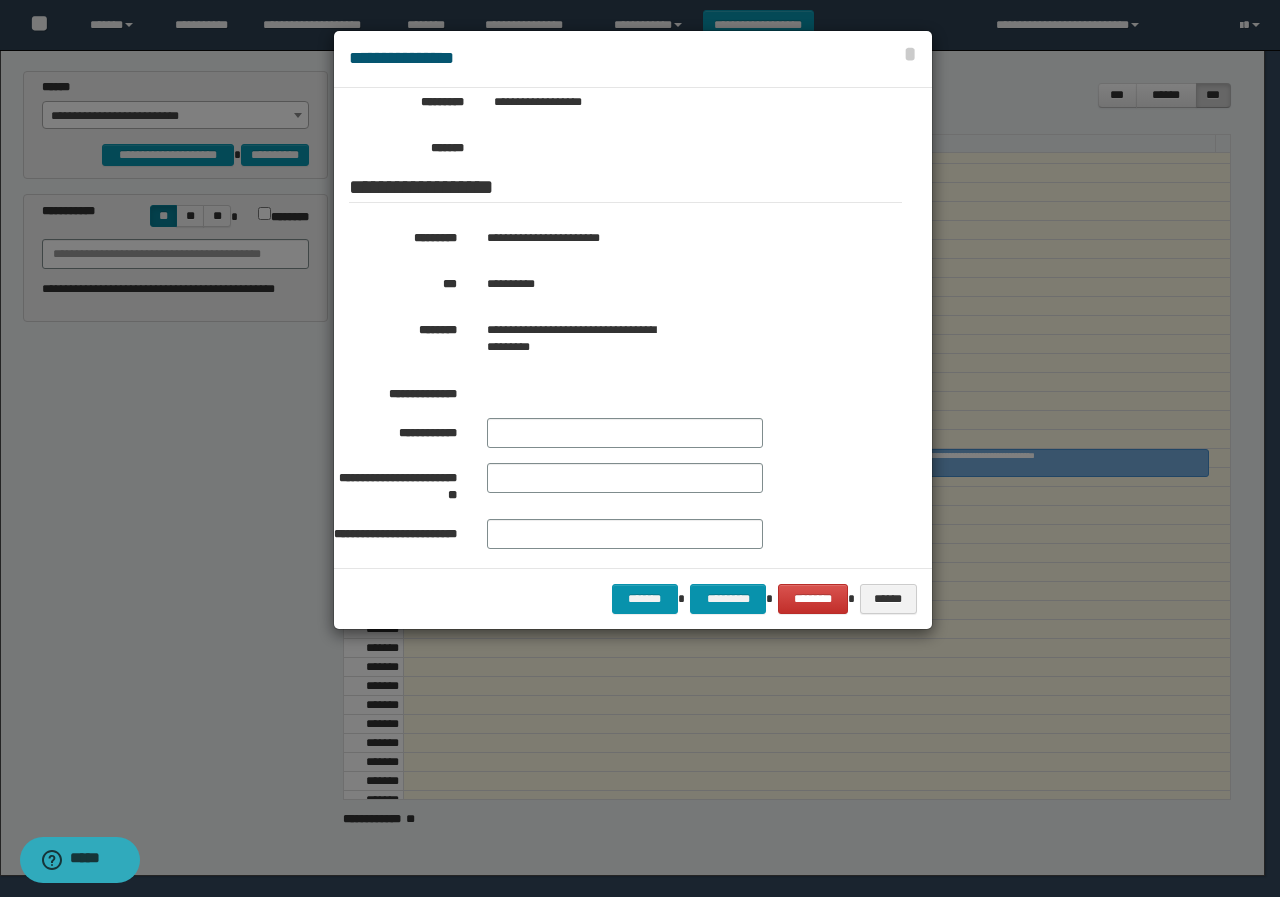 click on "**********" at bounding box center (676, 284) 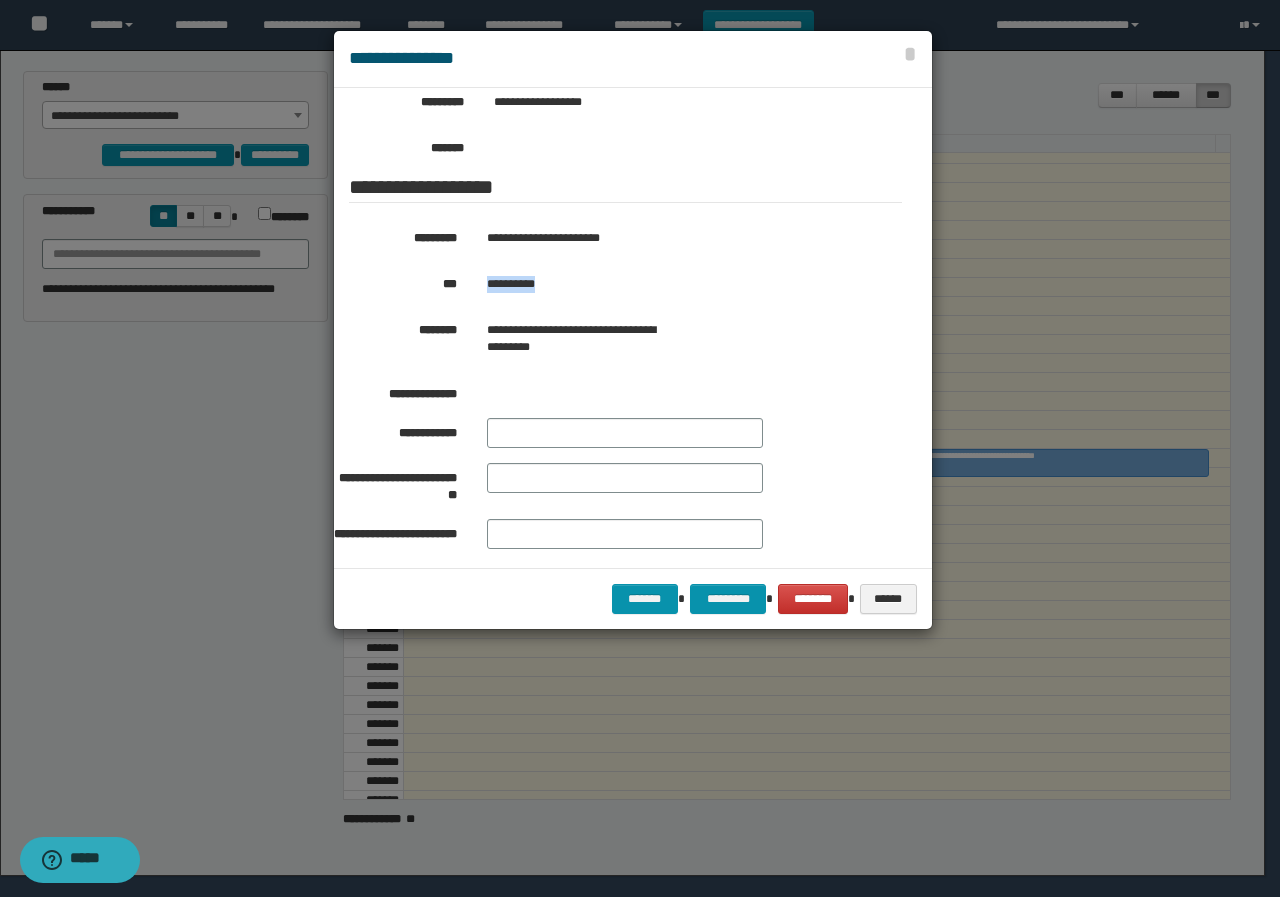 click on "**********" at bounding box center [676, 284] 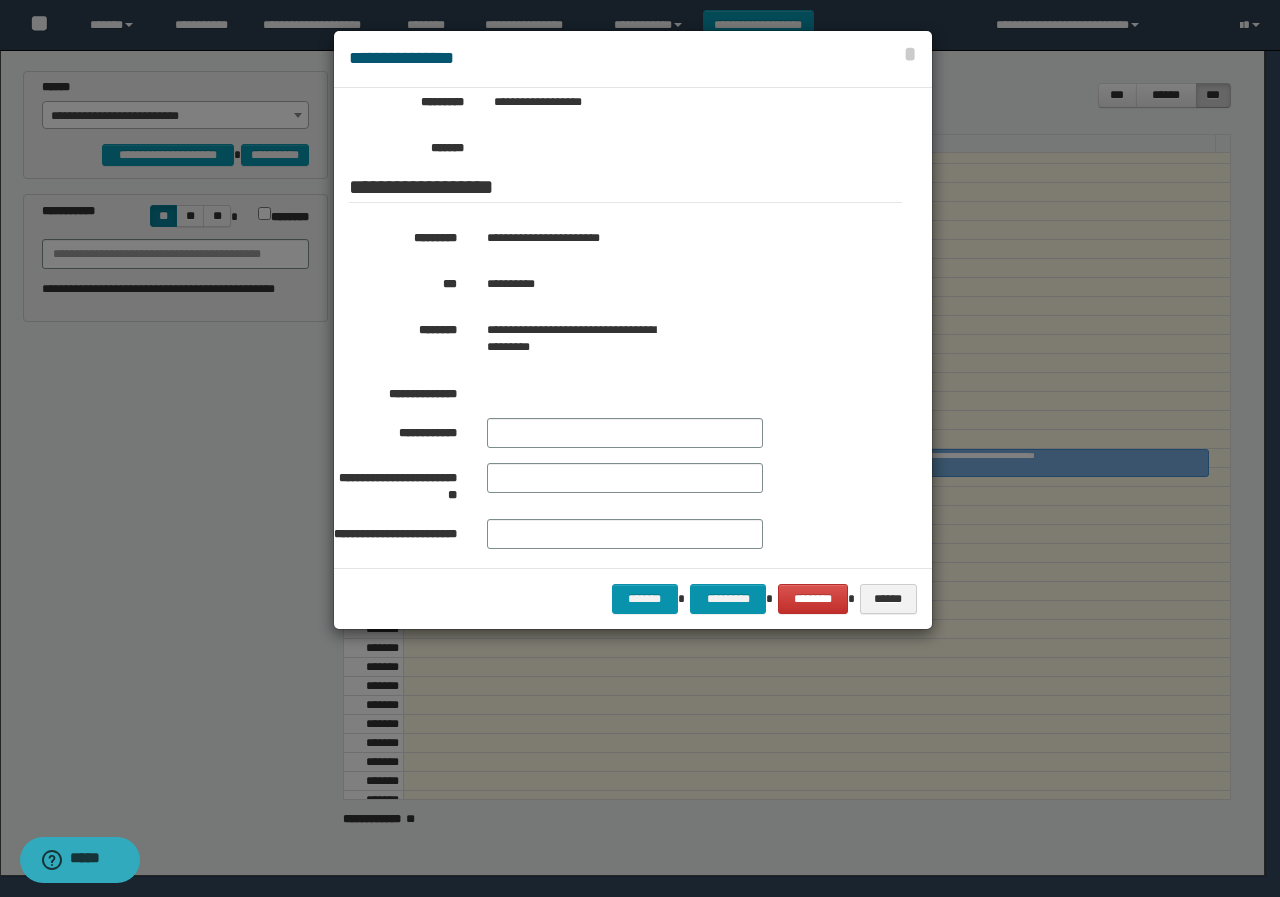 click at bounding box center (640, 448) 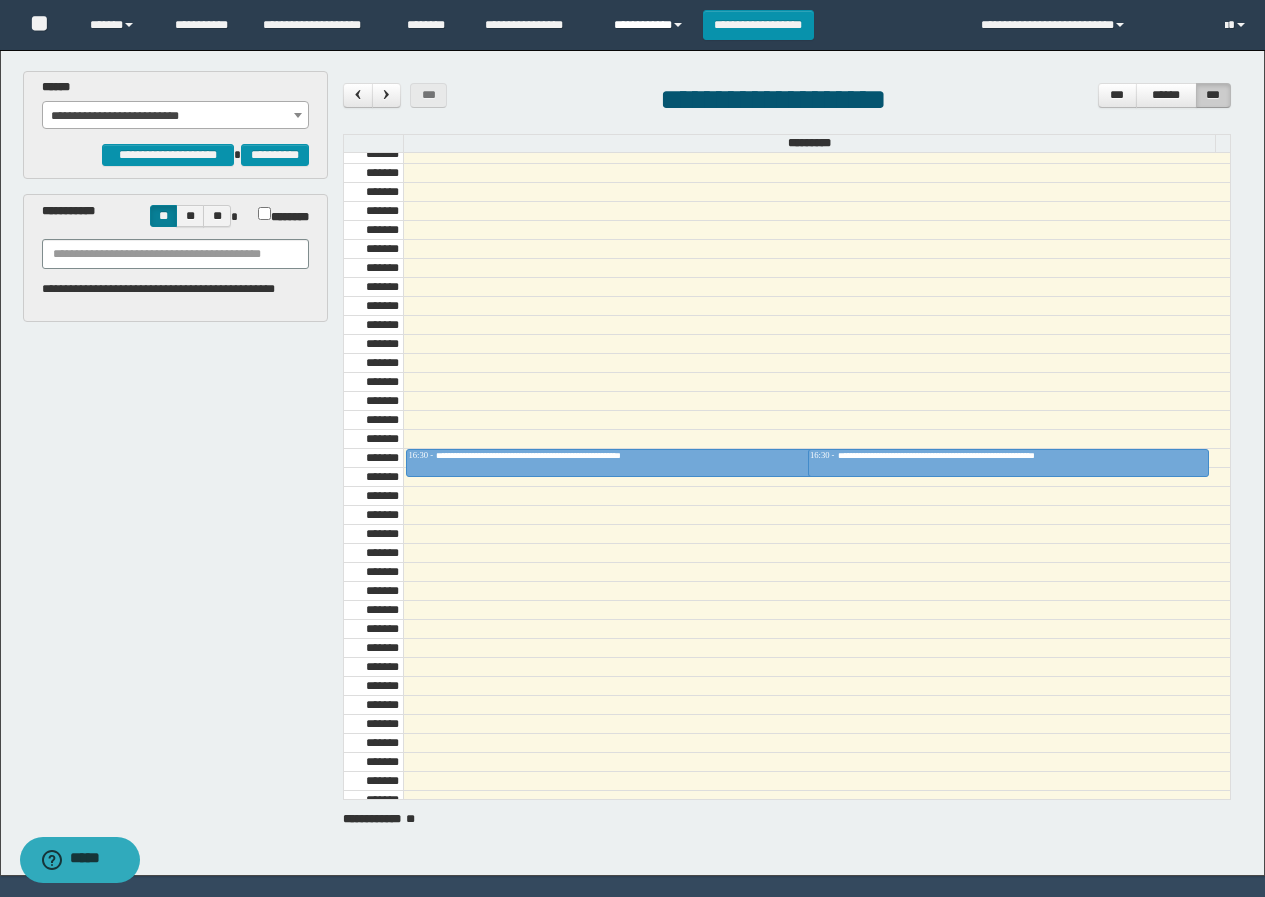 click on "**********" at bounding box center [651, 25] 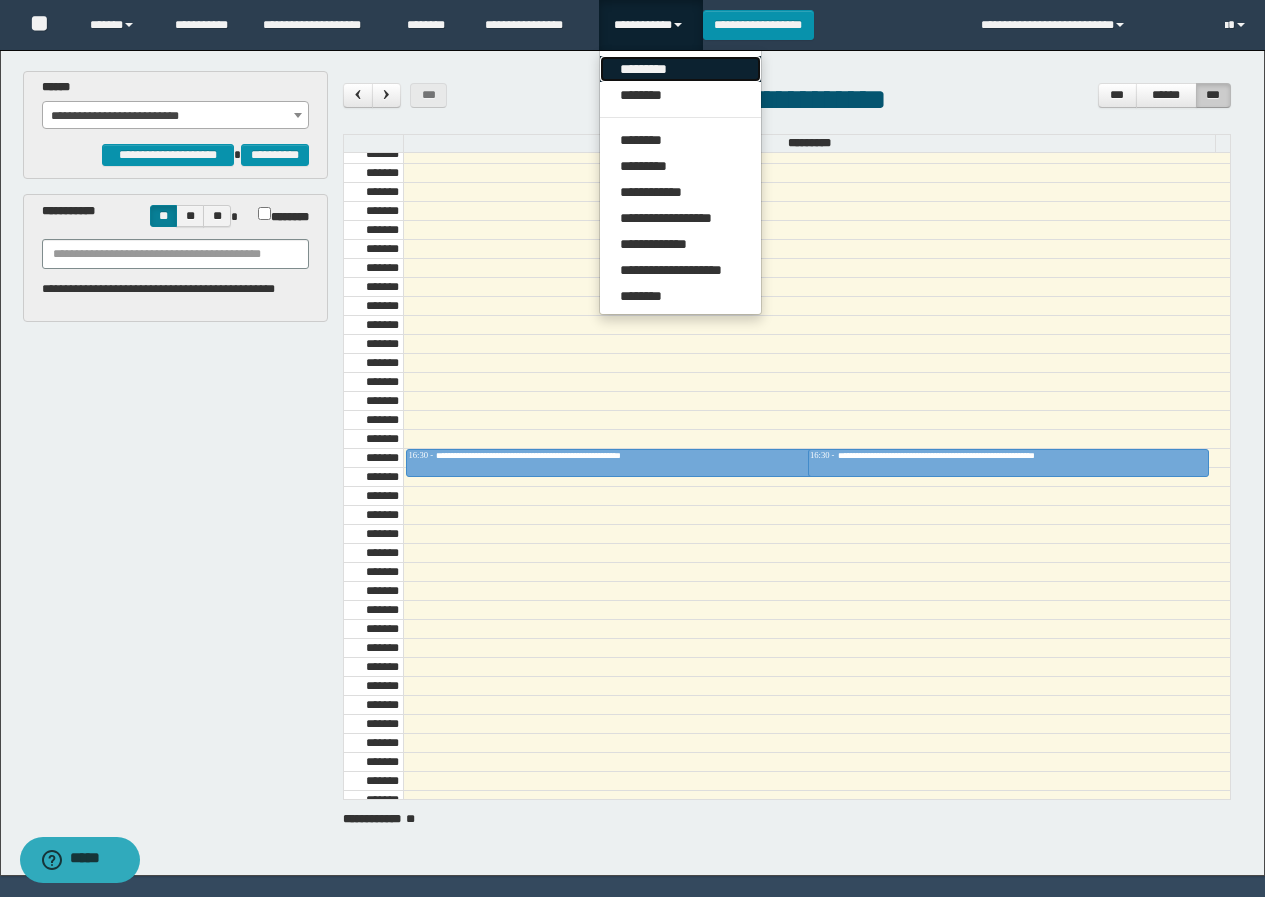 click on "*********" at bounding box center [680, 69] 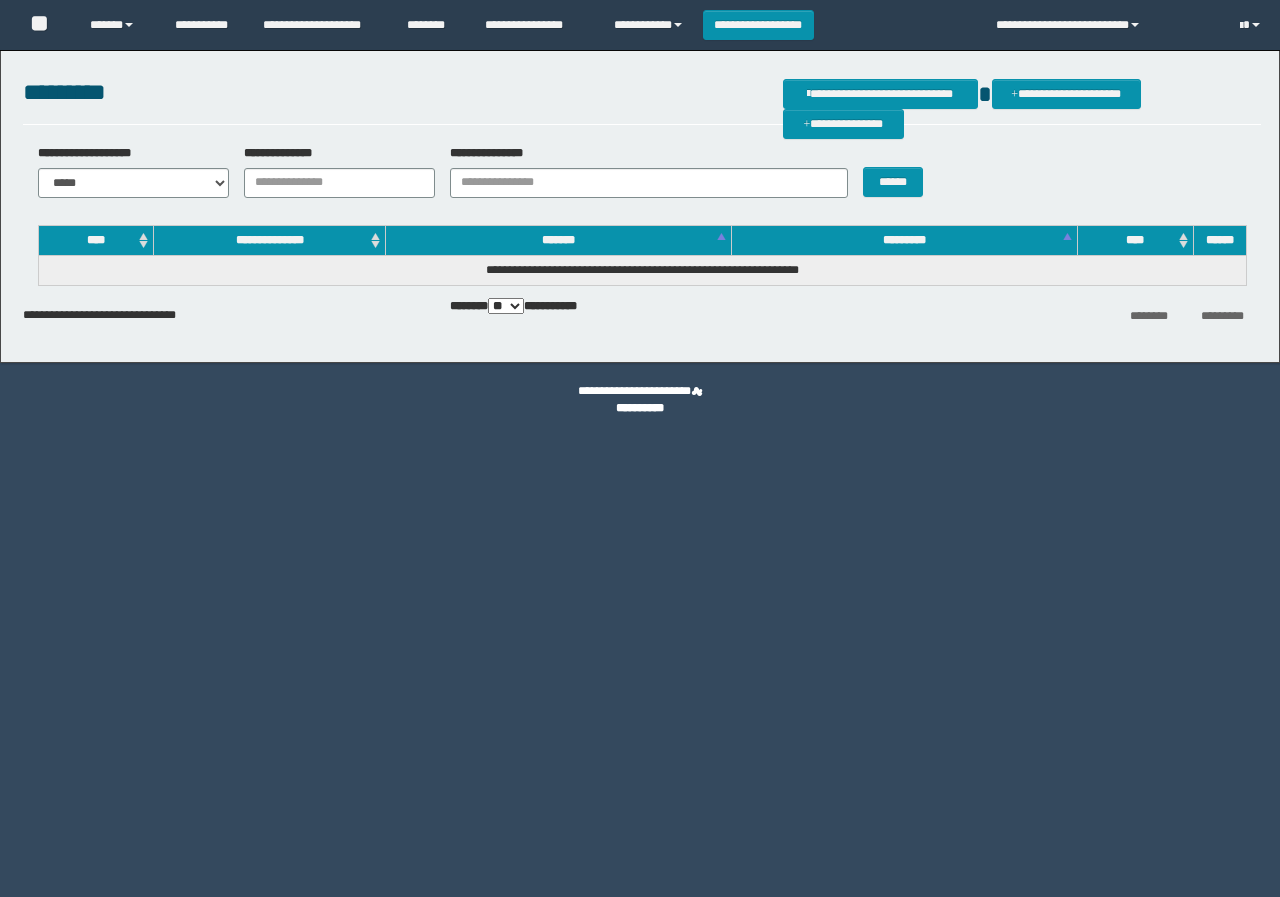 scroll, scrollTop: 0, scrollLeft: 0, axis: both 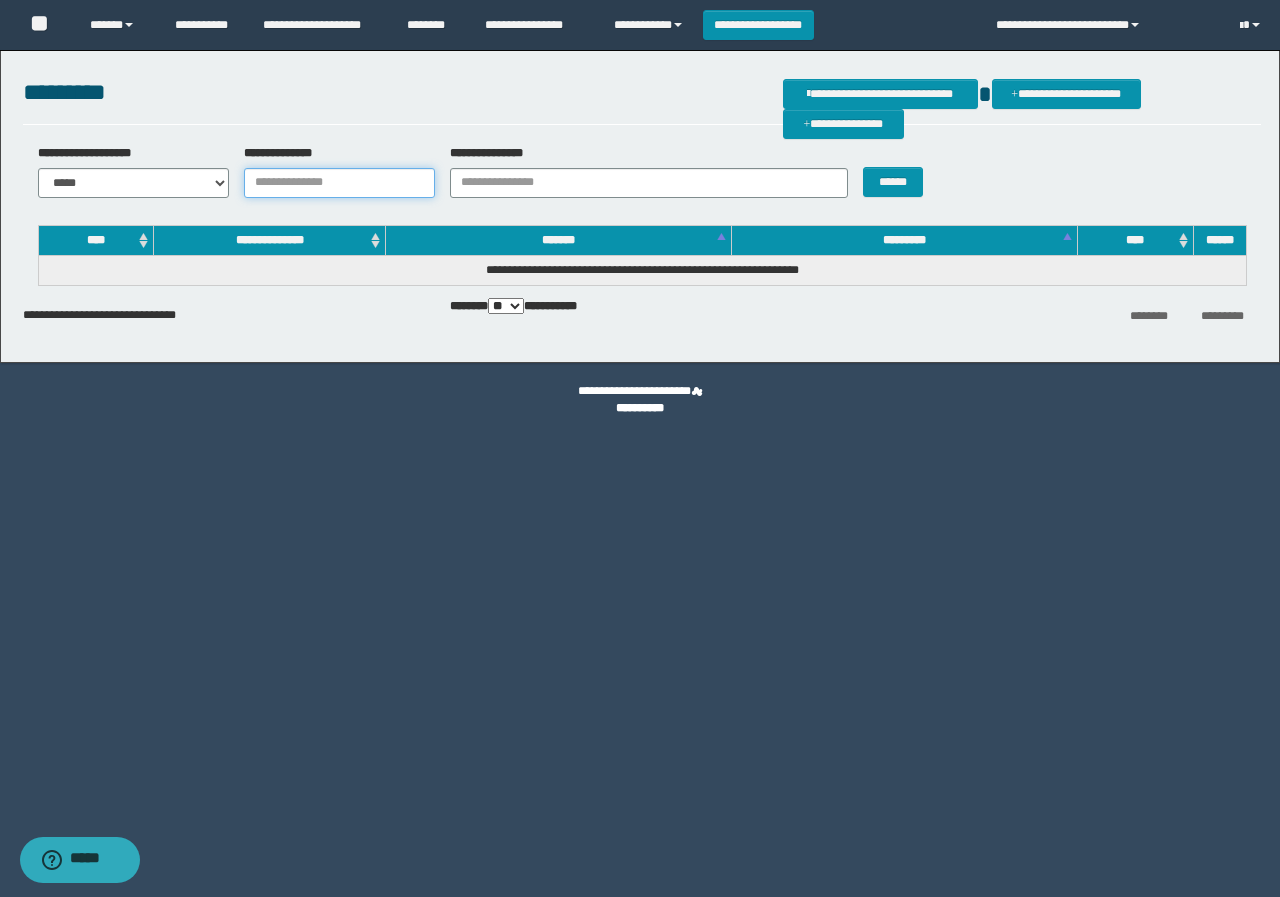 click on "**********" at bounding box center [339, 183] 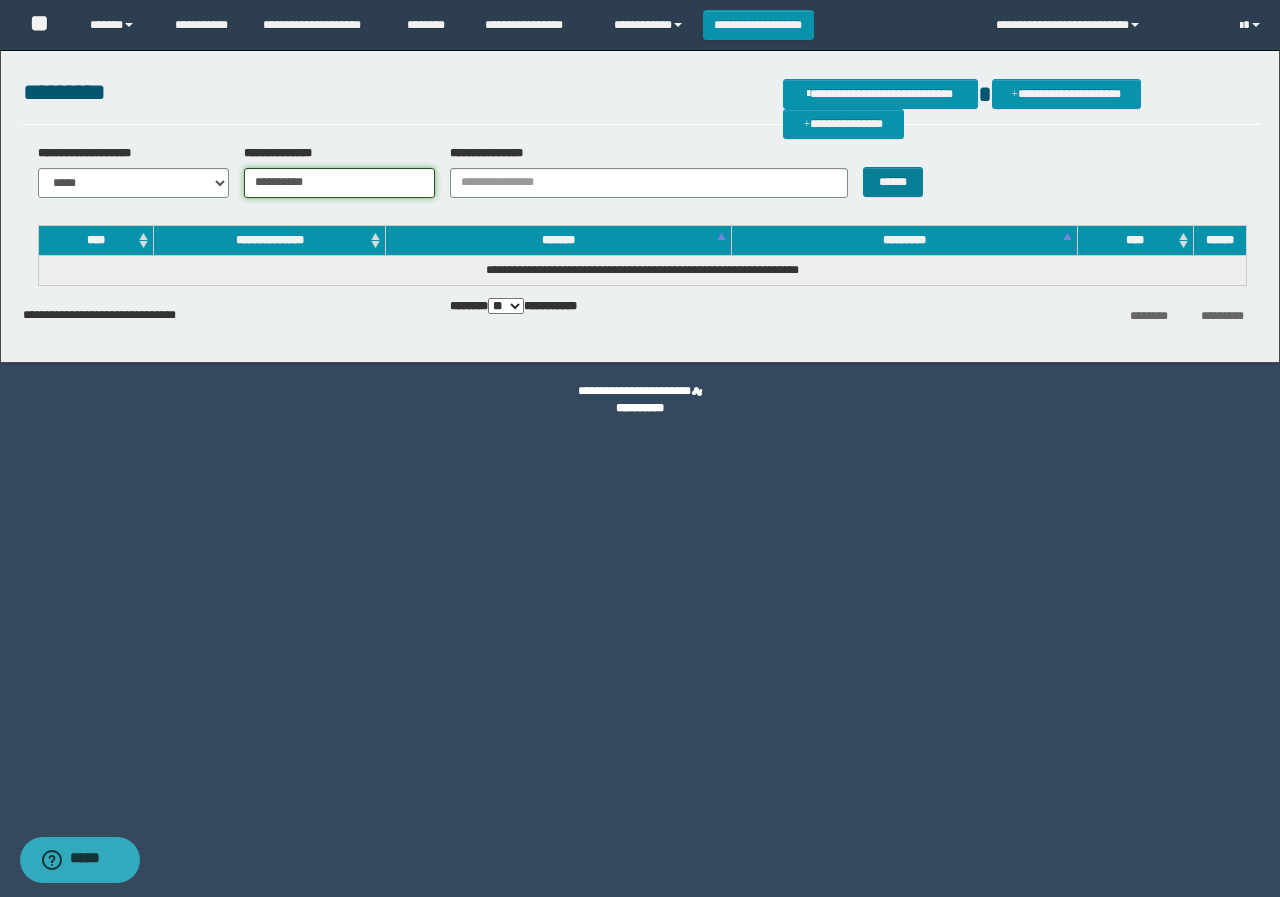 type on "**********" 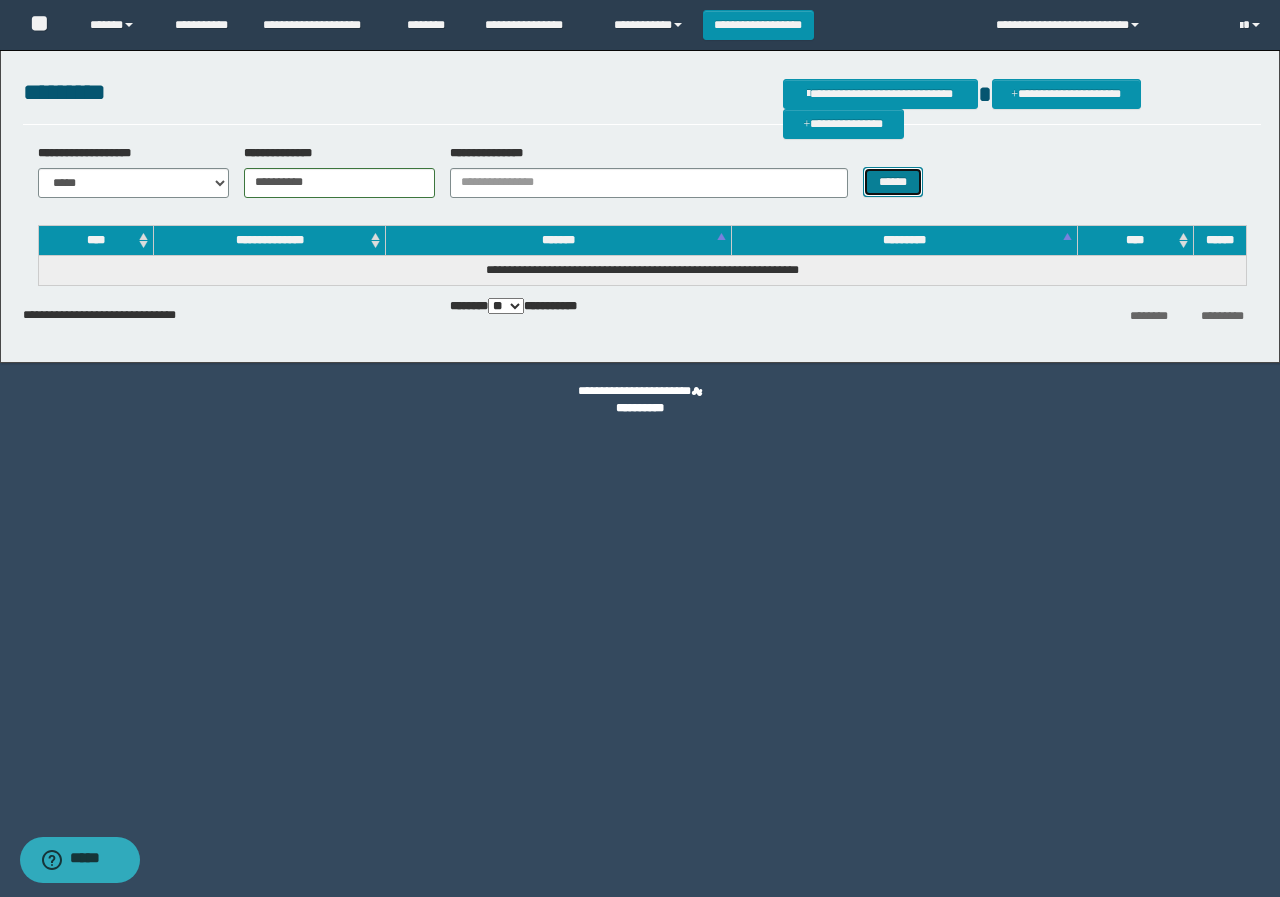 click on "******" at bounding box center (892, 182) 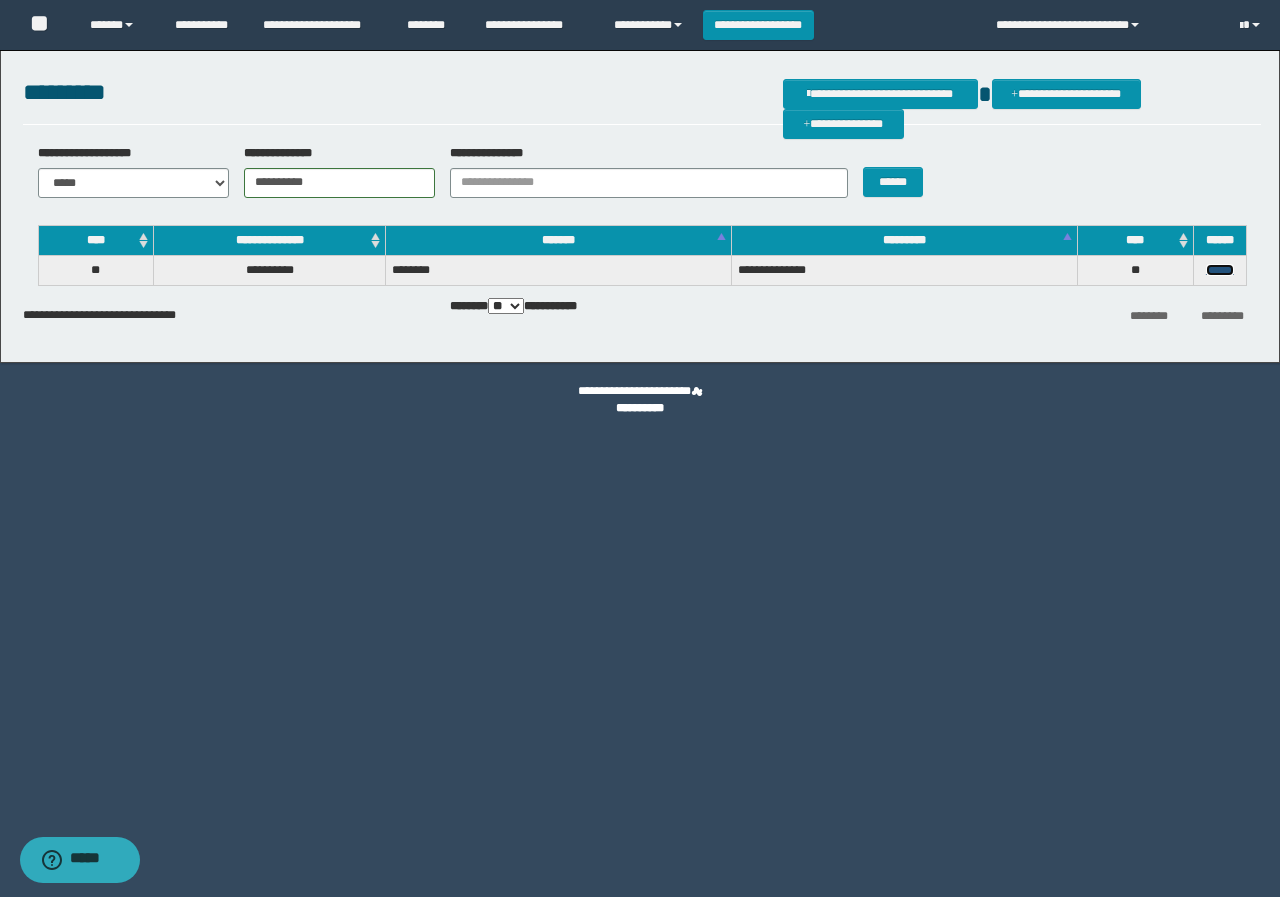 click on "******" at bounding box center [1220, 270] 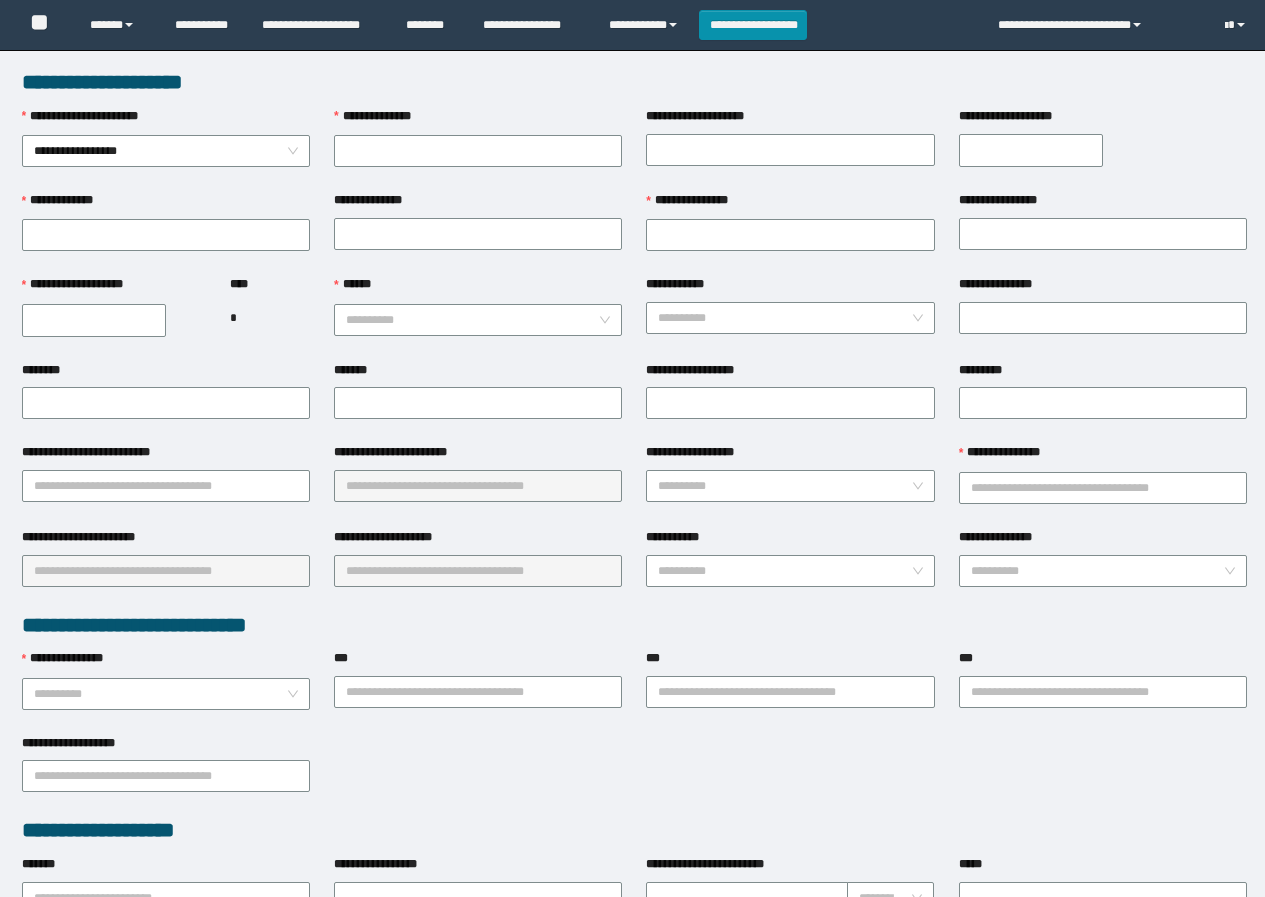 scroll, scrollTop: 0, scrollLeft: 0, axis: both 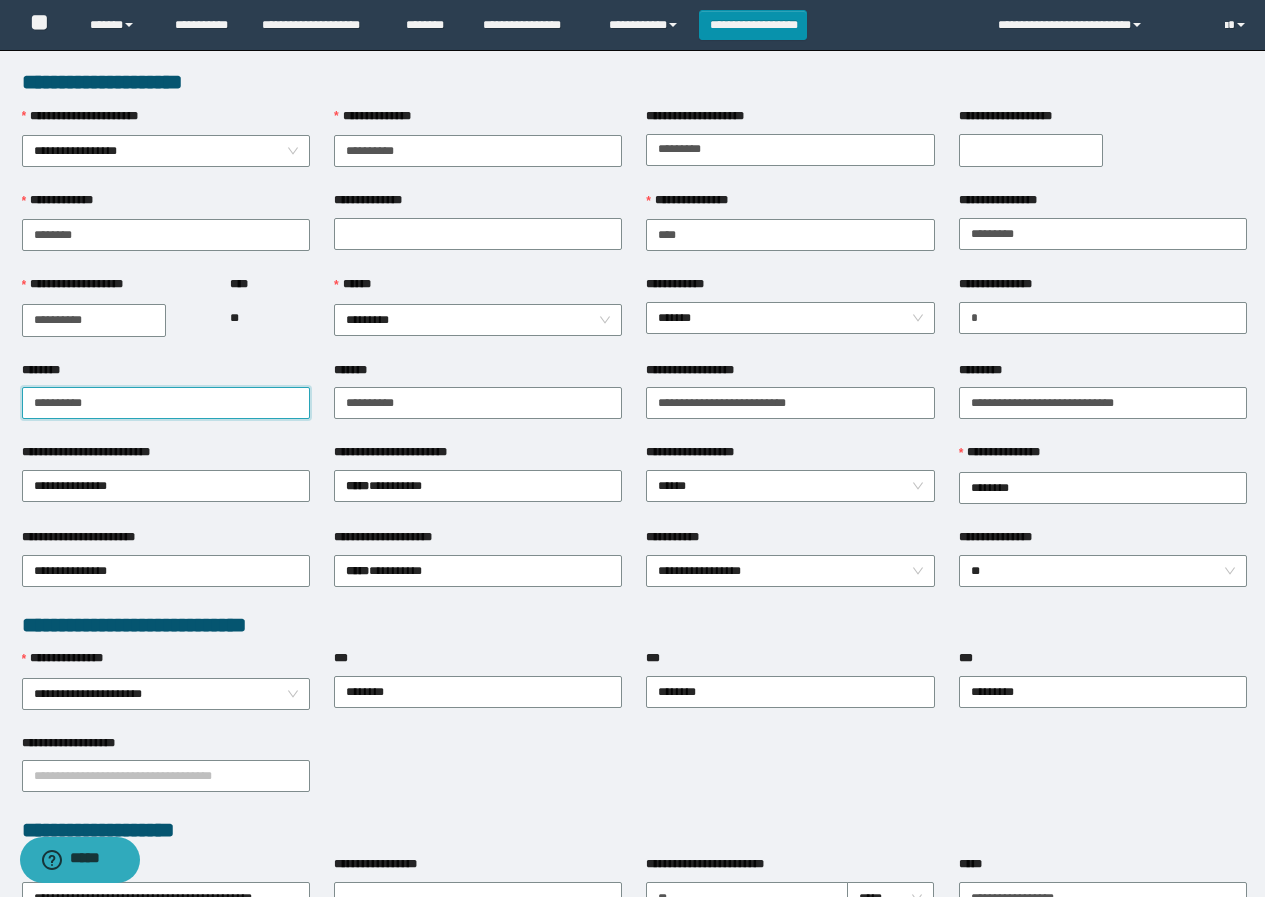 type on "**********" 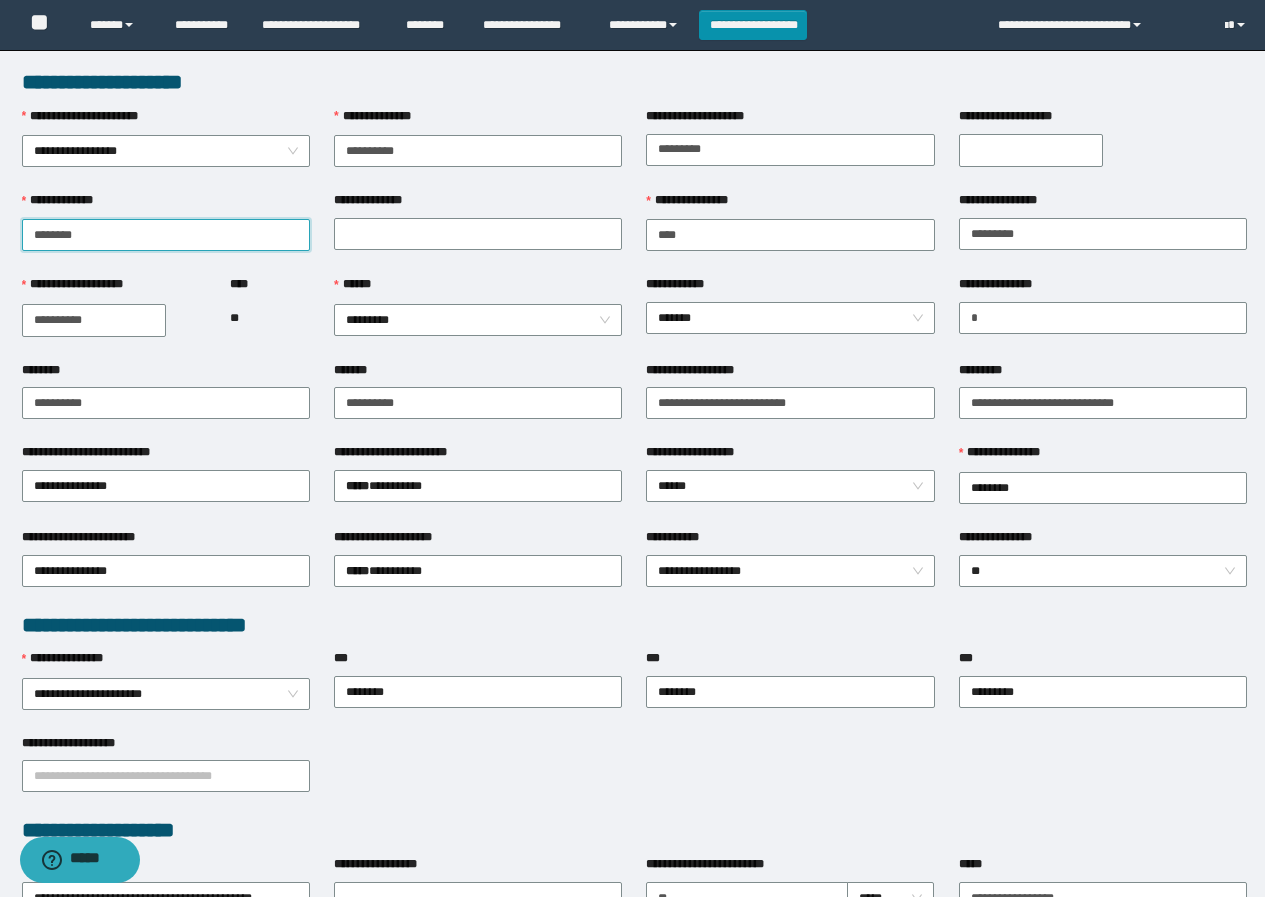 type on "********" 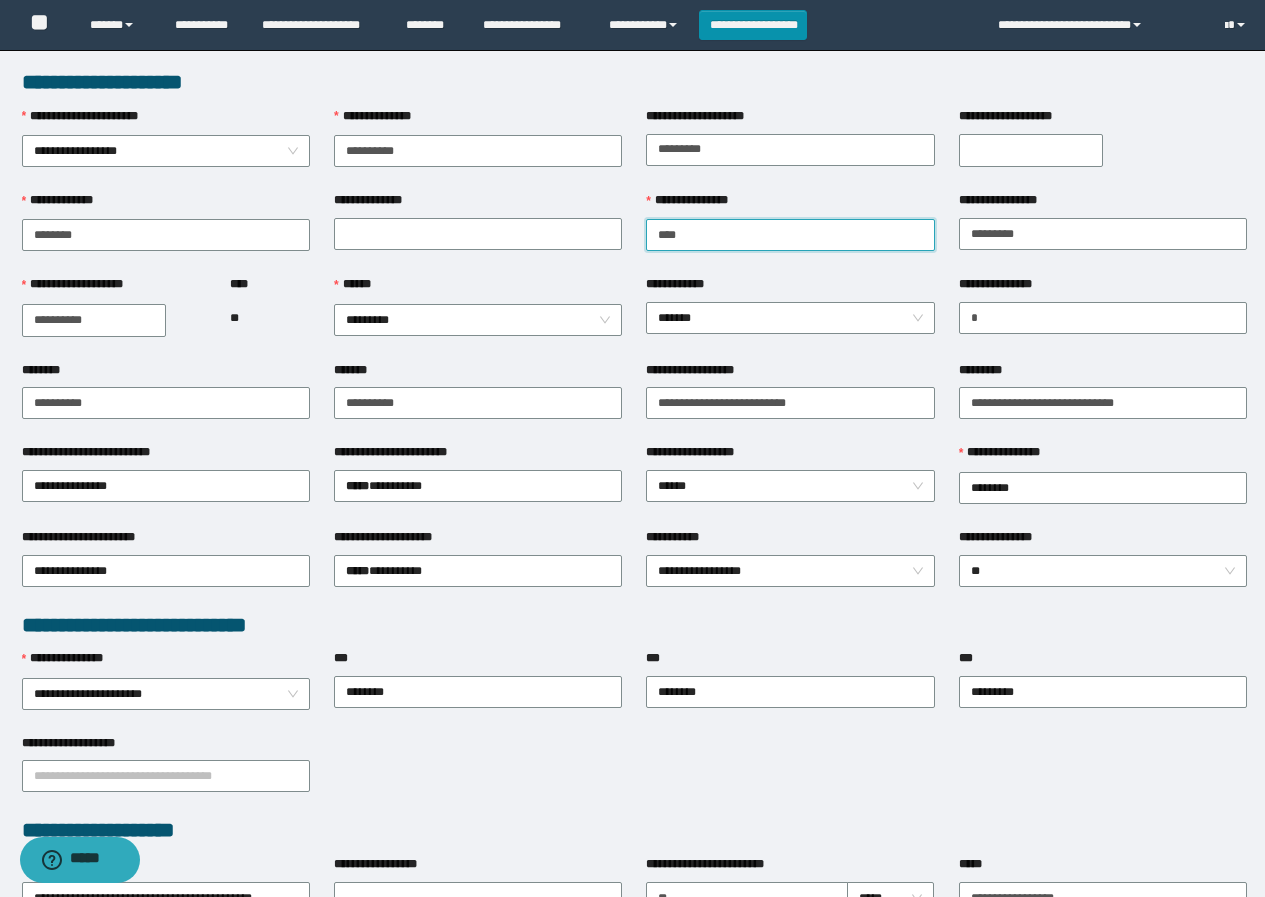 type on "****" 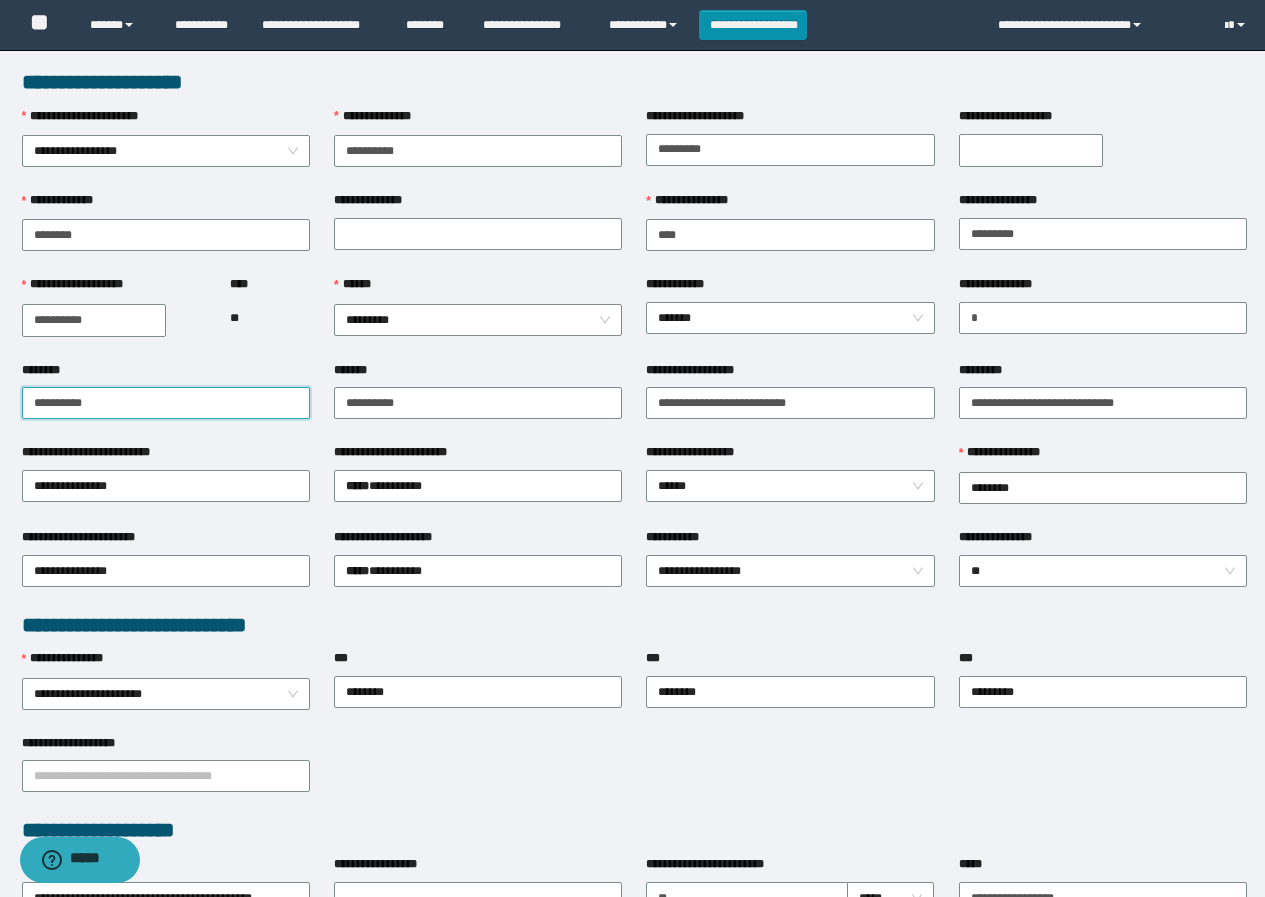 click on "**********" at bounding box center (166, 403) 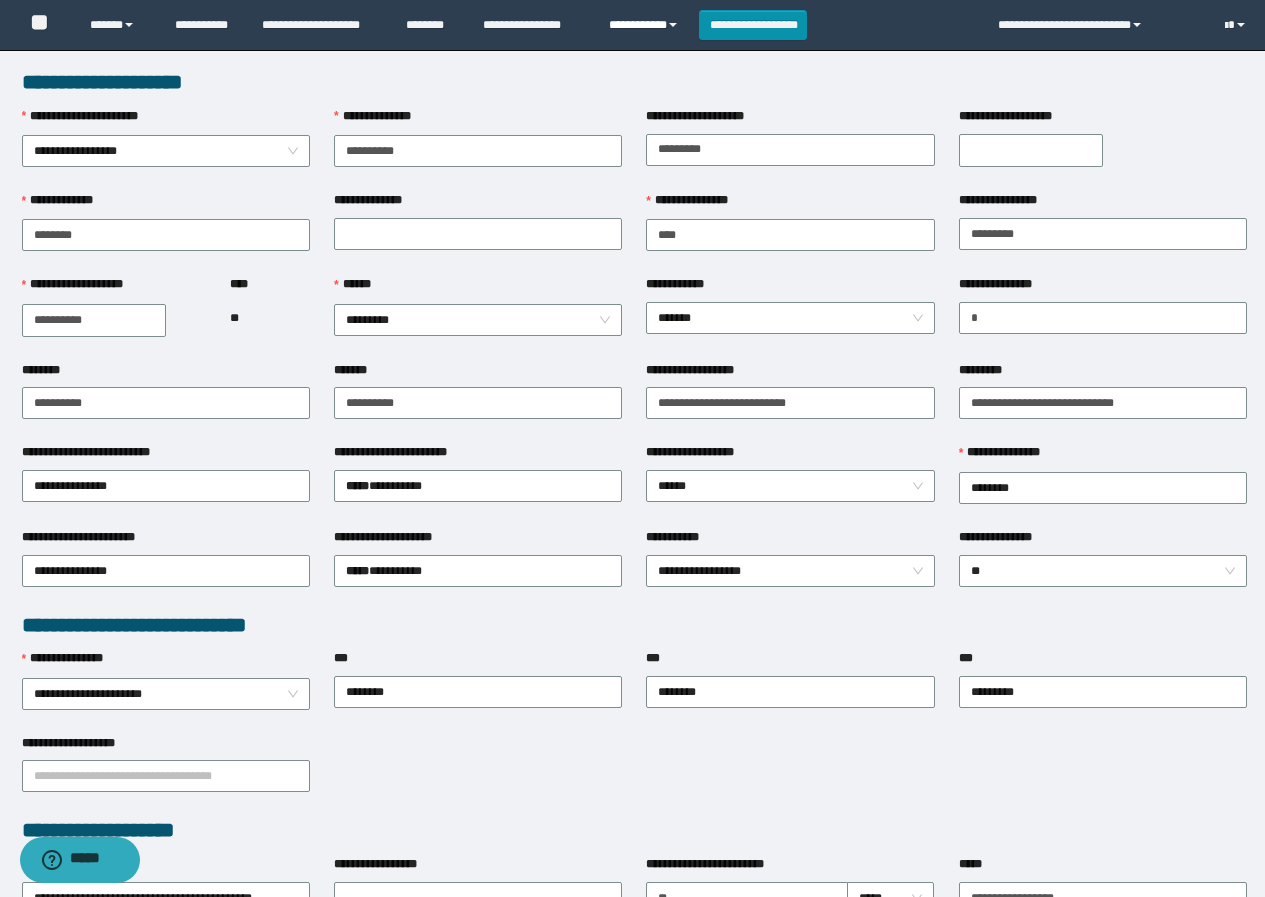 click on "**********" at bounding box center [646, 25] 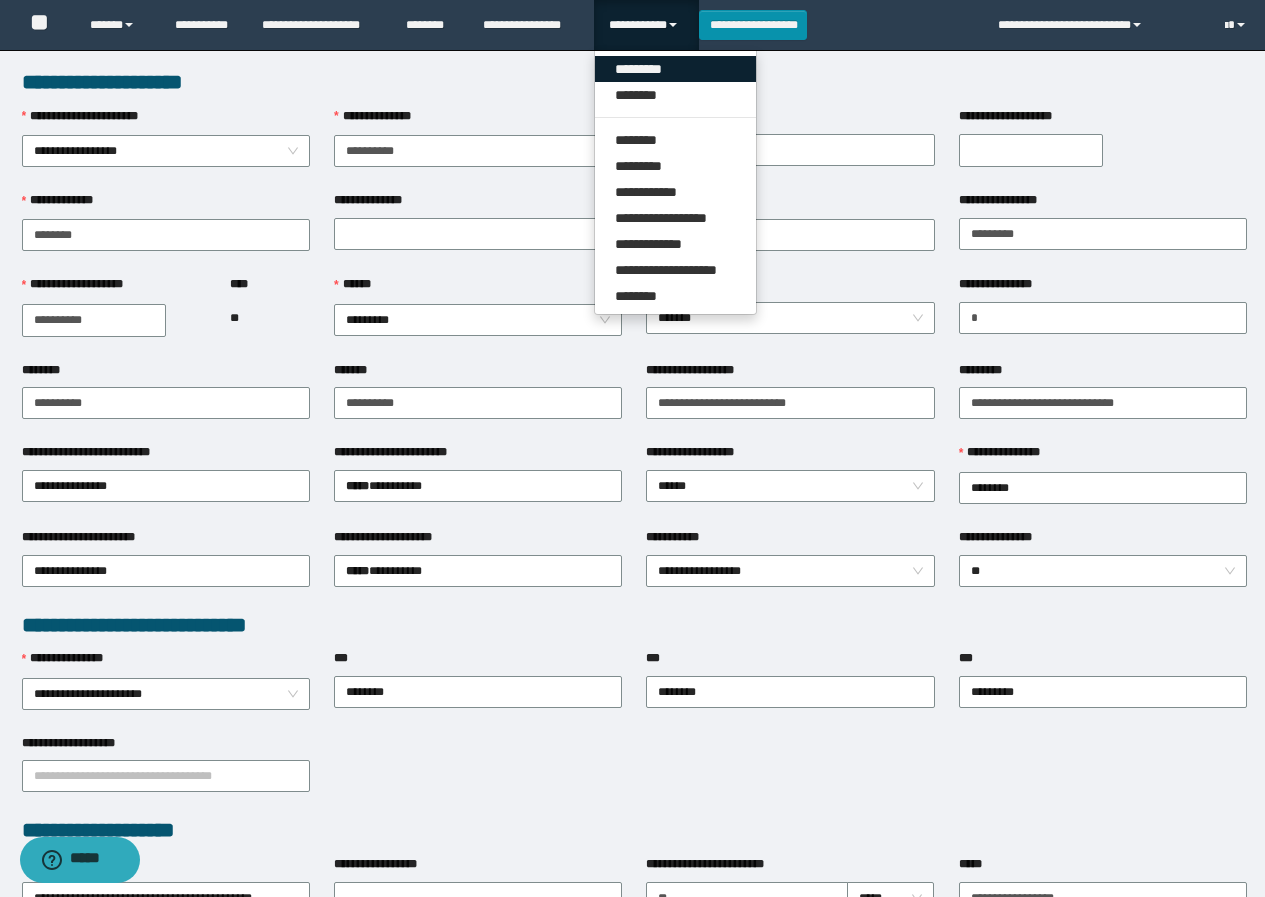 click on "*********" at bounding box center (675, 69) 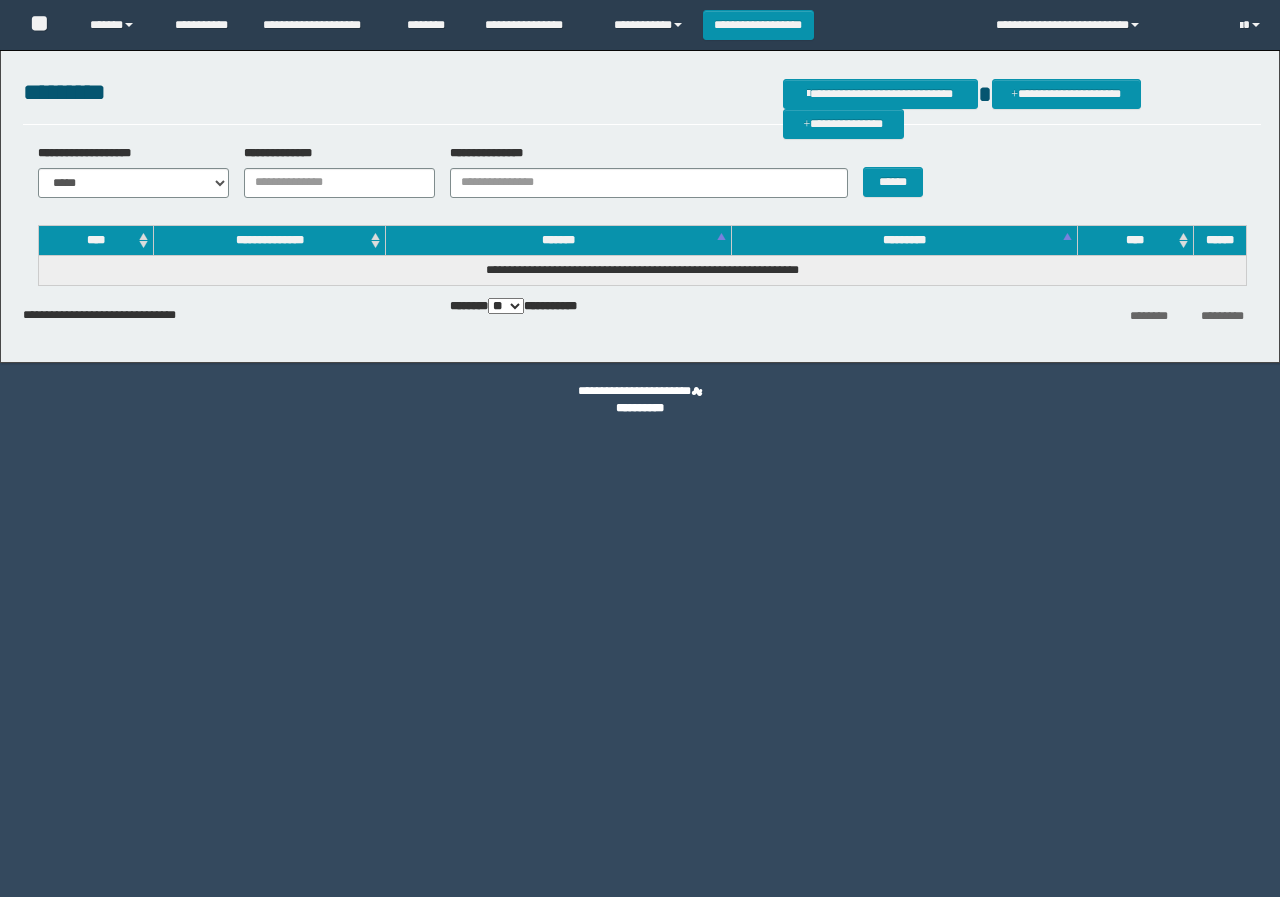 scroll, scrollTop: 0, scrollLeft: 0, axis: both 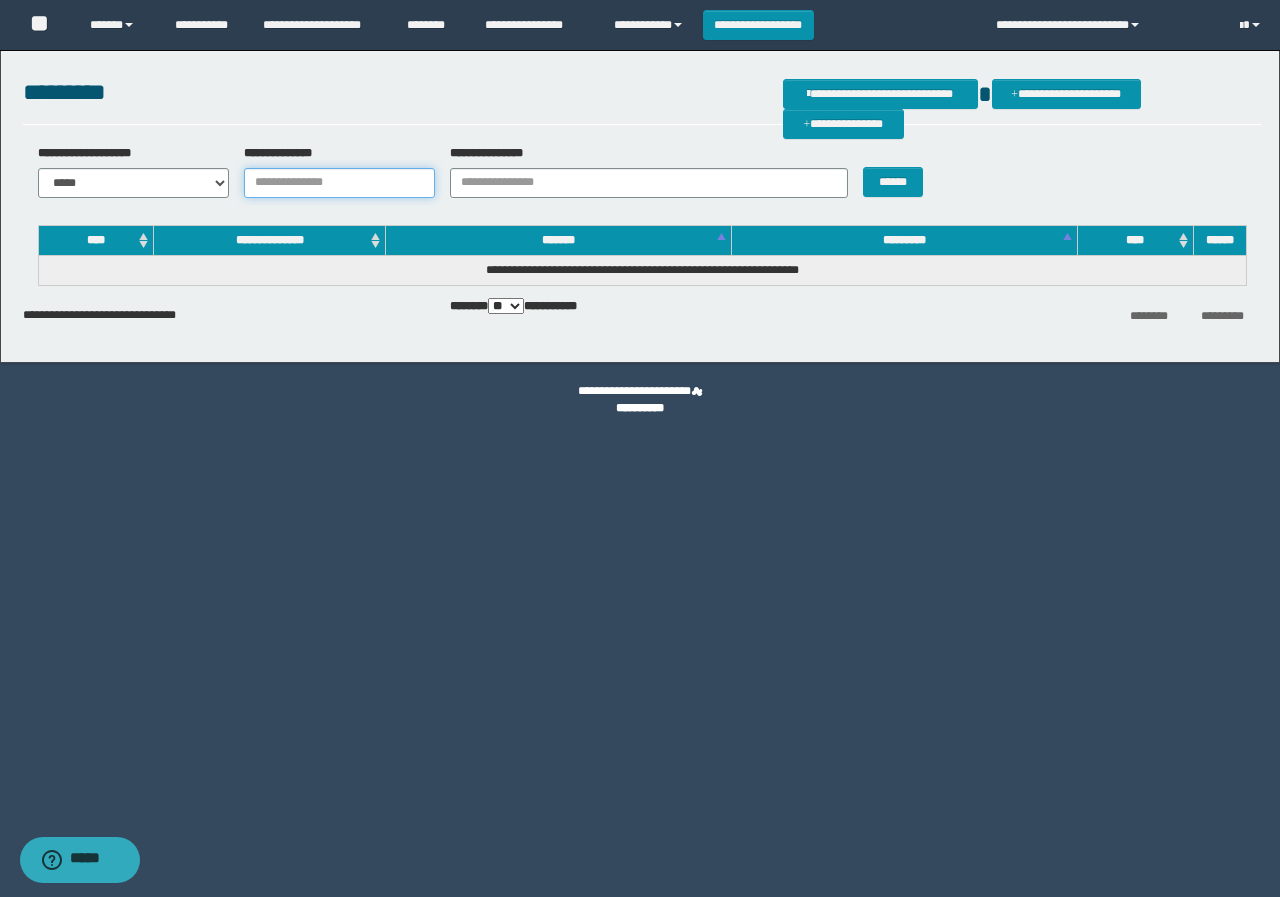 click on "**********" at bounding box center (339, 183) 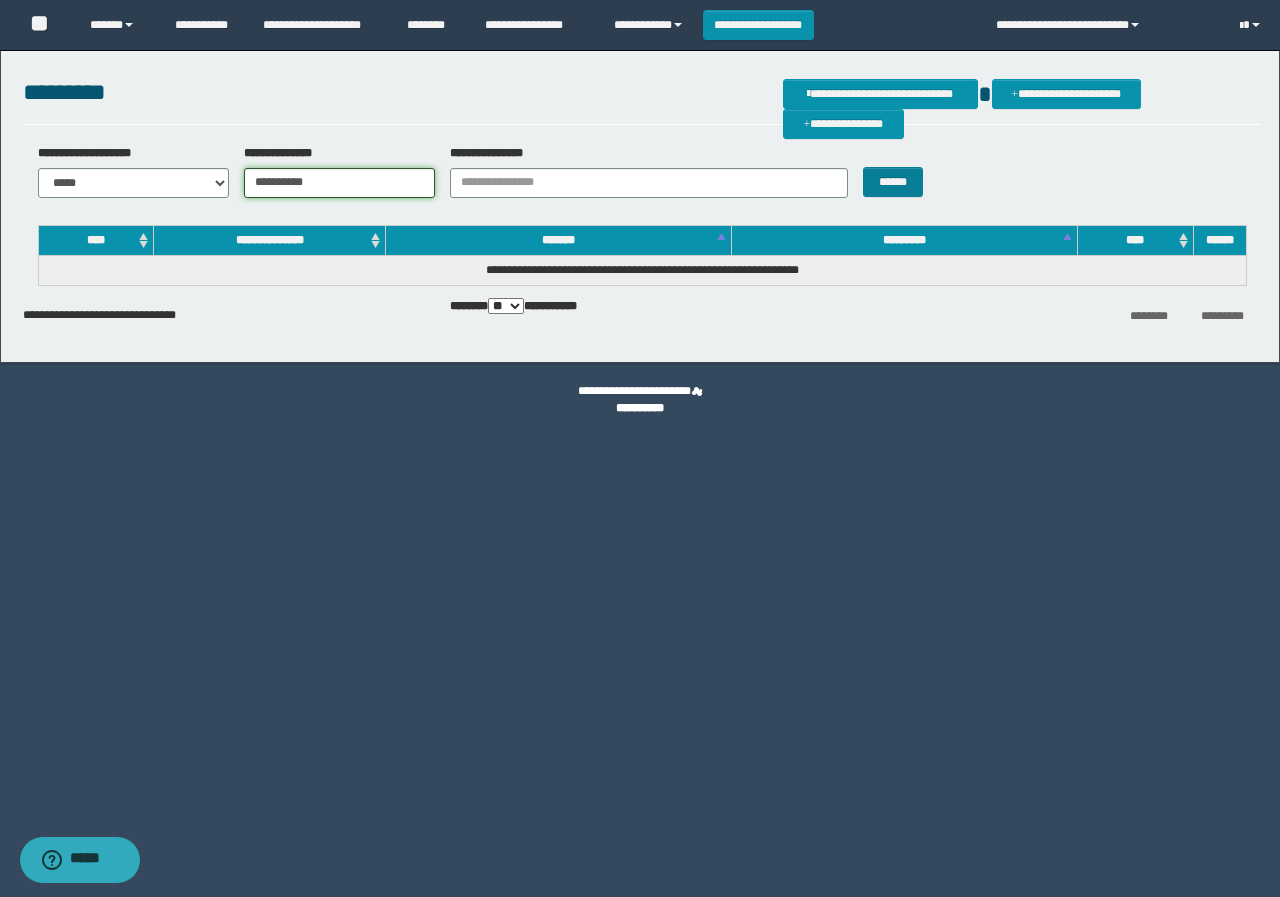 type on "**********" 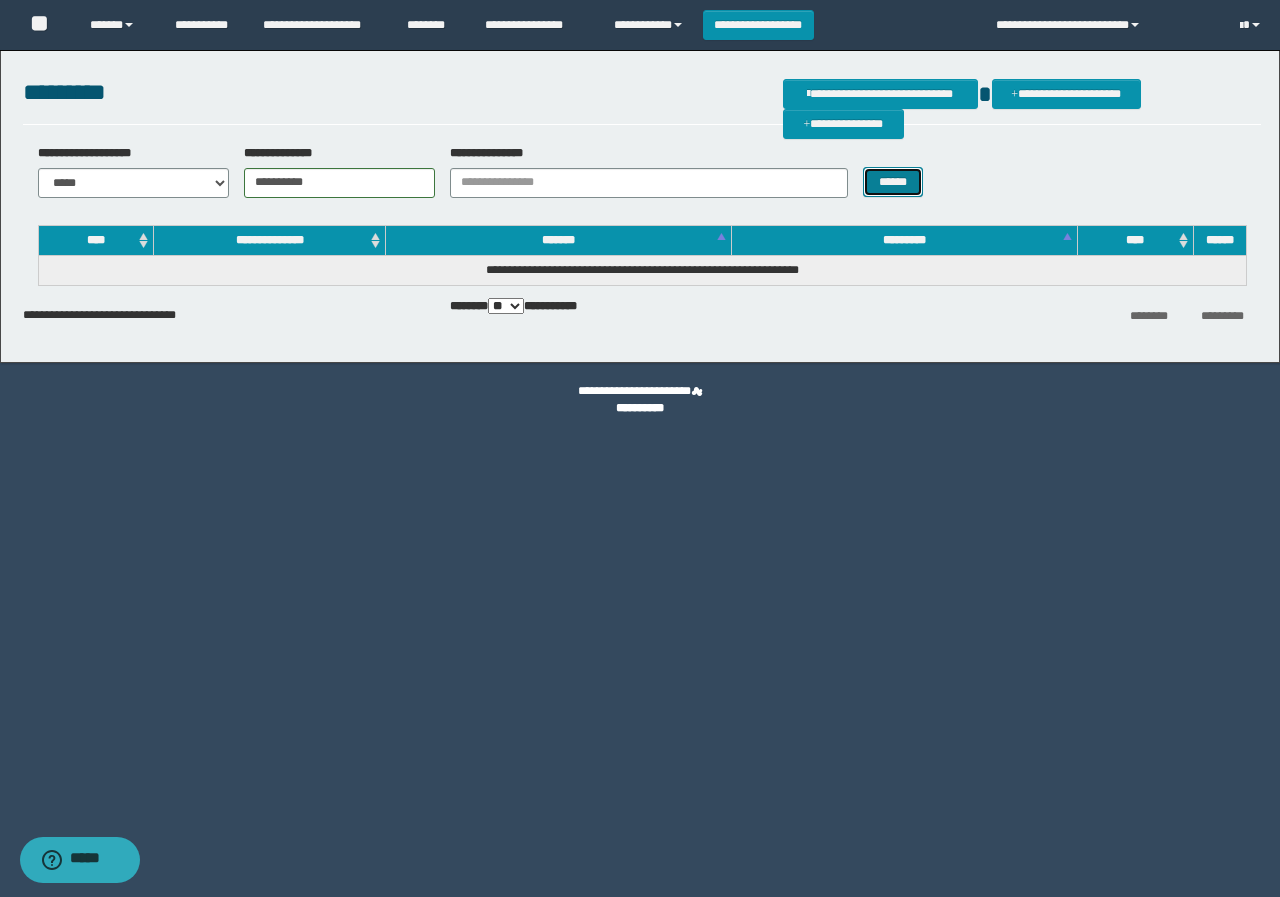 click on "******" at bounding box center (892, 182) 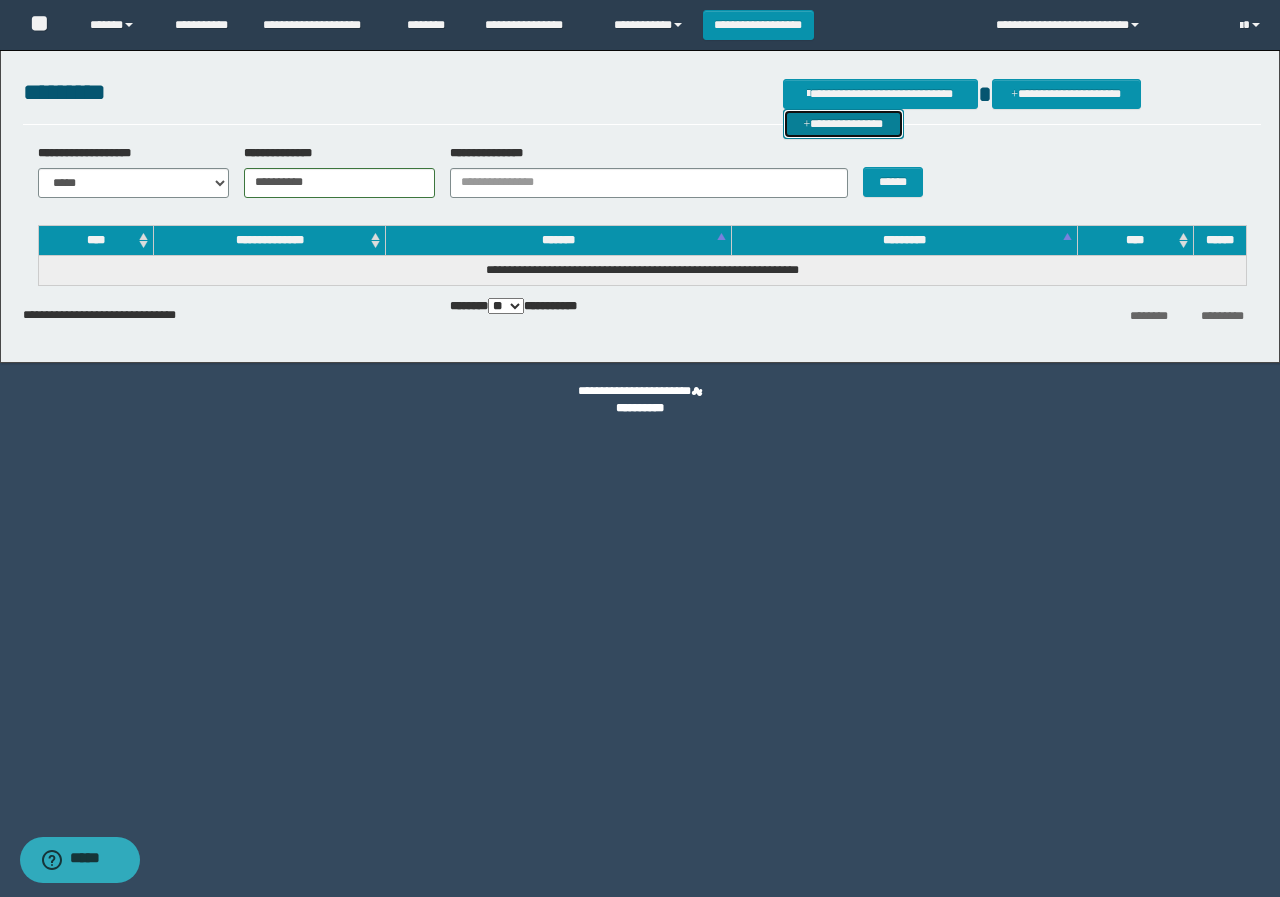 click on "**********" at bounding box center (843, 124) 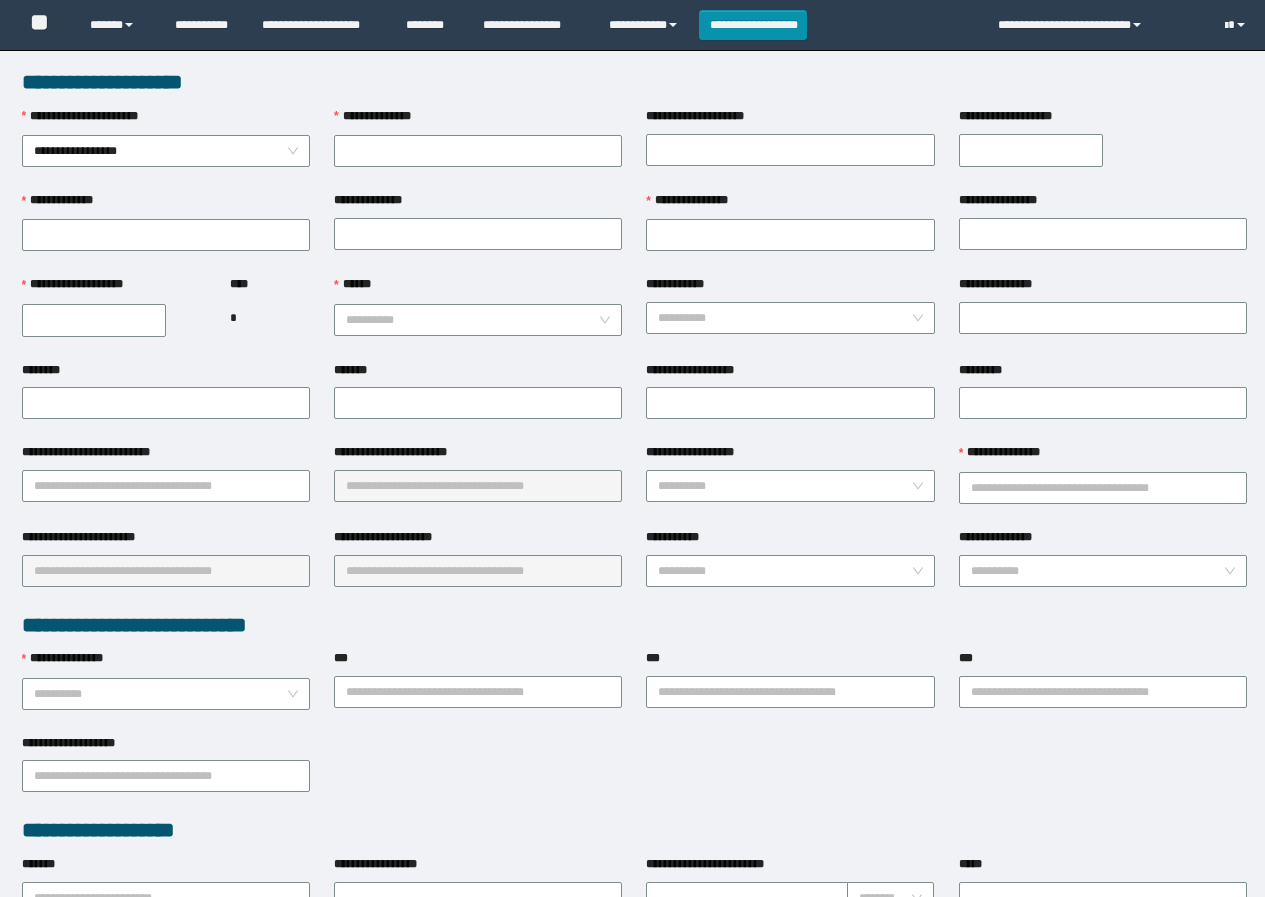 scroll, scrollTop: 0, scrollLeft: 0, axis: both 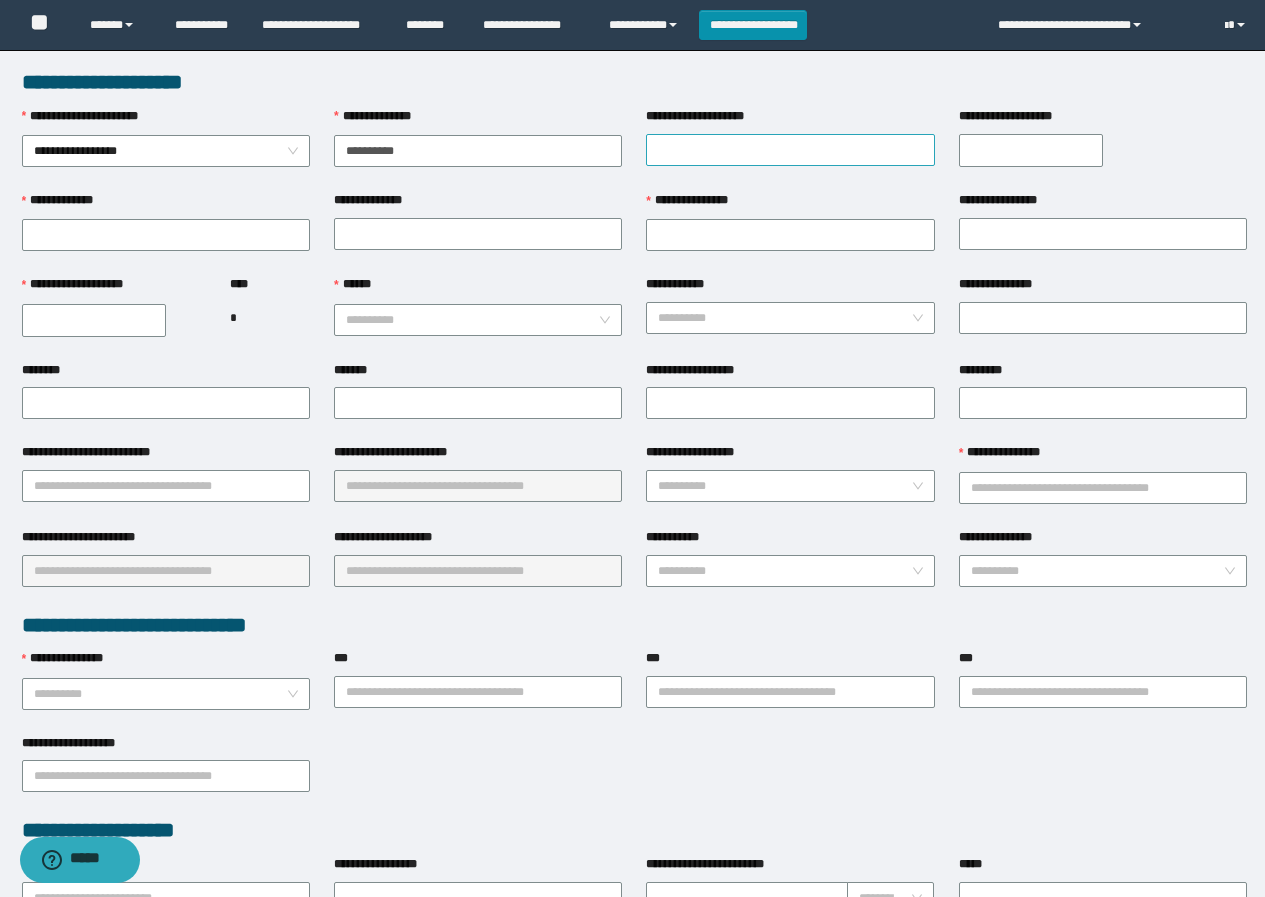 type on "**********" 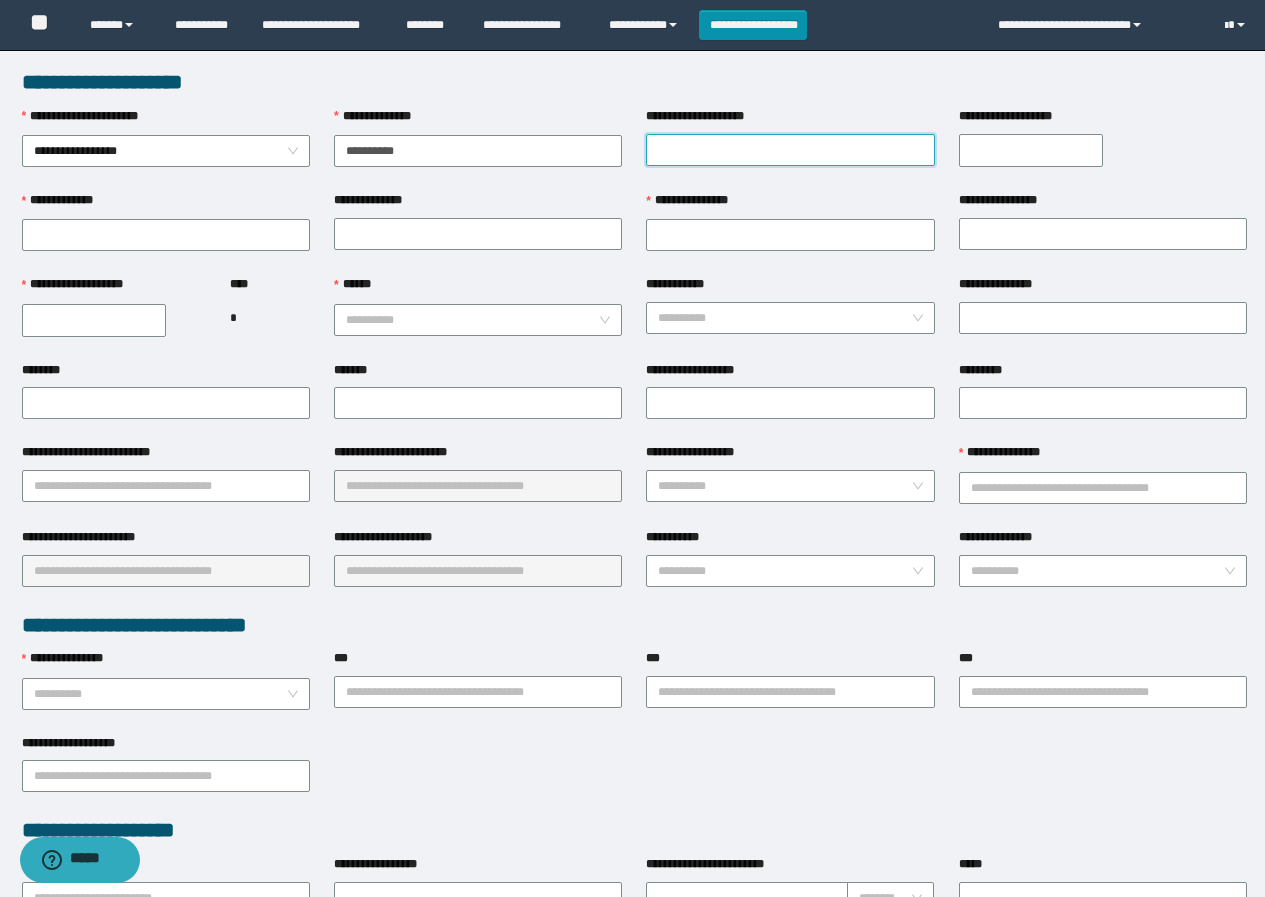 click on "**********" at bounding box center (790, 150) 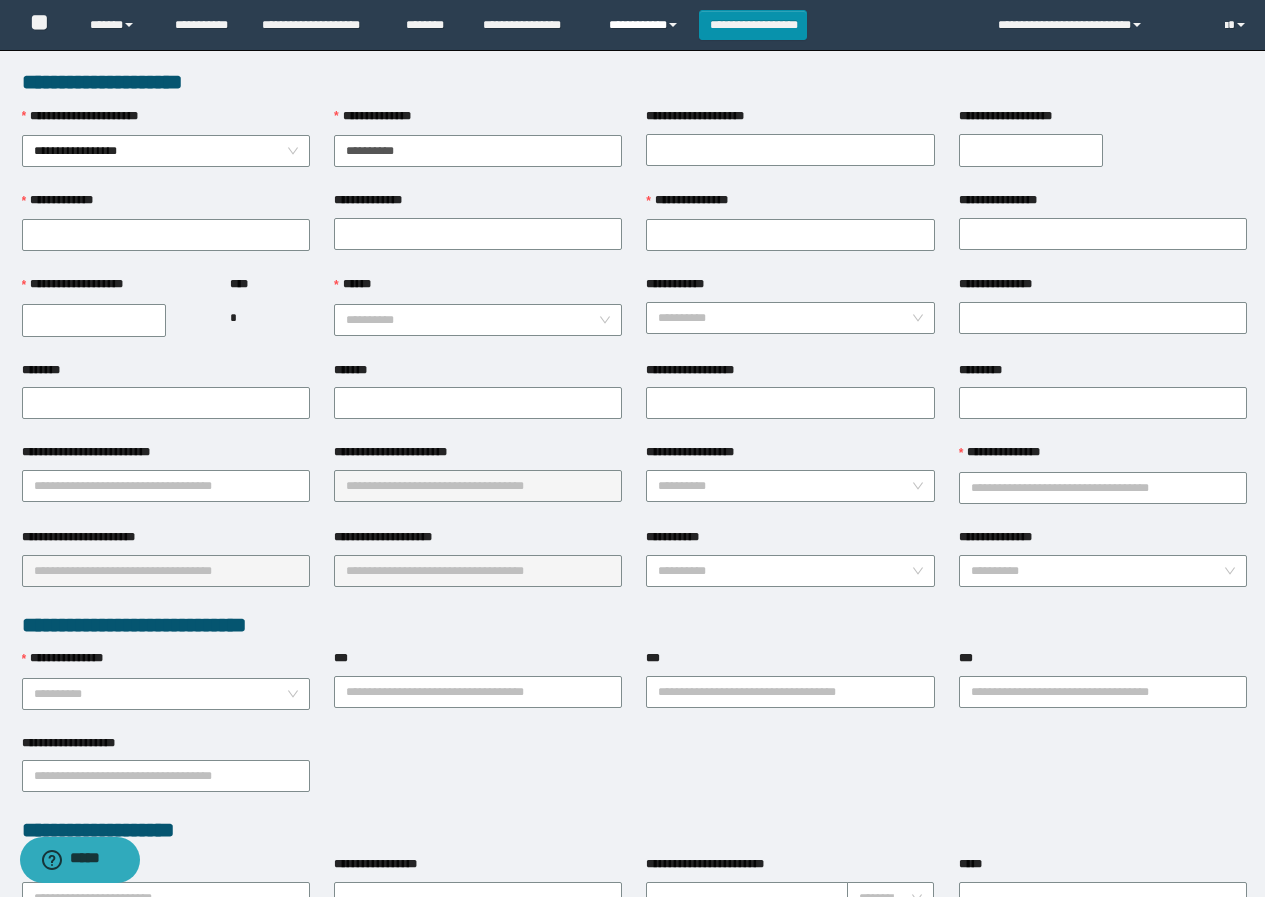 click on "**********" at bounding box center (646, 25) 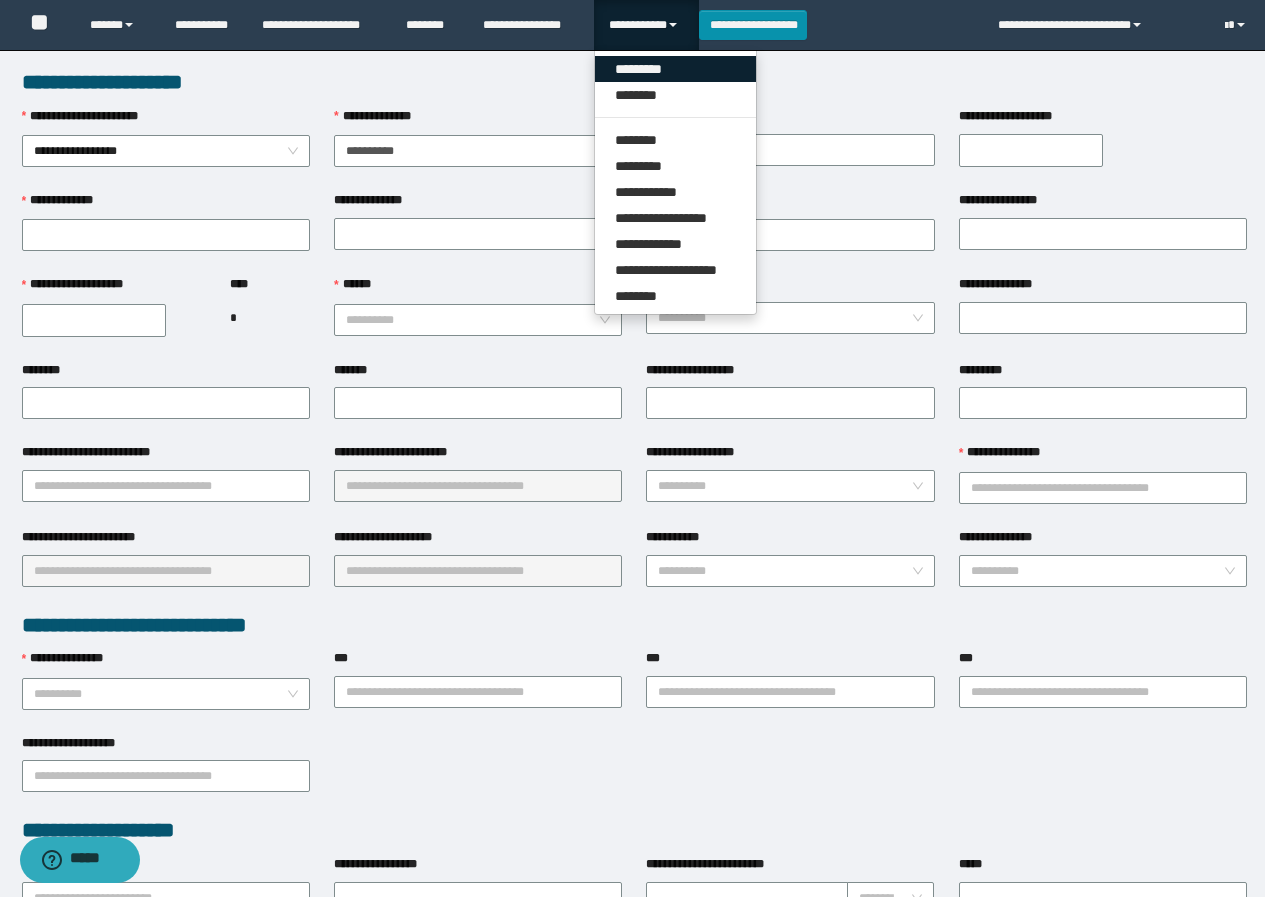 click on "*********" at bounding box center (675, 69) 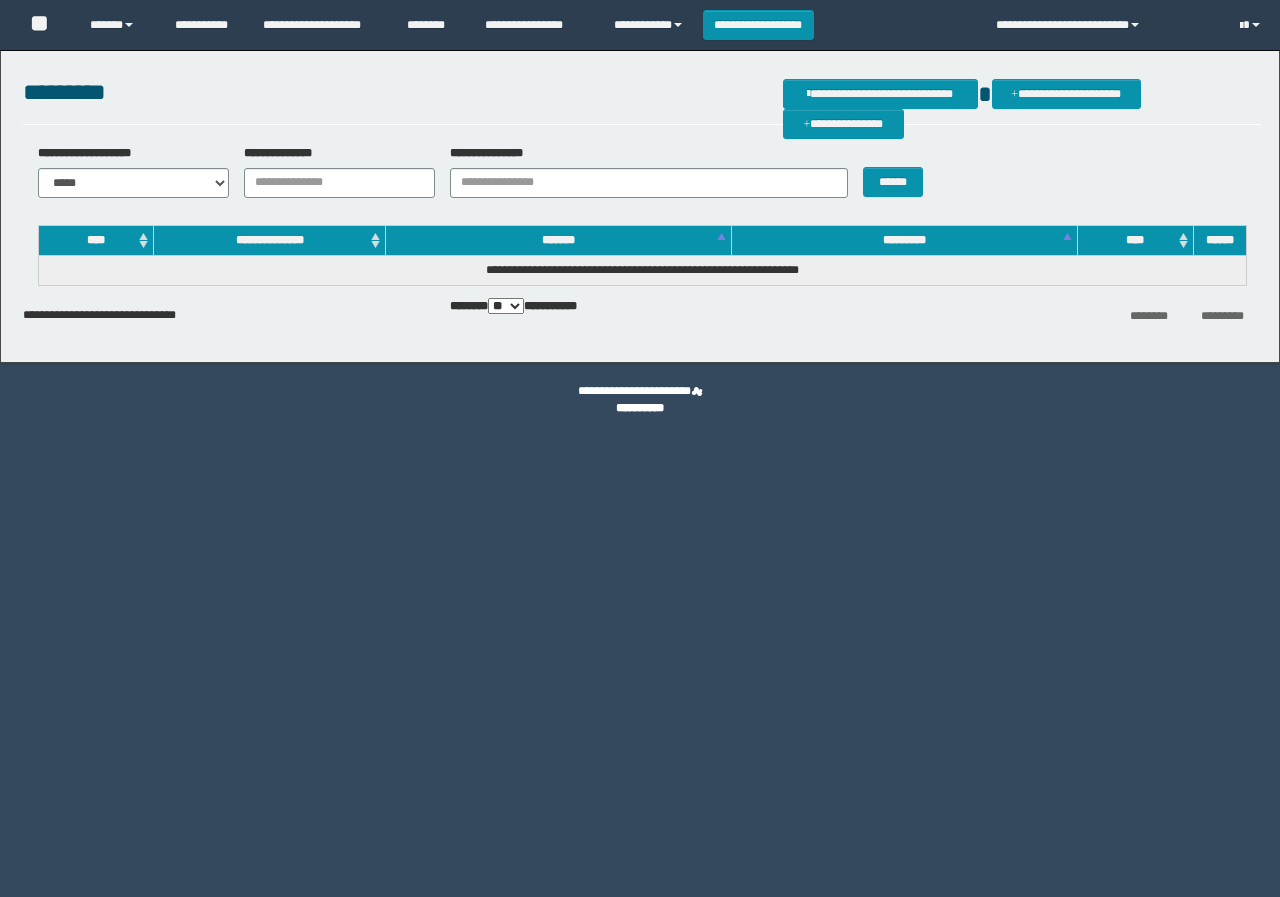 scroll, scrollTop: 0, scrollLeft: 0, axis: both 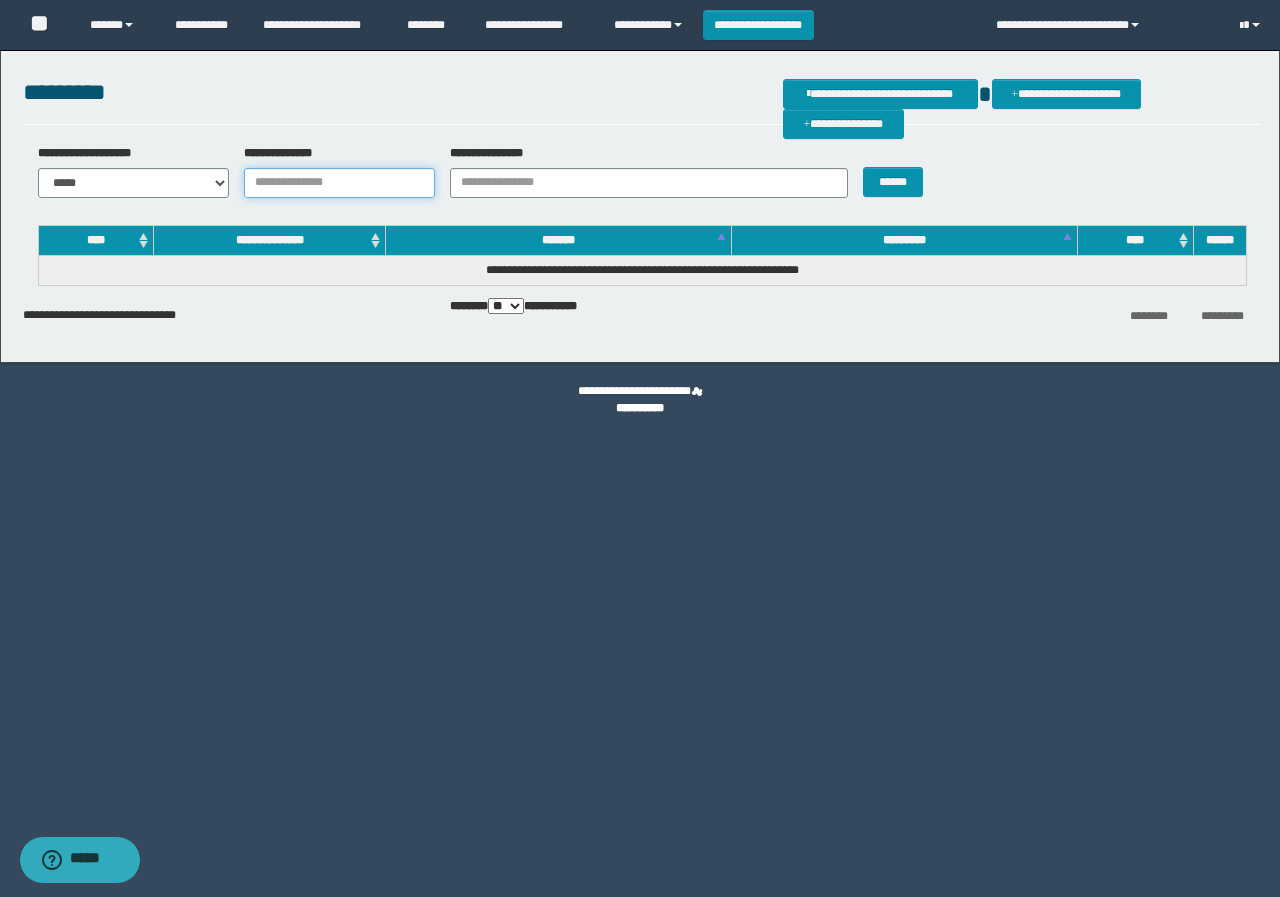 click on "**********" at bounding box center [339, 183] 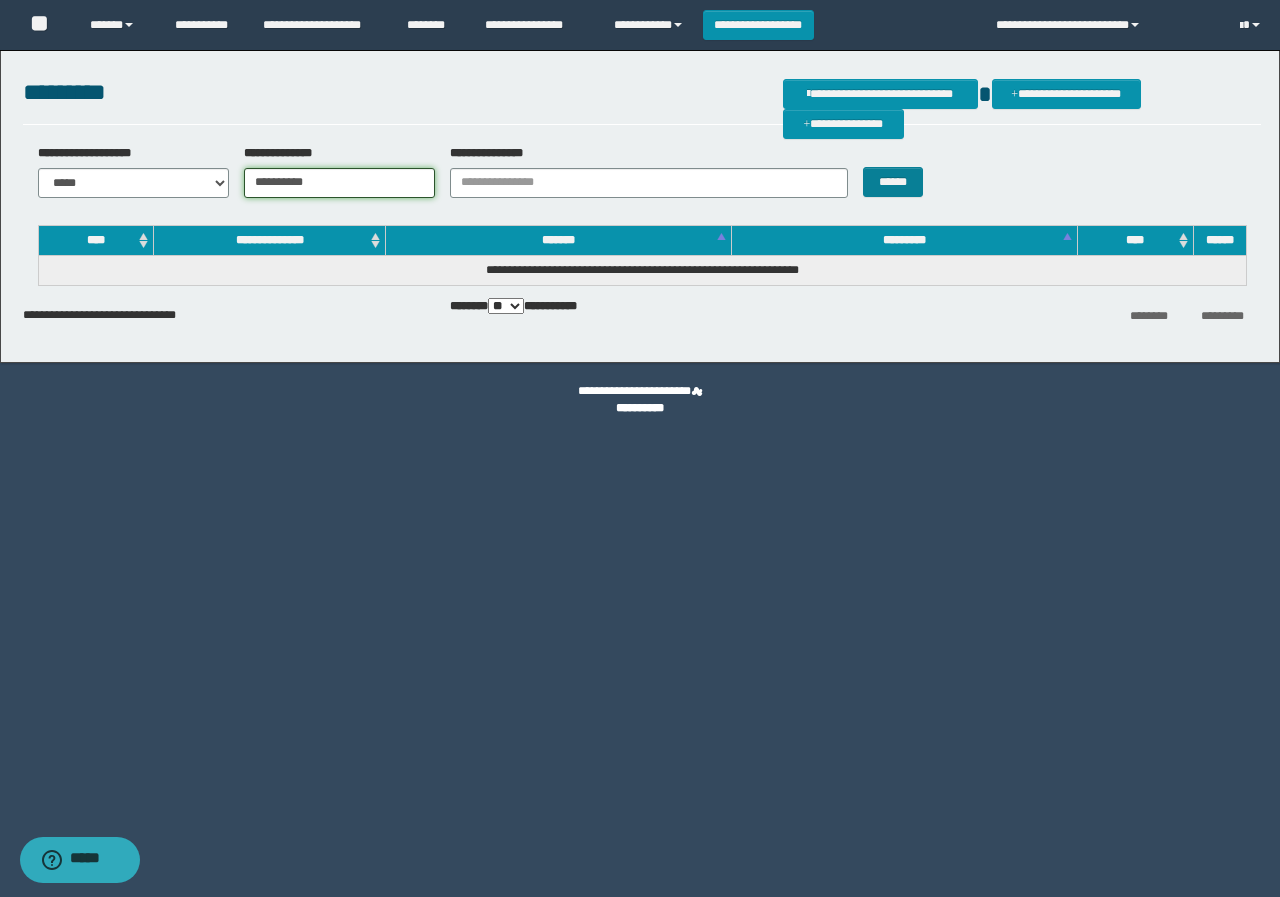 type on "**********" 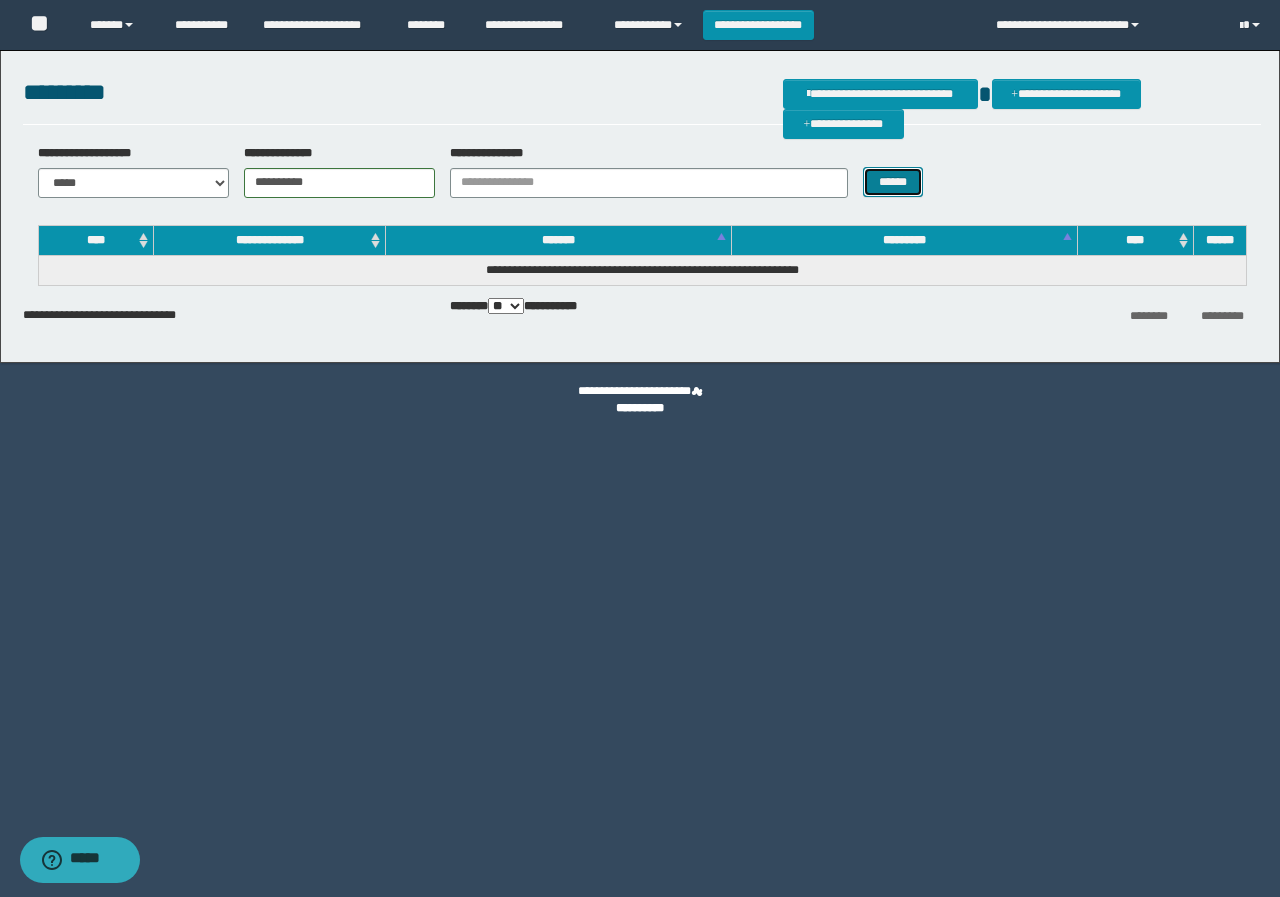 click on "******" at bounding box center [892, 182] 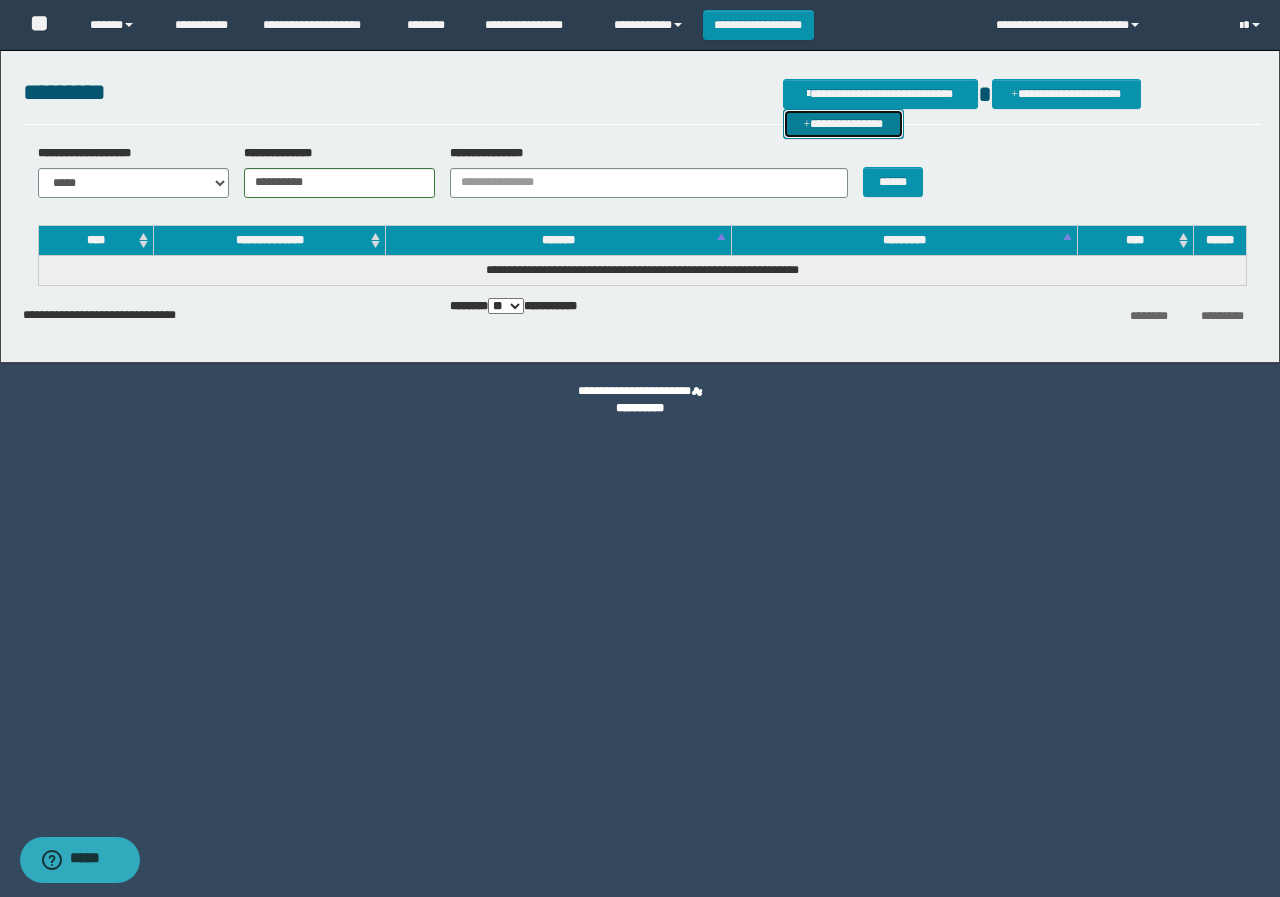 click on "**********" at bounding box center (843, 124) 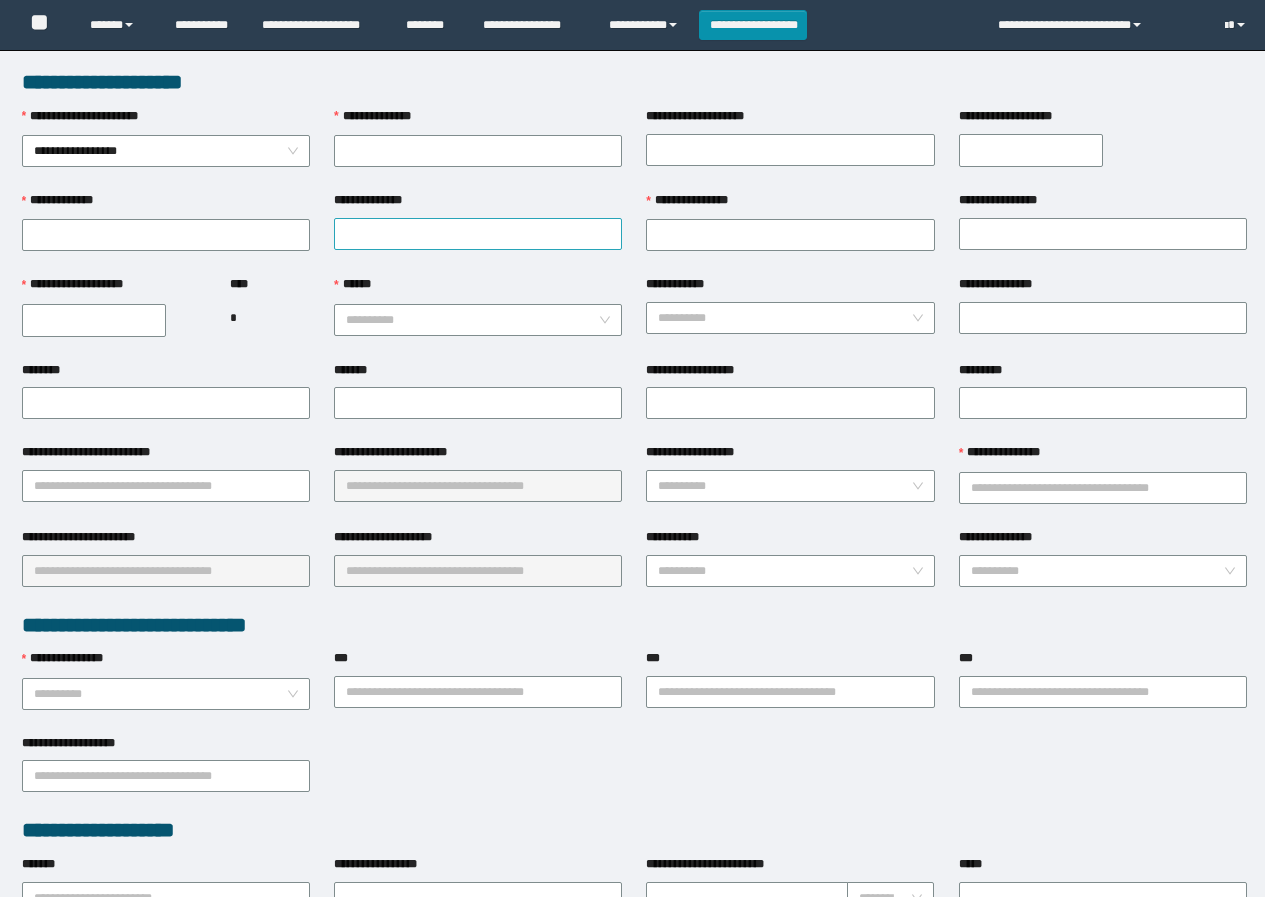 scroll, scrollTop: 0, scrollLeft: 0, axis: both 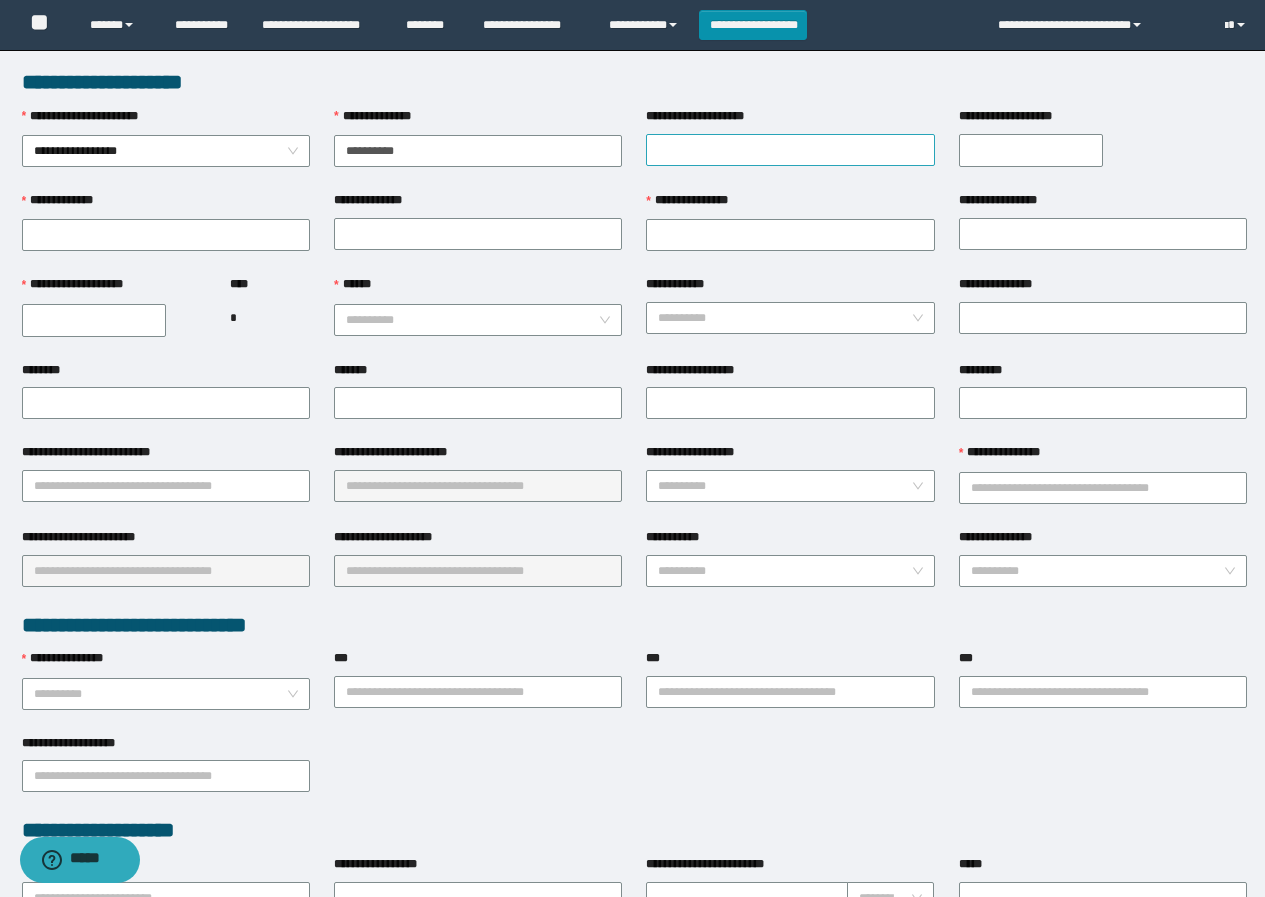 type on "**********" 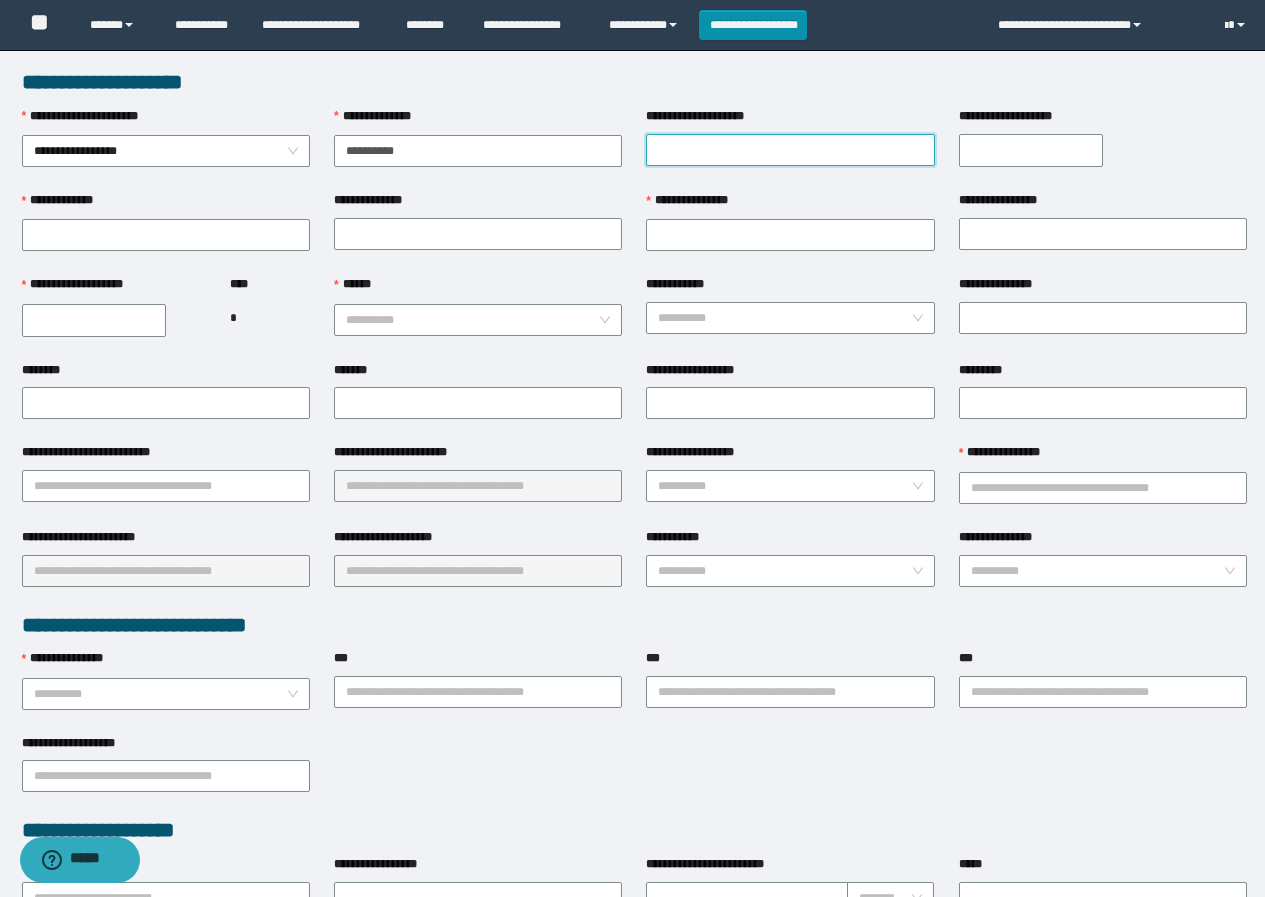 click on "**********" at bounding box center (790, 150) 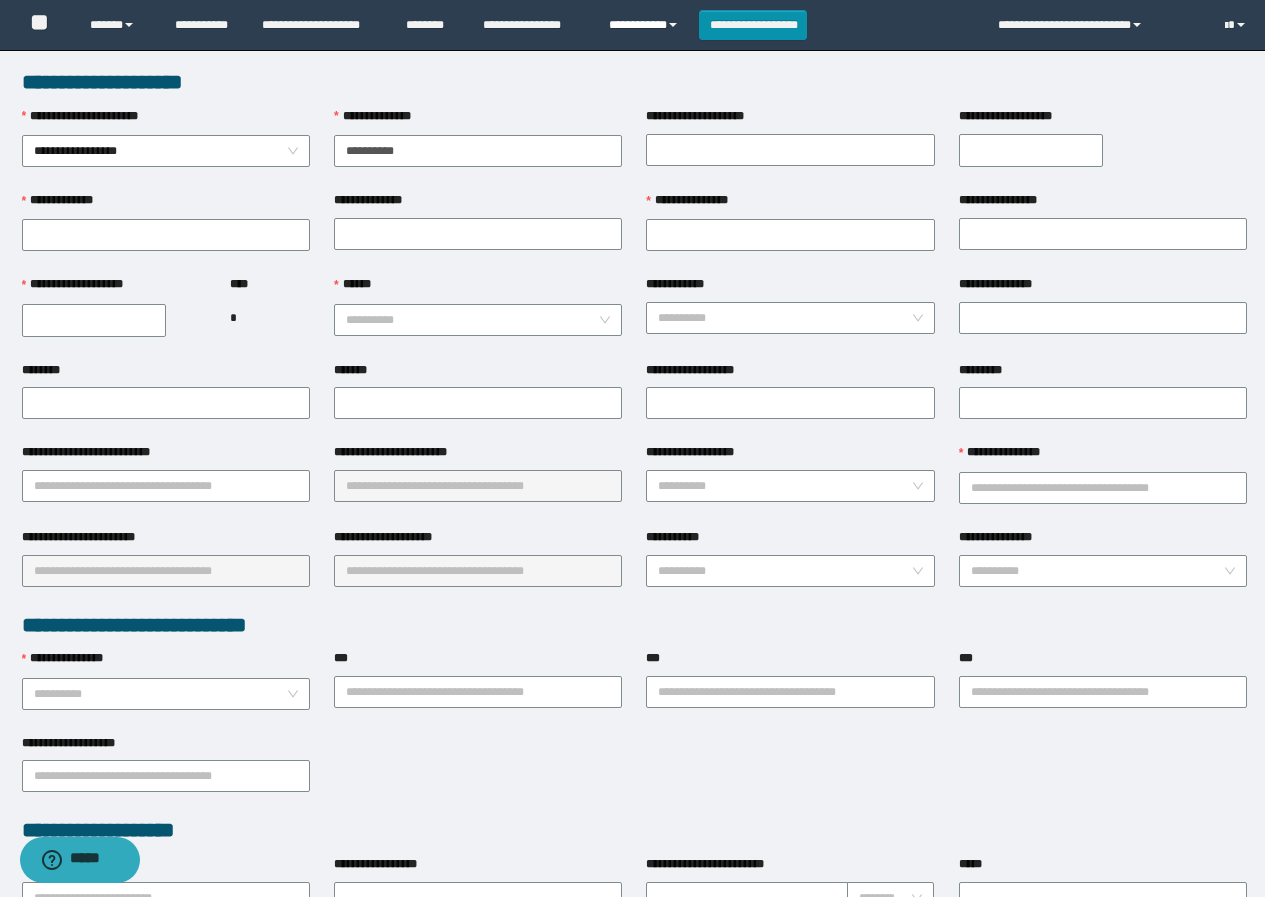click on "**********" at bounding box center (646, 25) 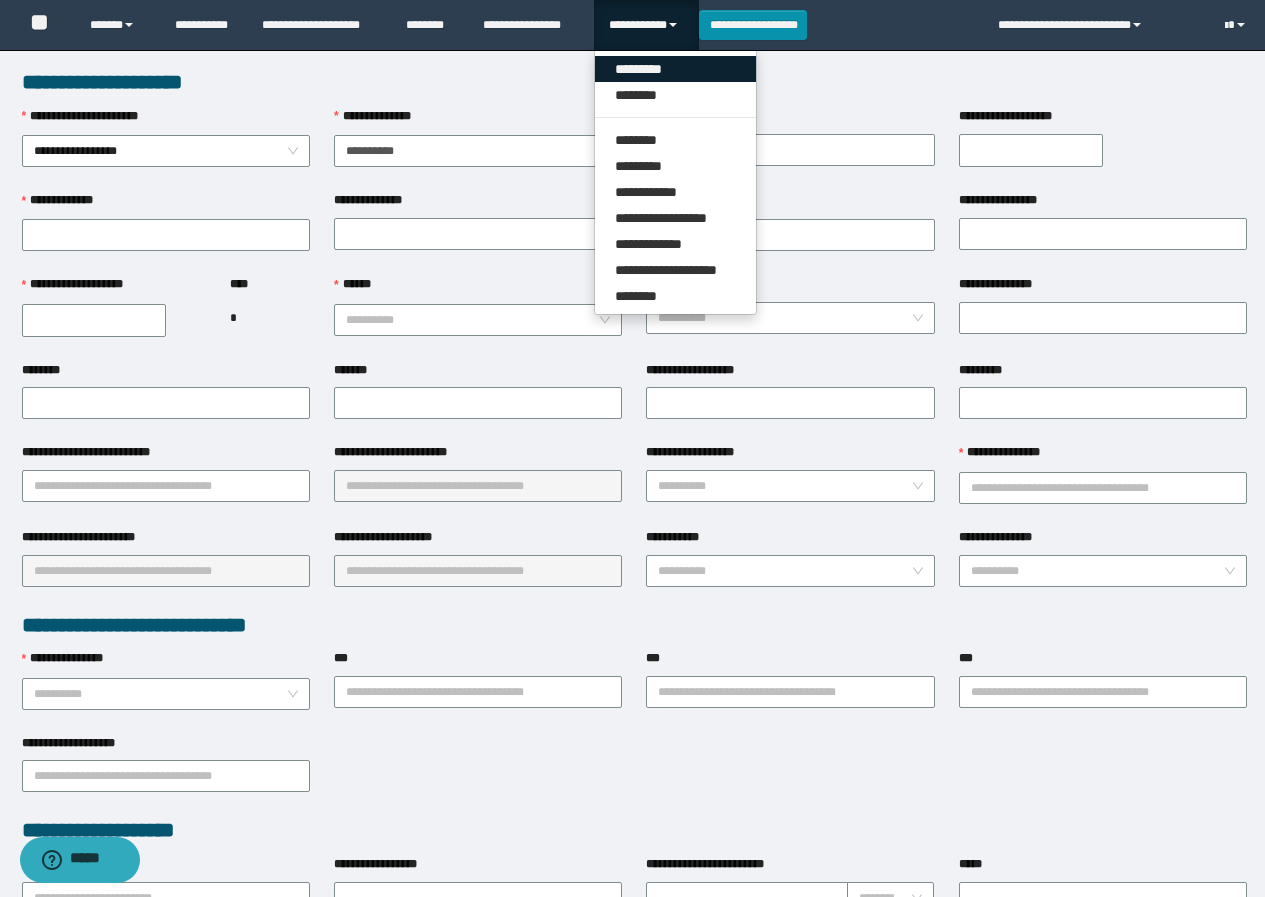 click on "*********" at bounding box center (675, 69) 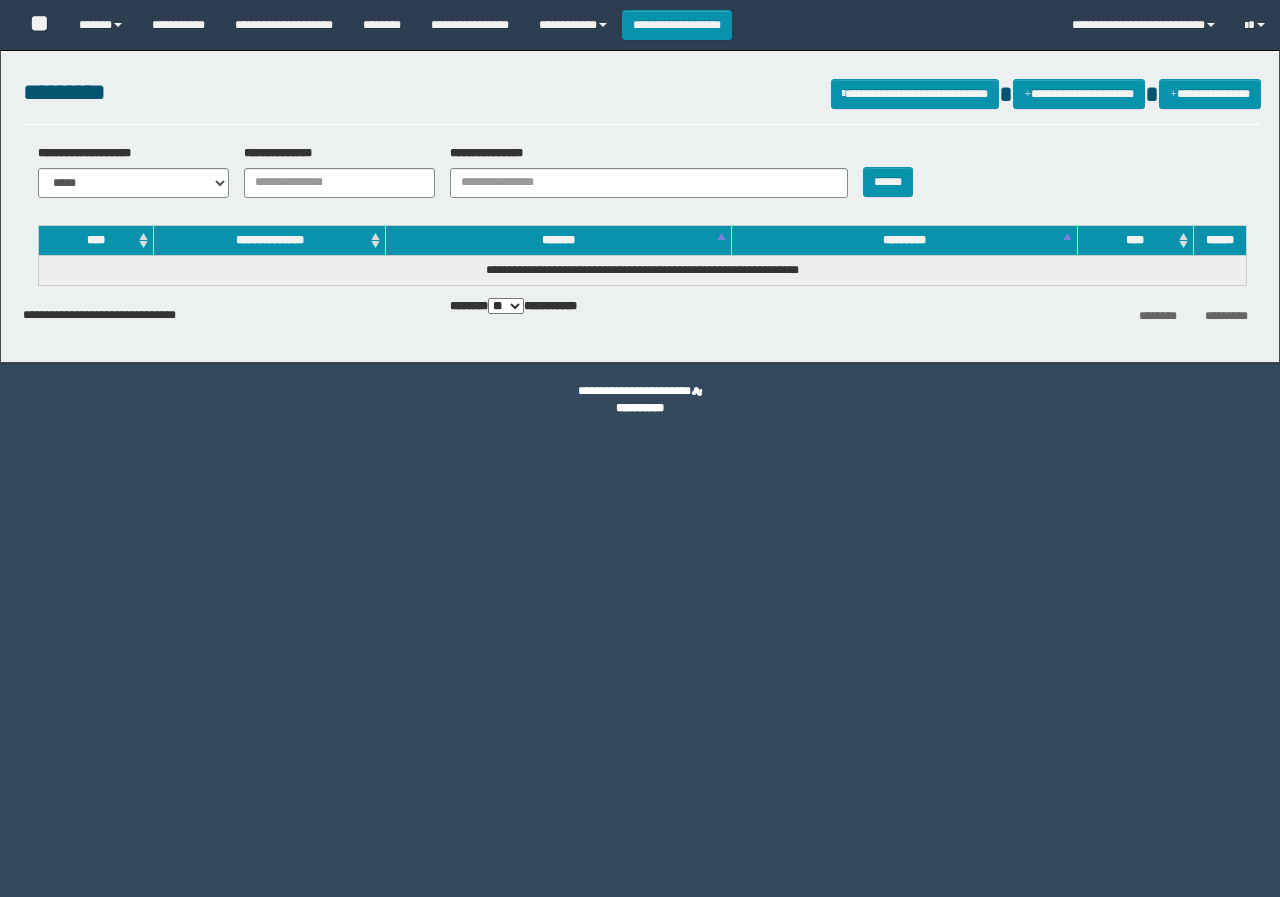 scroll, scrollTop: 0, scrollLeft: 0, axis: both 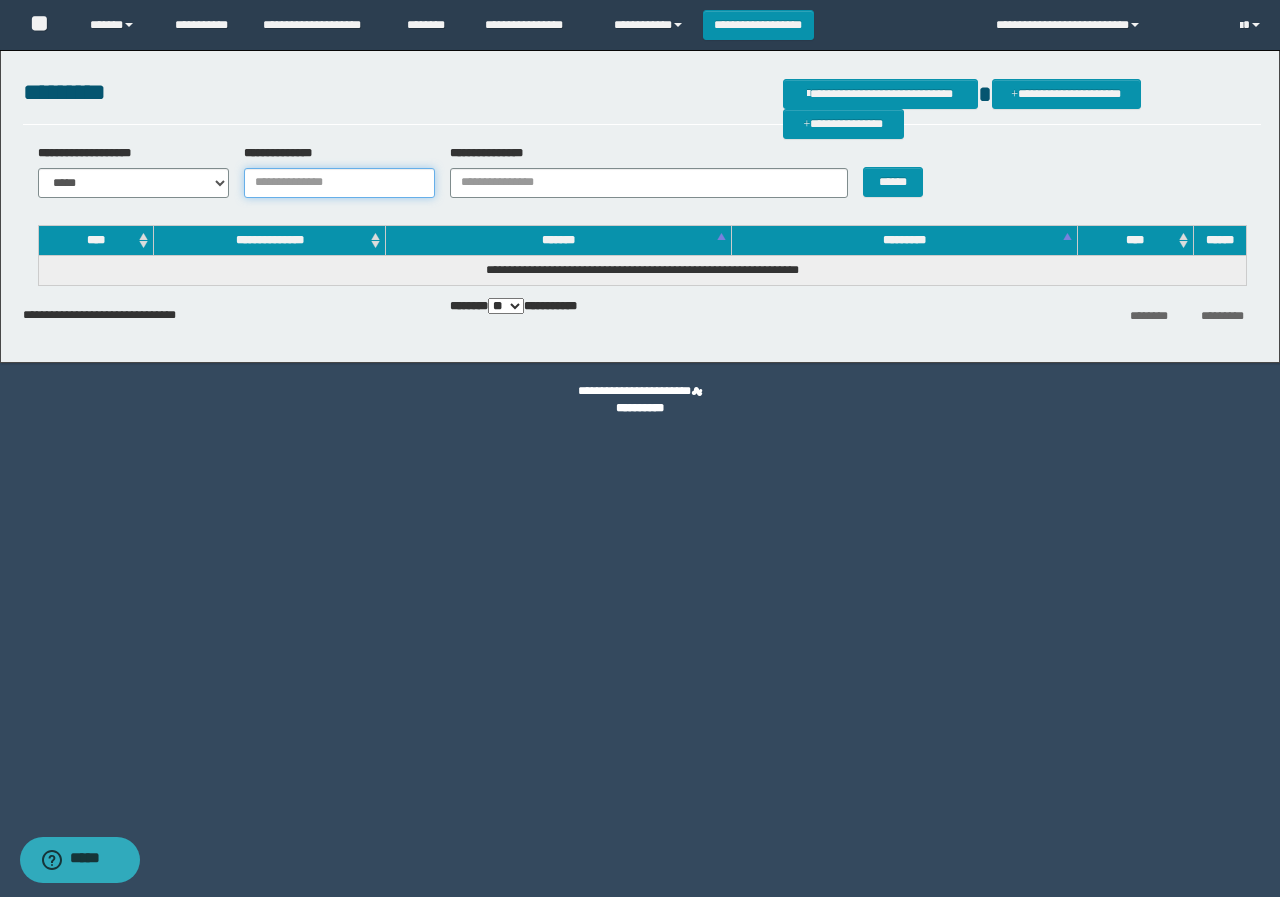 click on "**********" at bounding box center [339, 183] 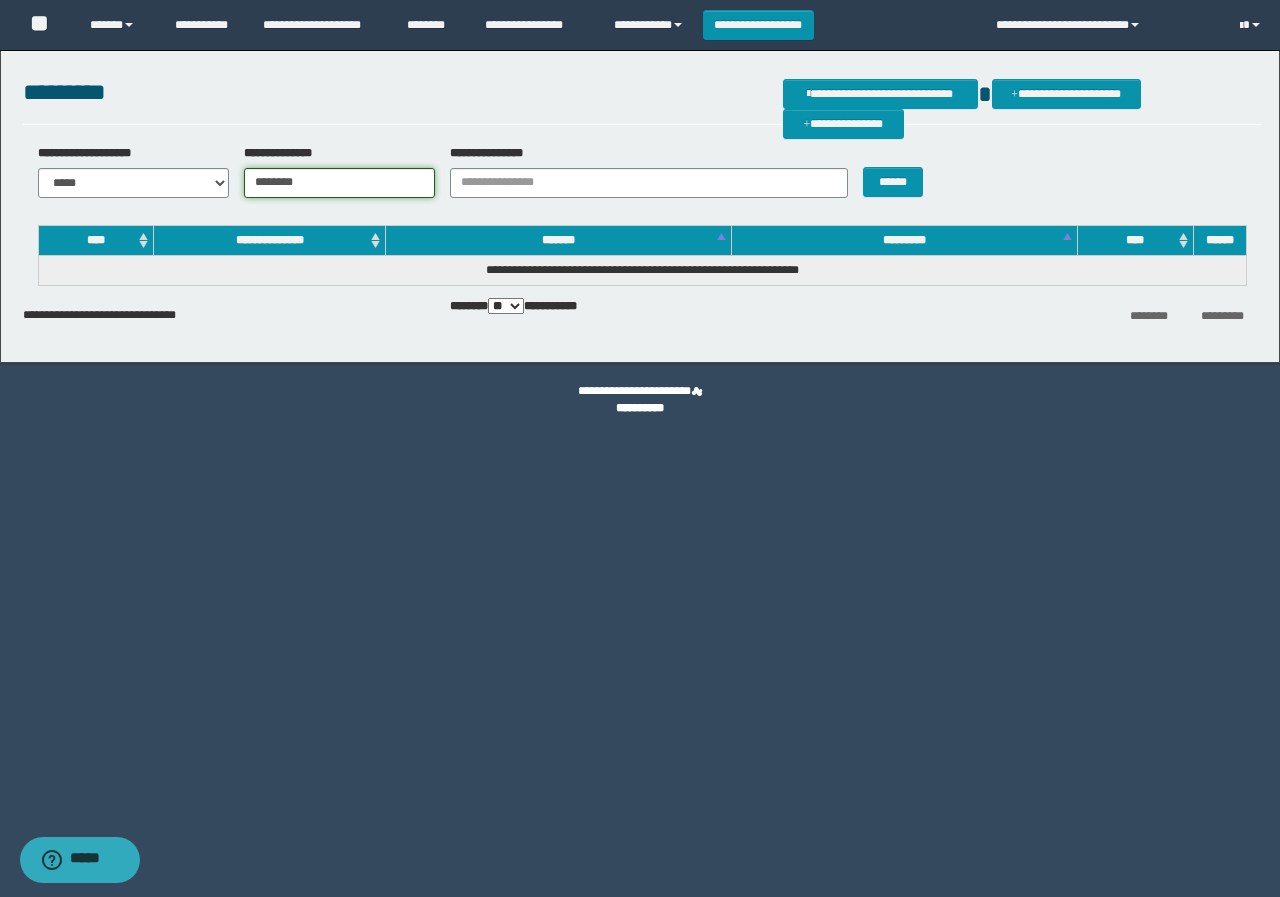 type on "********" 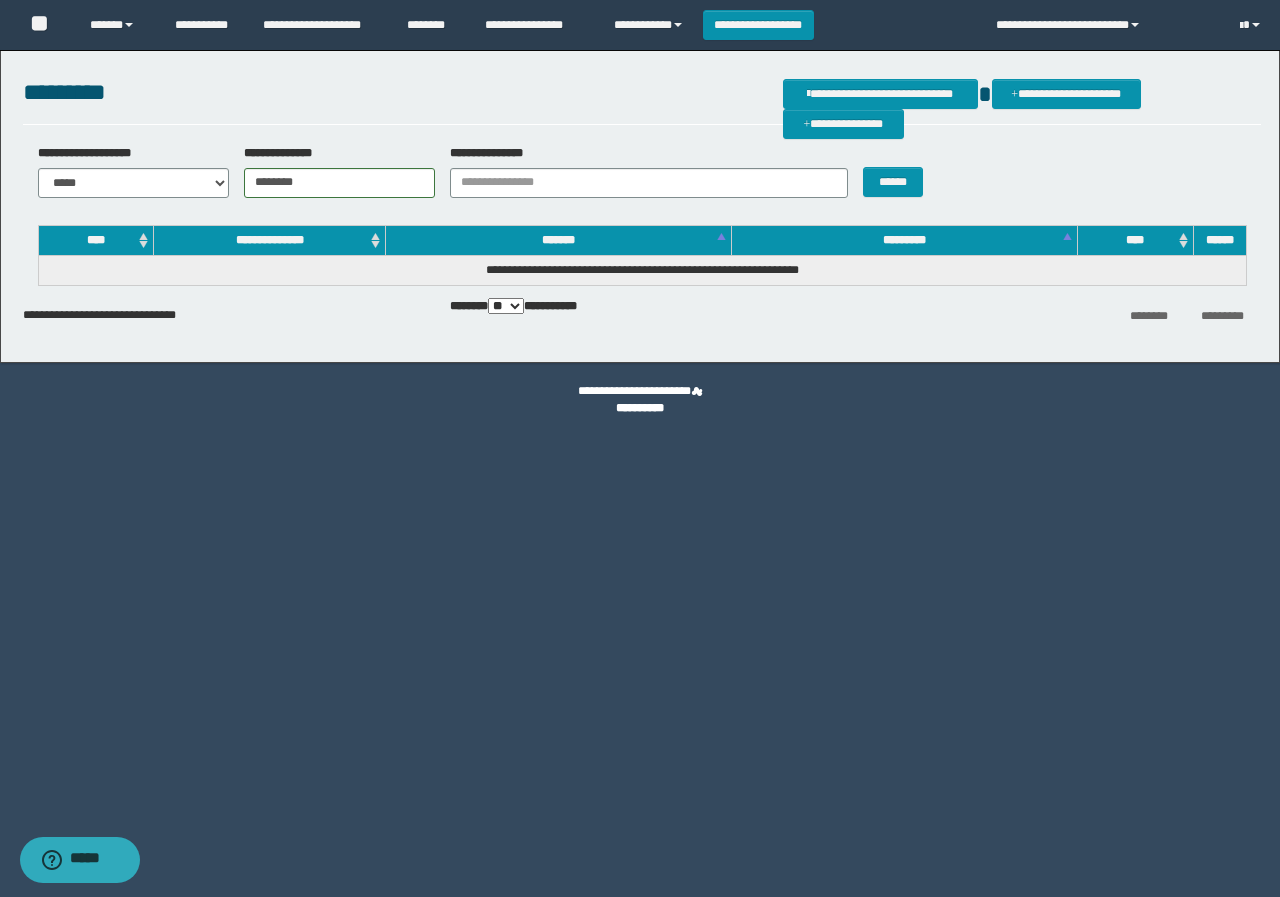 click on "******" at bounding box center [899, 171] 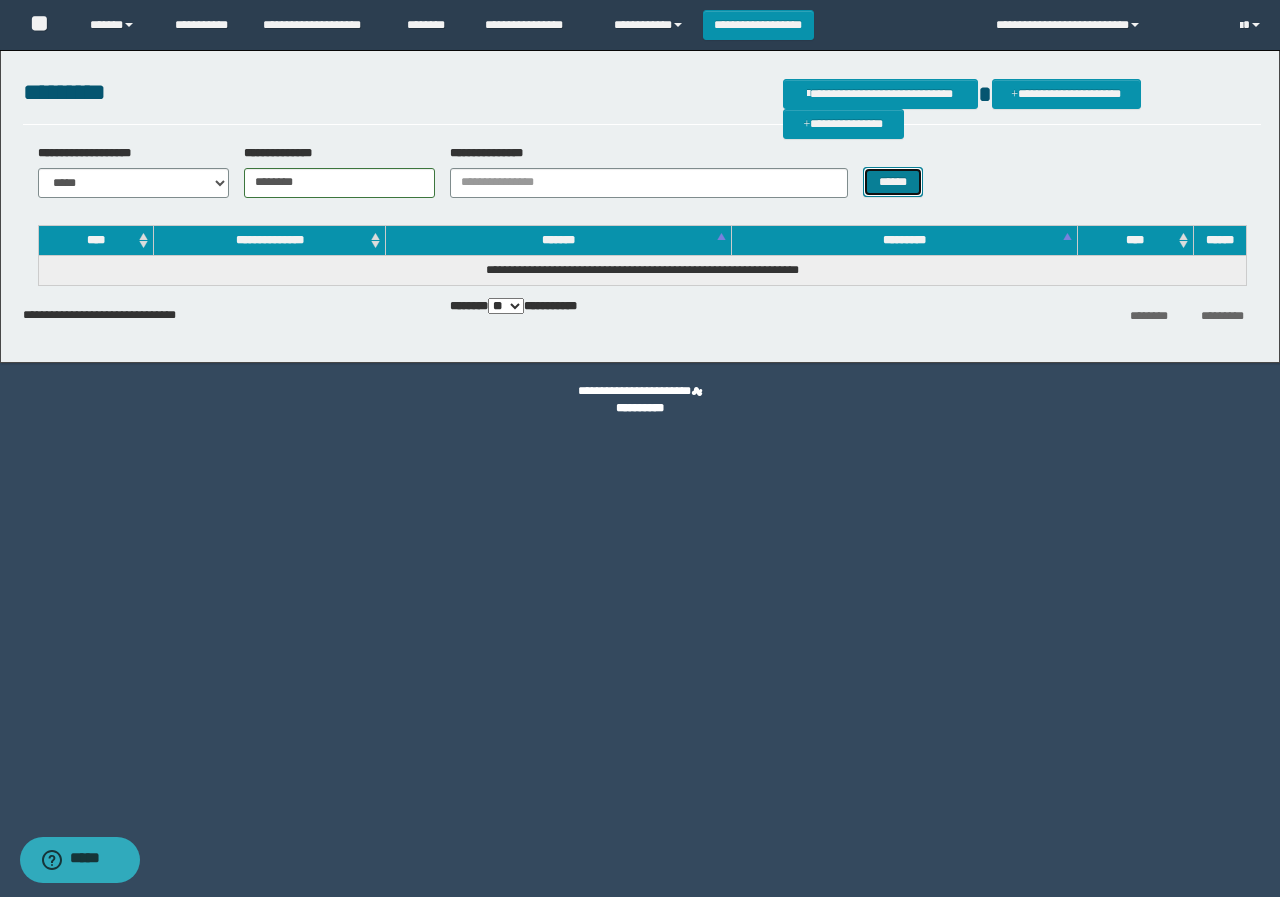 click on "******" at bounding box center (892, 182) 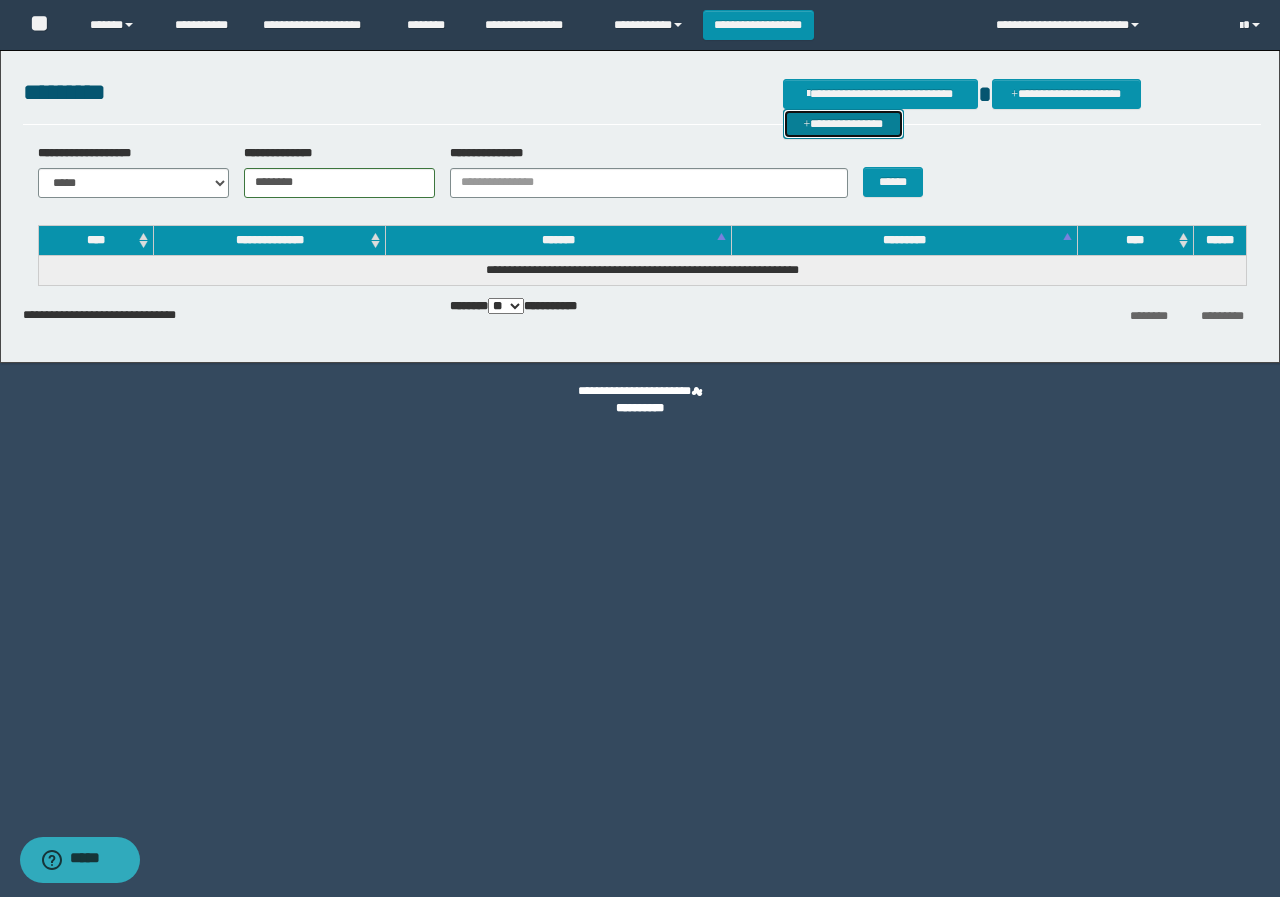 click on "**********" at bounding box center (843, 124) 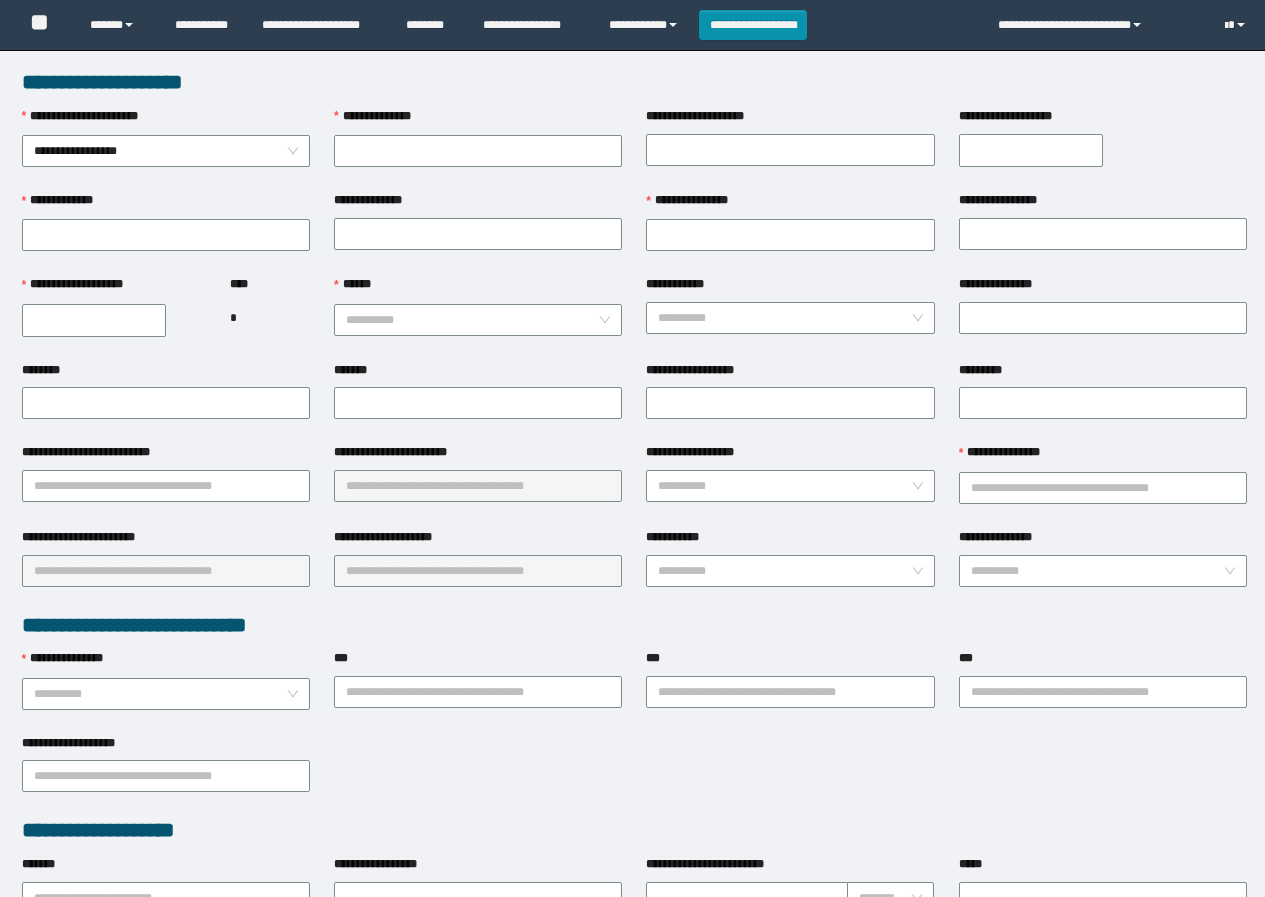 scroll, scrollTop: 0, scrollLeft: 0, axis: both 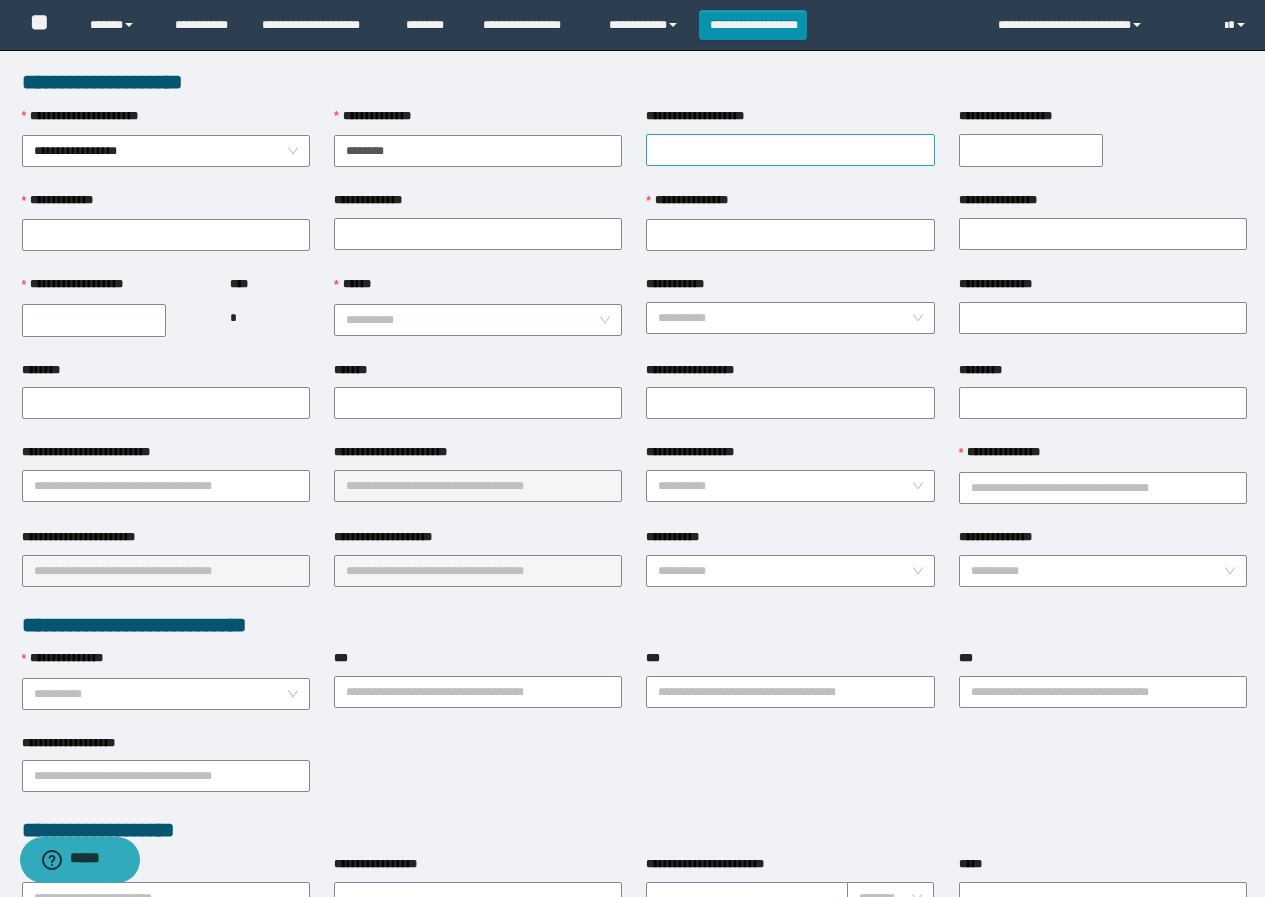 type on "********" 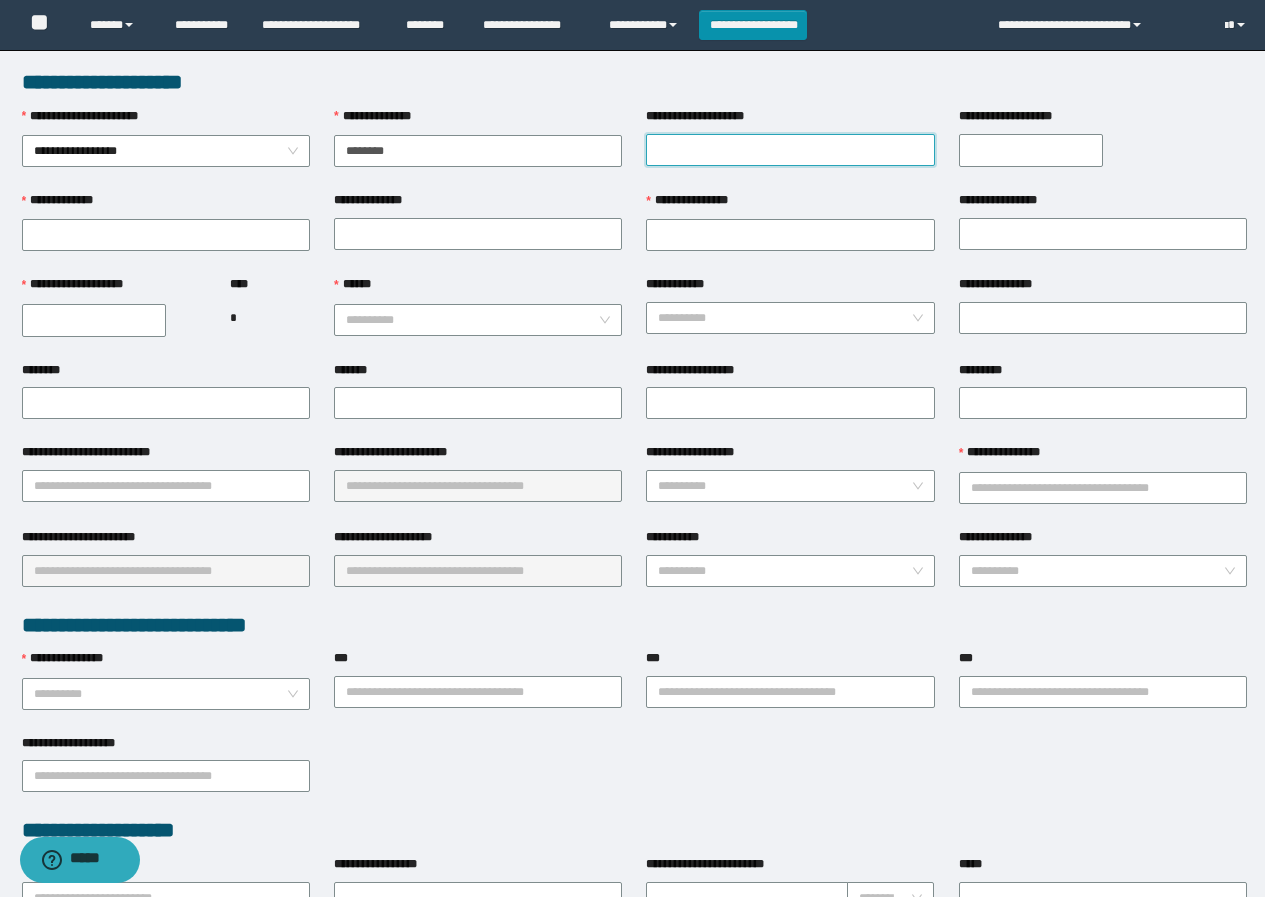 click on "**********" at bounding box center (790, 150) 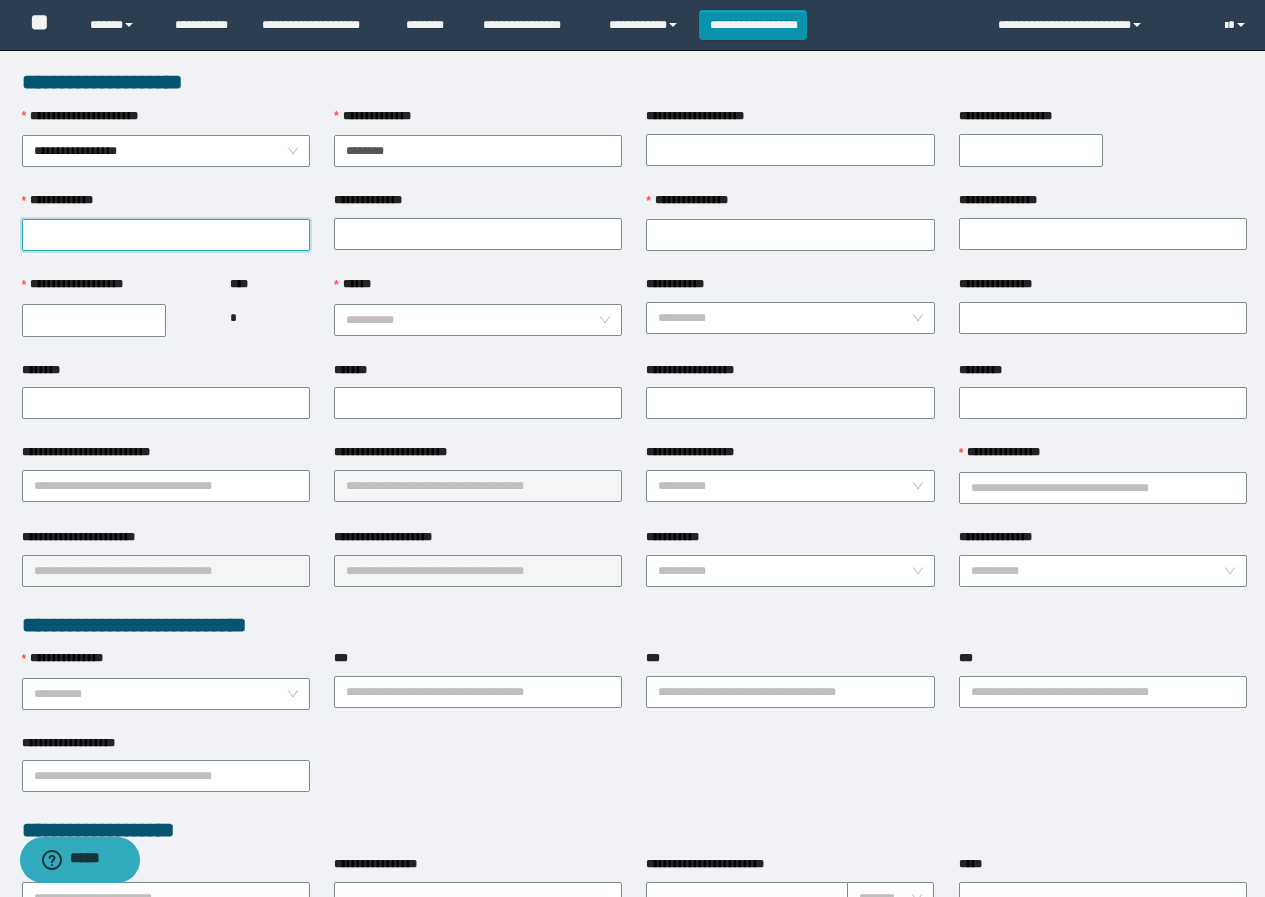 click on "**********" at bounding box center [166, 235] 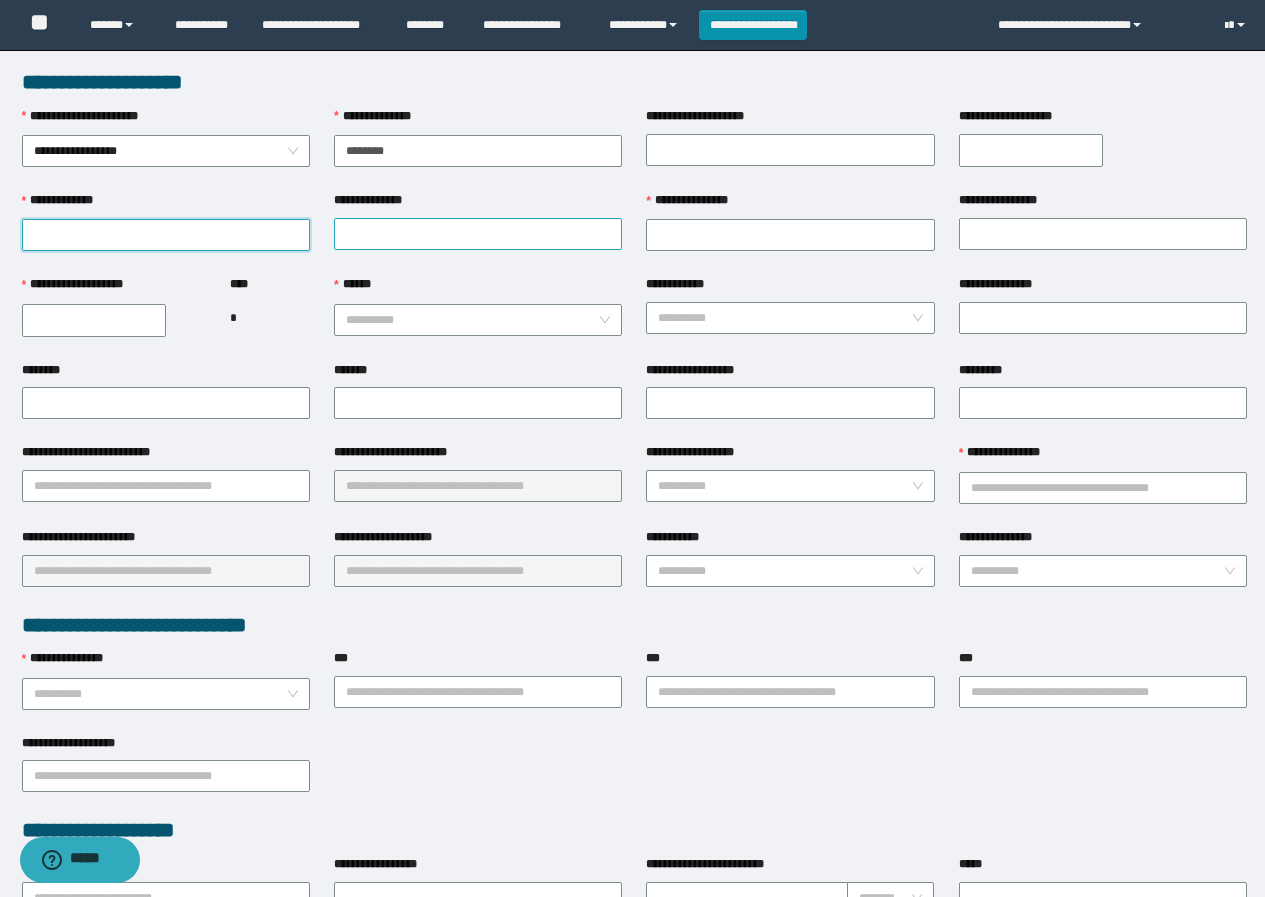 paste on "****" 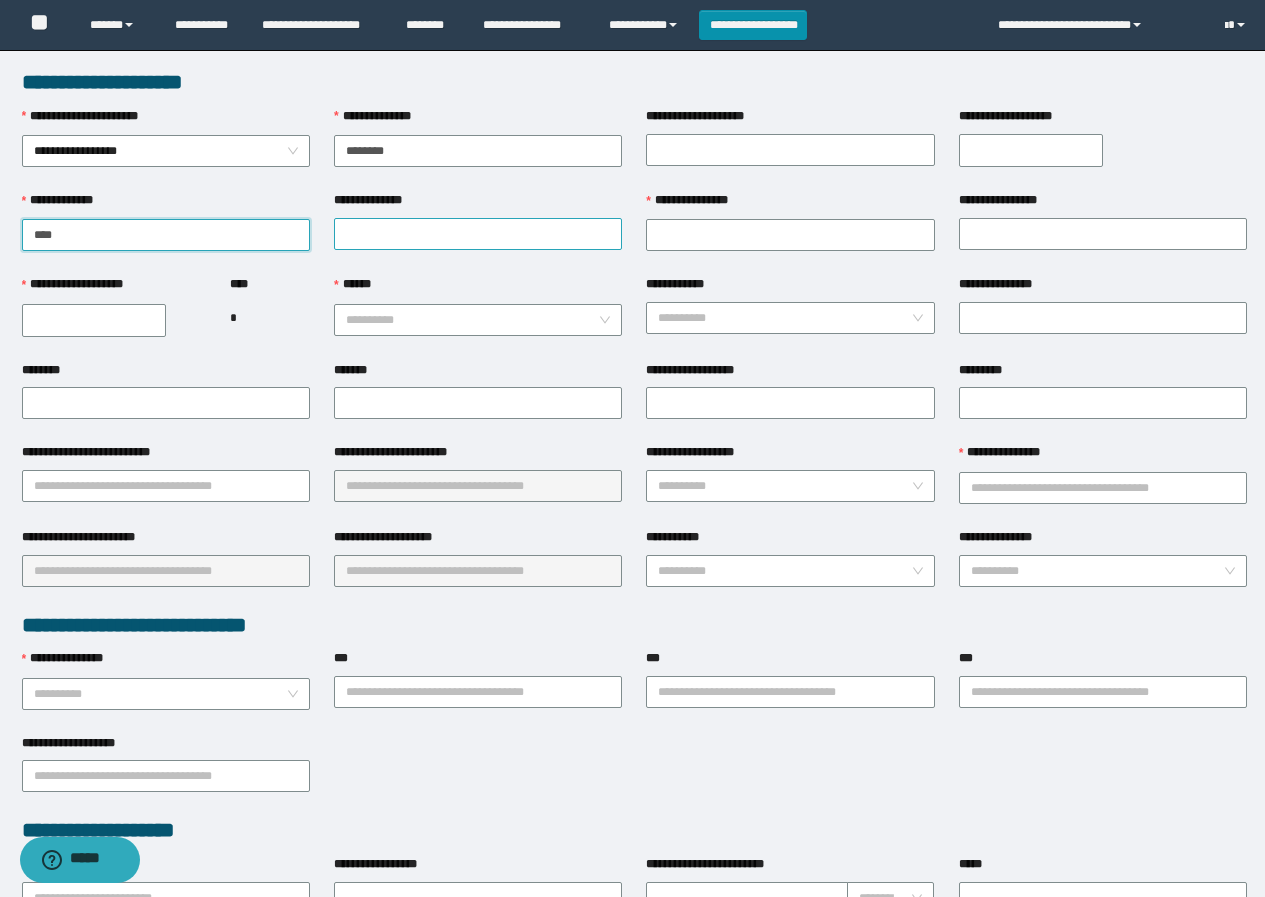 type on "****" 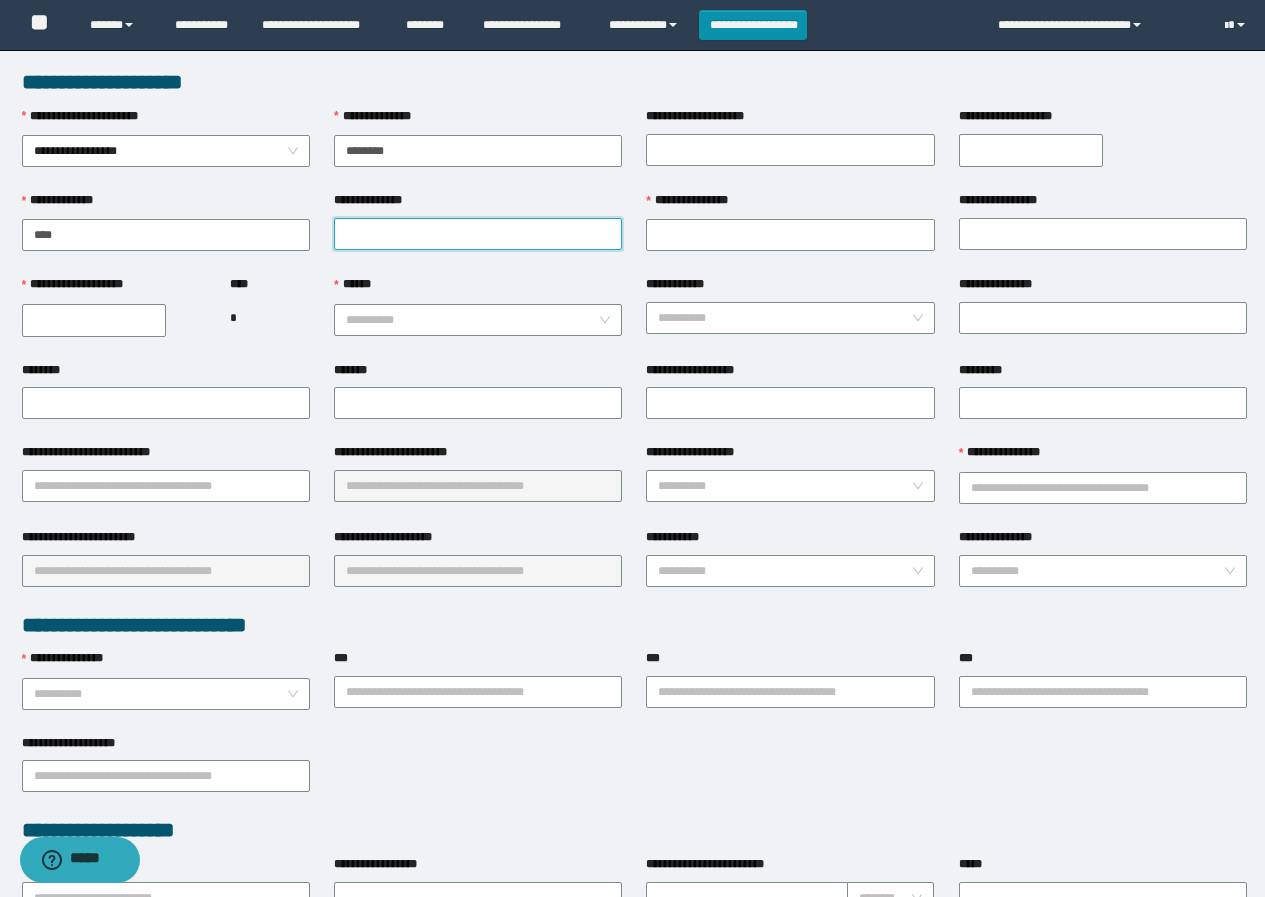 click on "**********" at bounding box center [478, 234] 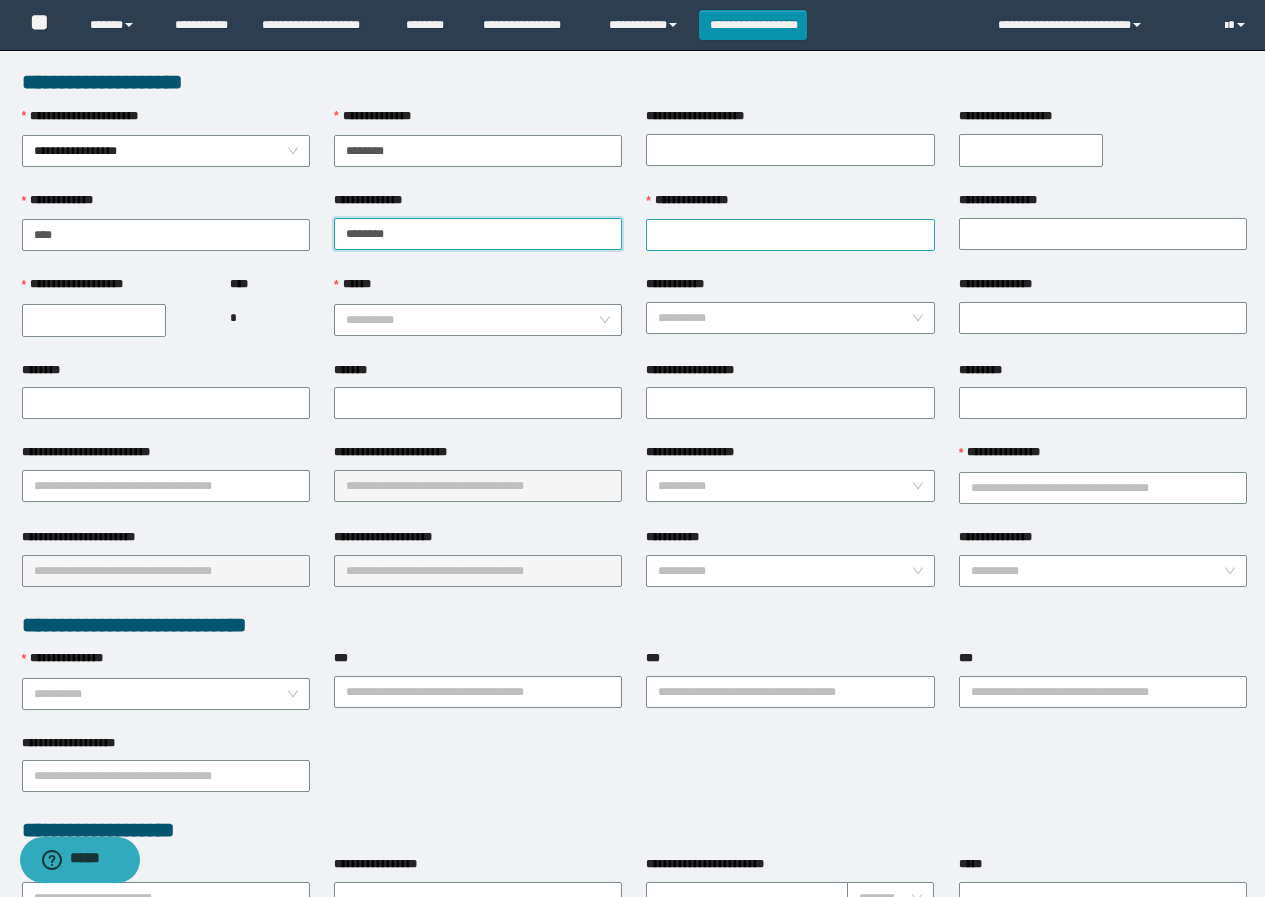 type on "********" 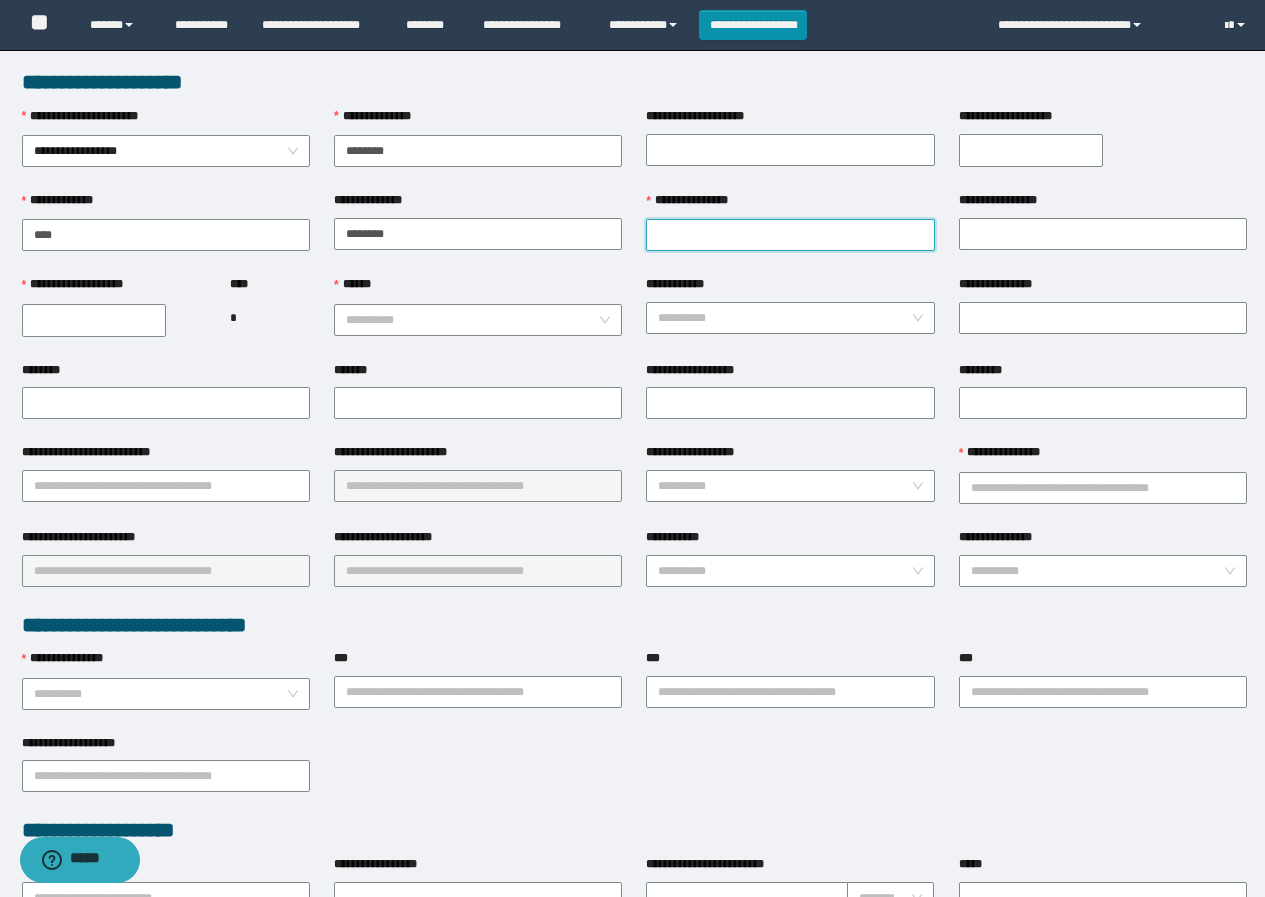click on "**********" at bounding box center (790, 235) 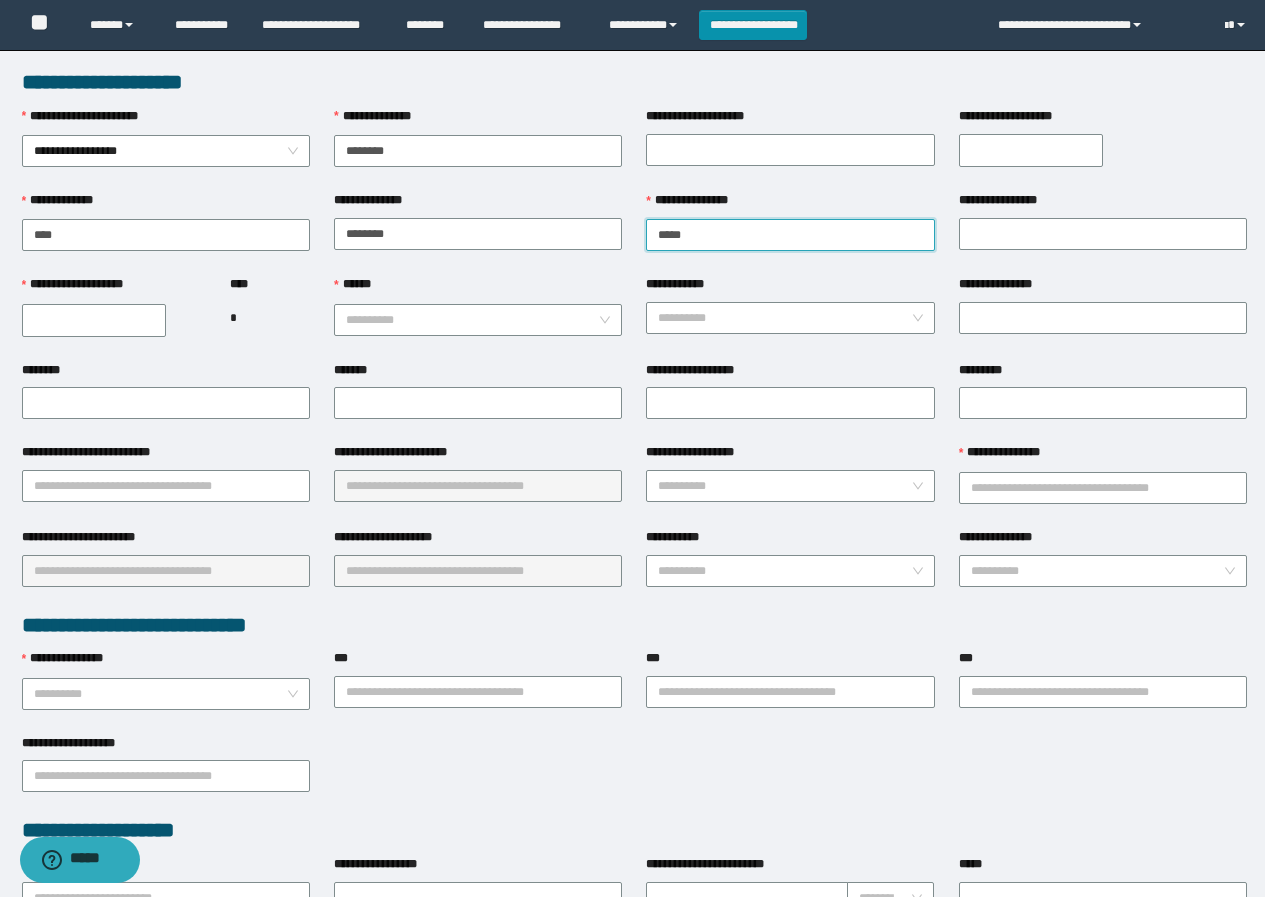 type on "*****" 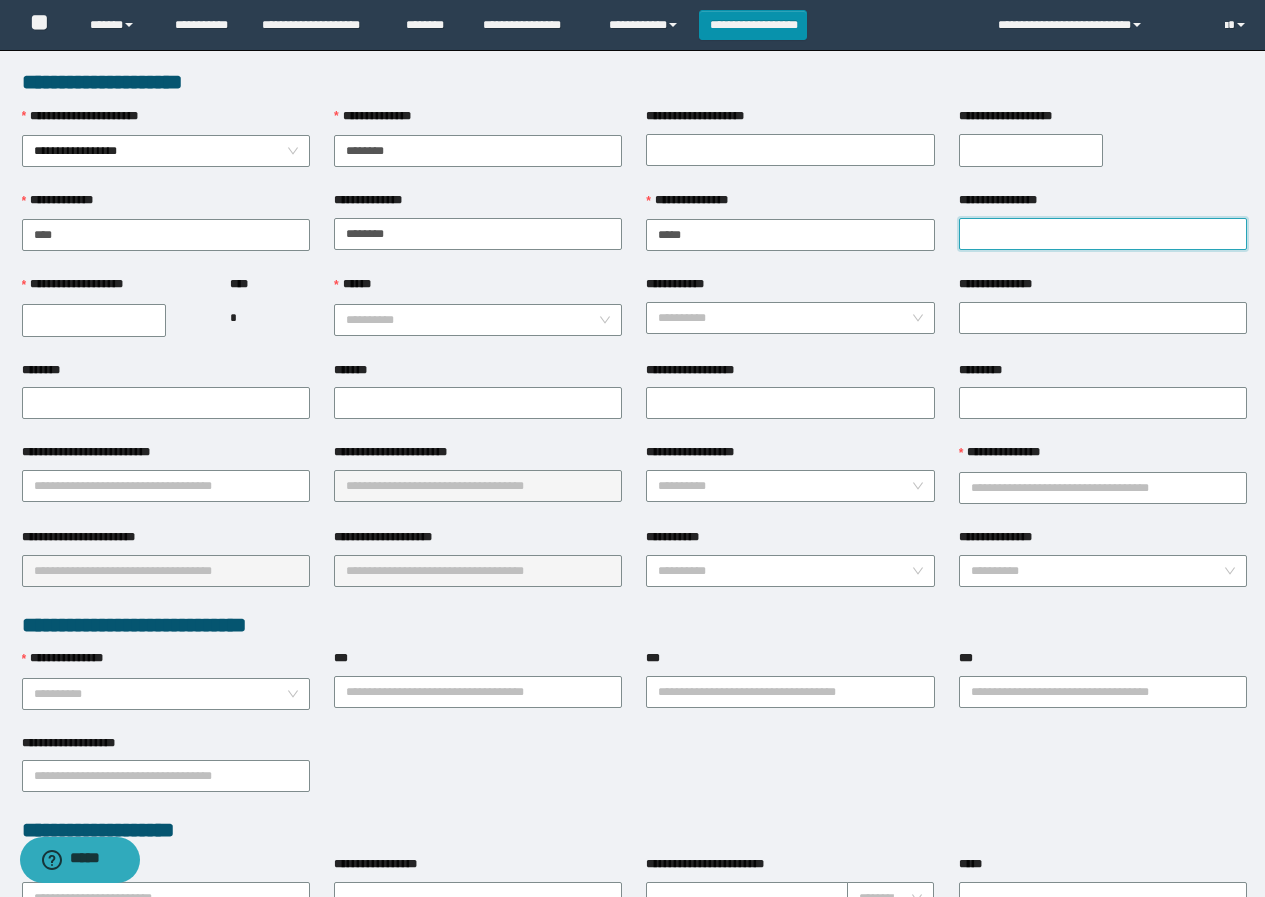 click on "**********" at bounding box center (1103, 234) 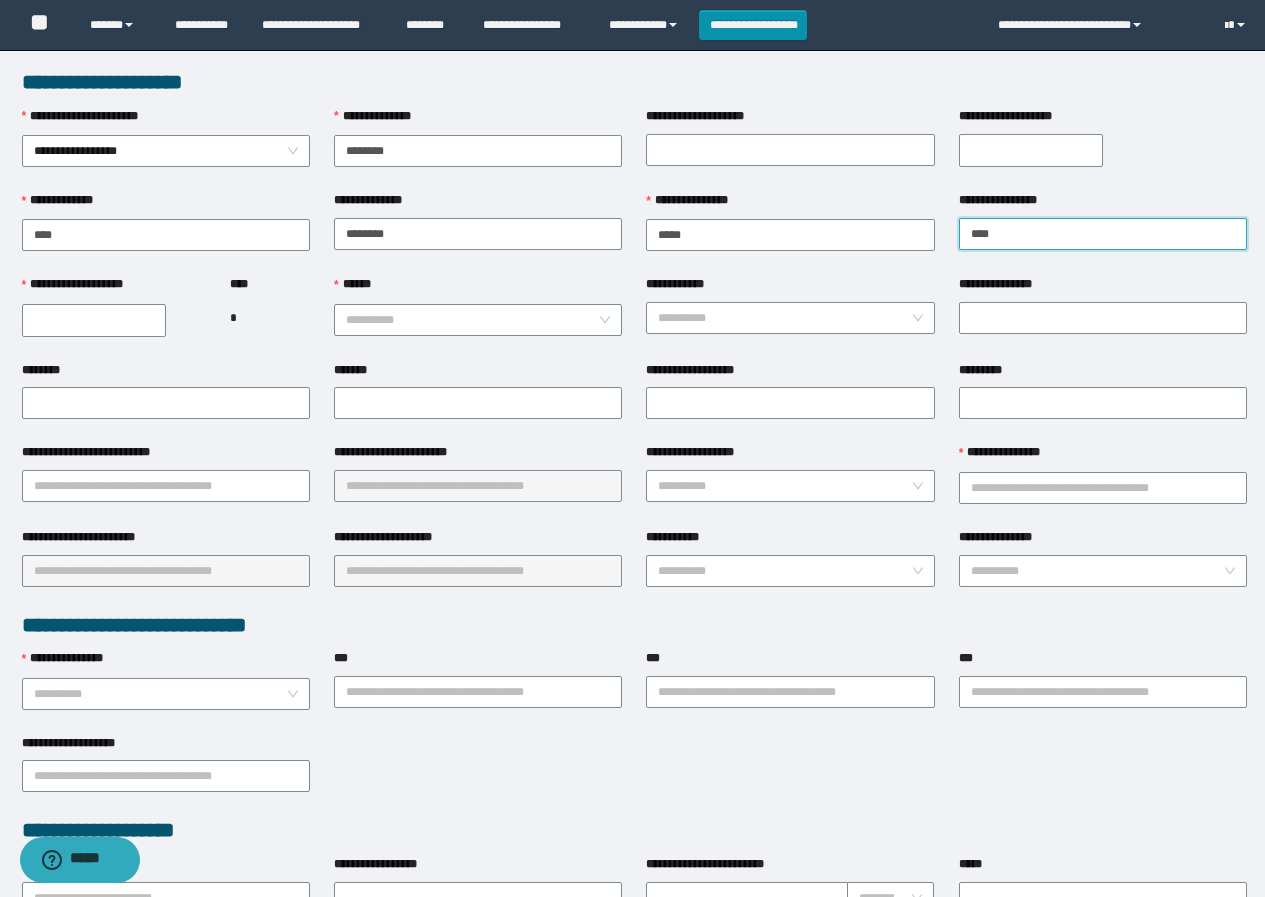 type on "****" 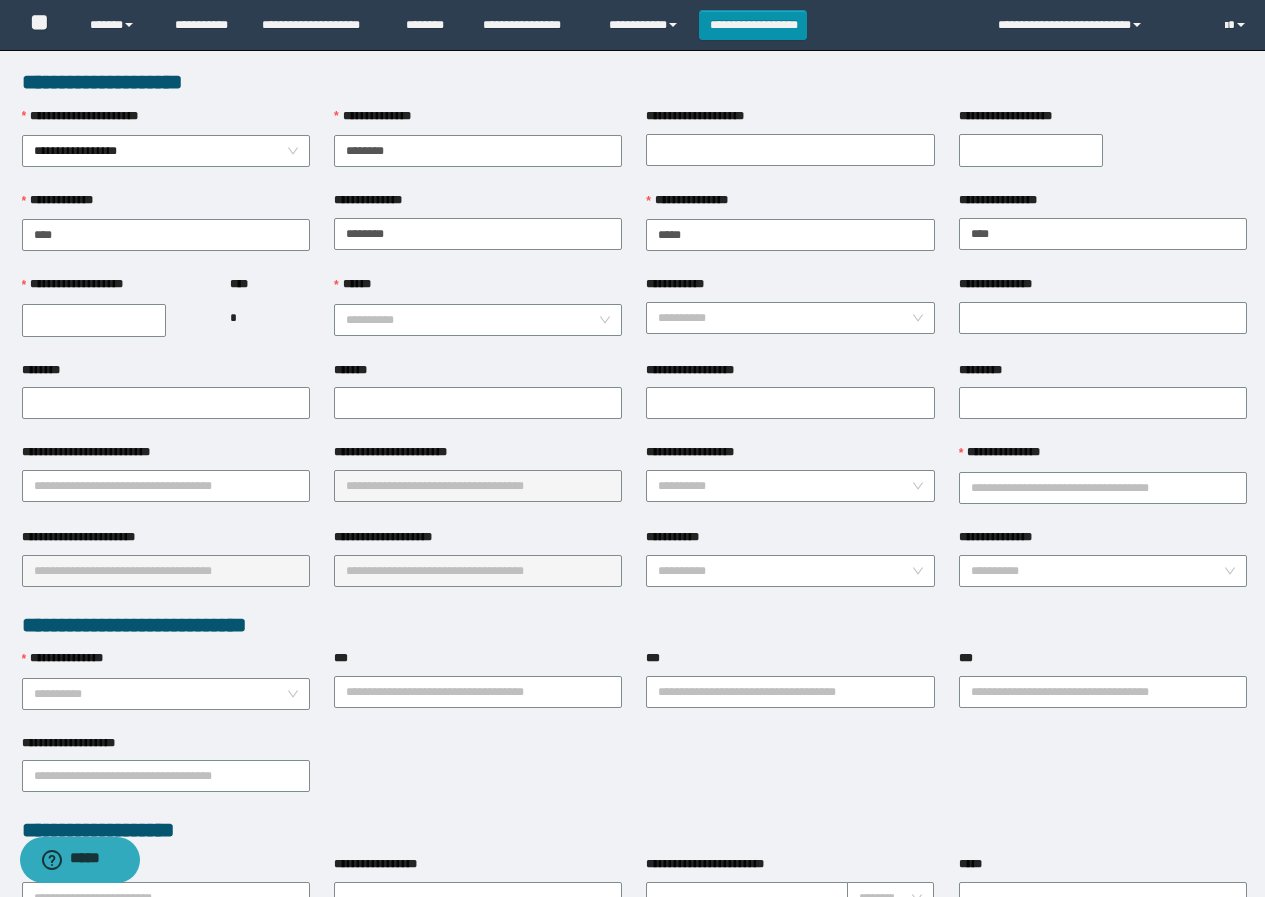 click on "**********" at bounding box center [94, 320] 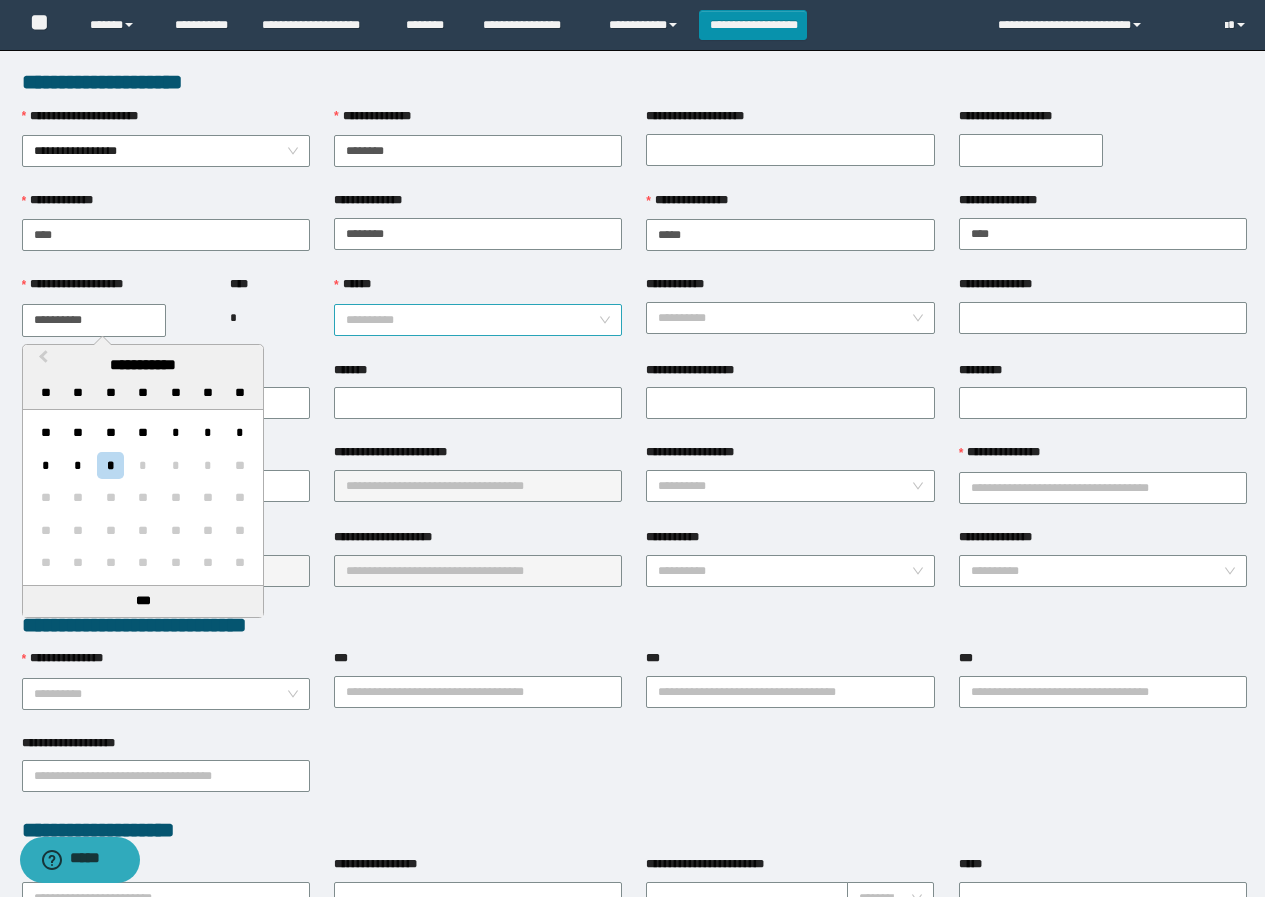 type on "**********" 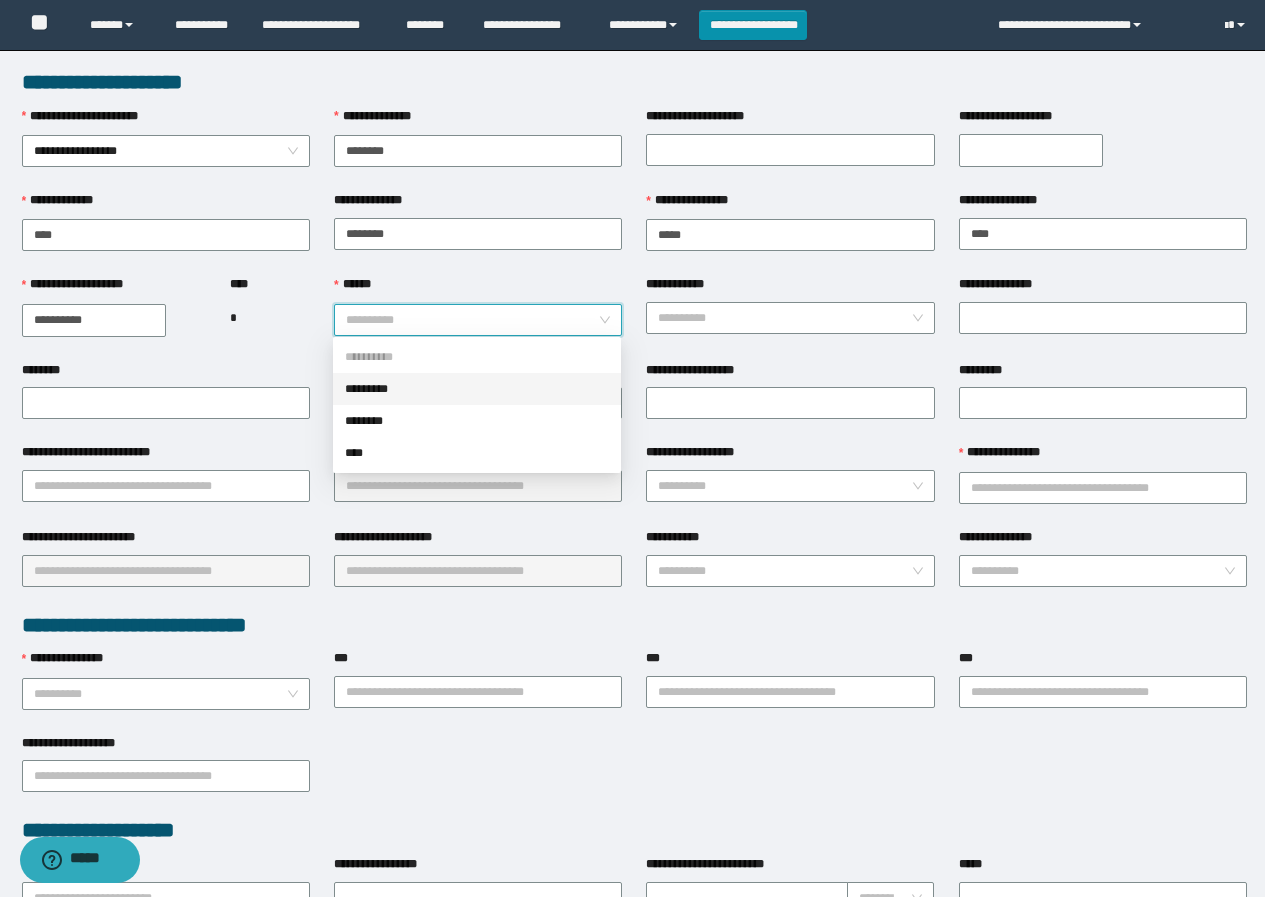 click on "*********" at bounding box center [477, 389] 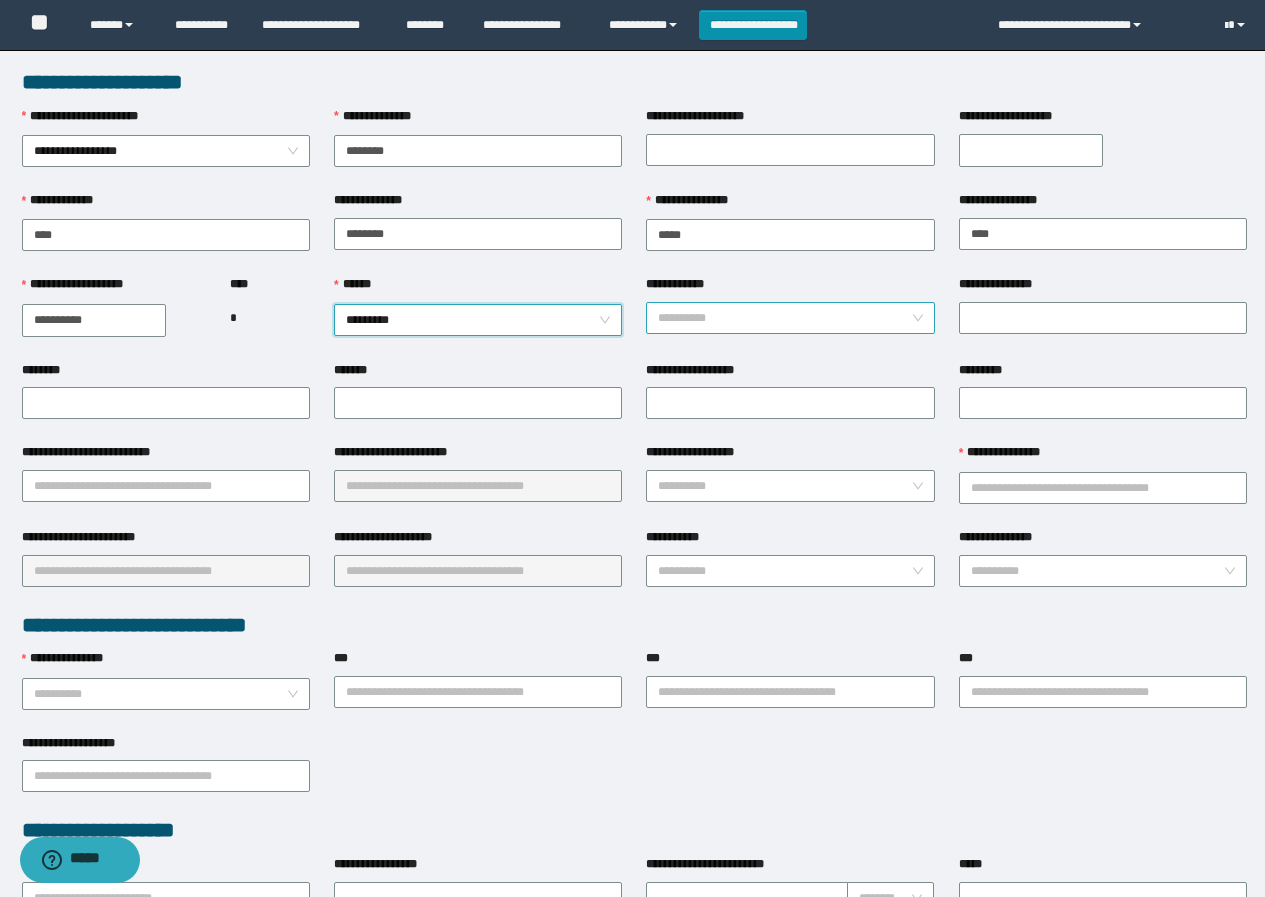 click on "**********" at bounding box center [784, 318] 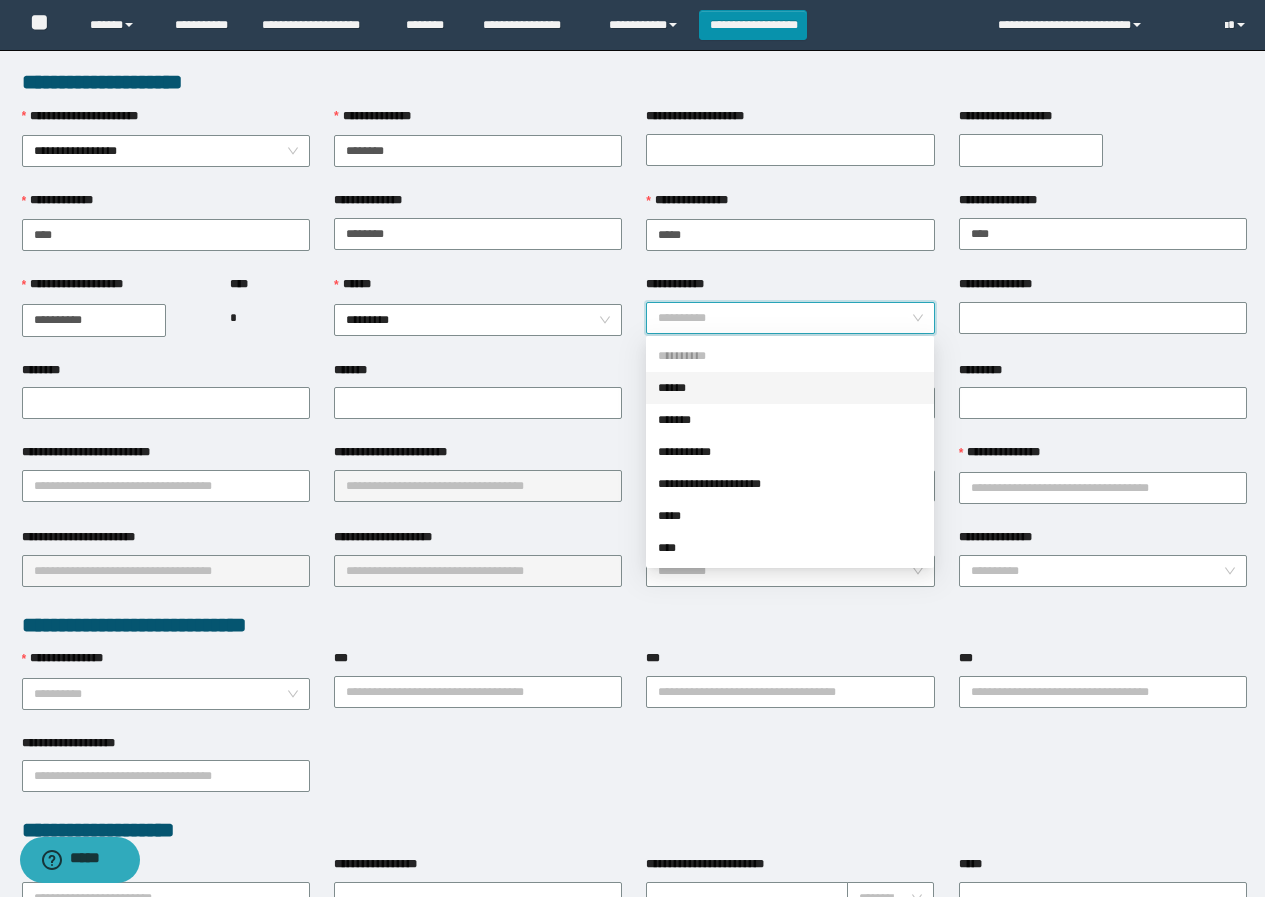 click on "******" at bounding box center (790, 388) 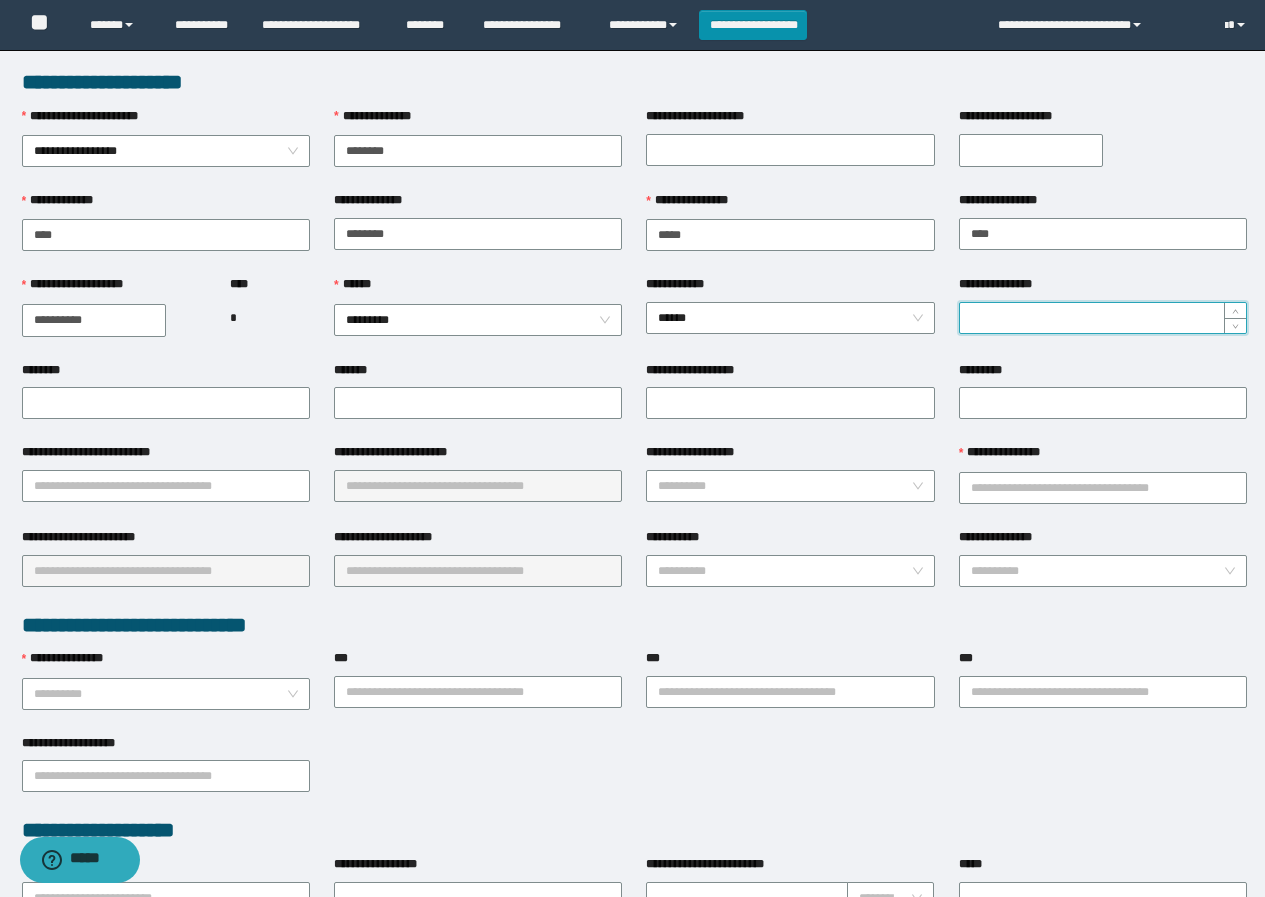 click on "**********" at bounding box center [1103, 318] 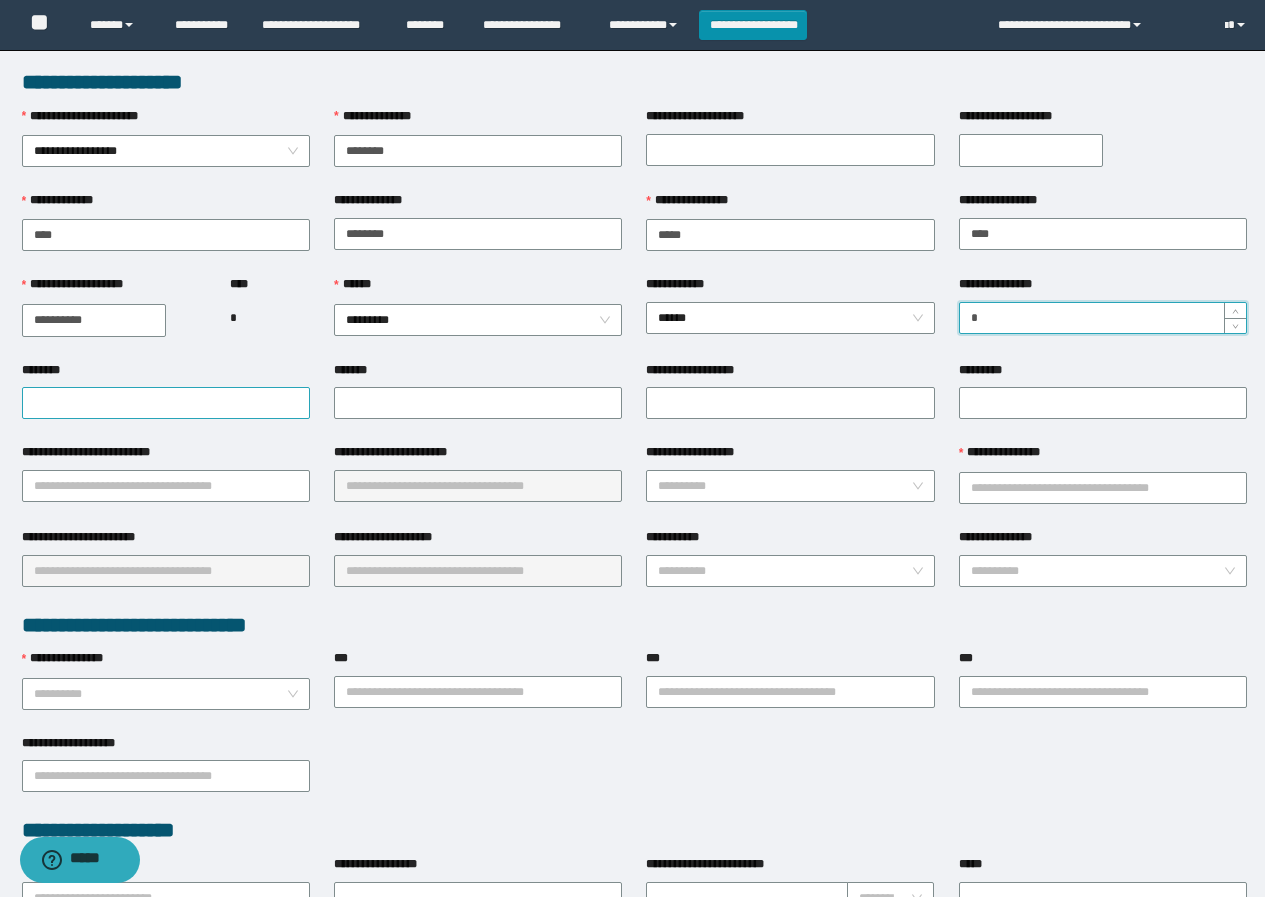 type on "*" 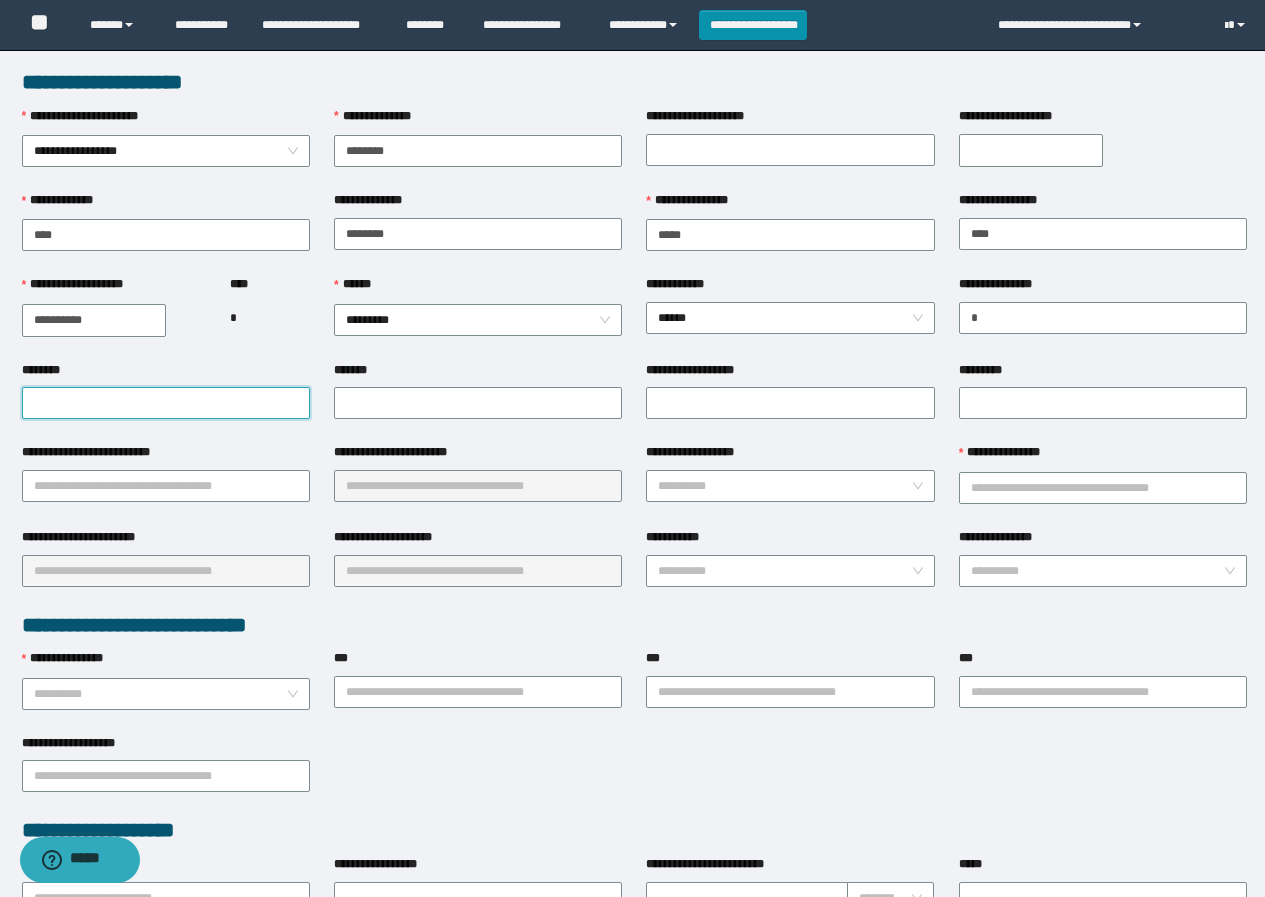 click on "********" at bounding box center (166, 403) 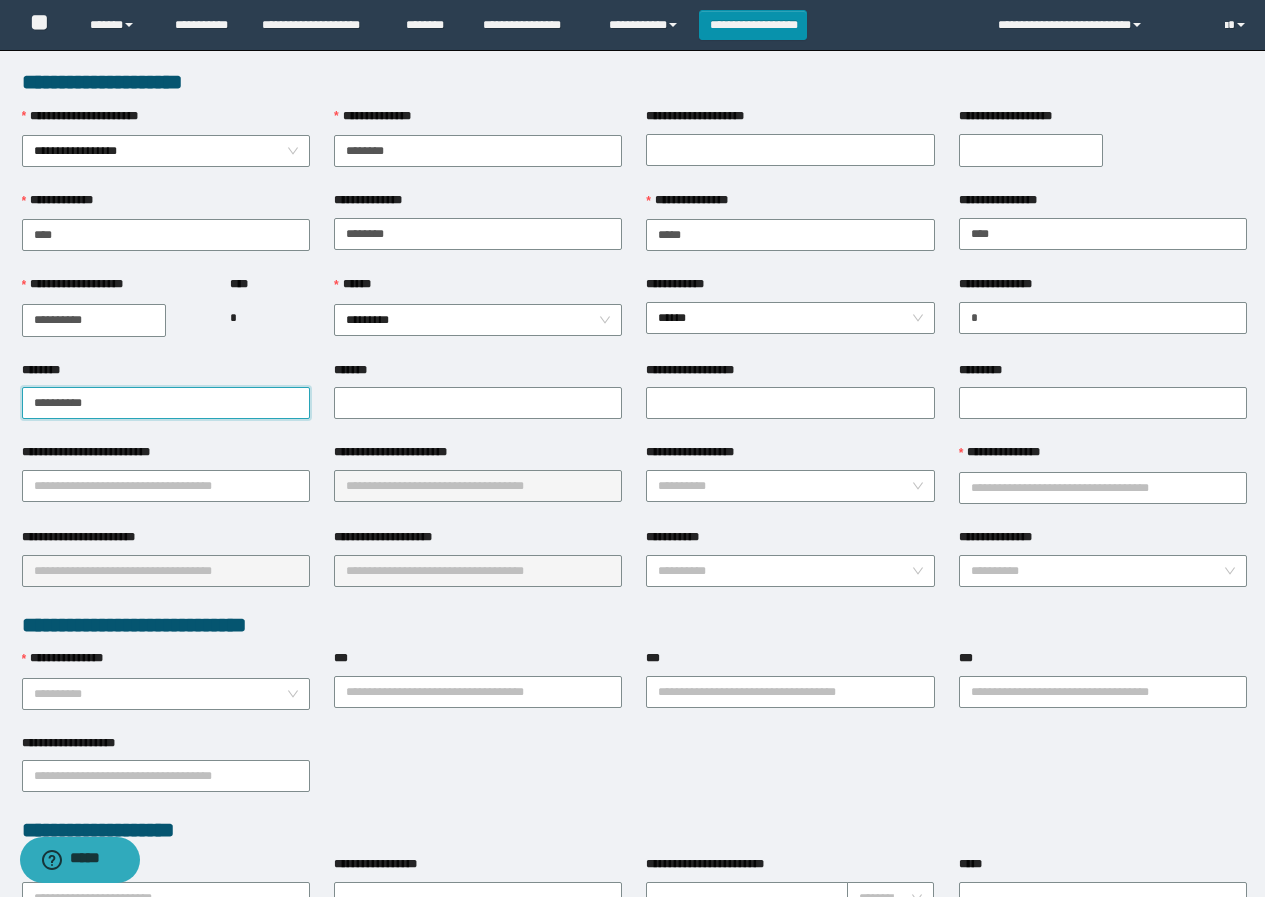 drag, startPoint x: 143, startPoint y: 409, endPoint x: 0, endPoint y: 395, distance: 143.68369 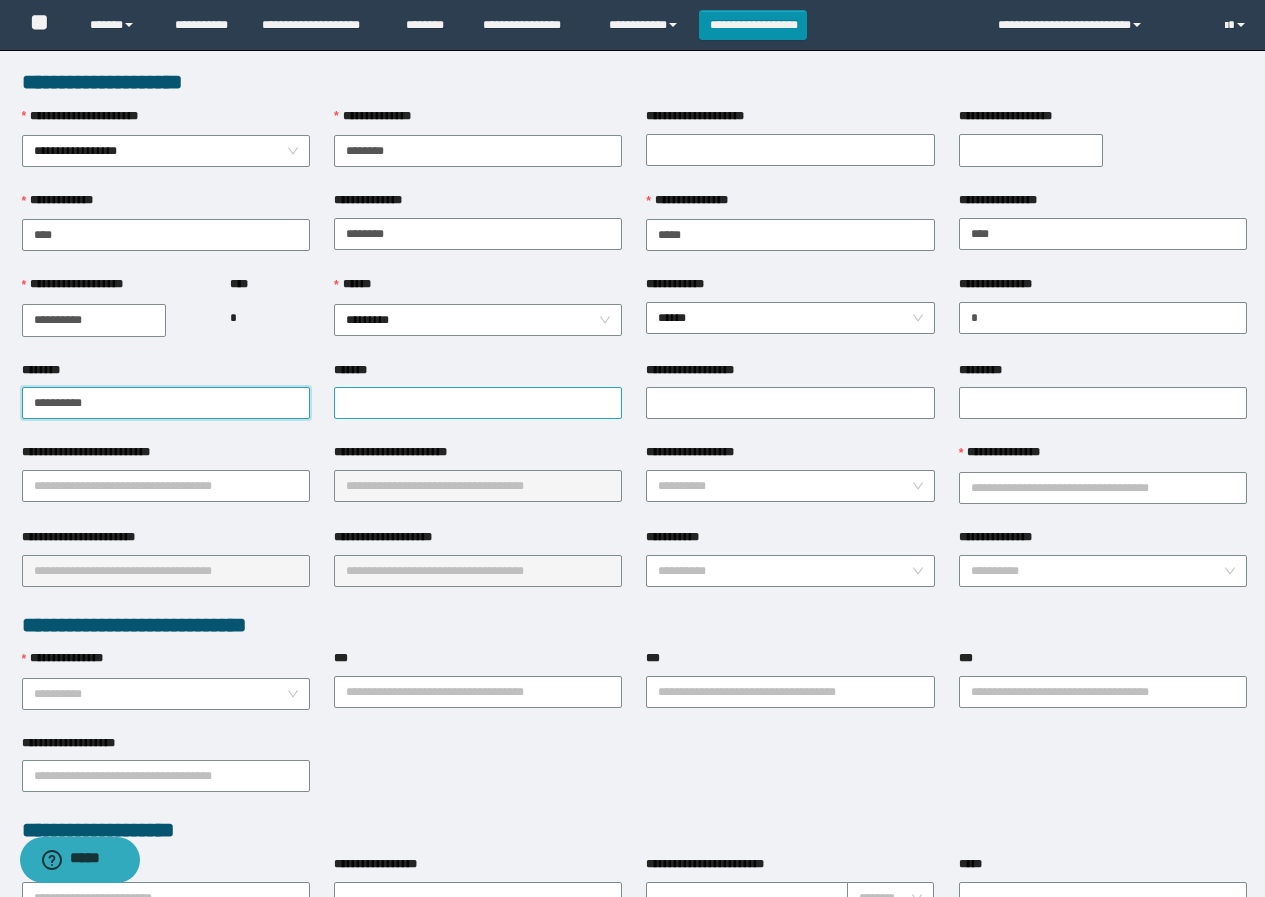 type on "**********" 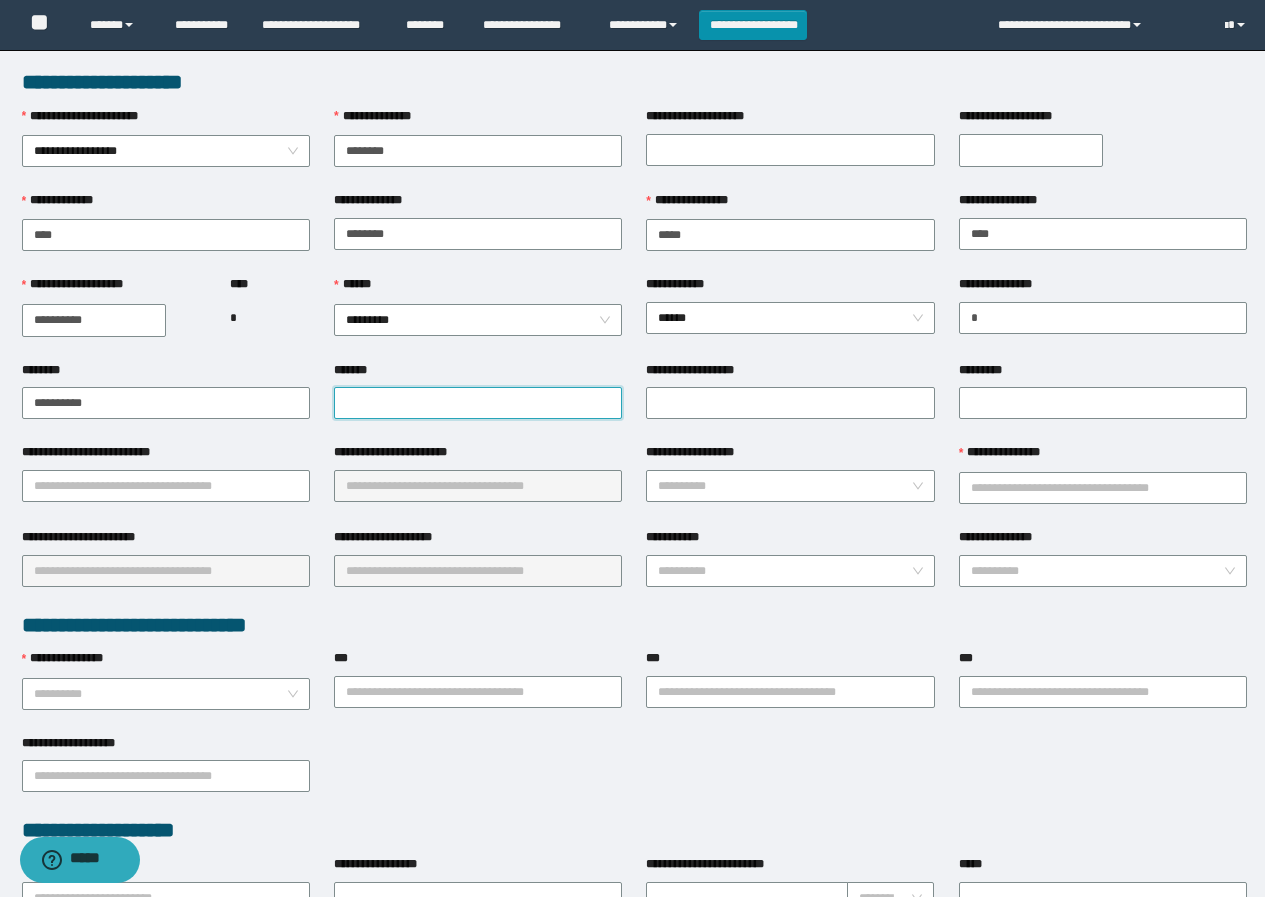 click on "*******" at bounding box center (478, 403) 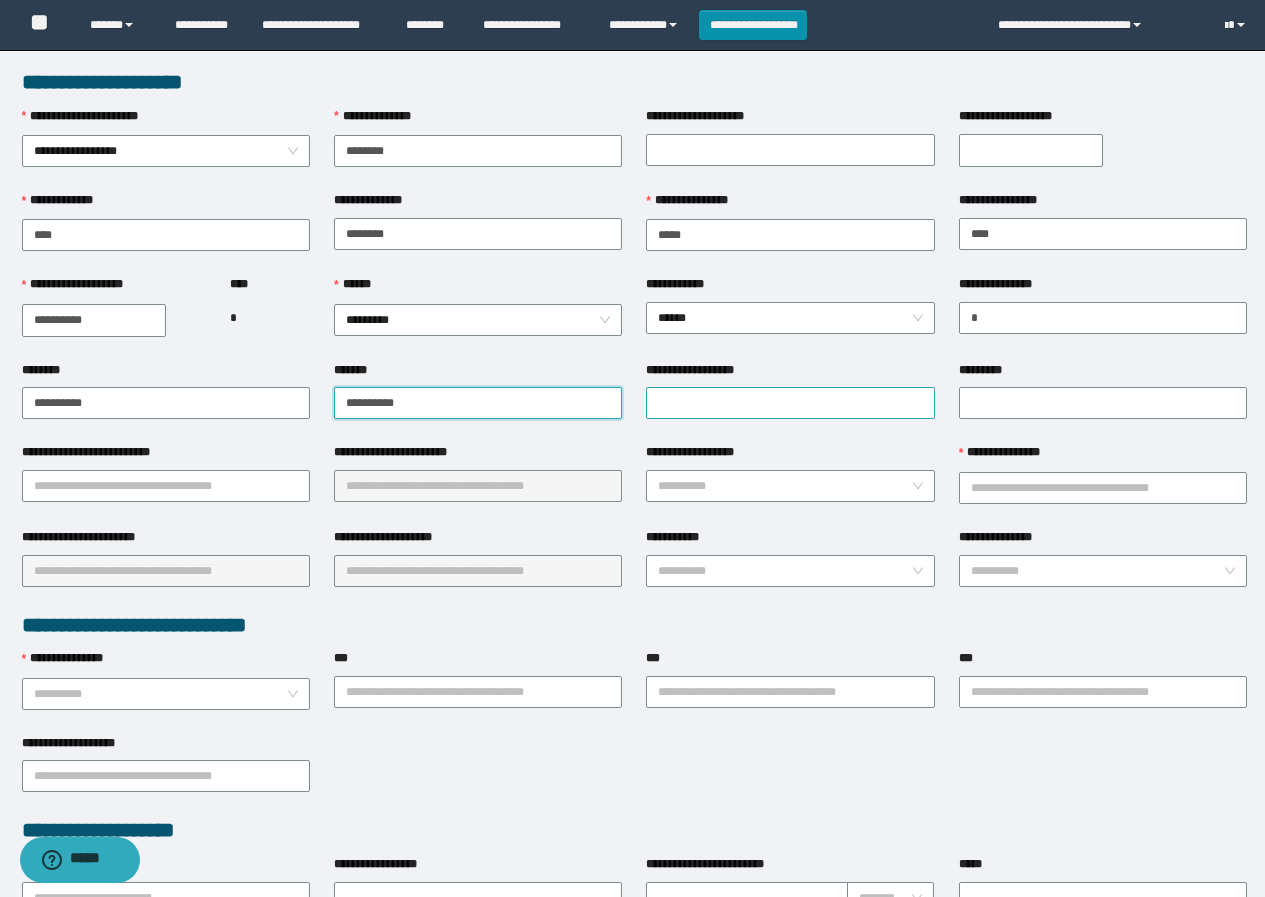 type on "**********" 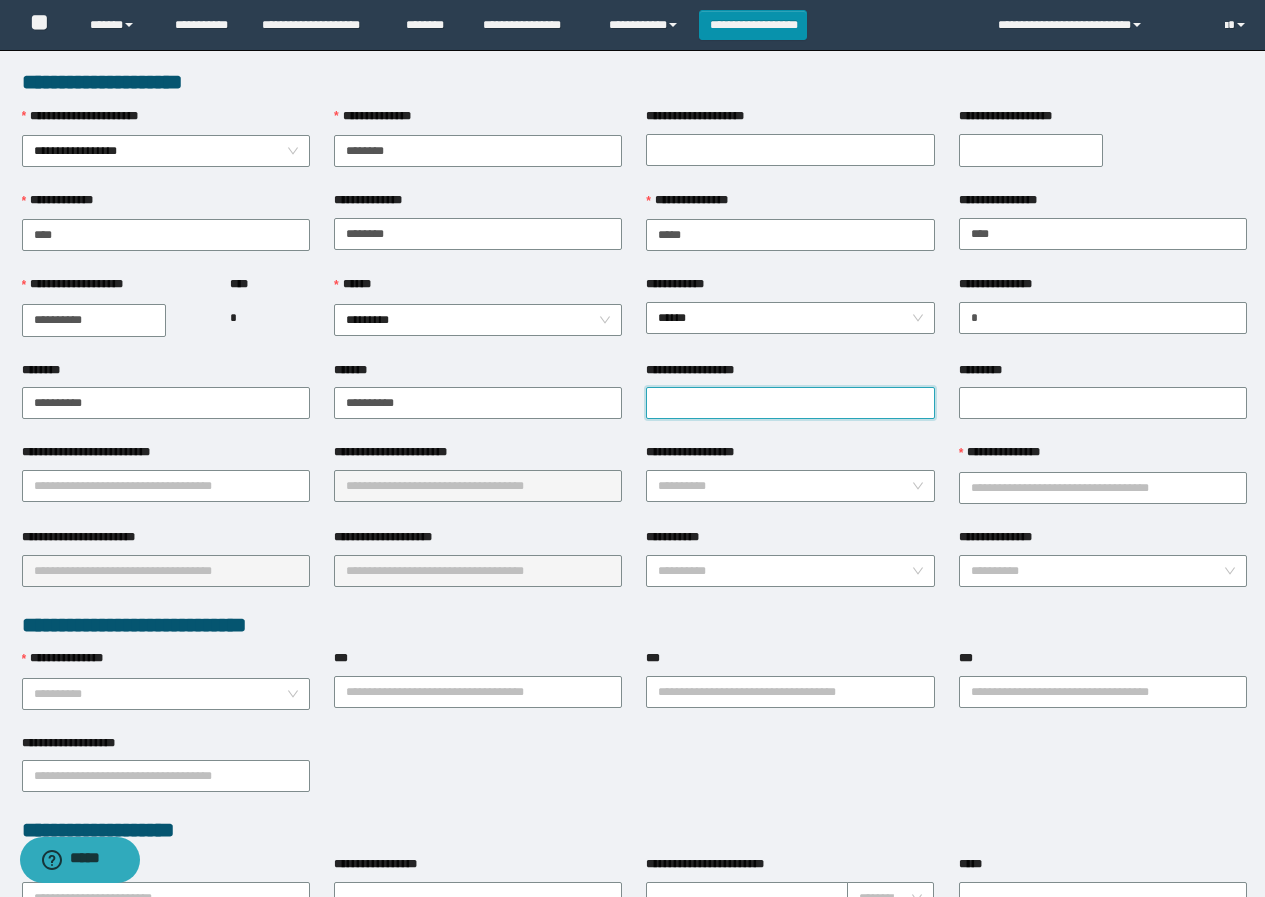 click on "**********" at bounding box center [790, 403] 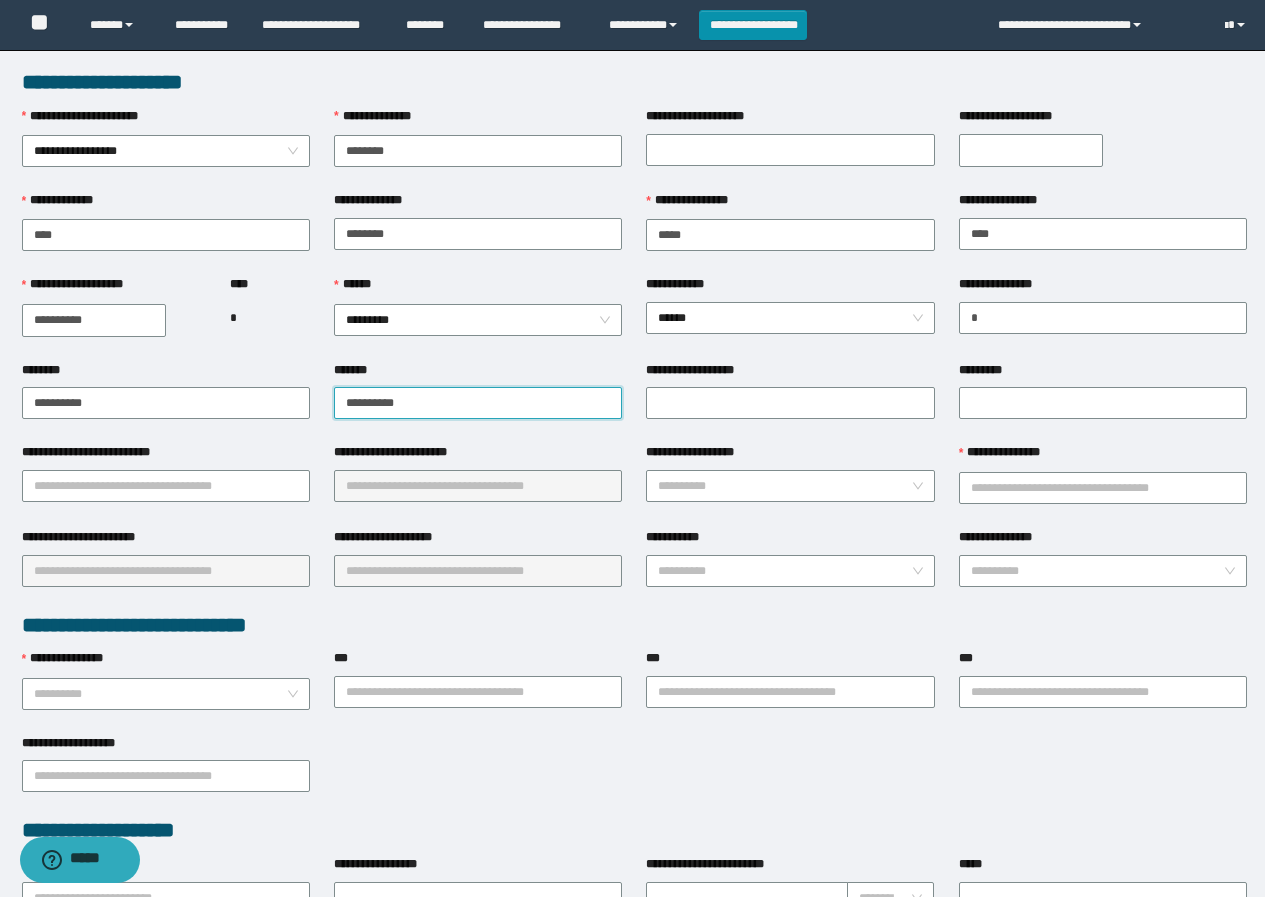 click on "**********" at bounding box center [478, 403] 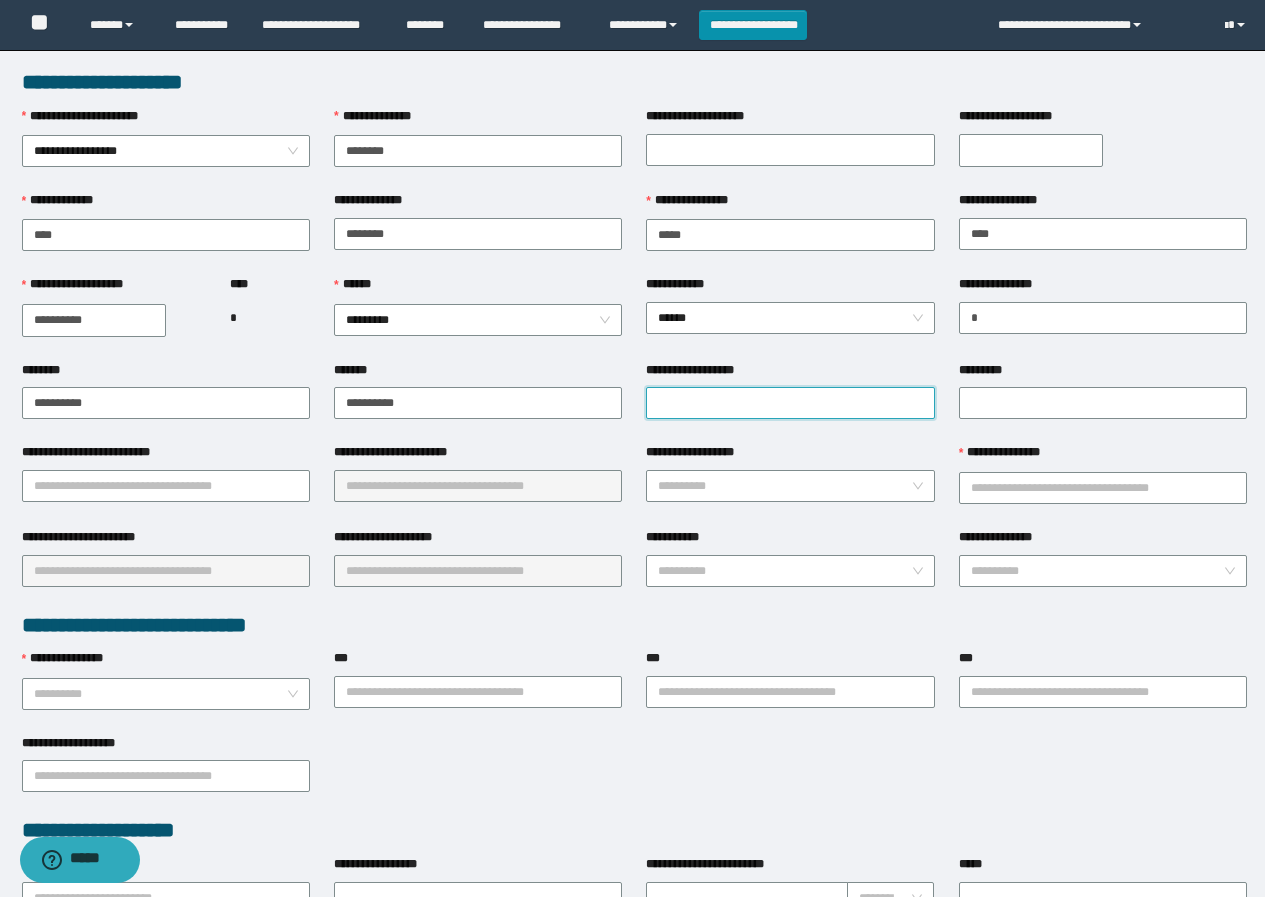 click on "**********" at bounding box center (790, 403) 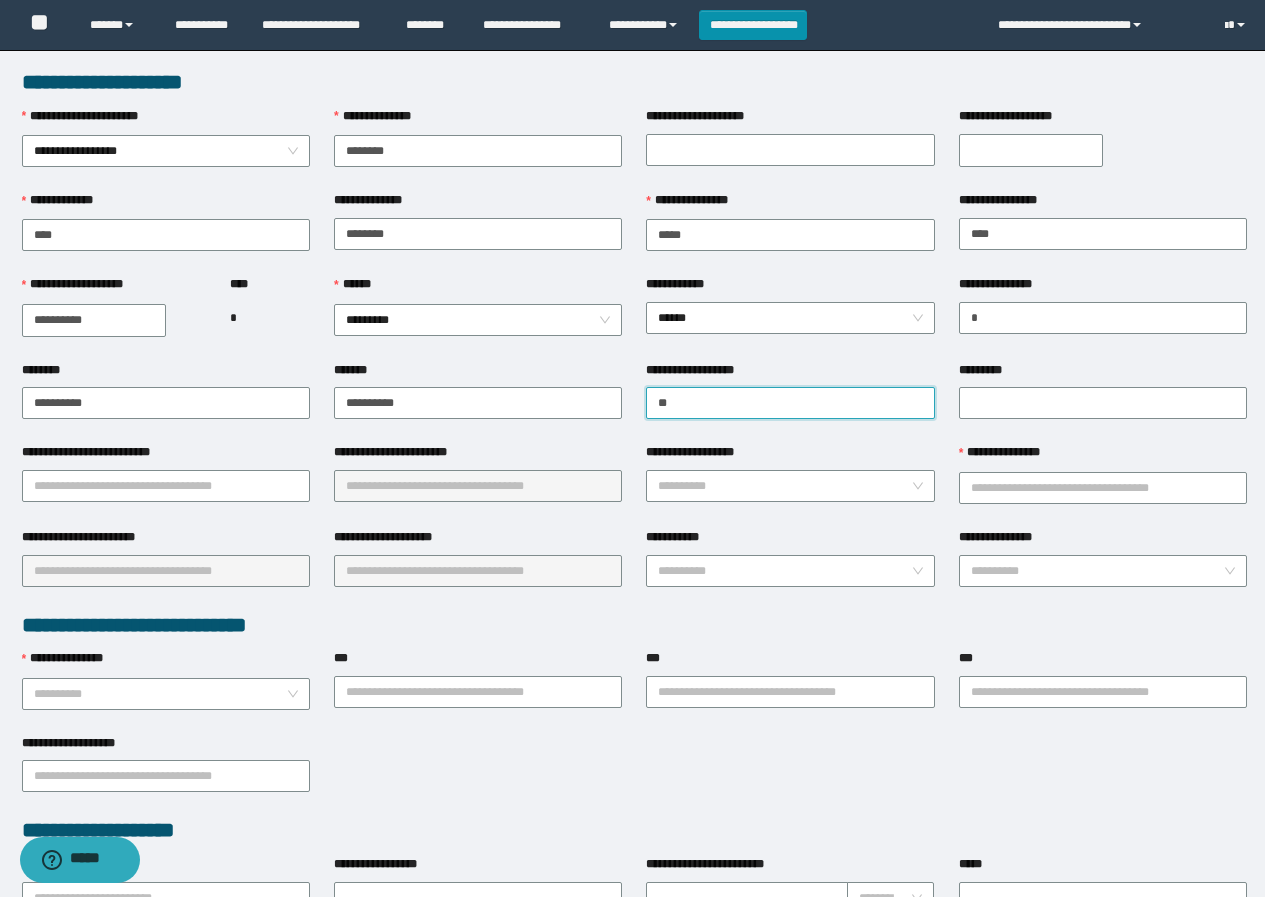 type on "*" 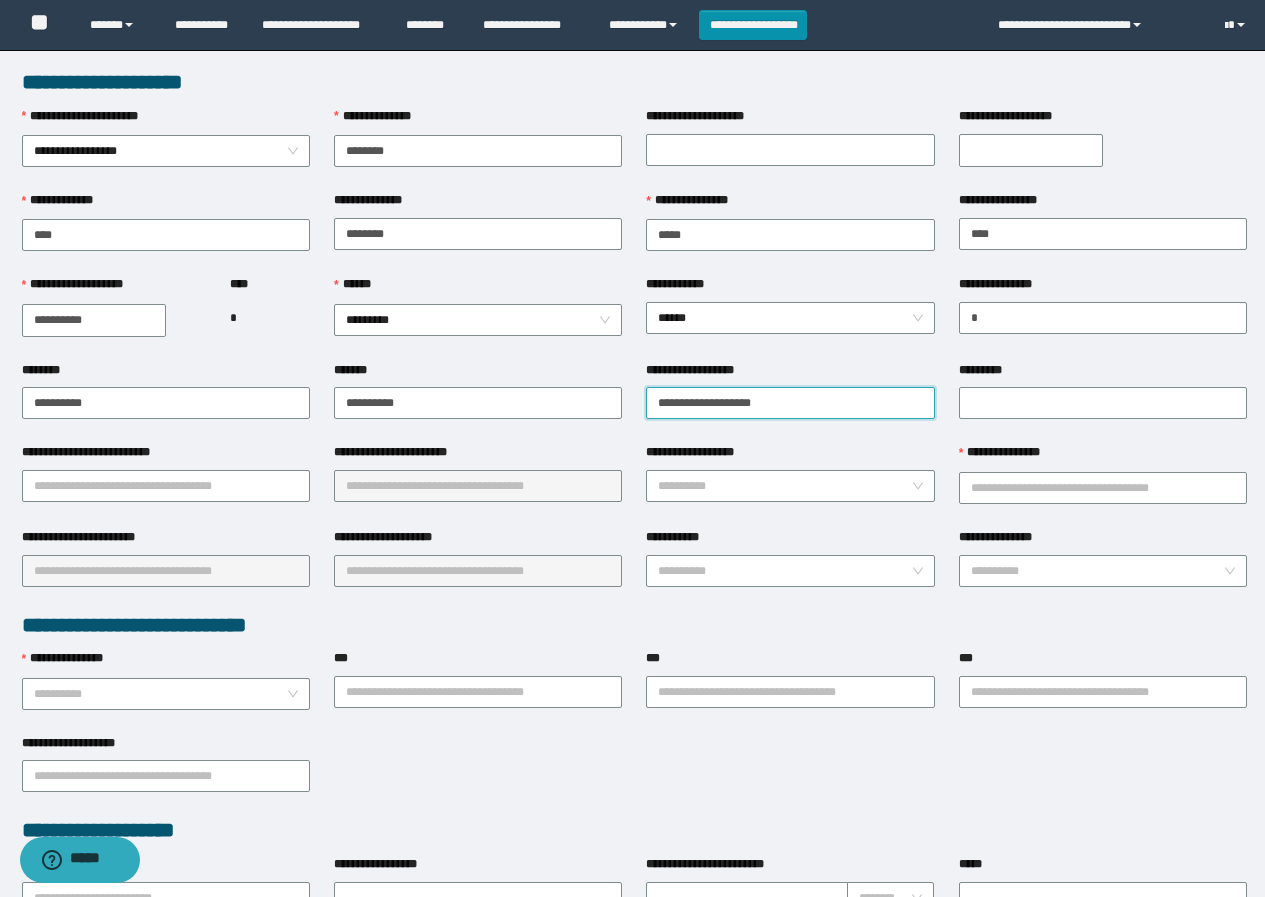 type on "**********" 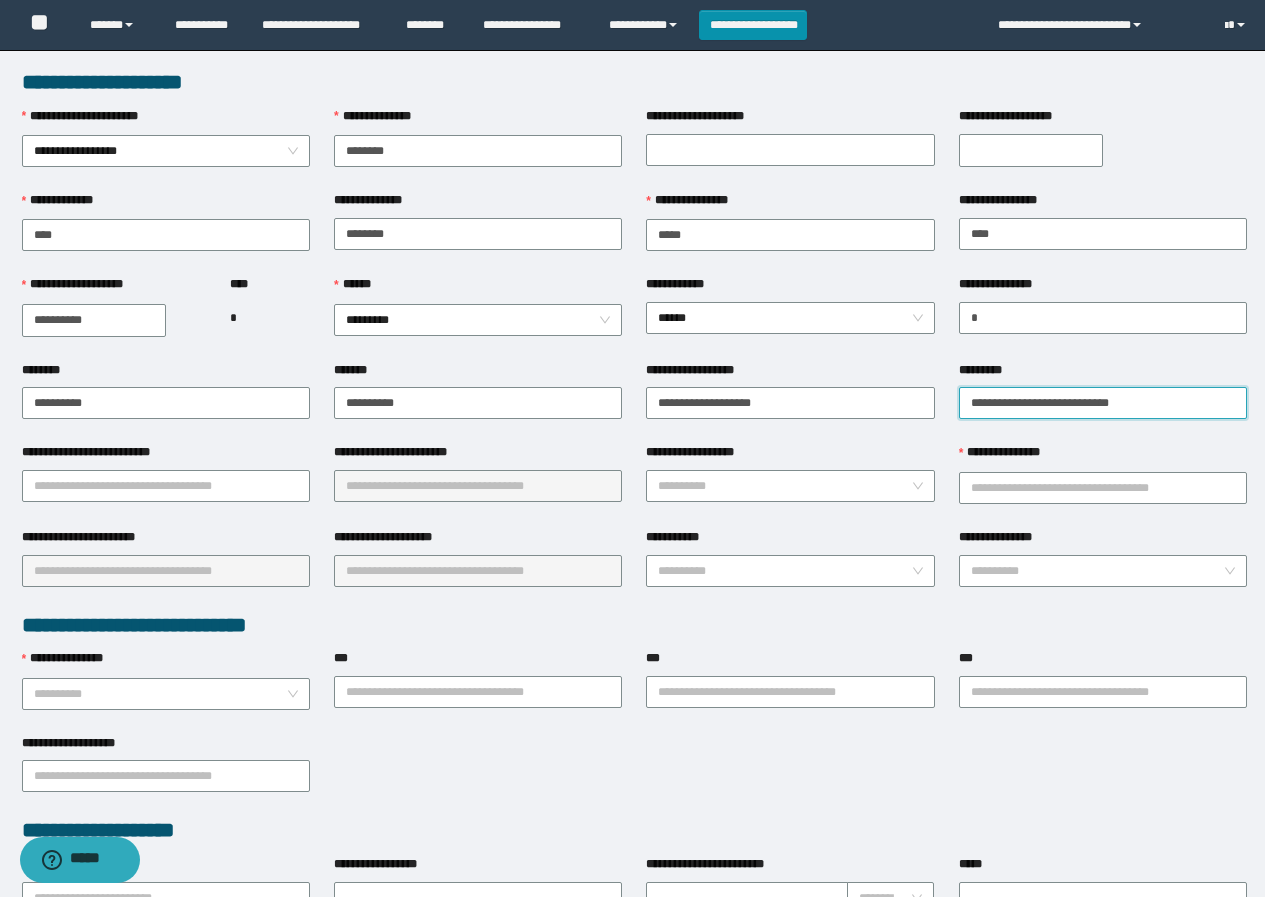 click on "**********" at bounding box center [1103, 403] 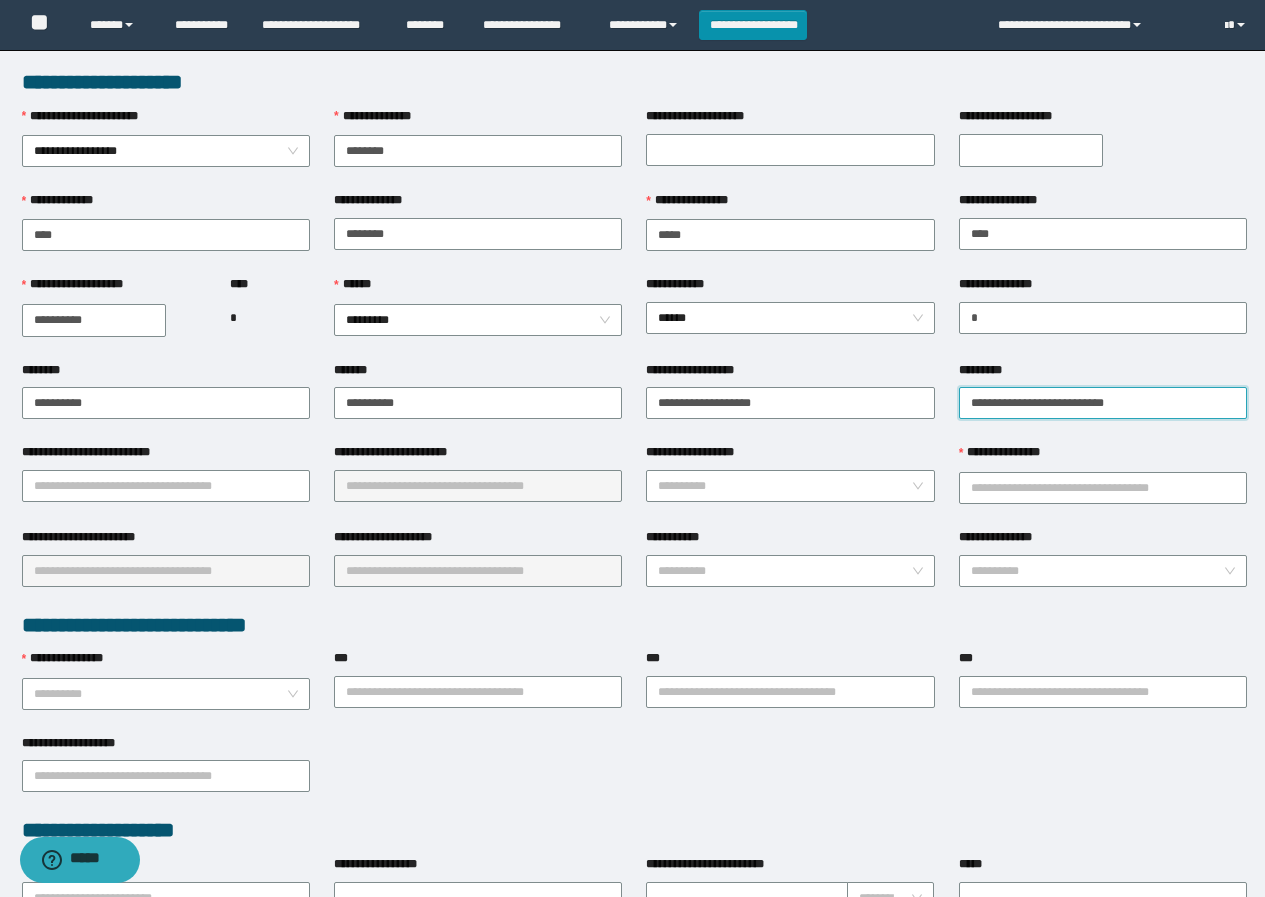 click on "**********" at bounding box center (1103, 403) 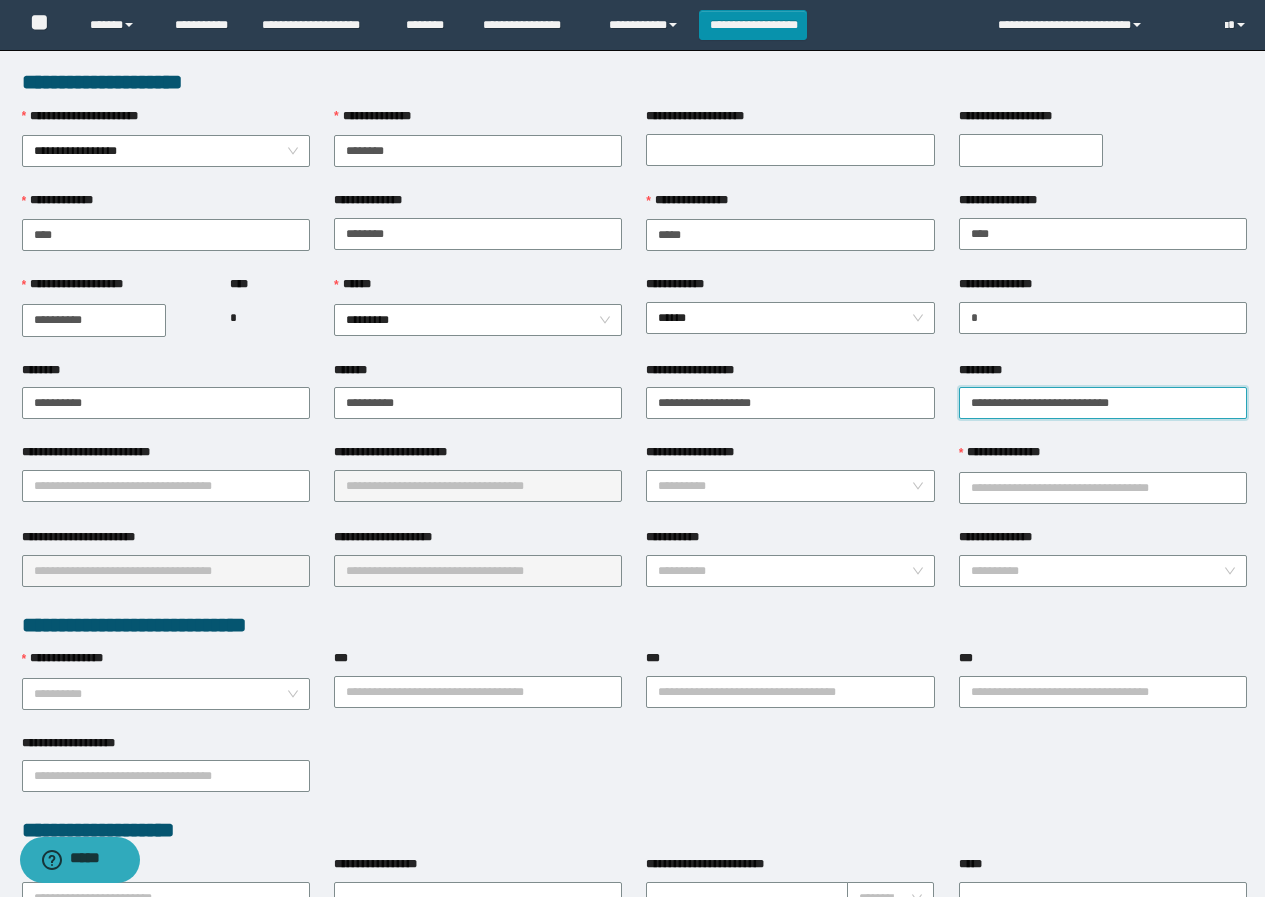 click on "**********" at bounding box center [1103, 403] 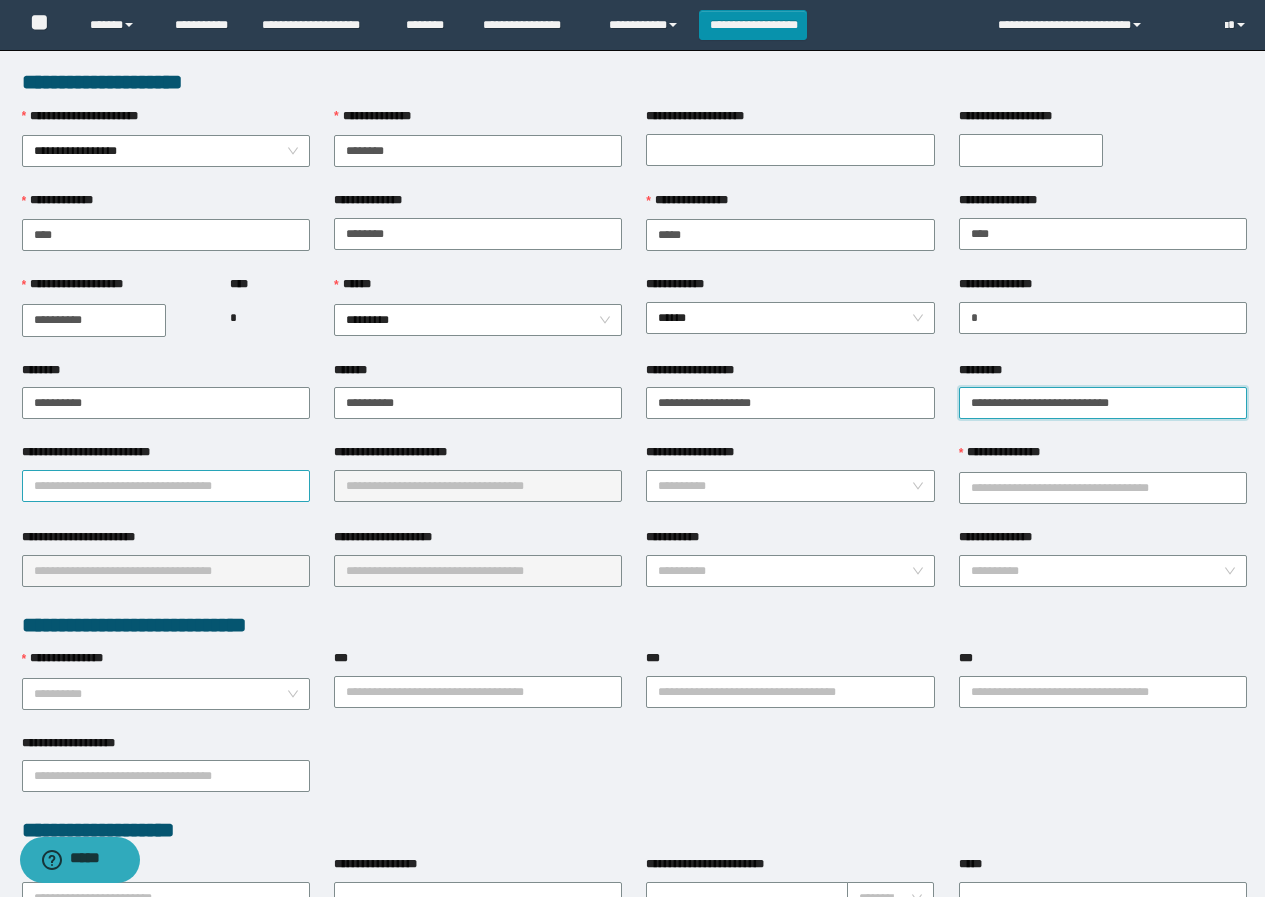 type on "**********" 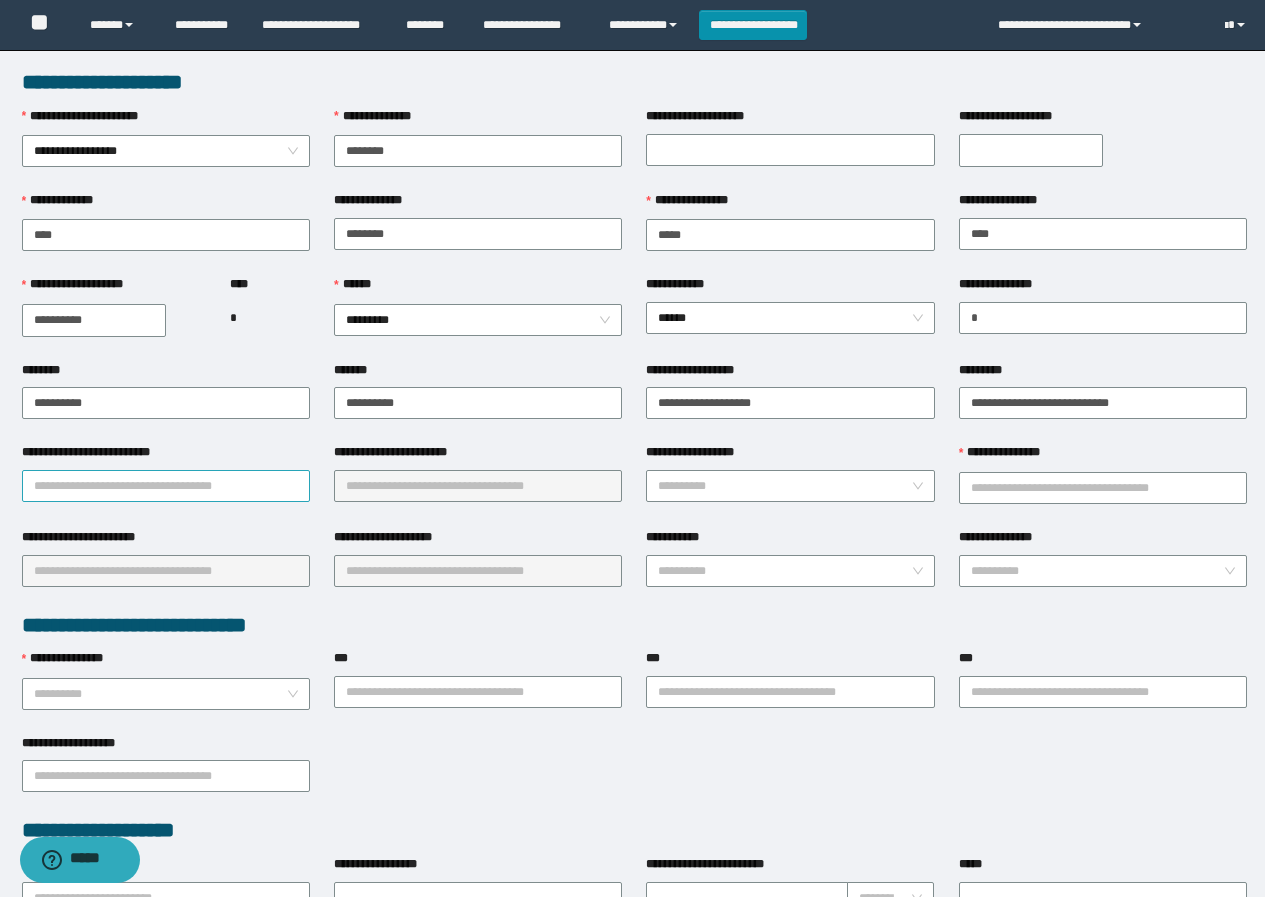 click on "**********" at bounding box center [166, 486] 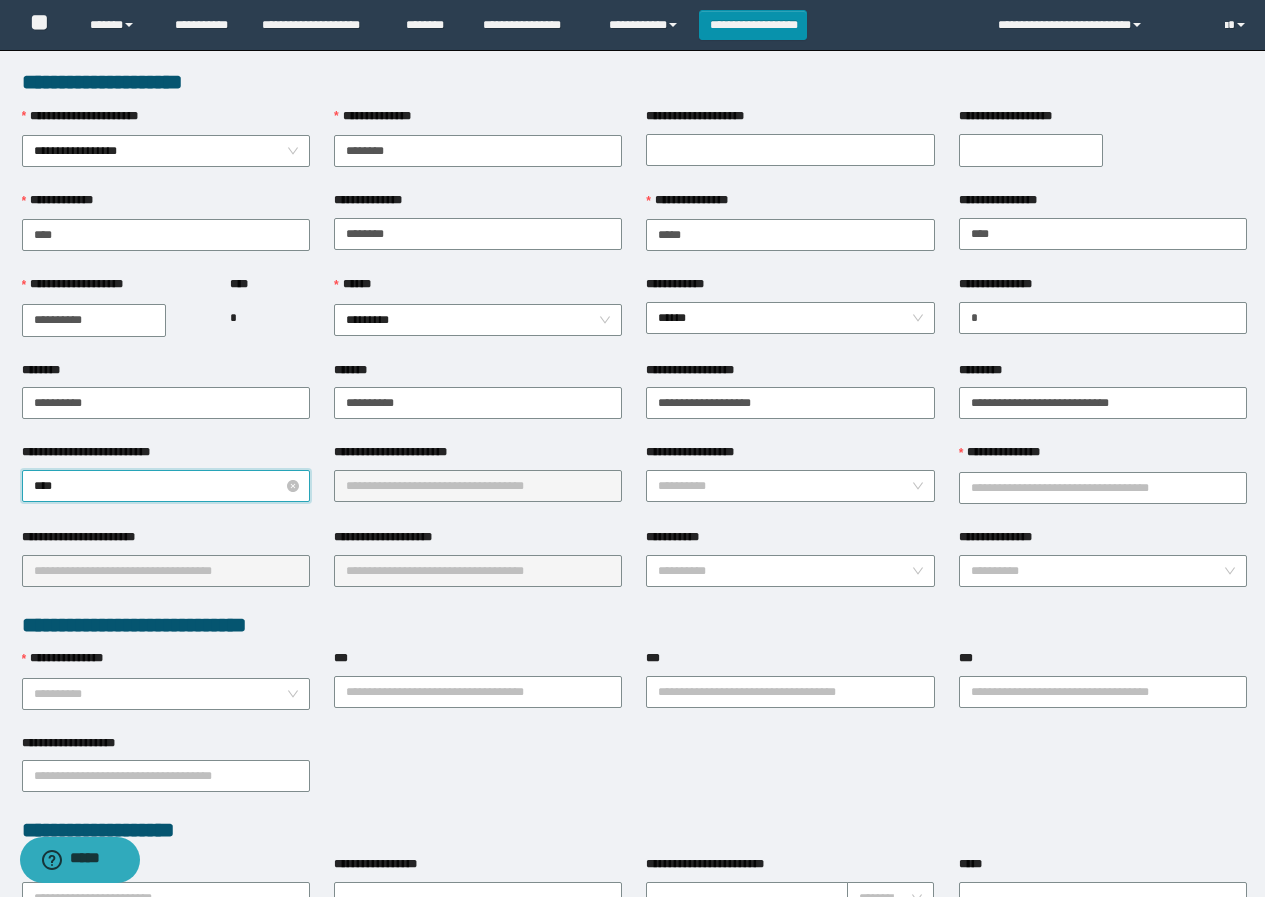 type on "*****" 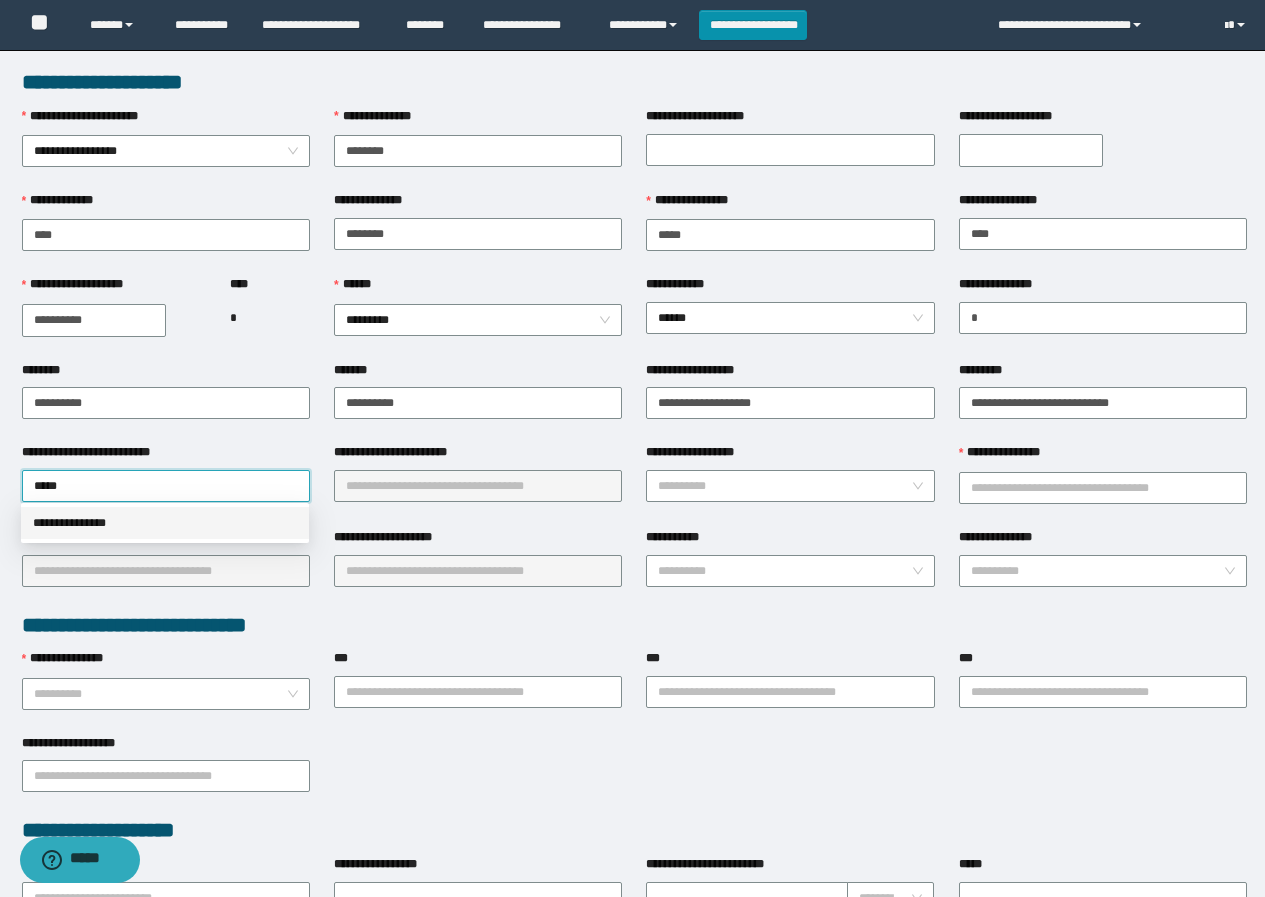 click on "**********" at bounding box center (165, 523) 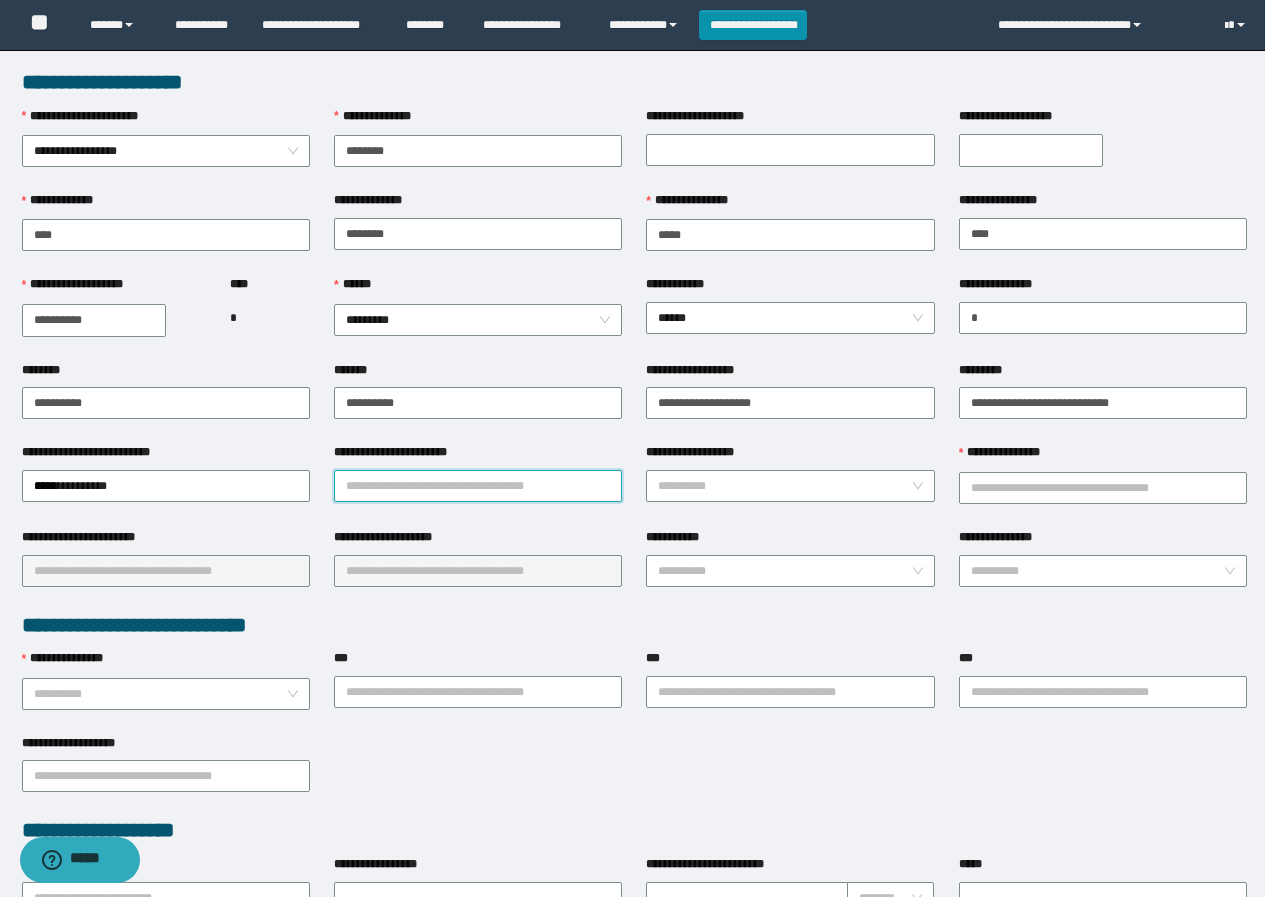 click on "**********" at bounding box center [478, 486] 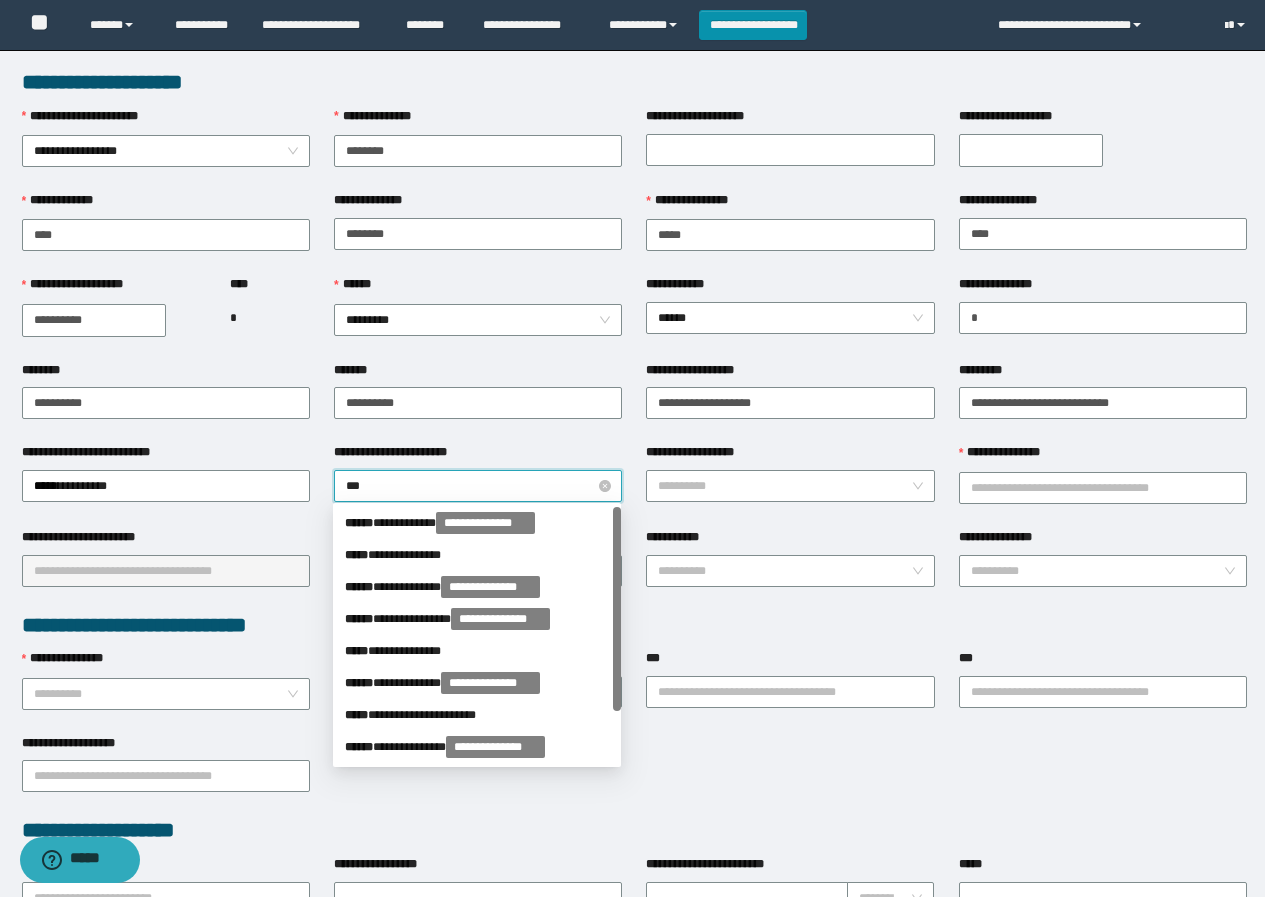 type on "****" 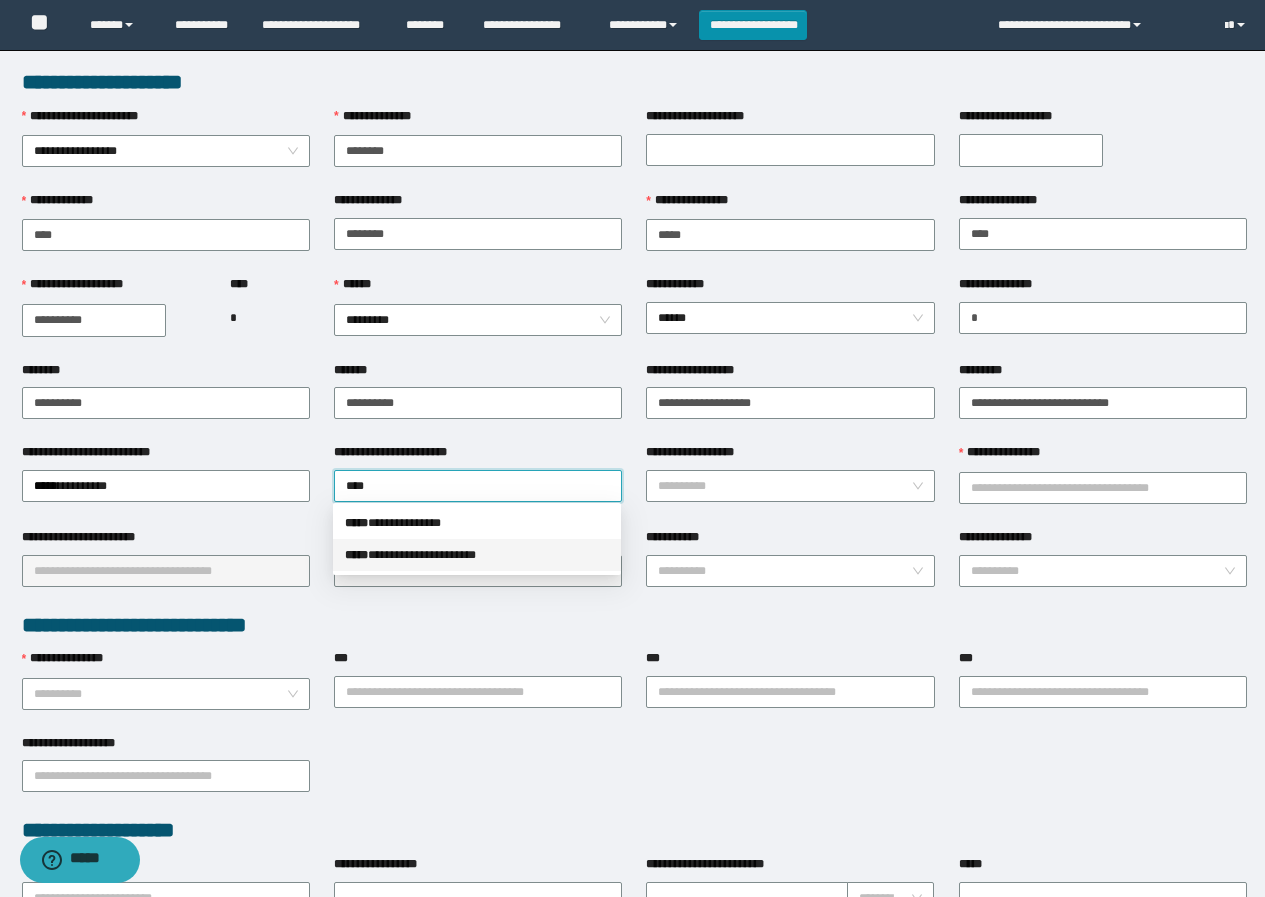 click on "**********" at bounding box center [477, 555] 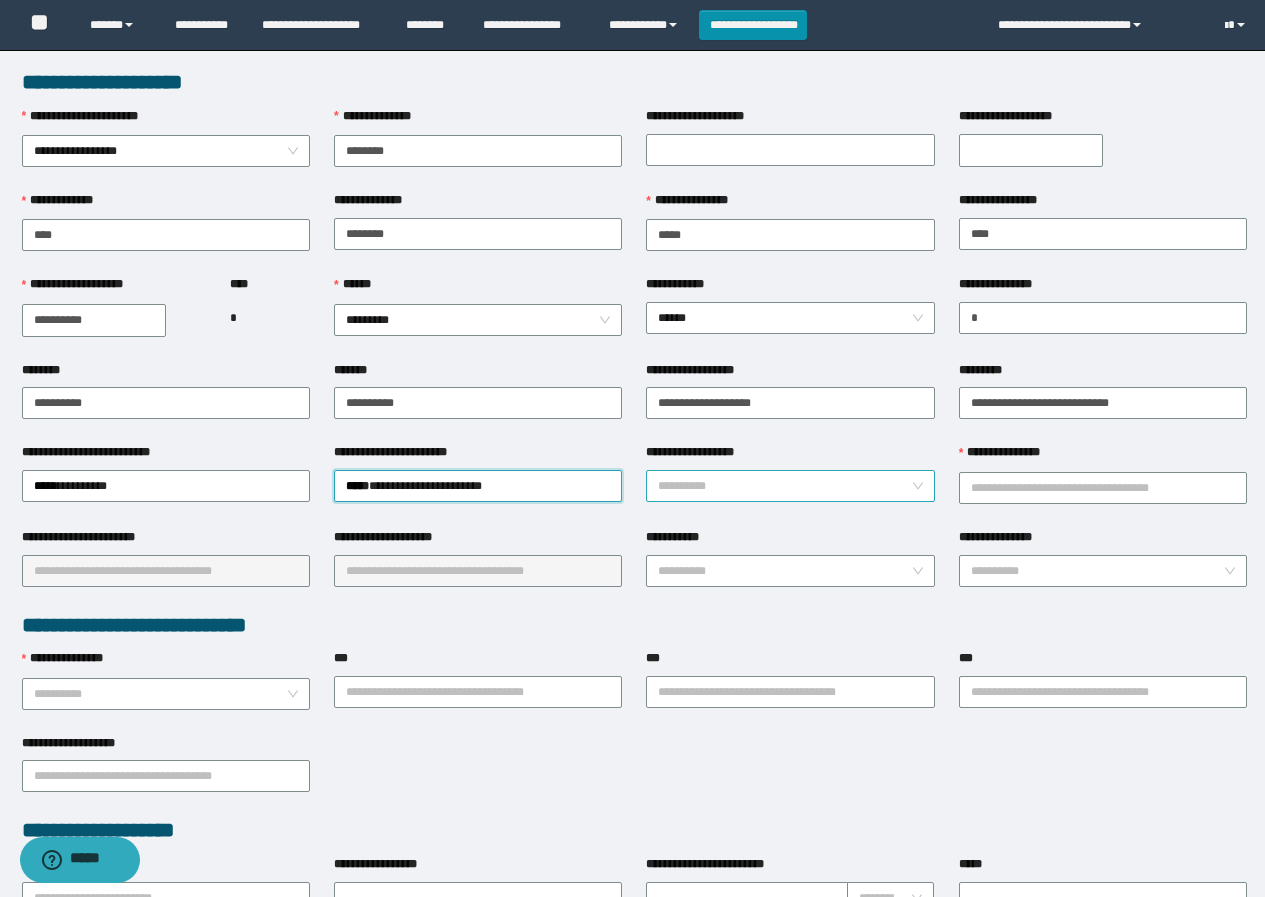 click on "**********" at bounding box center [784, 486] 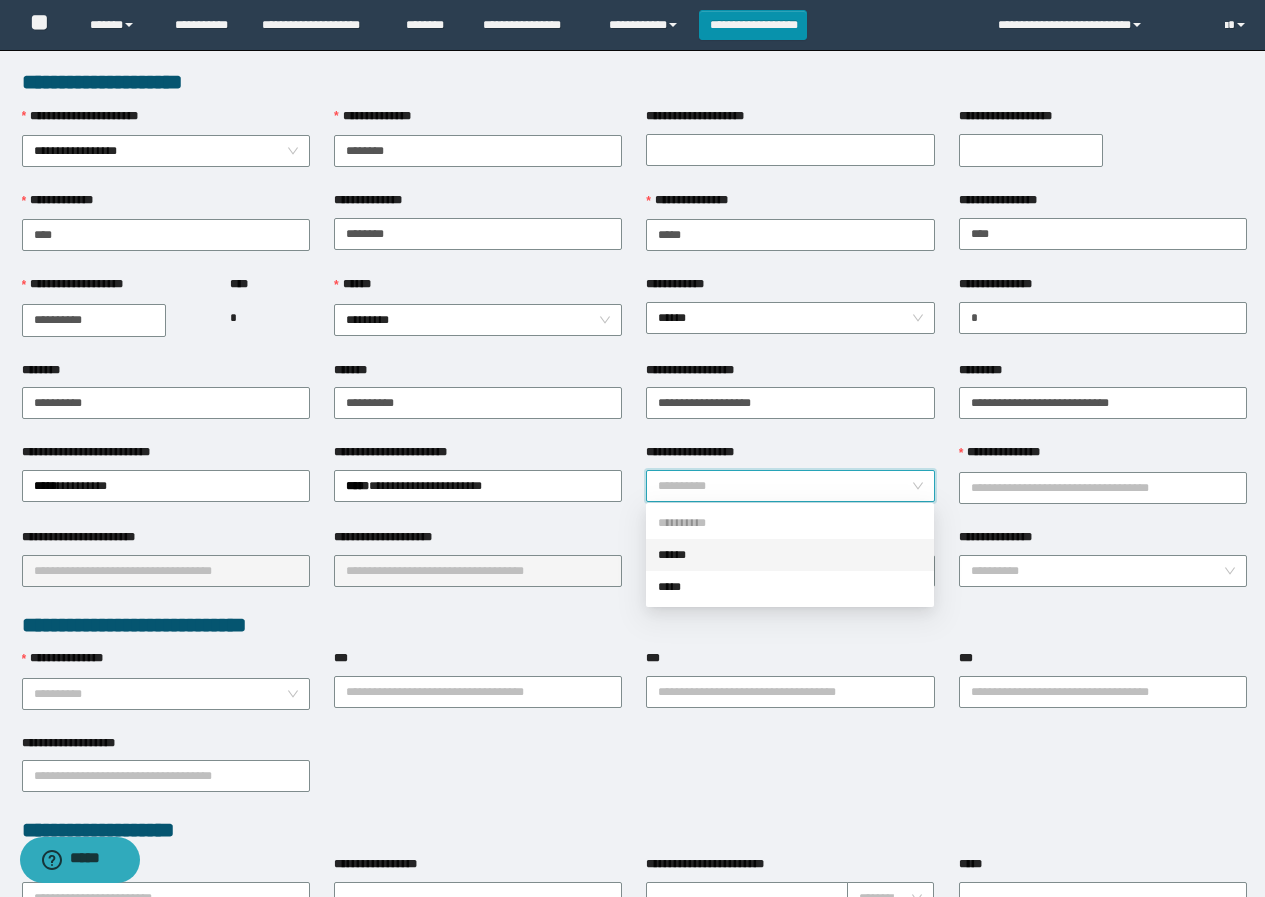 click on "******" at bounding box center [790, 555] 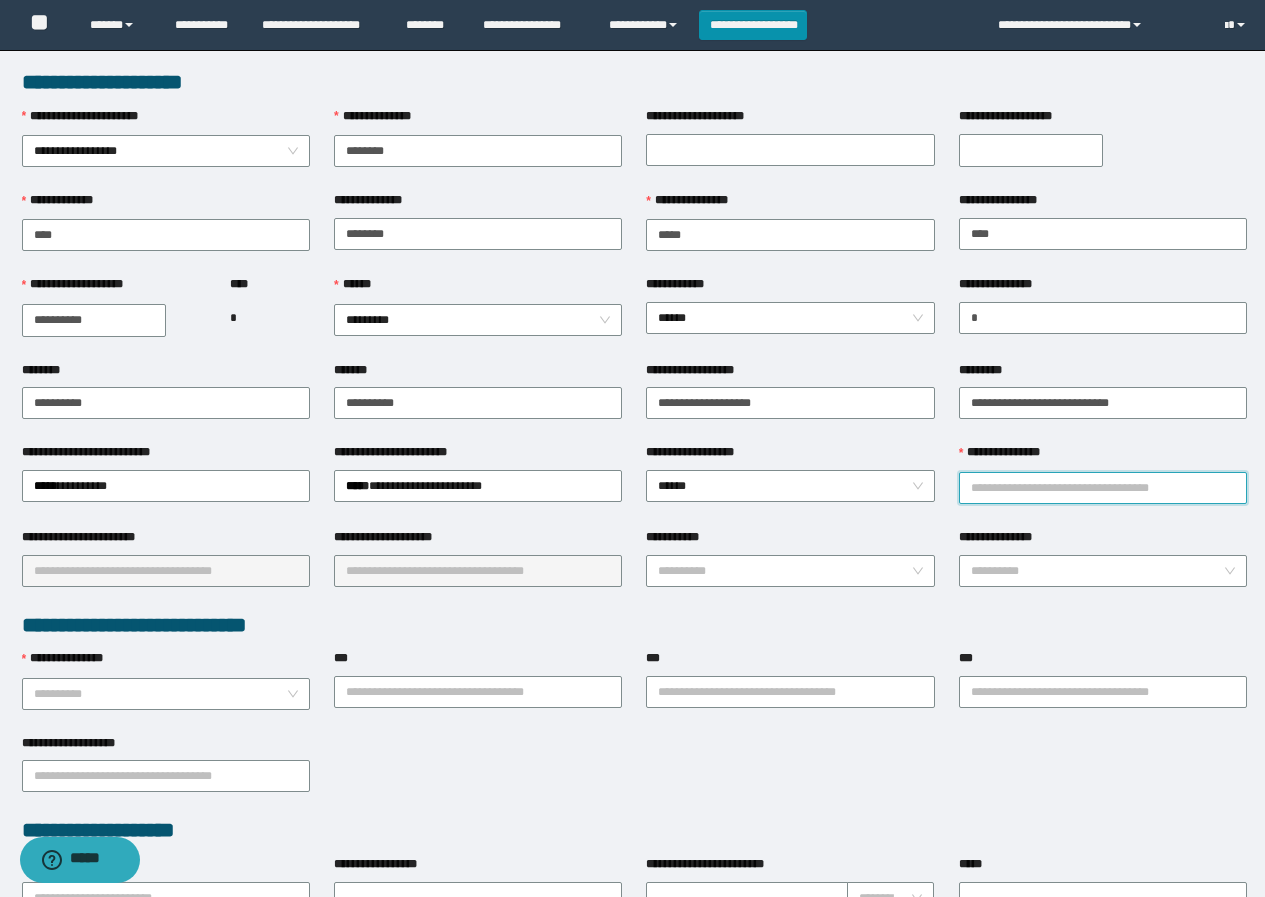 click on "**********" at bounding box center [1103, 488] 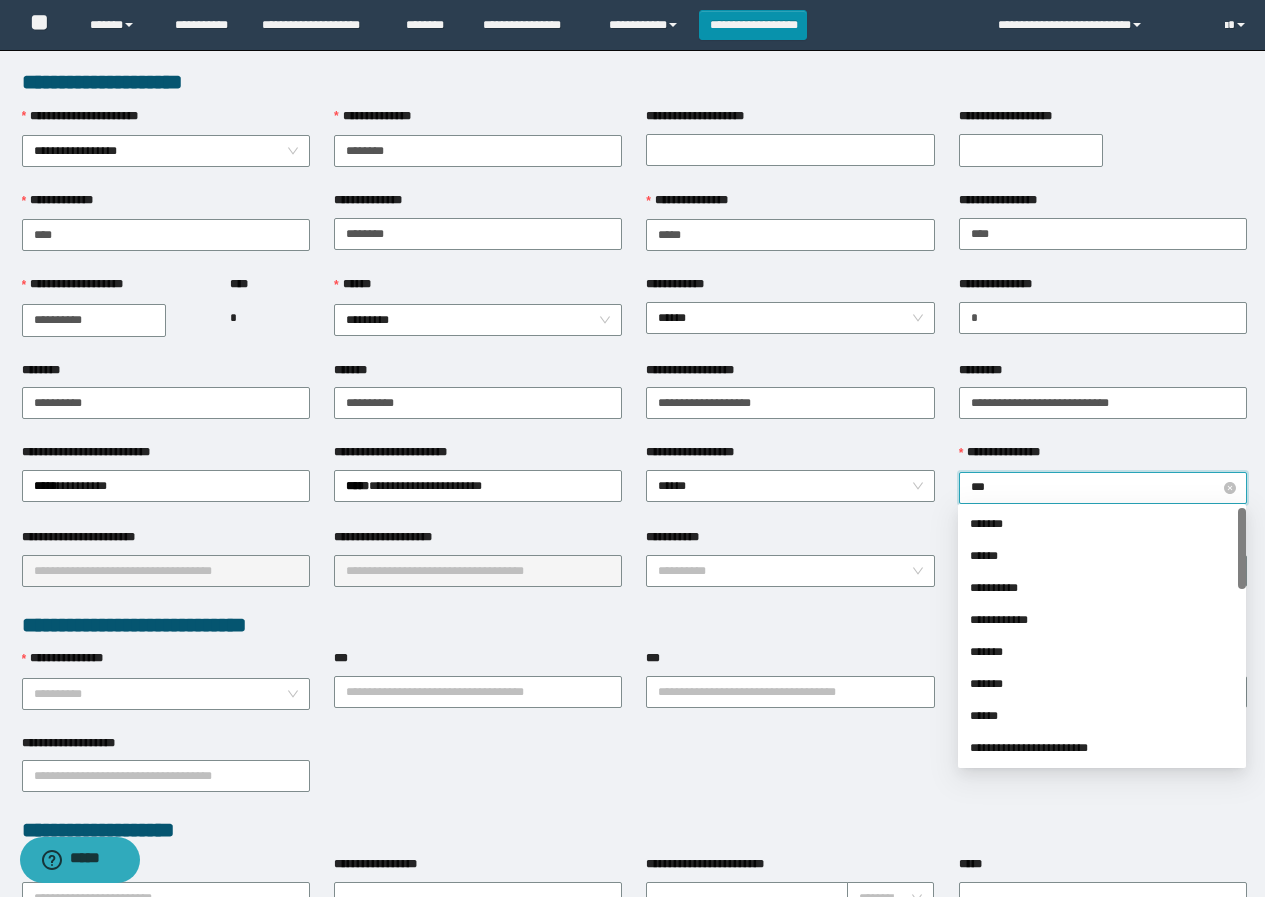 type on "****" 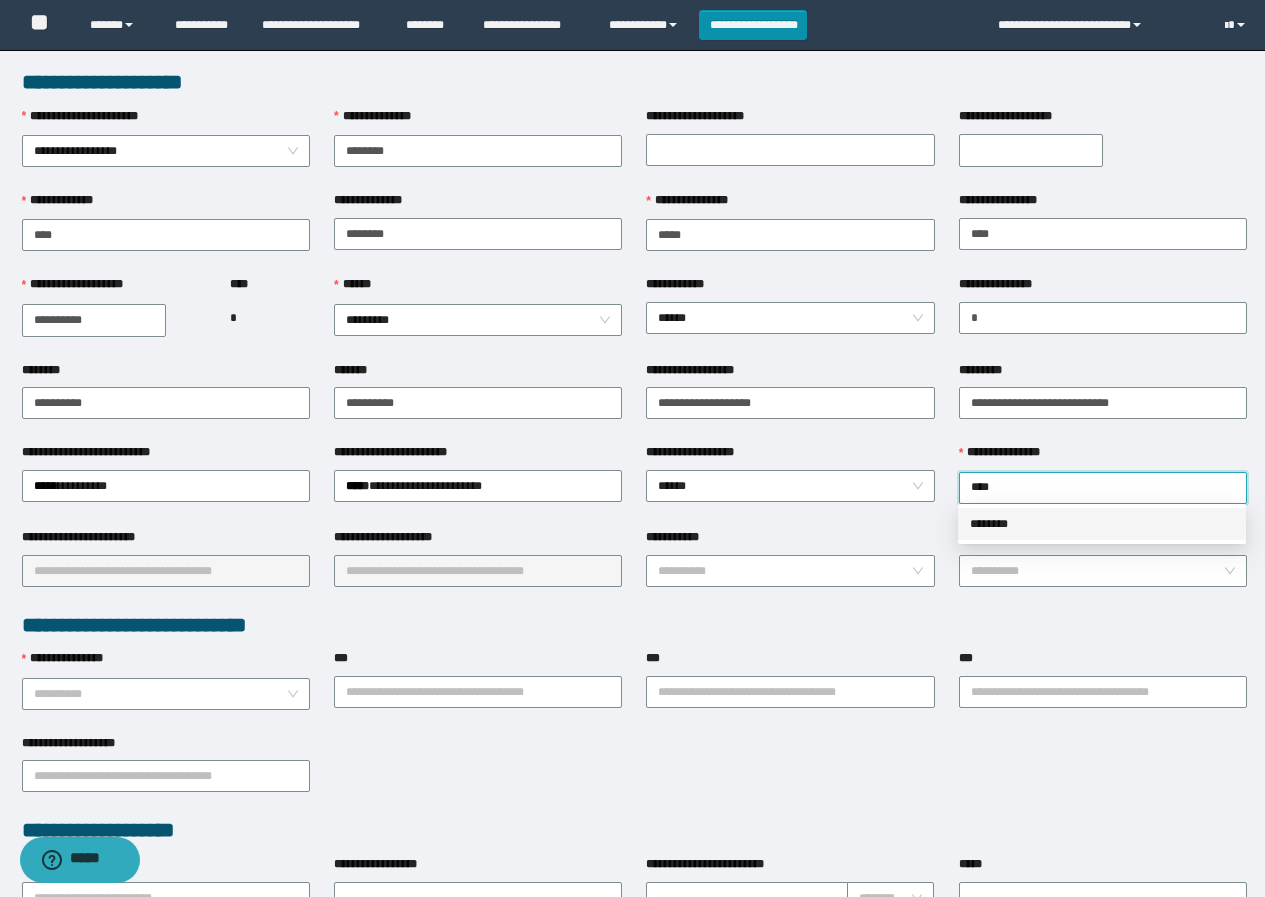 click on "********" at bounding box center [1102, 524] 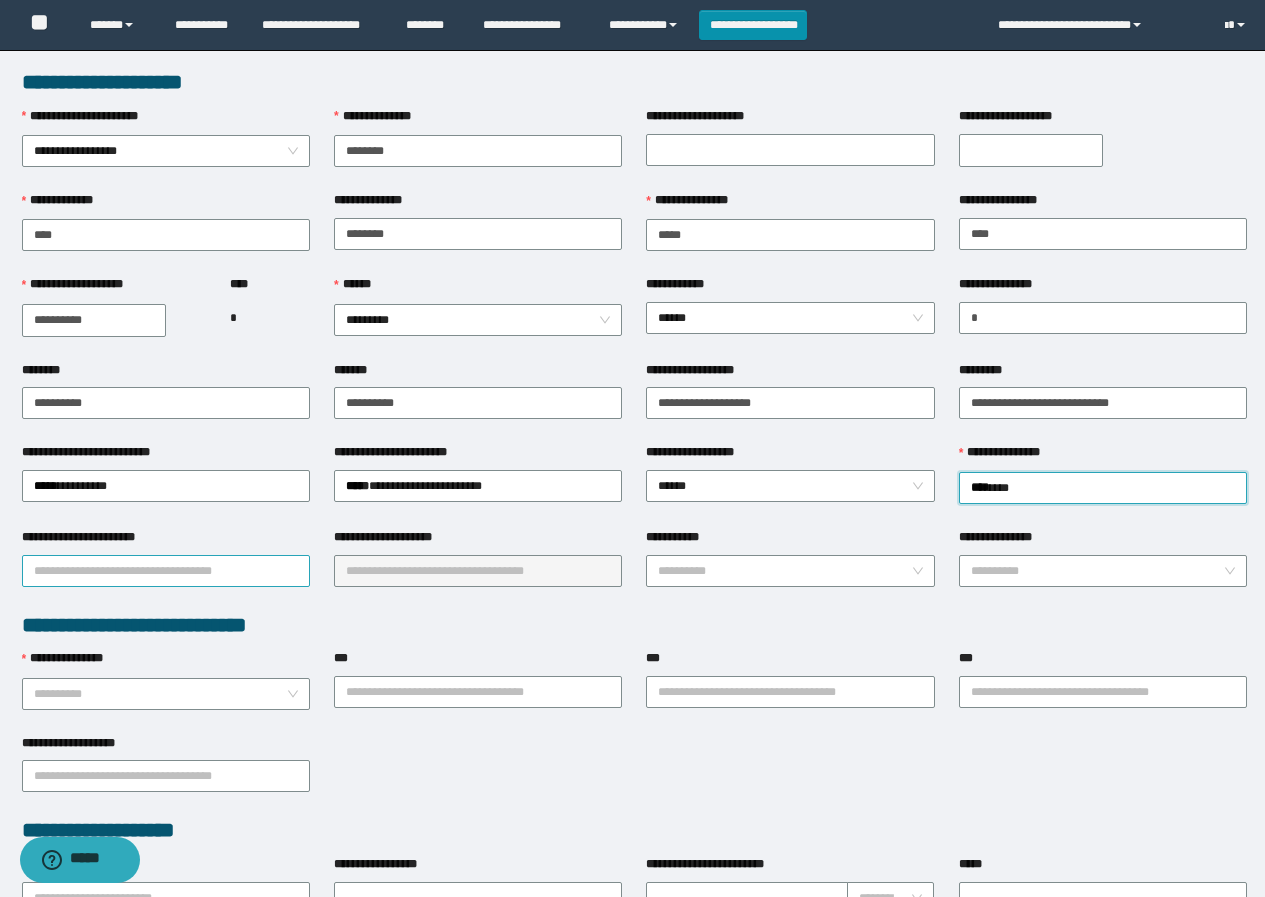 click on "**********" at bounding box center [166, 571] 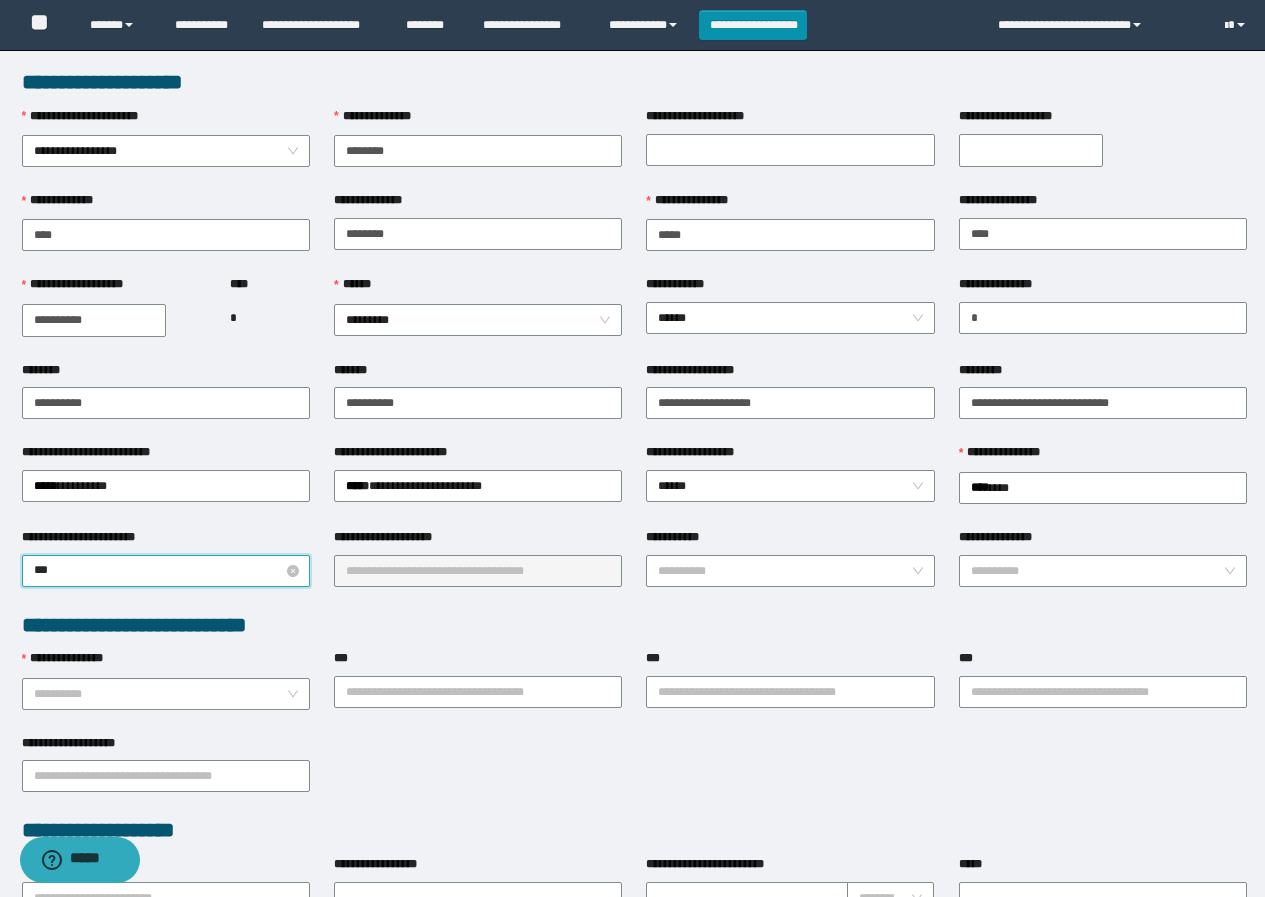 type on "****" 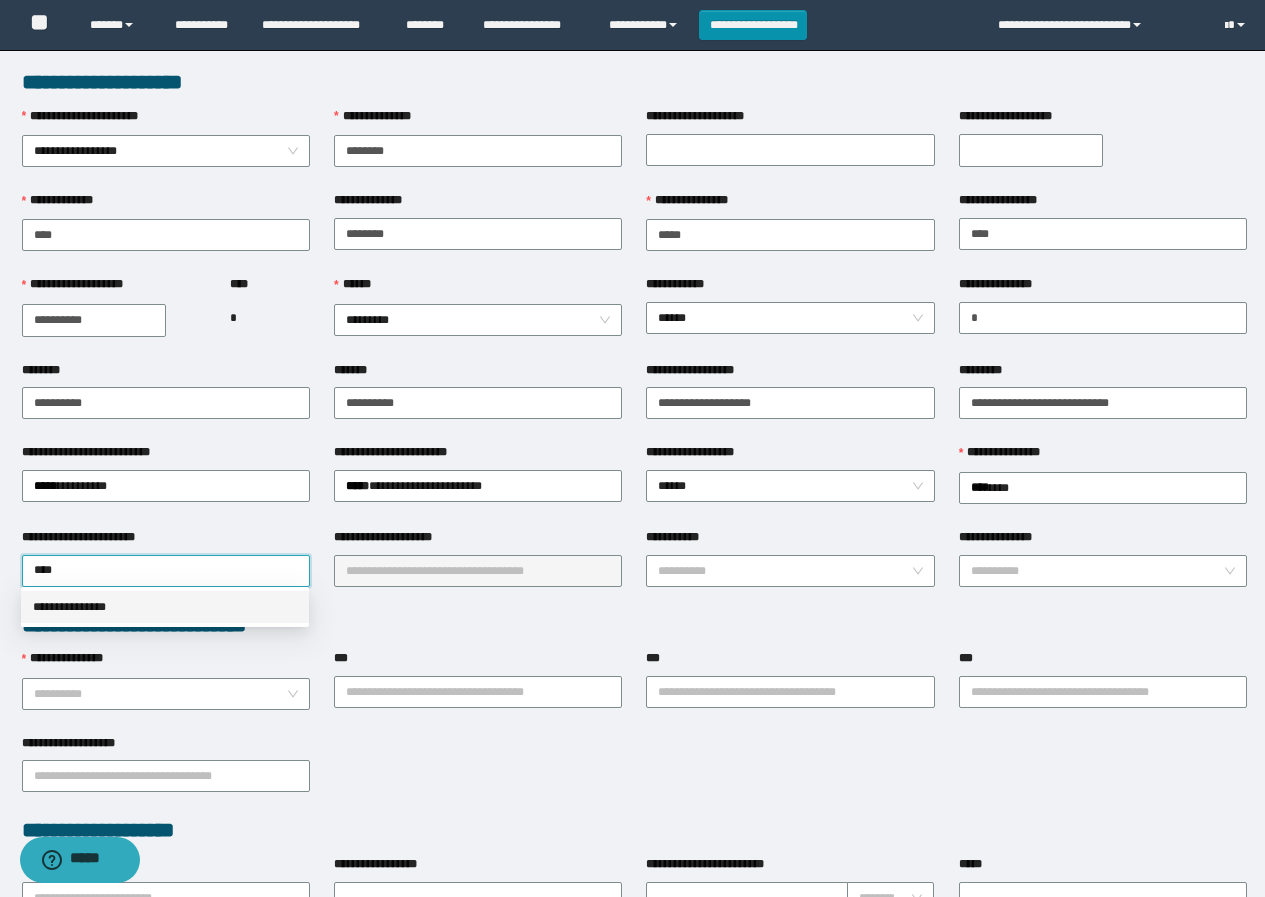 drag, startPoint x: 156, startPoint y: 602, endPoint x: 360, endPoint y: 611, distance: 204.19843 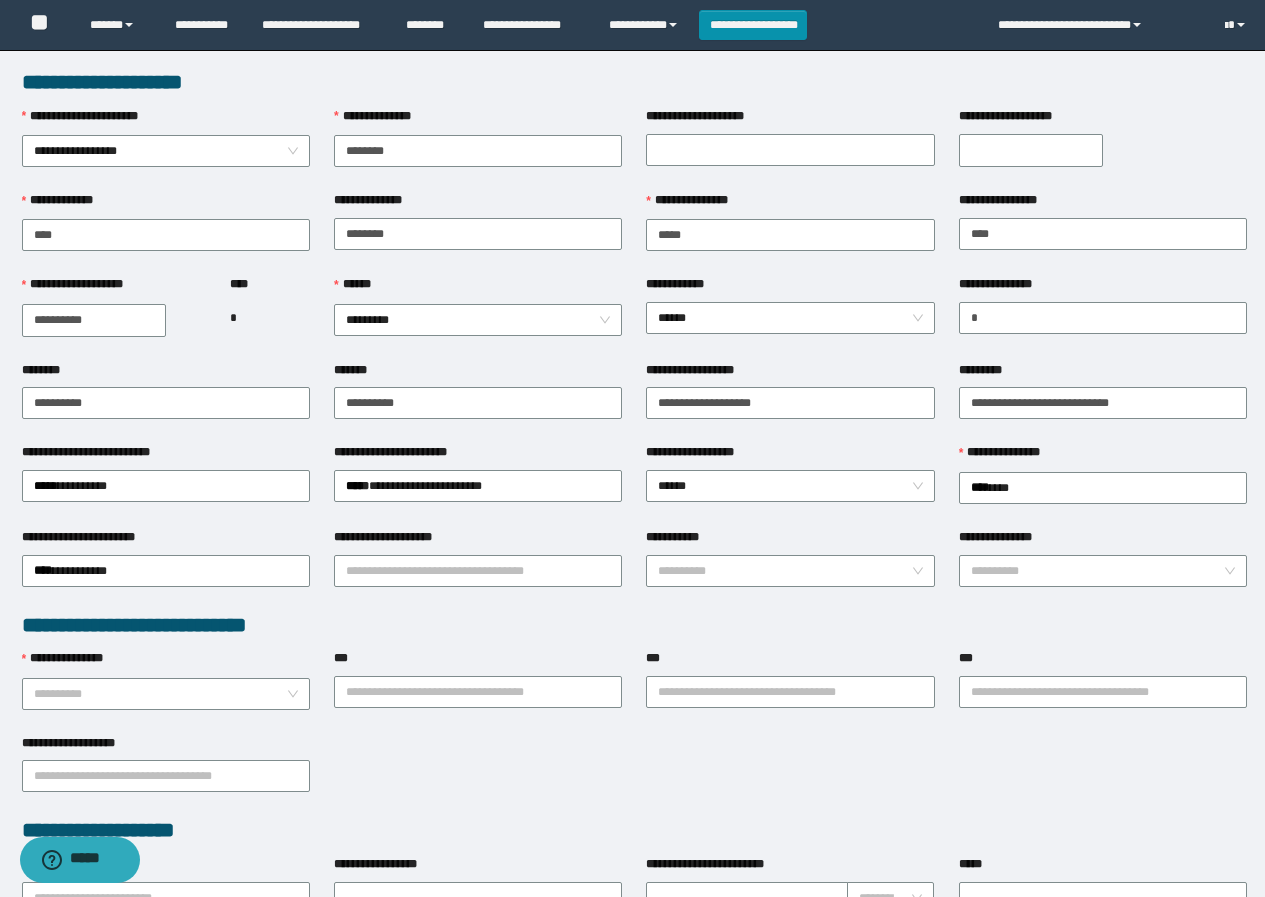 click on "**********" at bounding box center [478, 569] 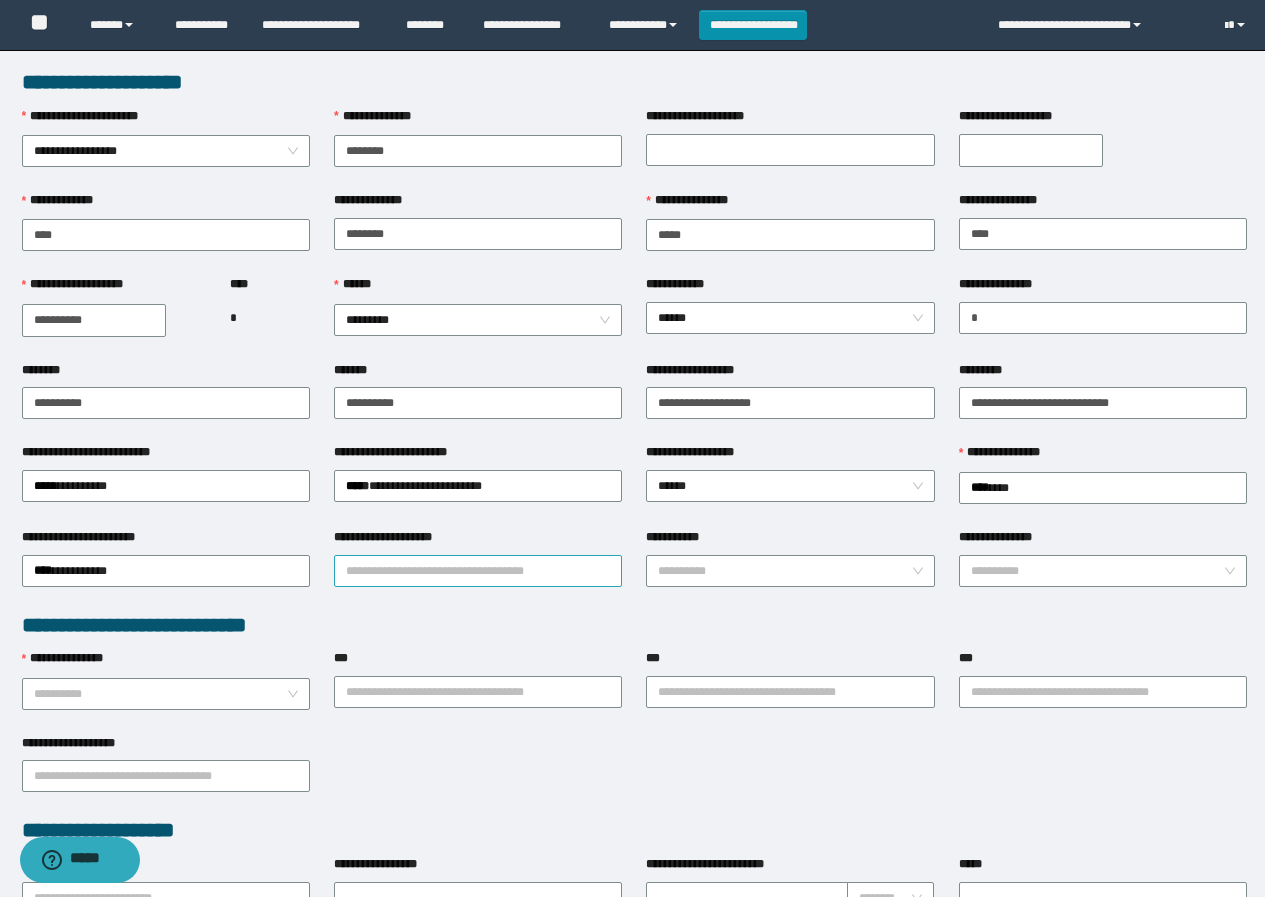 click on "**********" at bounding box center [478, 571] 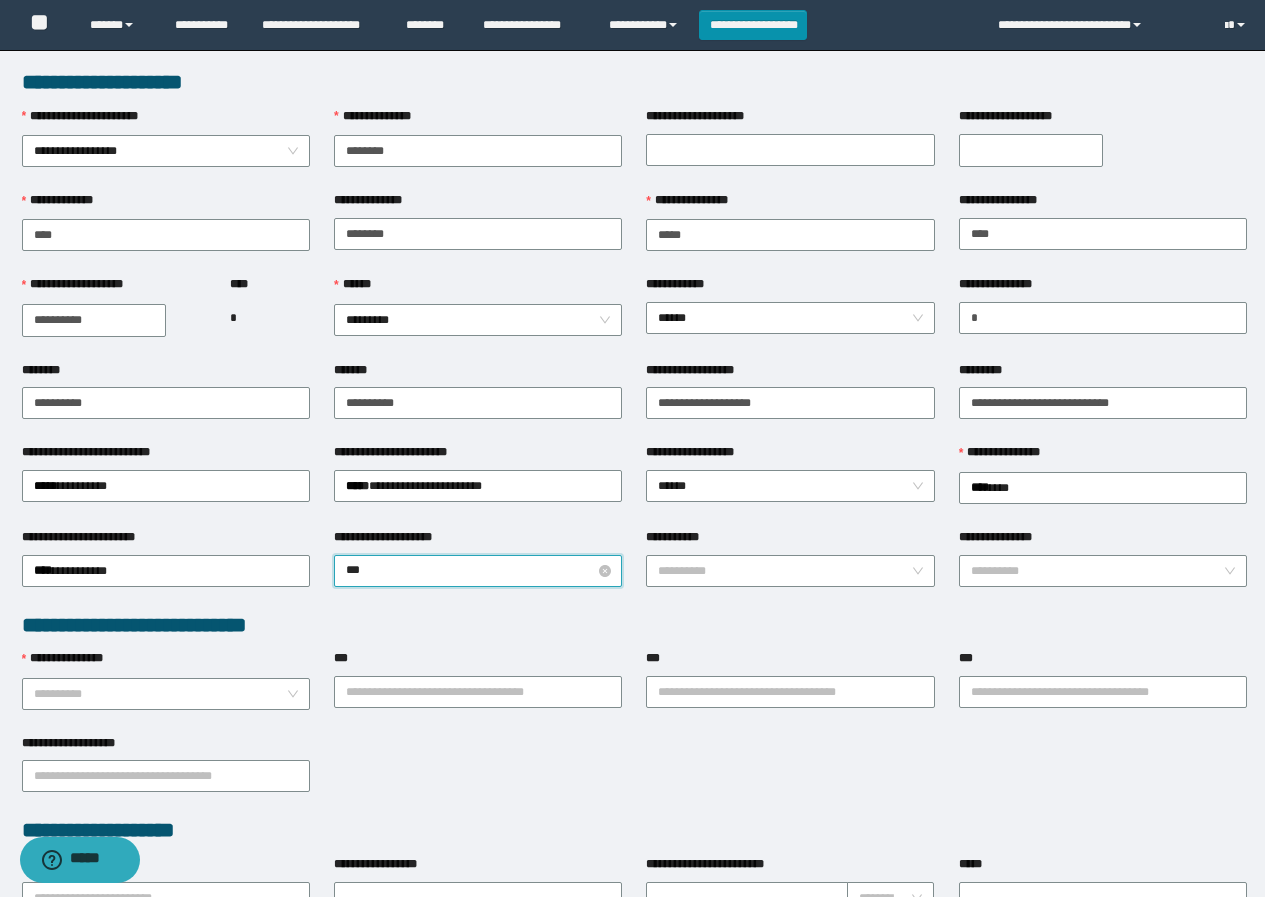 type on "****" 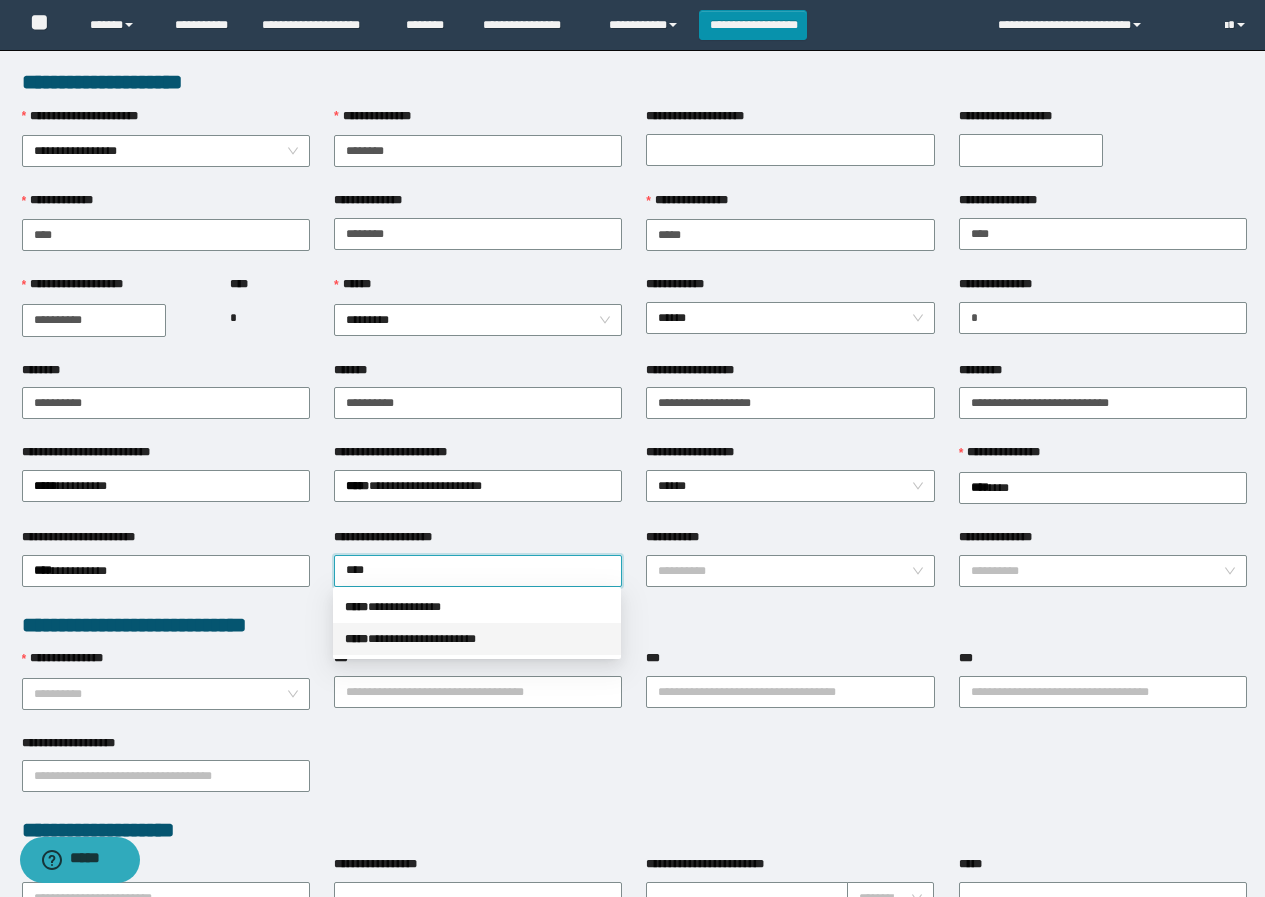 click on "**********" at bounding box center [477, 639] 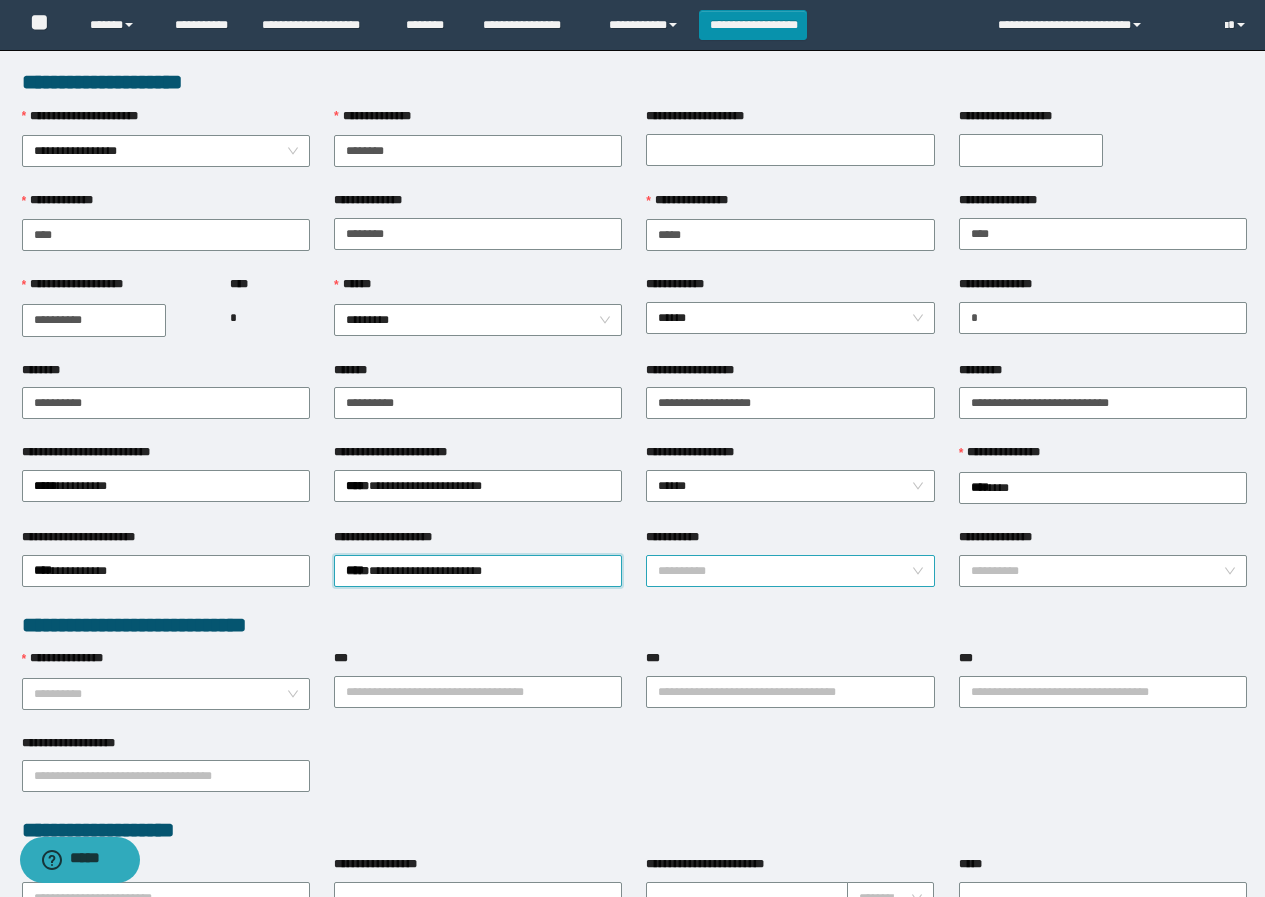 click on "**********" at bounding box center [784, 571] 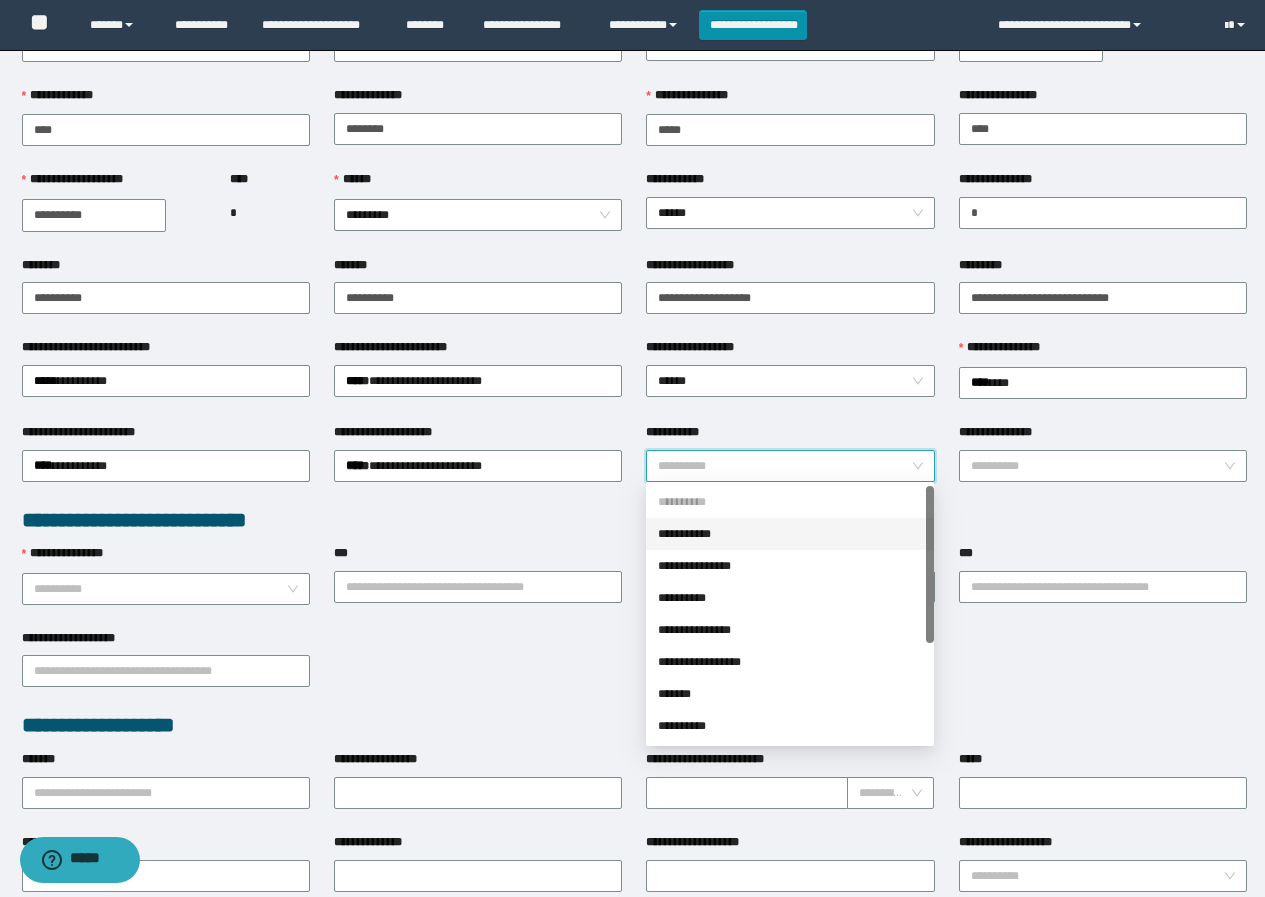 scroll, scrollTop: 200, scrollLeft: 0, axis: vertical 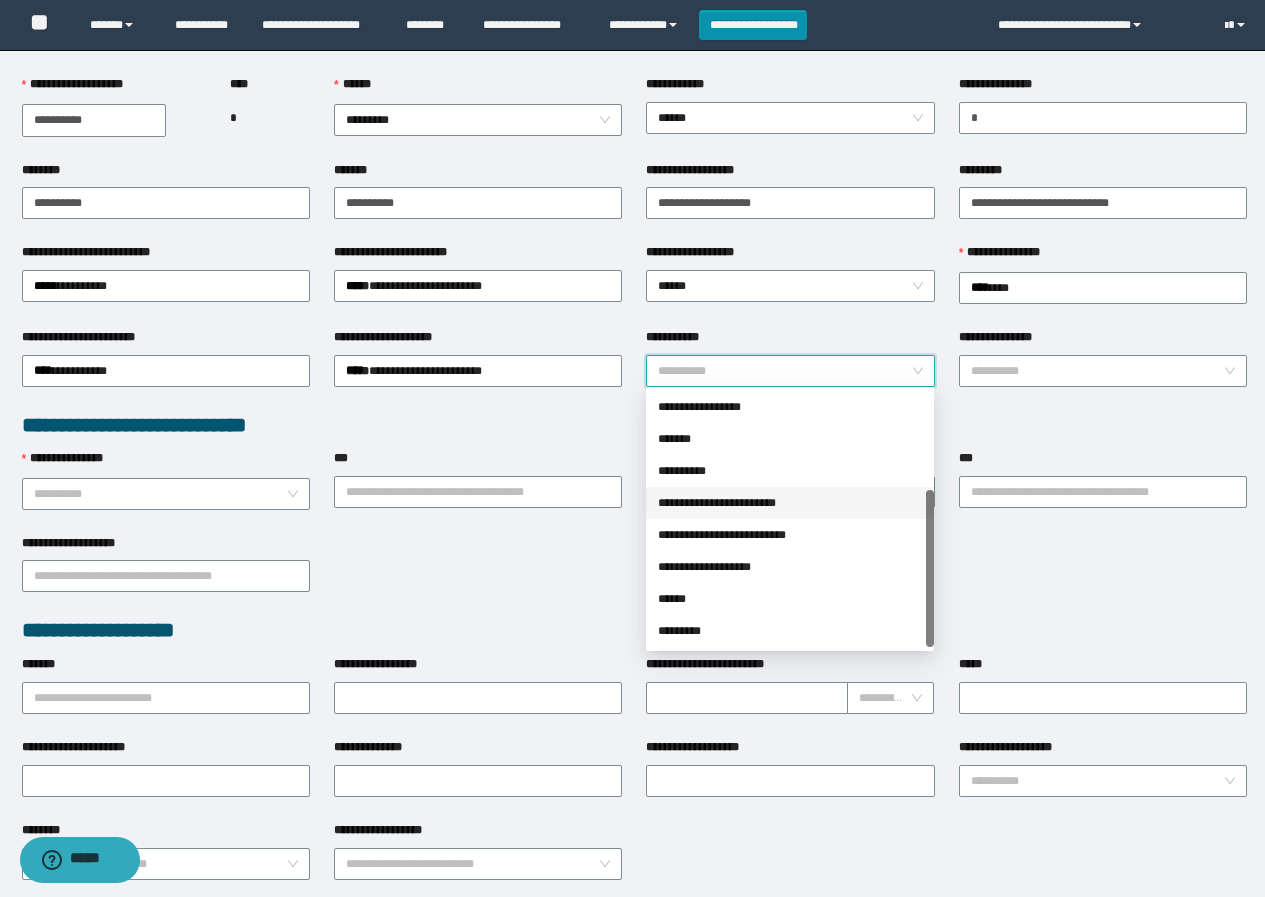 click on "**********" at bounding box center [790, 503] 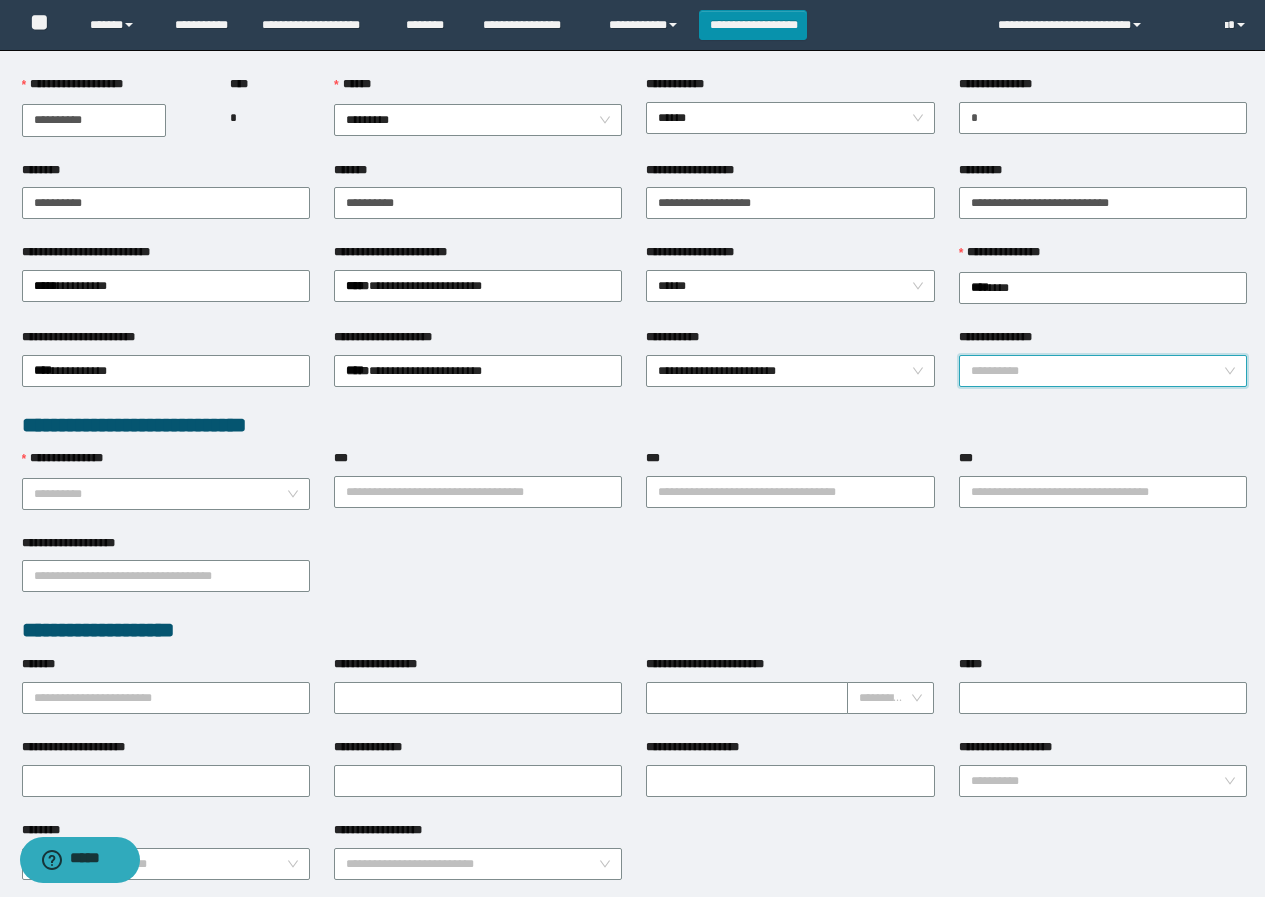 click on "**********" at bounding box center [1097, 371] 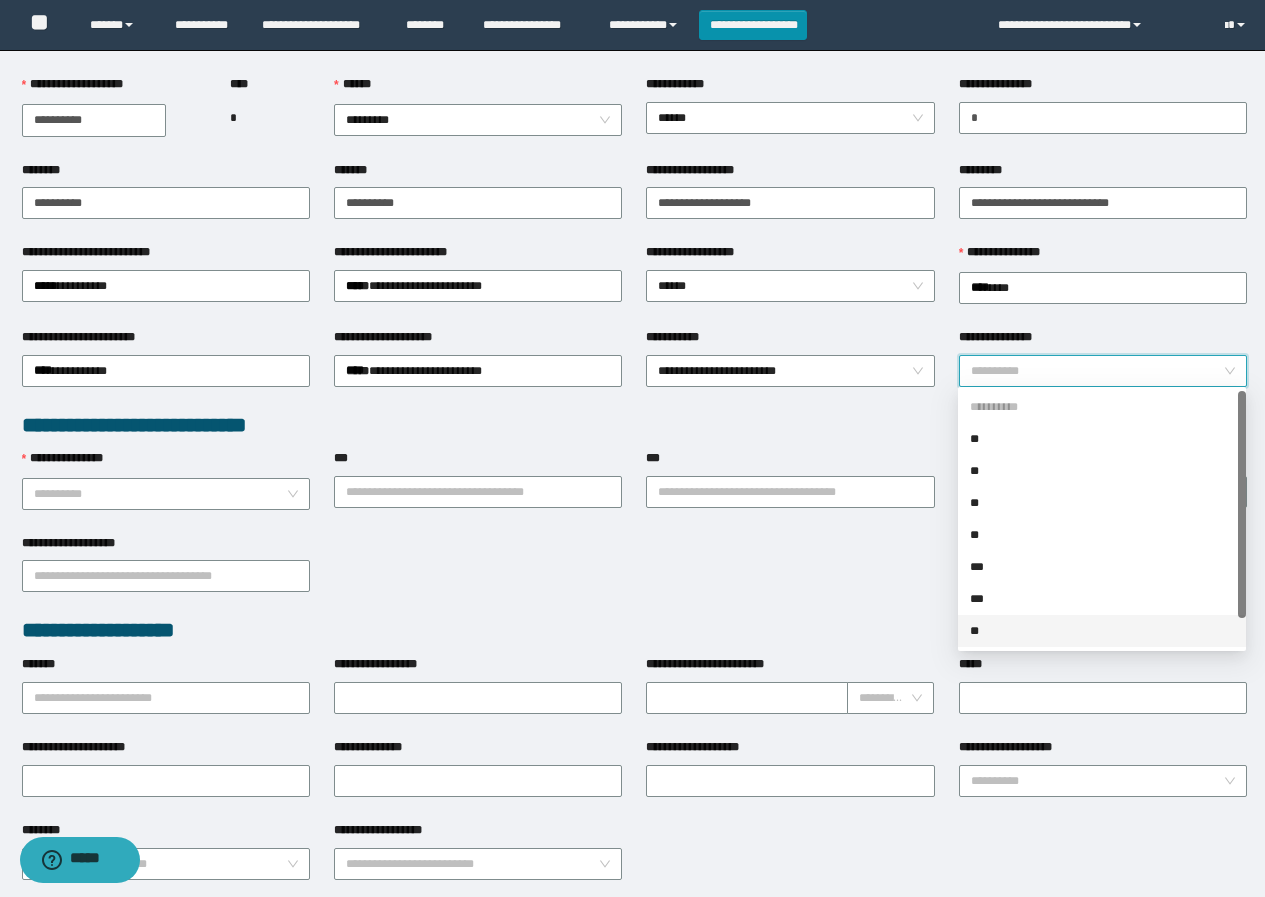 click on "**" at bounding box center (1102, 631) 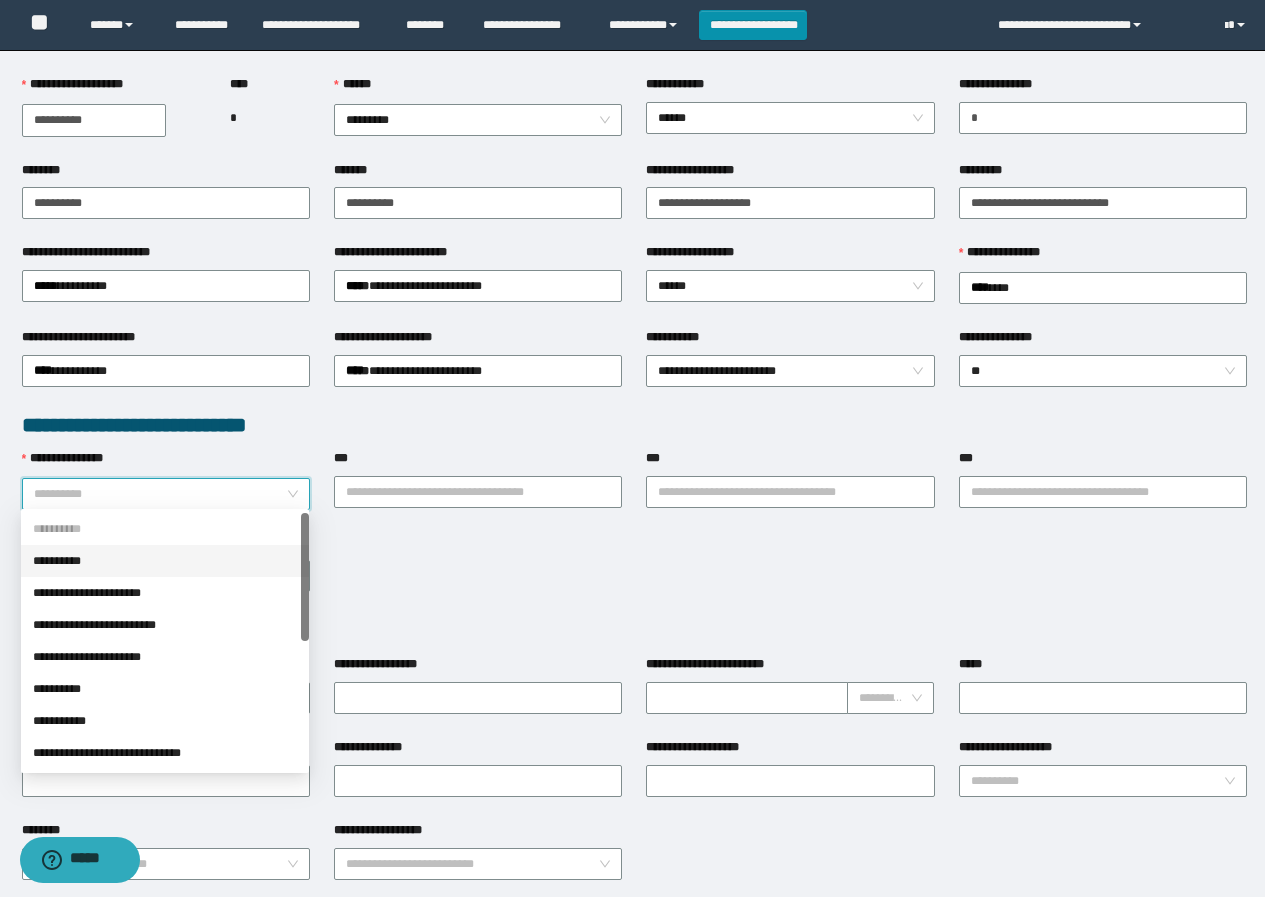 click on "**********" at bounding box center [160, 494] 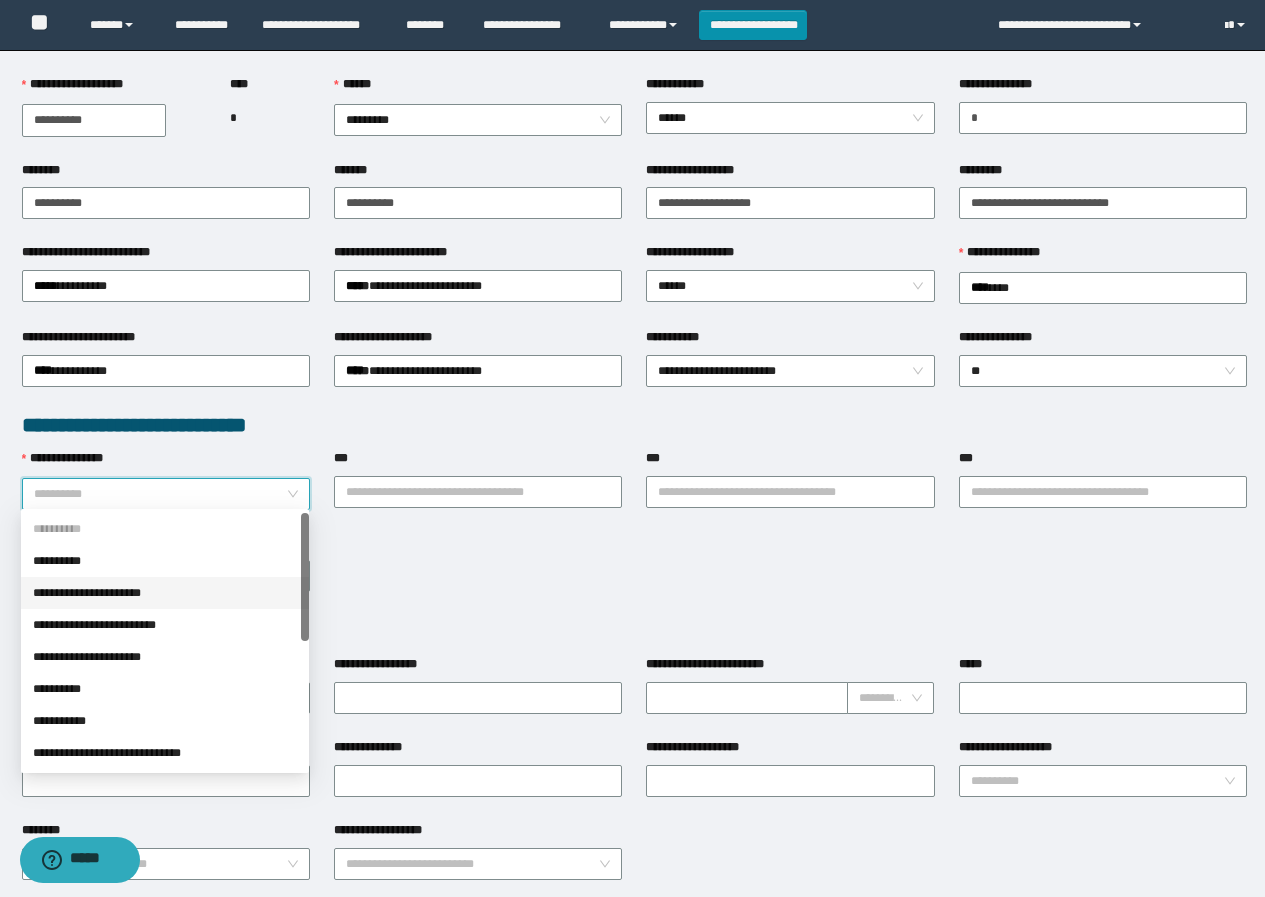 click on "**********" at bounding box center (165, 593) 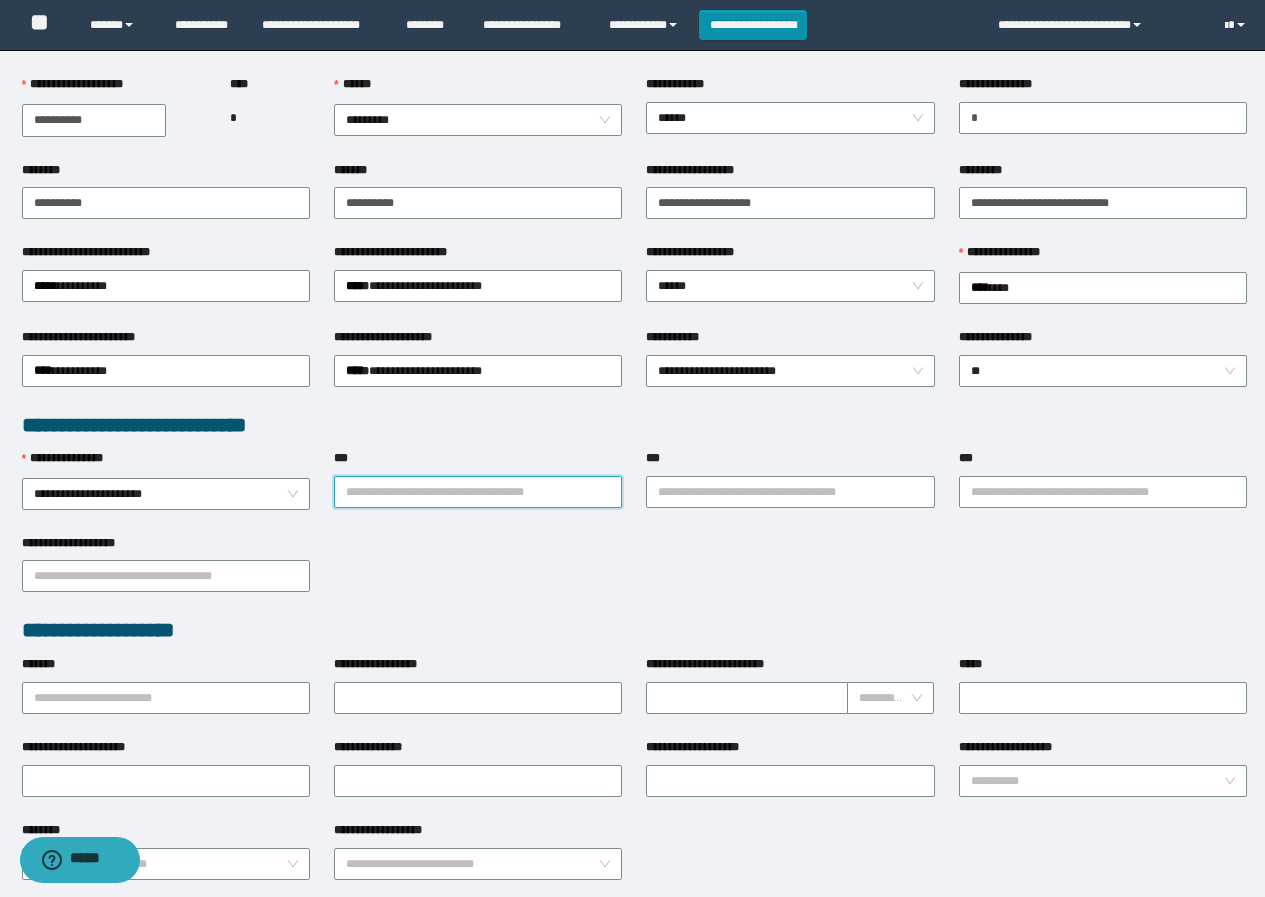 click on "***" at bounding box center [478, 492] 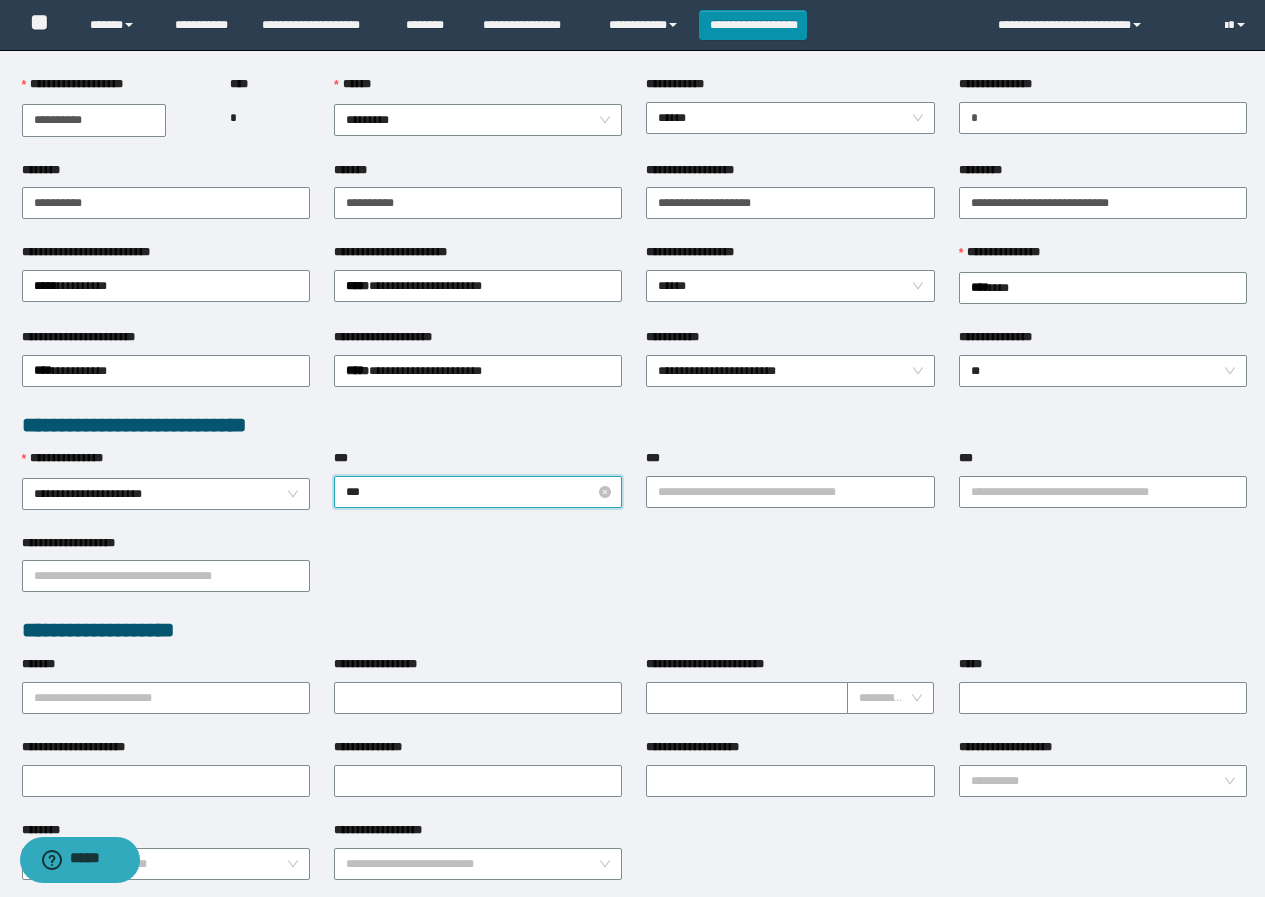 type on "****" 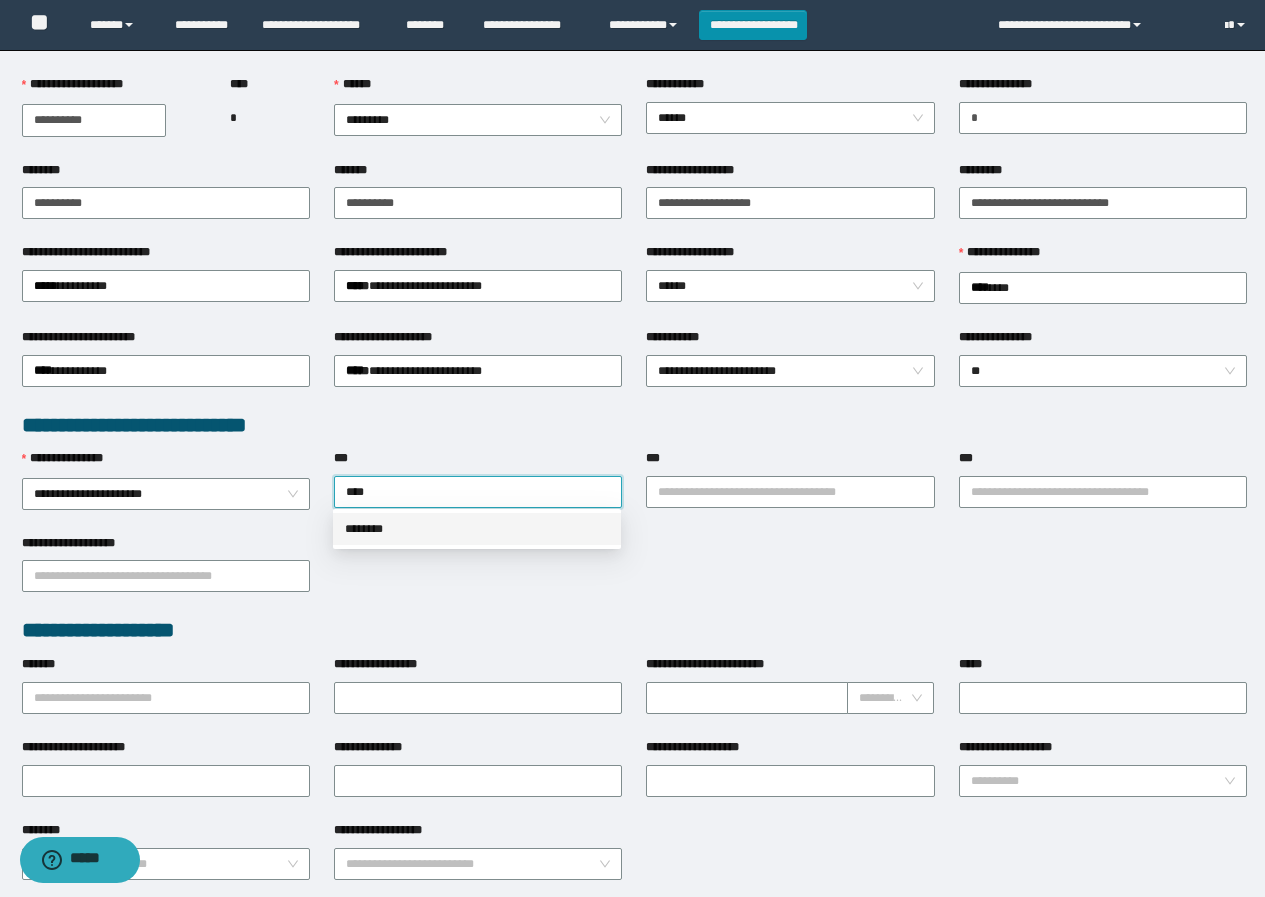 click on "********" at bounding box center [477, 529] 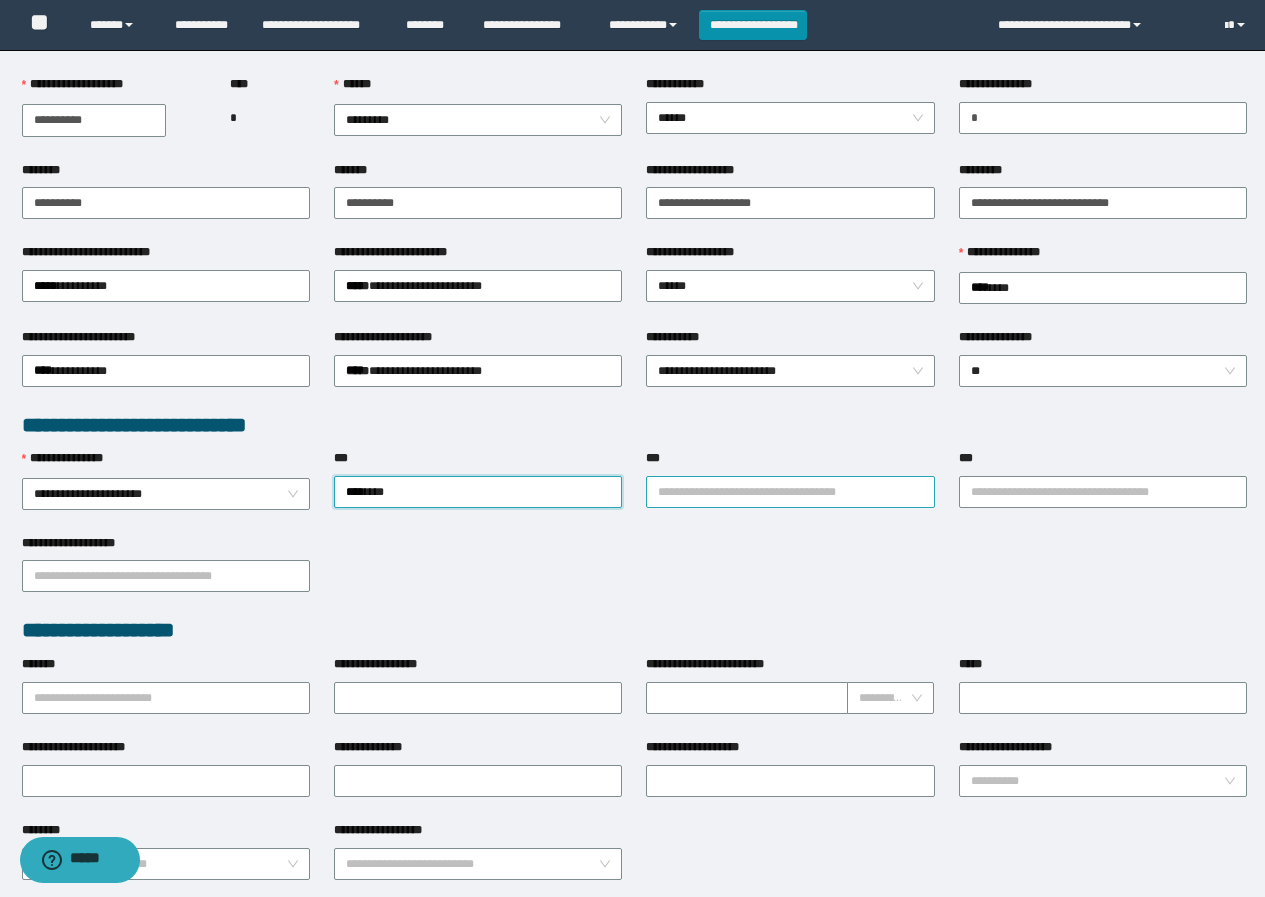click on "***" at bounding box center (790, 492) 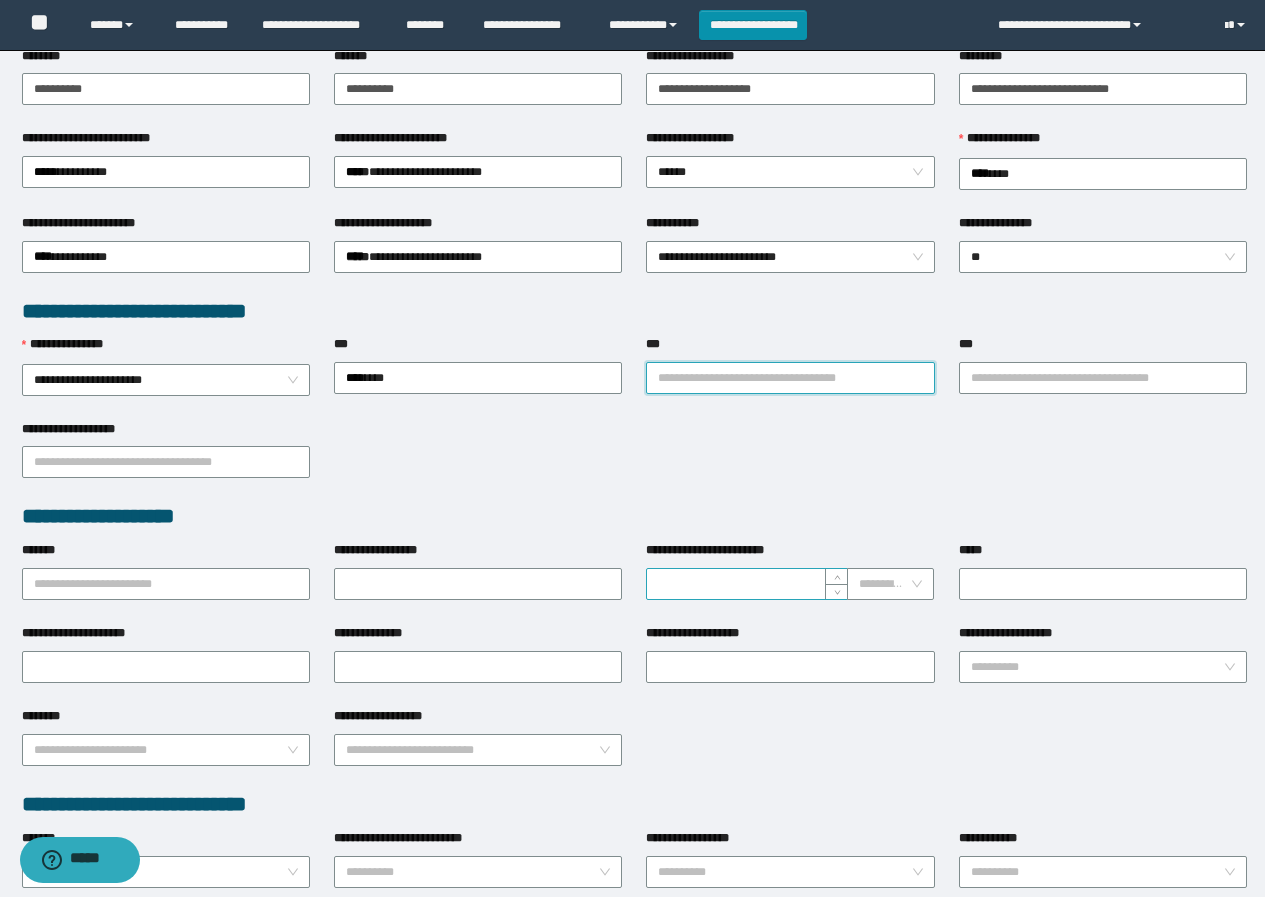 scroll, scrollTop: 208, scrollLeft: 0, axis: vertical 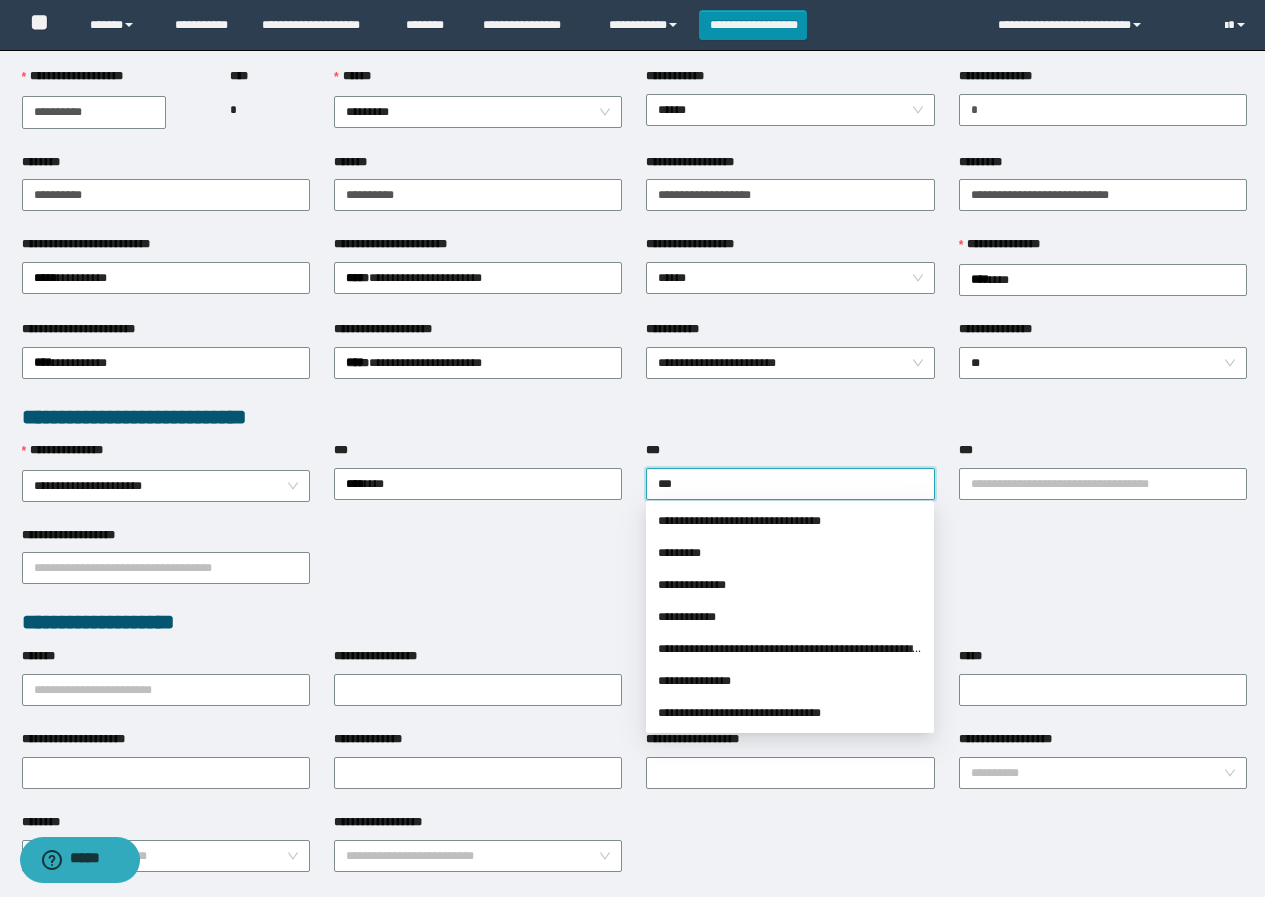type on "****" 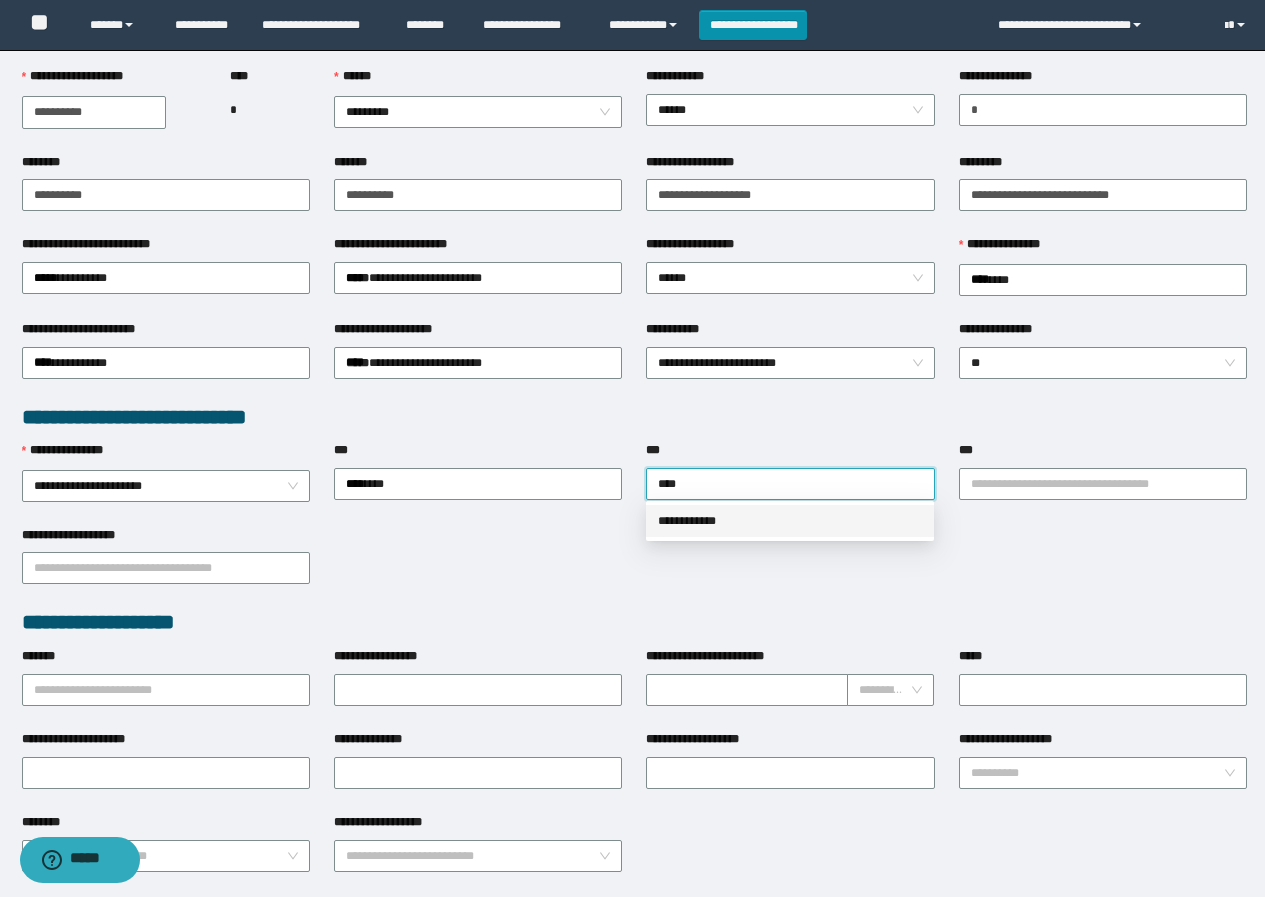 click on "**********" at bounding box center [790, 521] 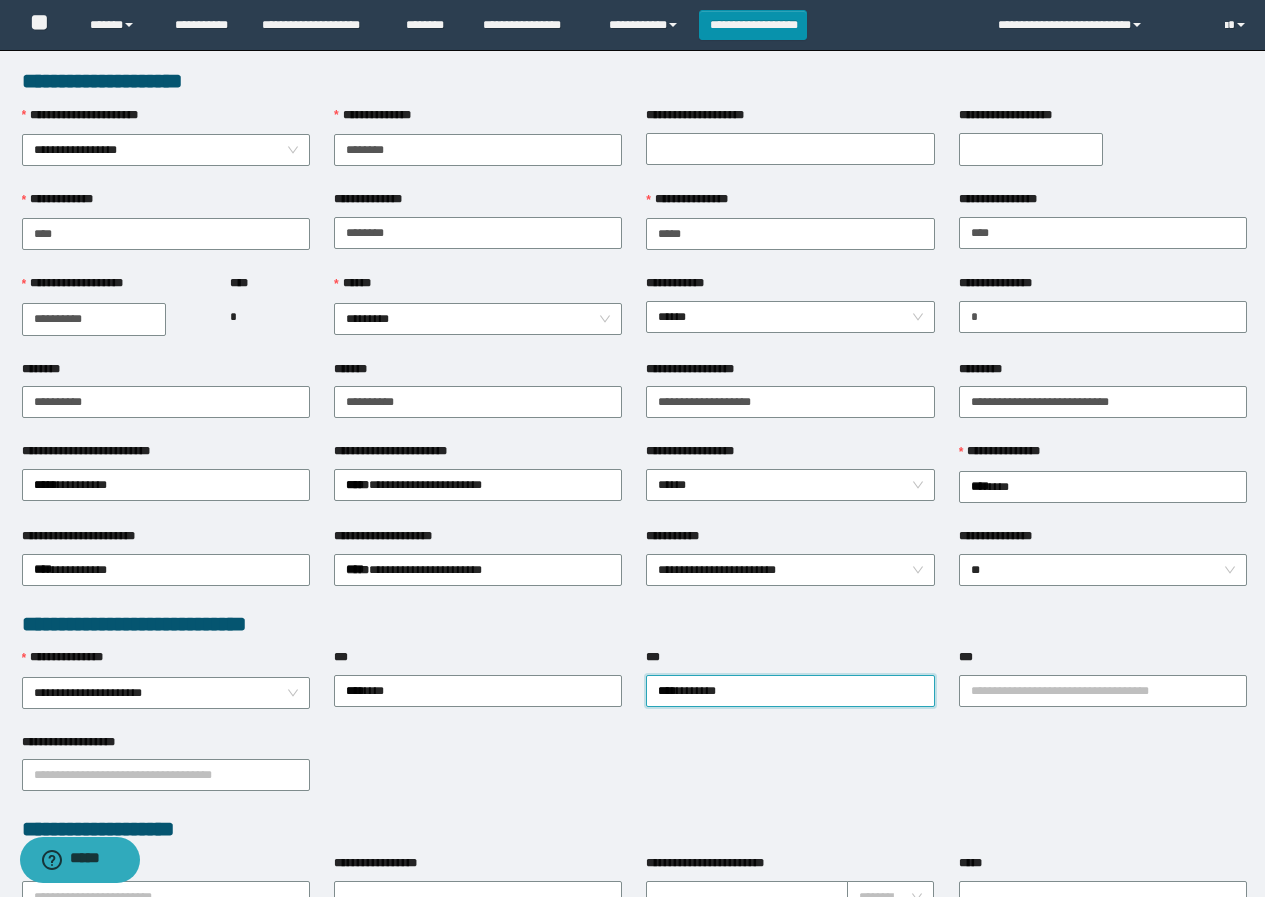 scroll, scrollTop: 0, scrollLeft: 0, axis: both 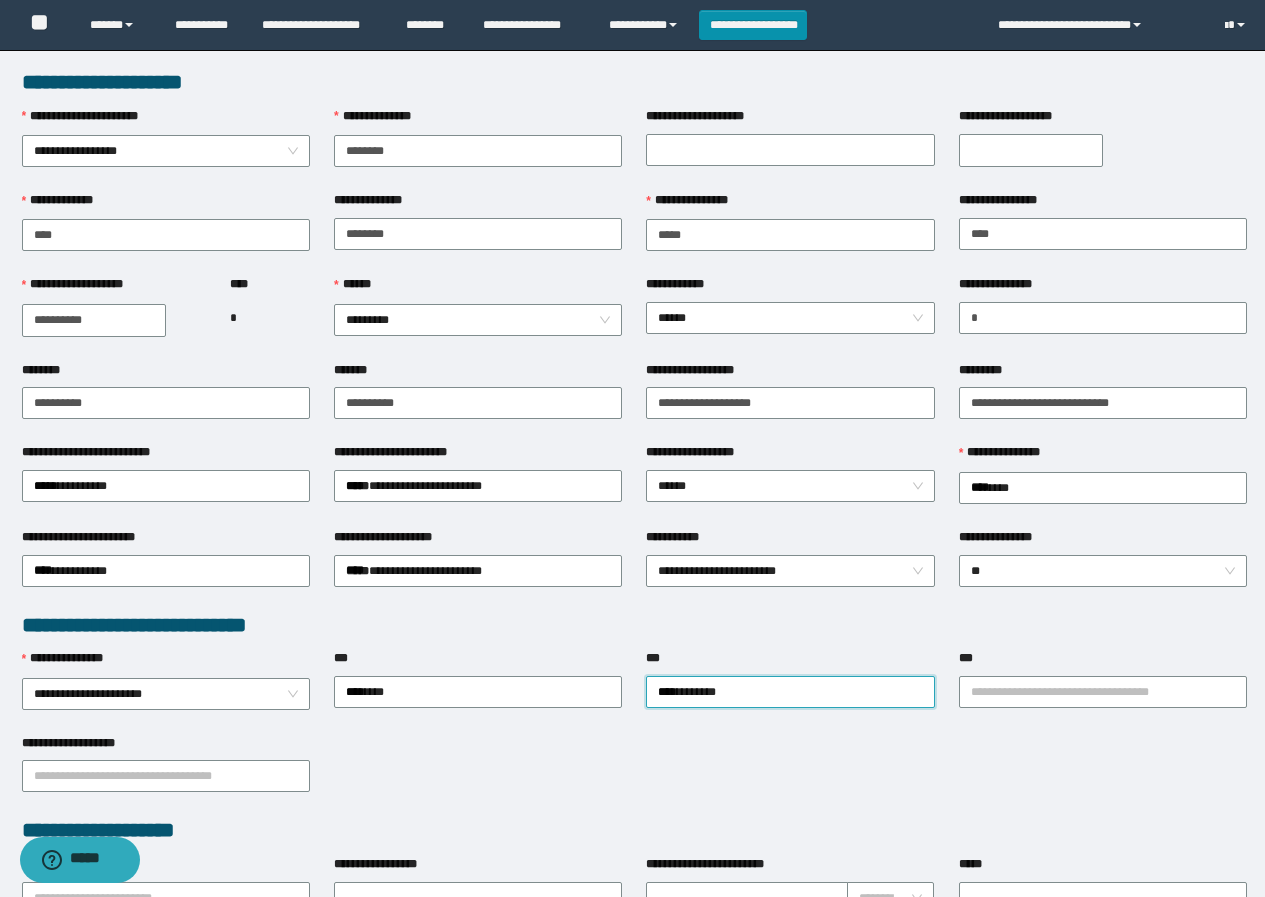 click on "**********" at bounding box center [94, 320] 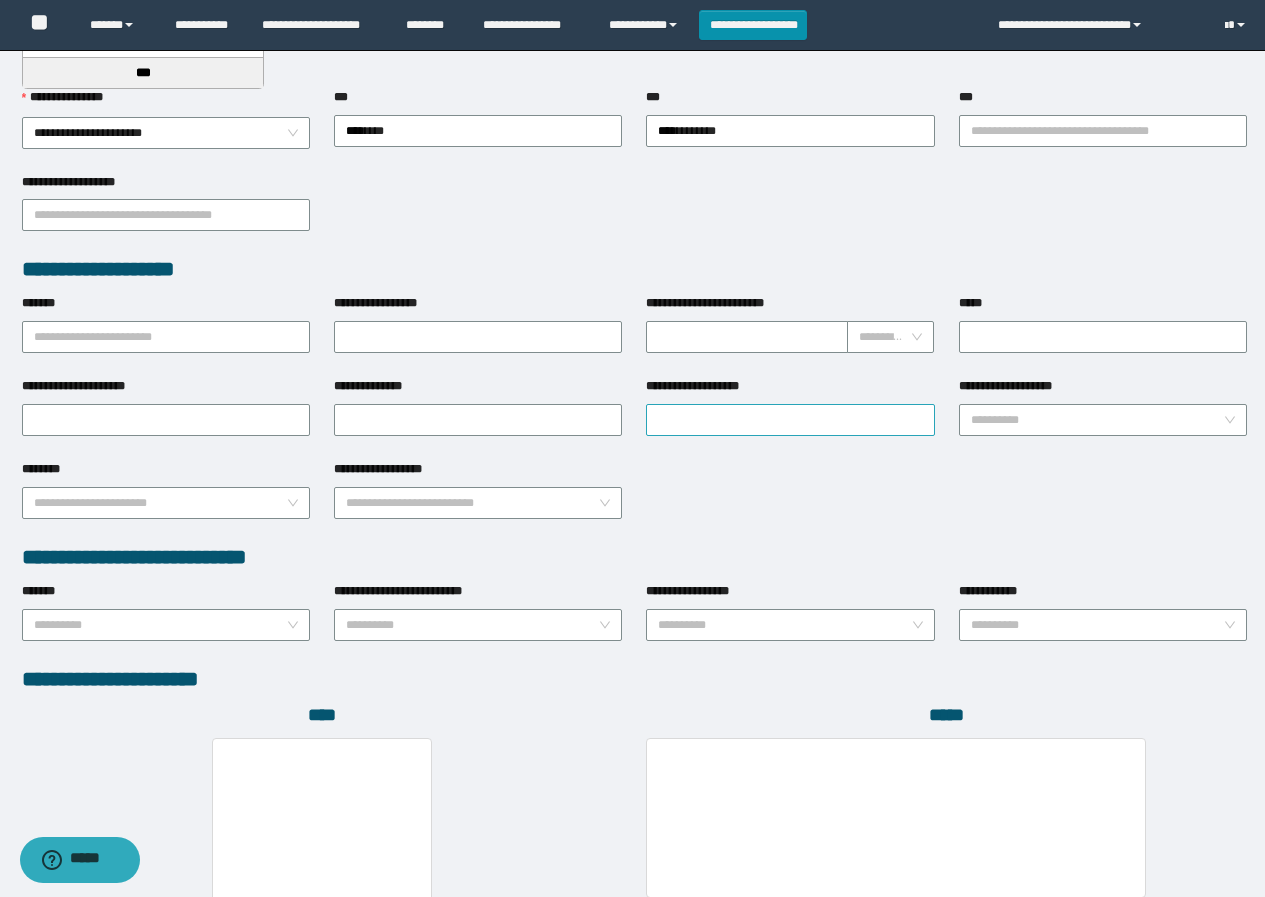 scroll, scrollTop: 600, scrollLeft: 0, axis: vertical 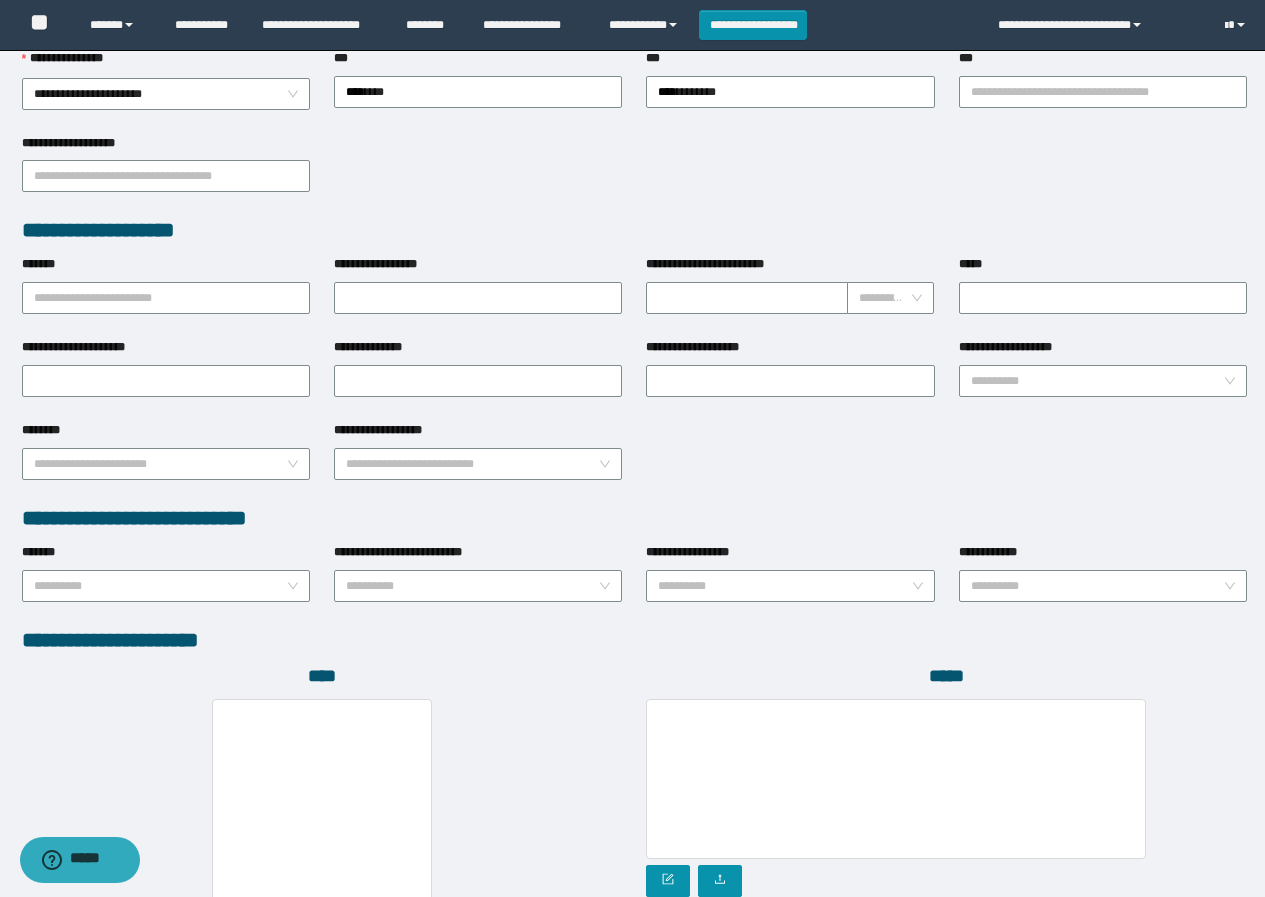 type on "**********" 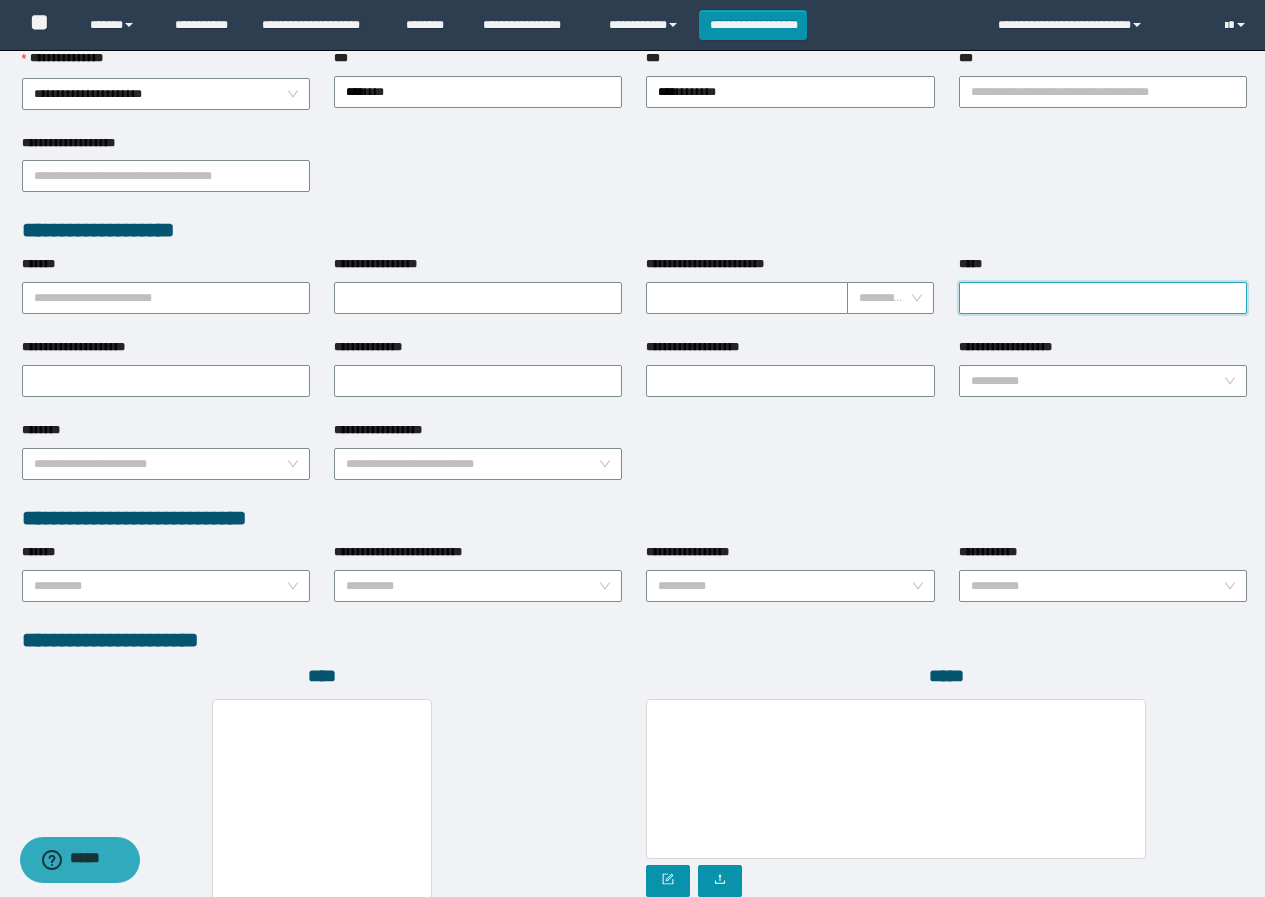 click on "*****" at bounding box center [1103, 298] 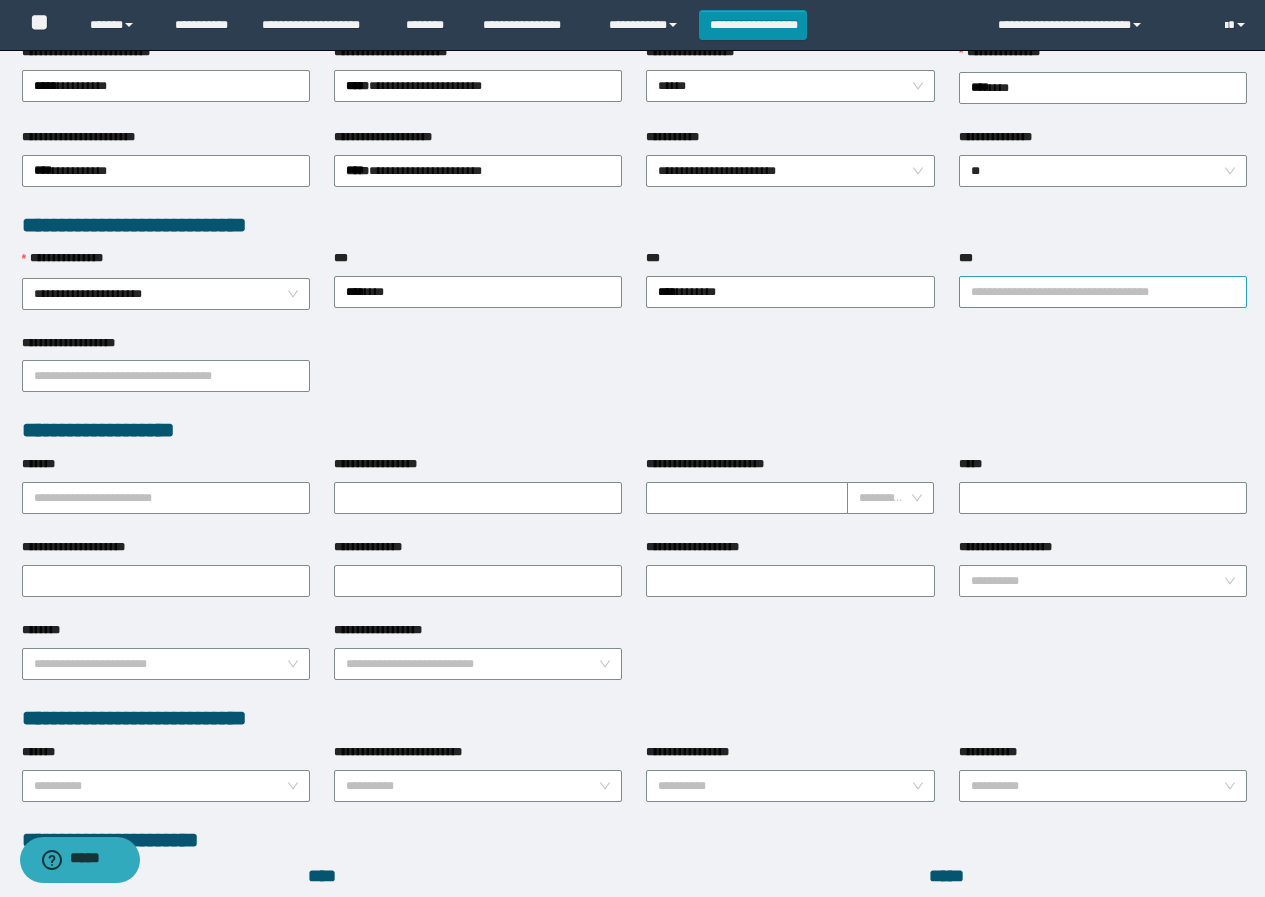 click on "***" at bounding box center [1103, 292] 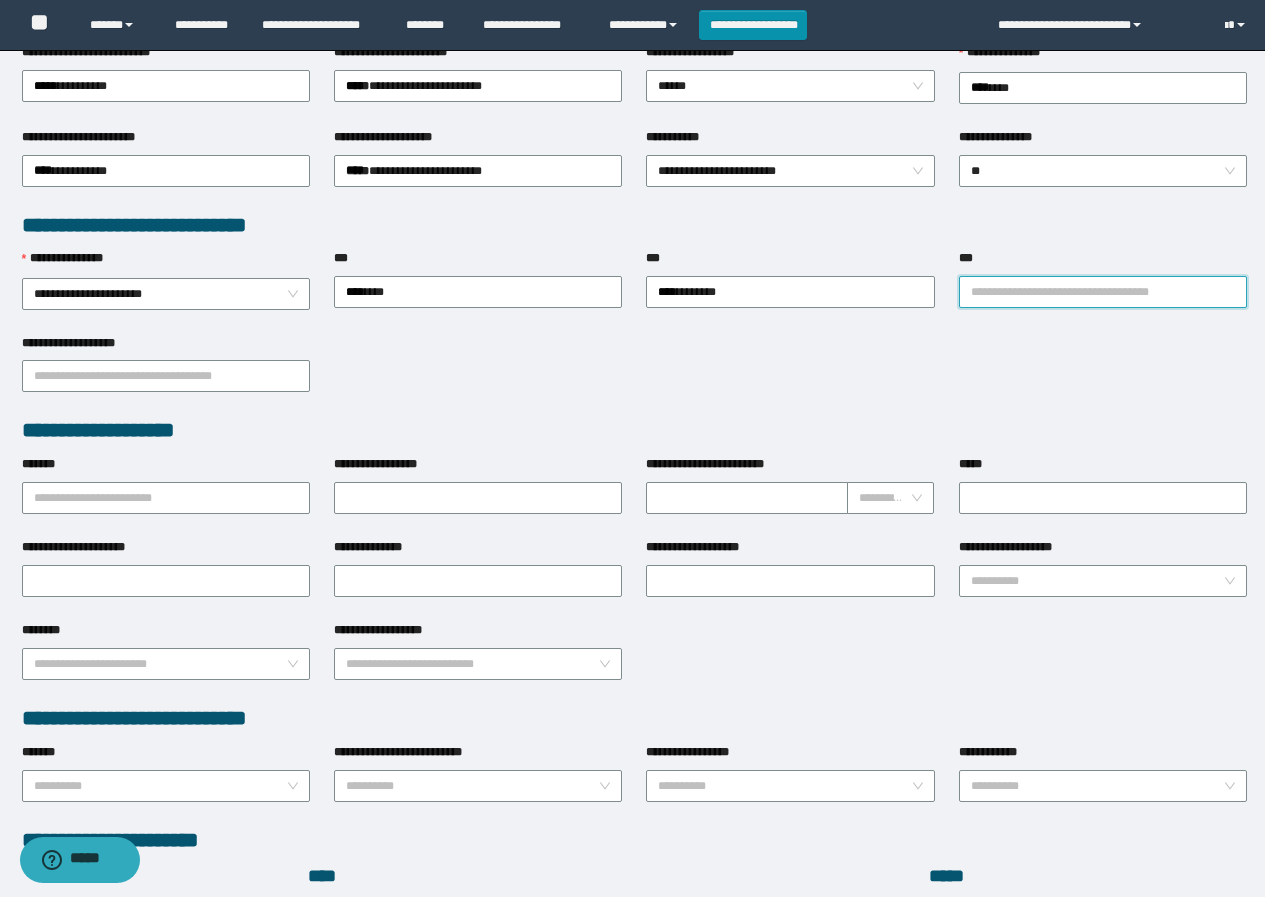 click on "***" at bounding box center (1103, 292) 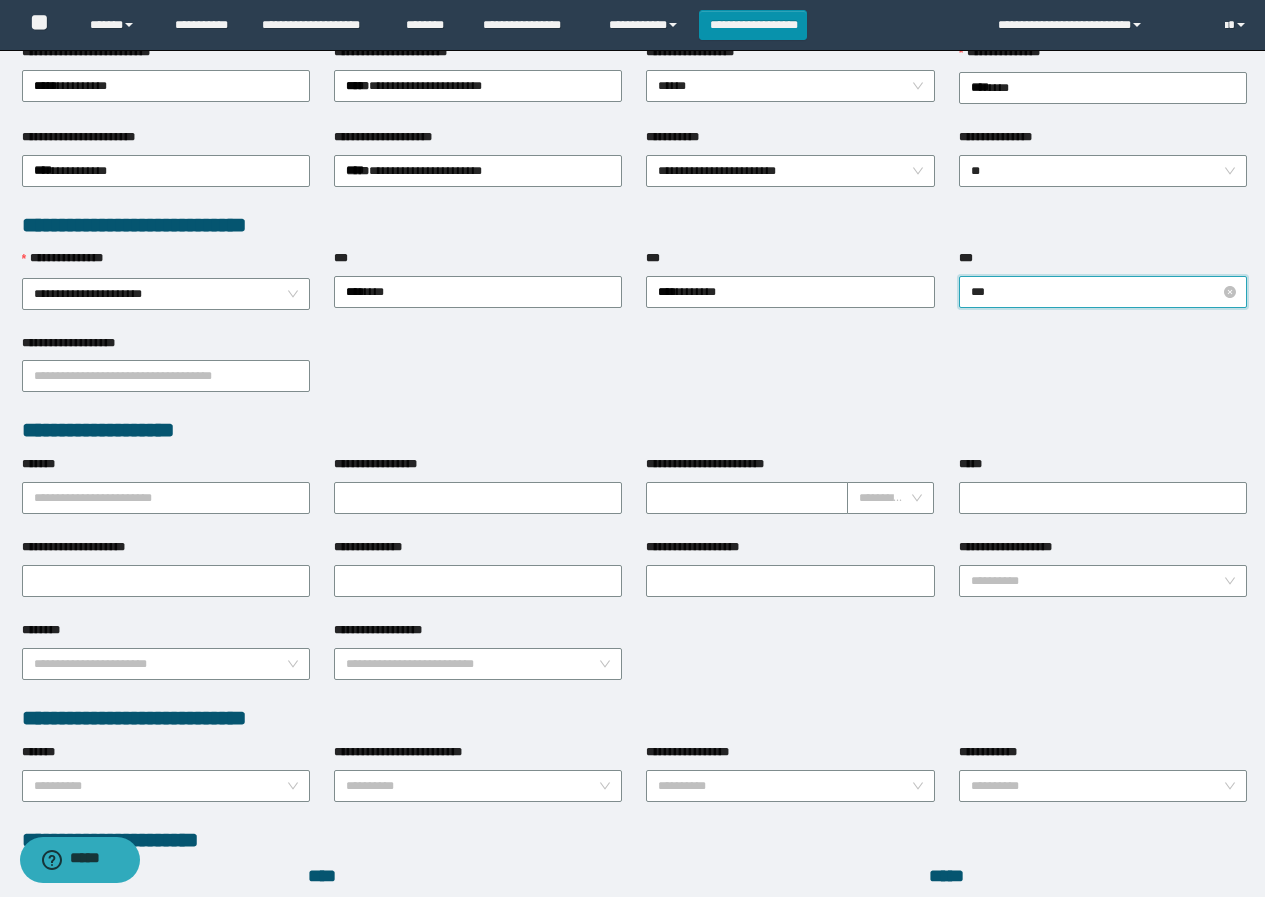 type on "****" 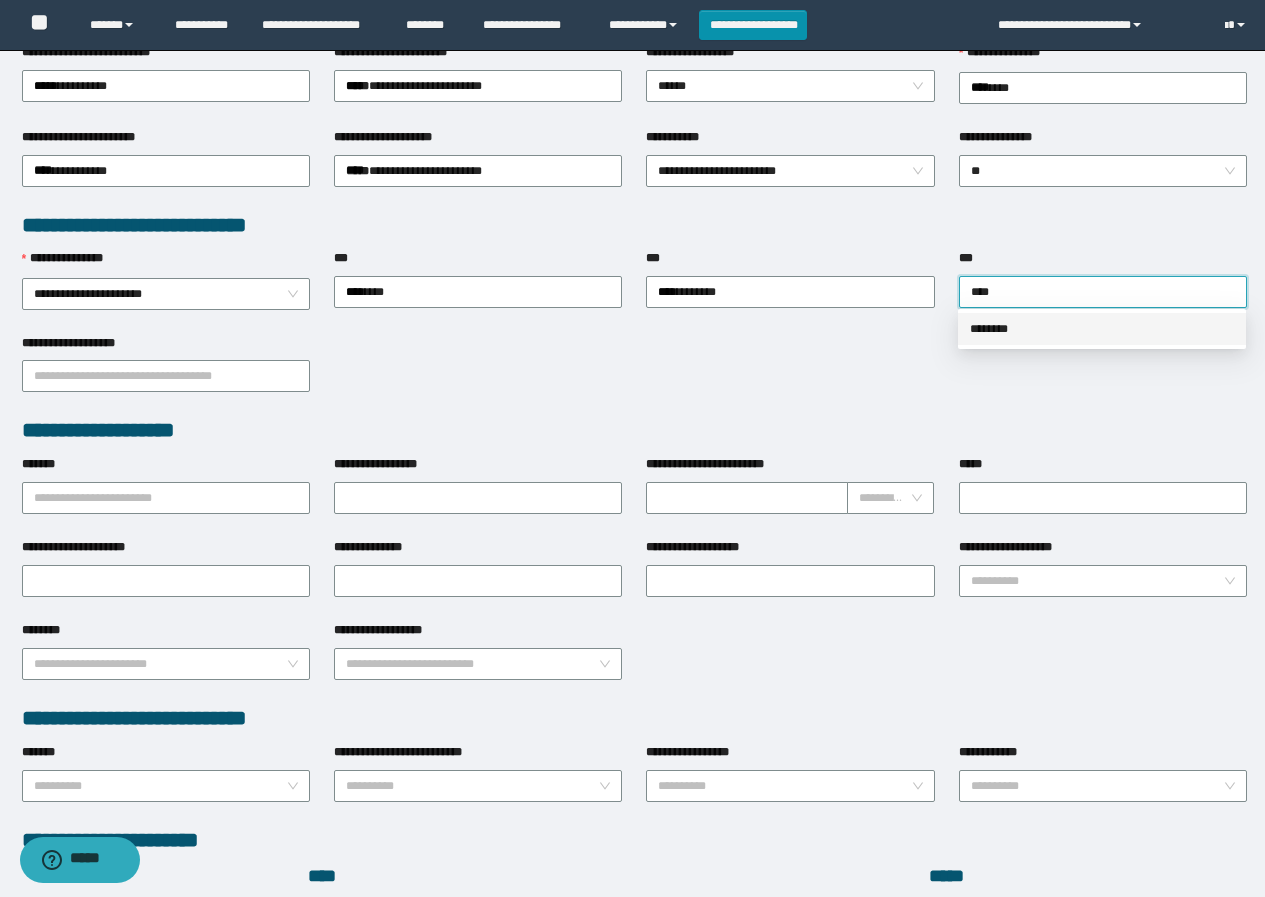 click on "********" at bounding box center [1102, 329] 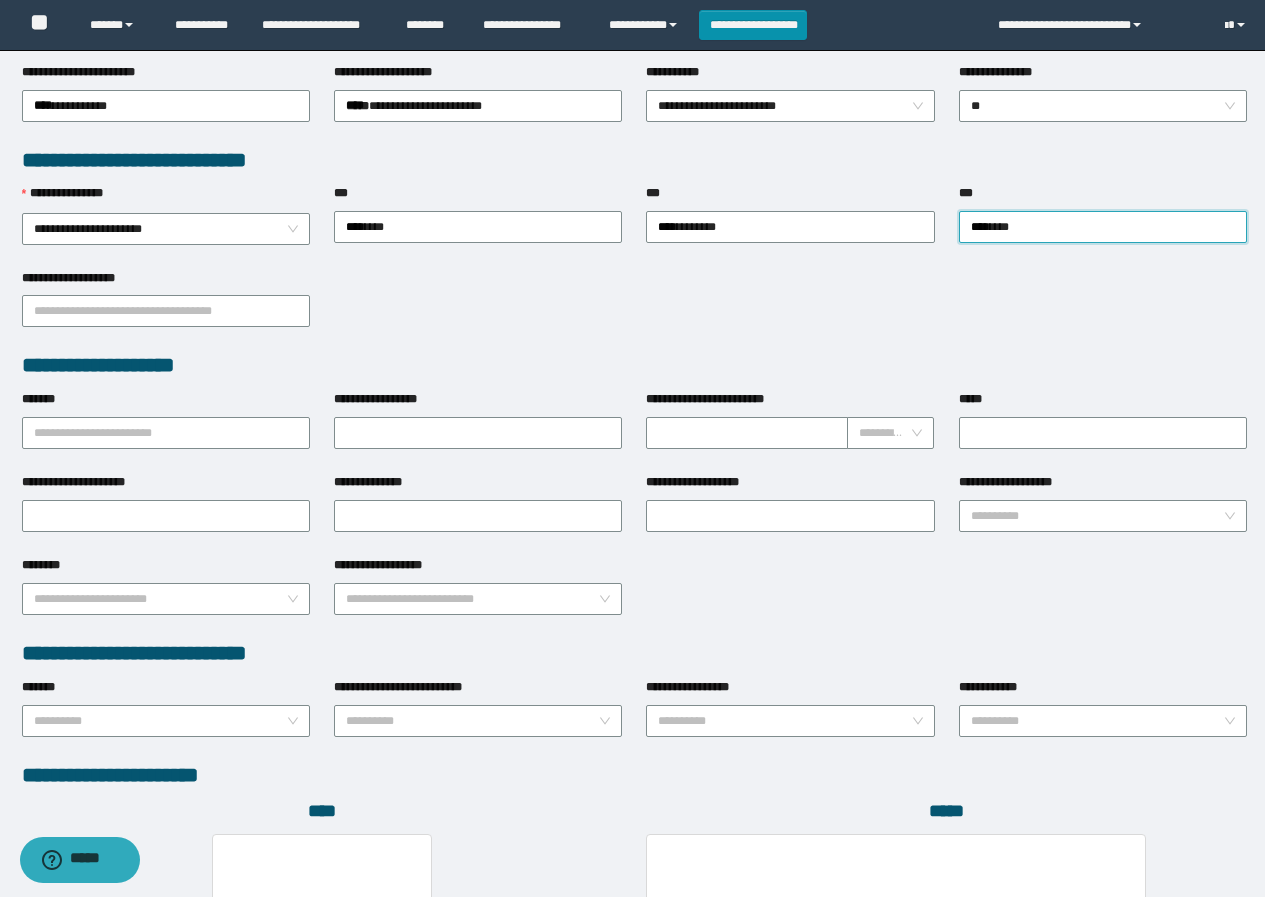 scroll, scrollTop: 500, scrollLeft: 0, axis: vertical 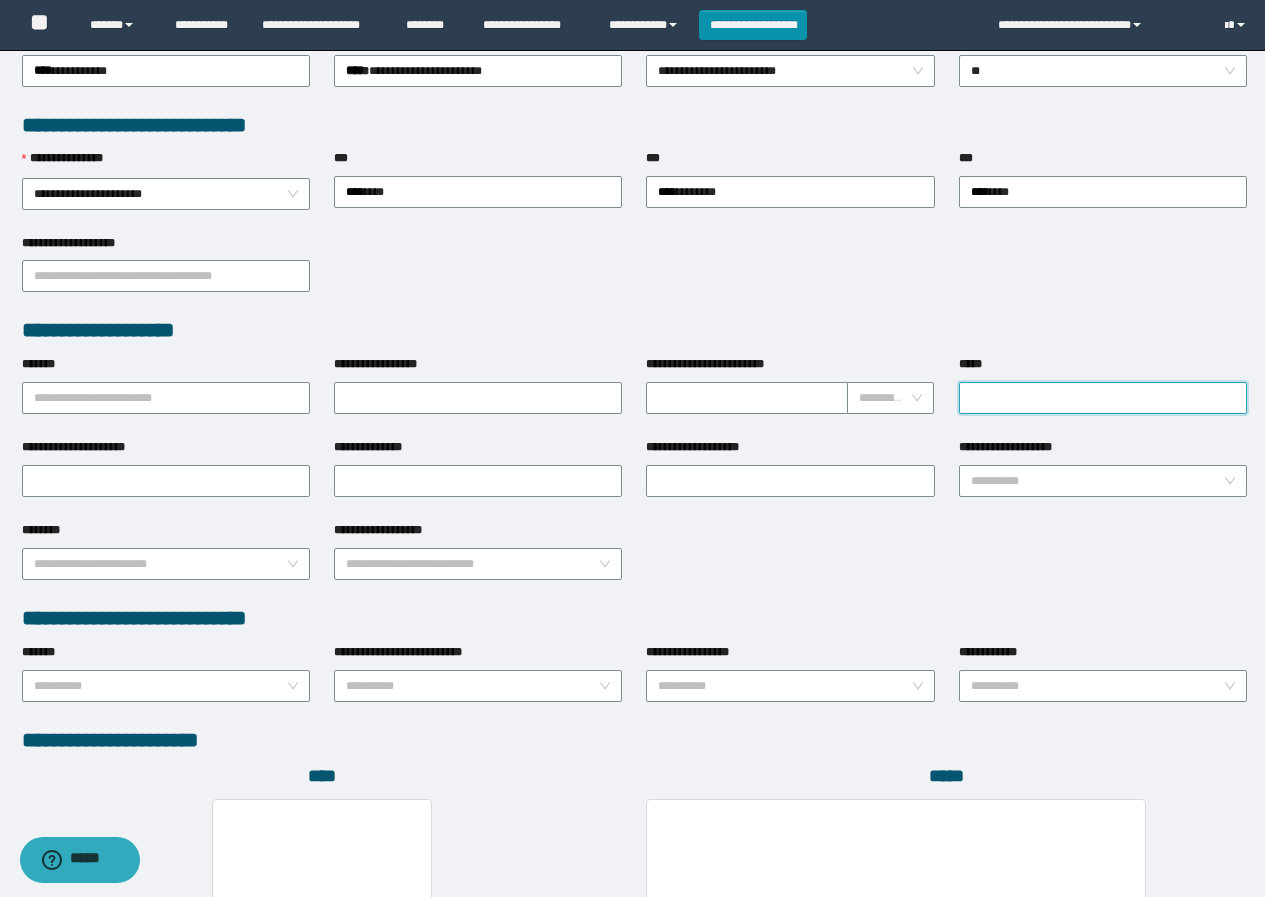 click on "*****" at bounding box center (1103, 398) 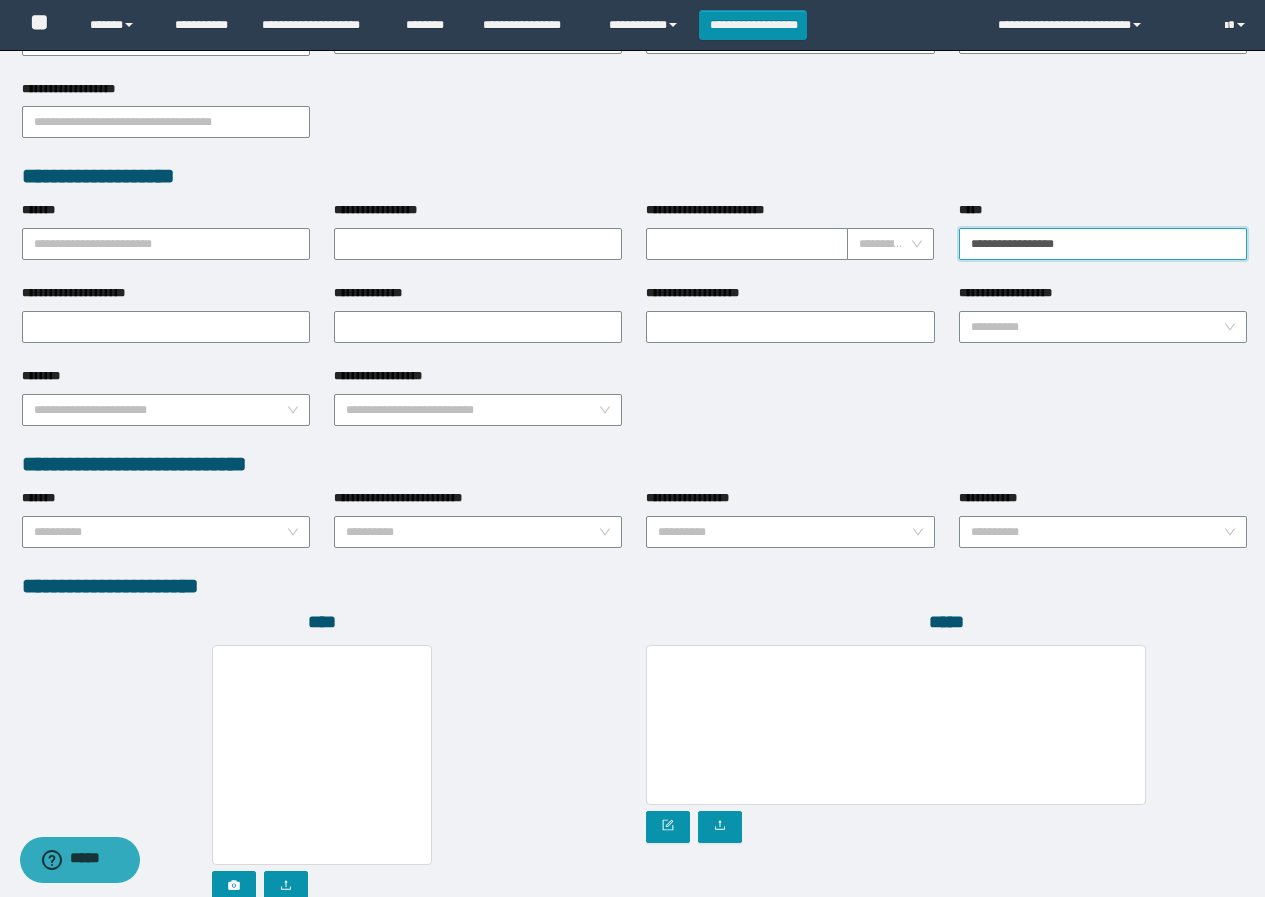 scroll, scrollTop: 808, scrollLeft: 0, axis: vertical 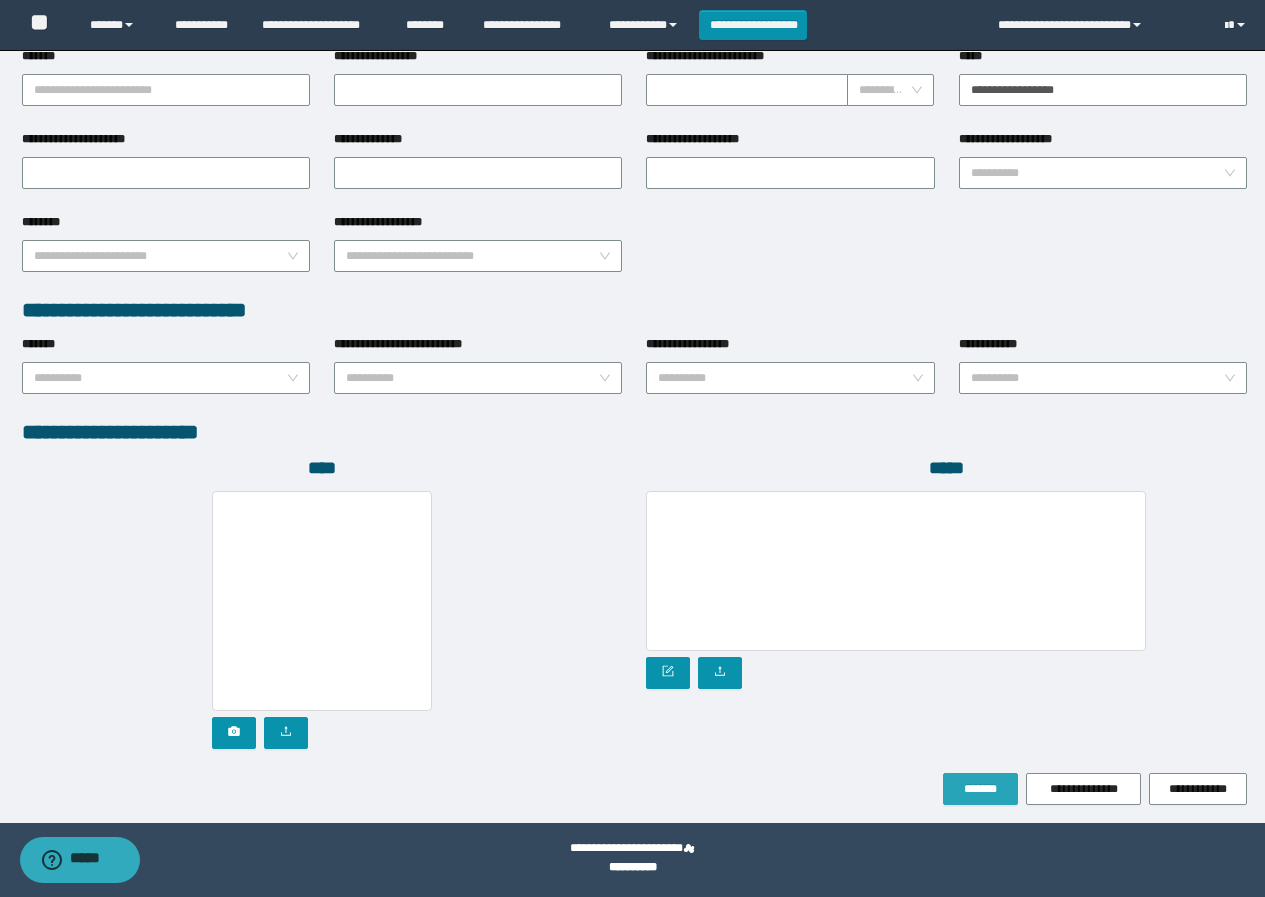 click on "*******" at bounding box center (980, 789) 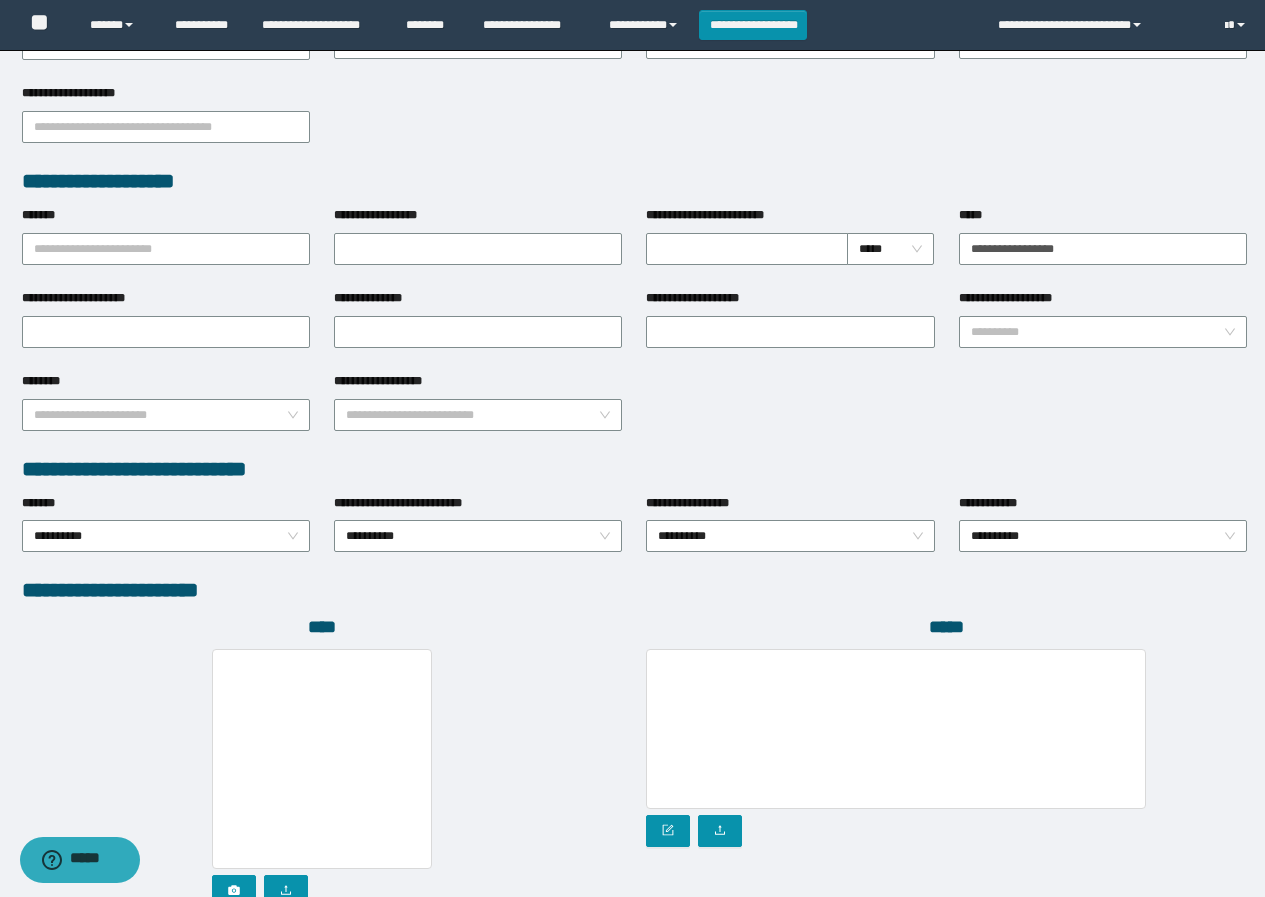 scroll, scrollTop: 561, scrollLeft: 0, axis: vertical 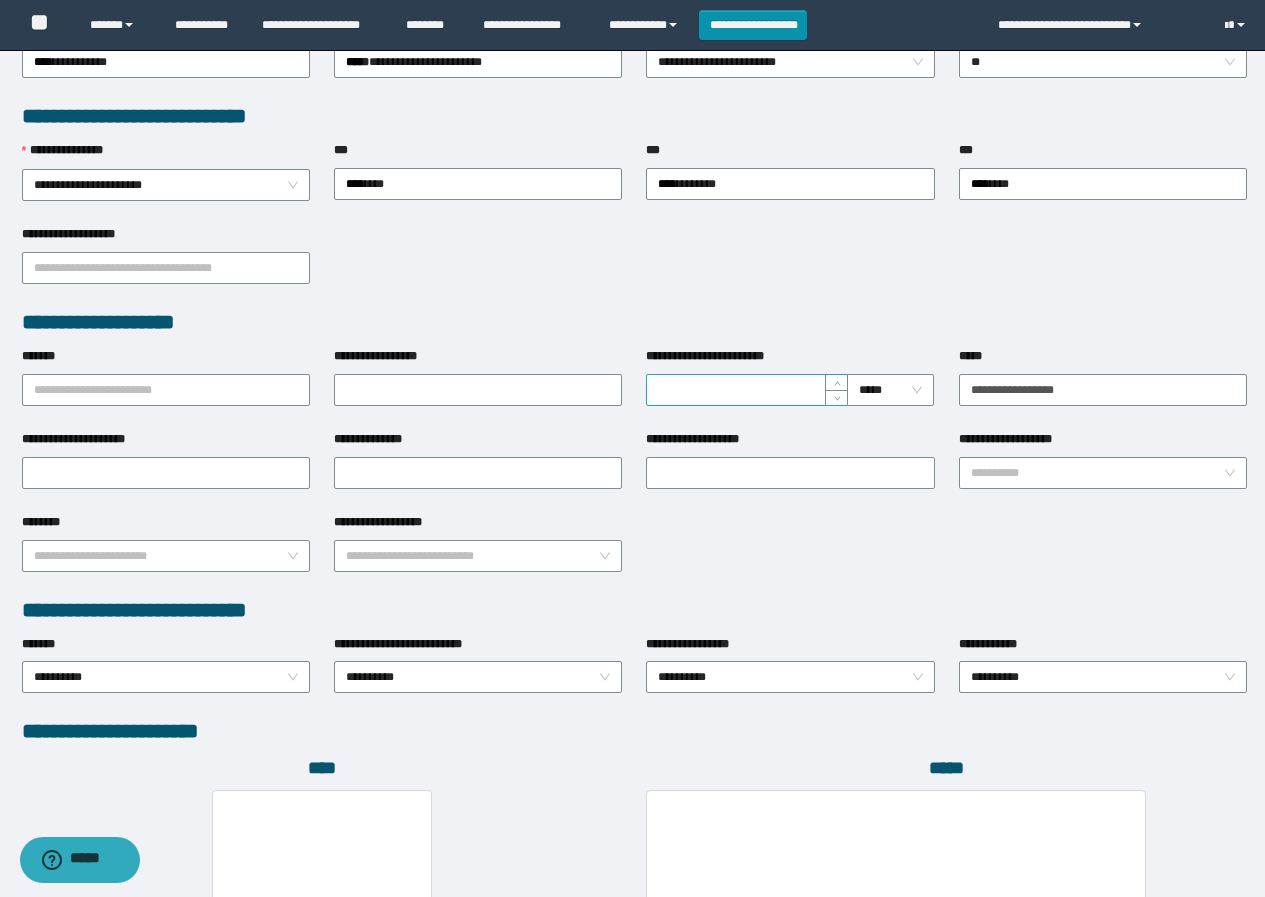 click on "**********" at bounding box center [747, 390] 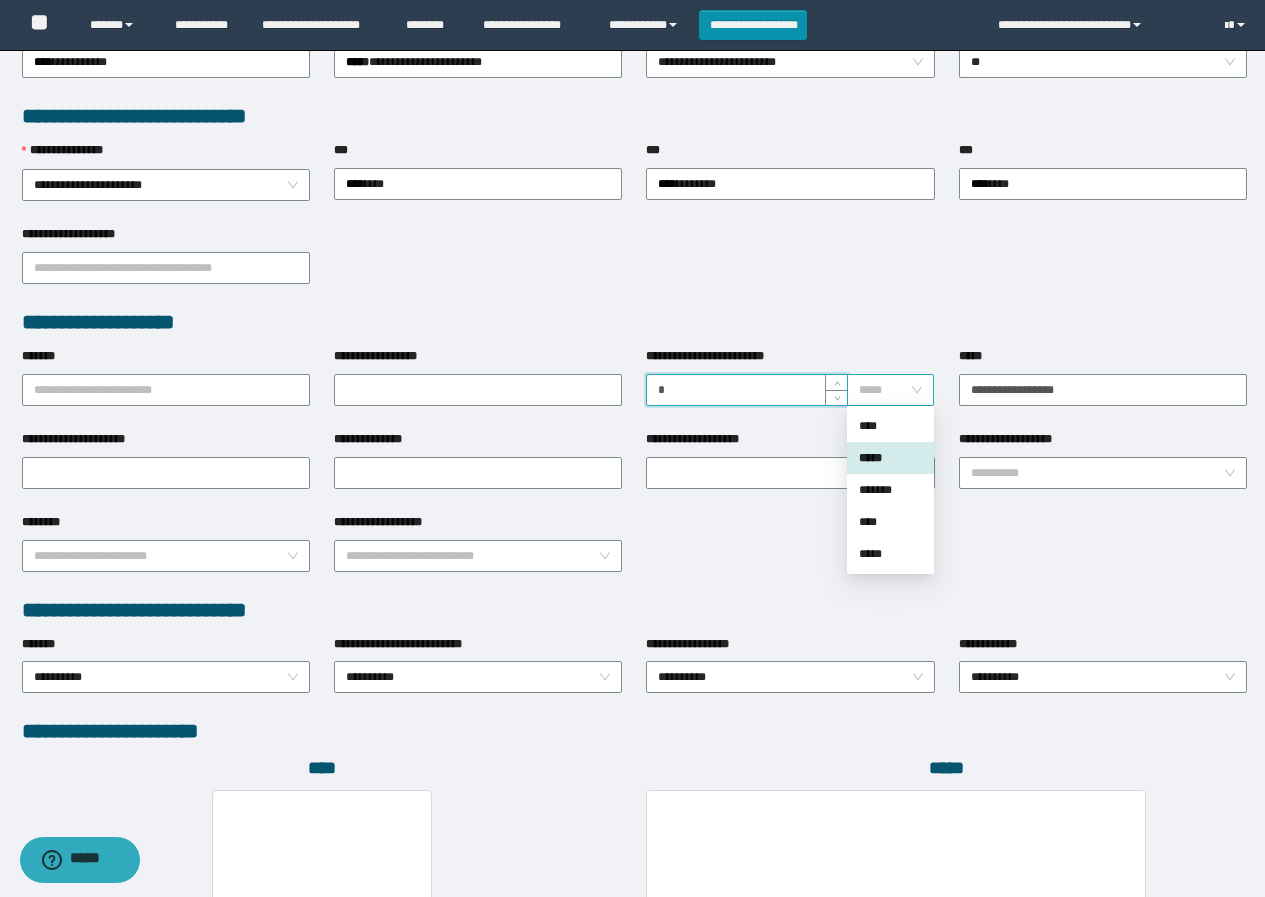 click on "*****" at bounding box center [890, 390] 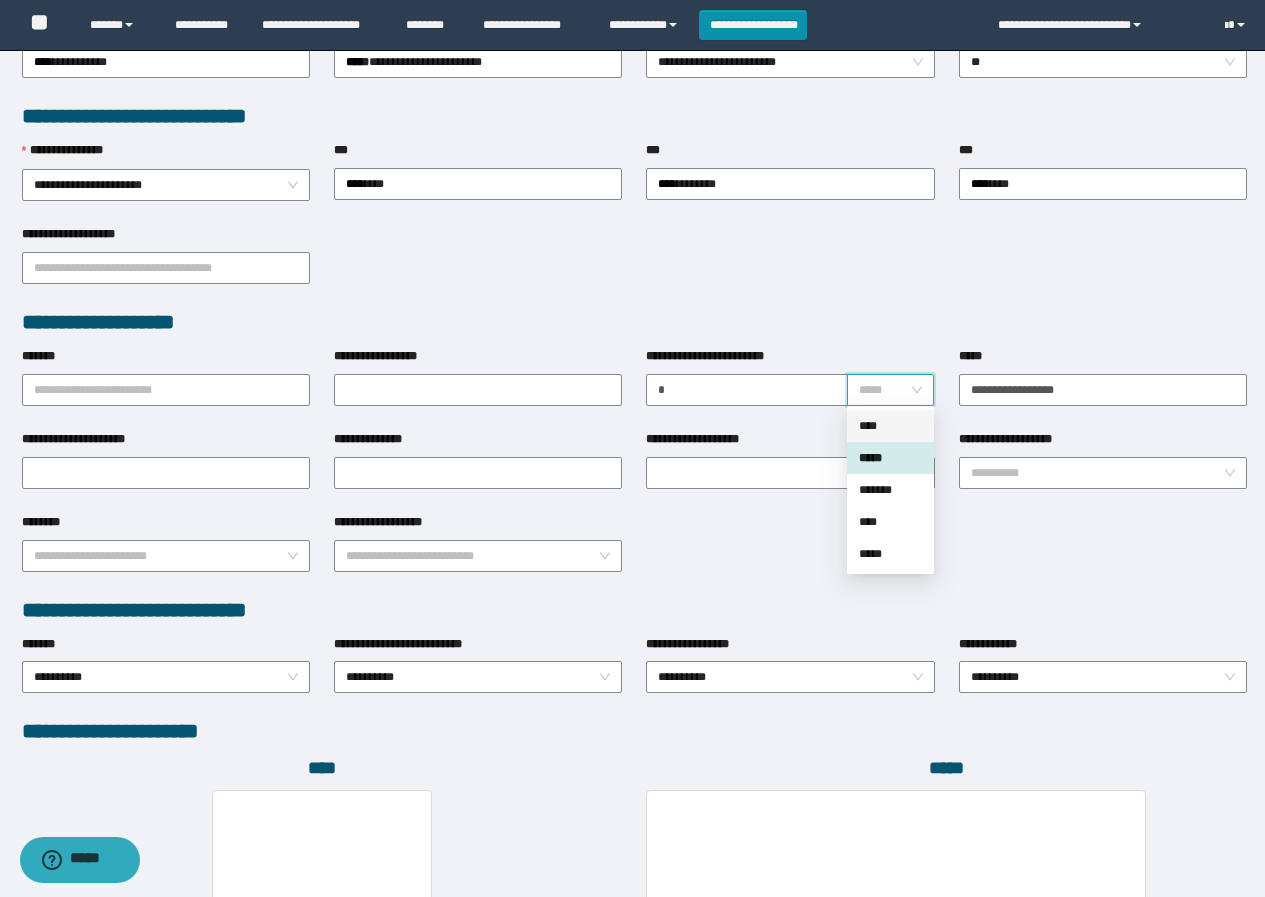 click on "****" at bounding box center [890, 426] 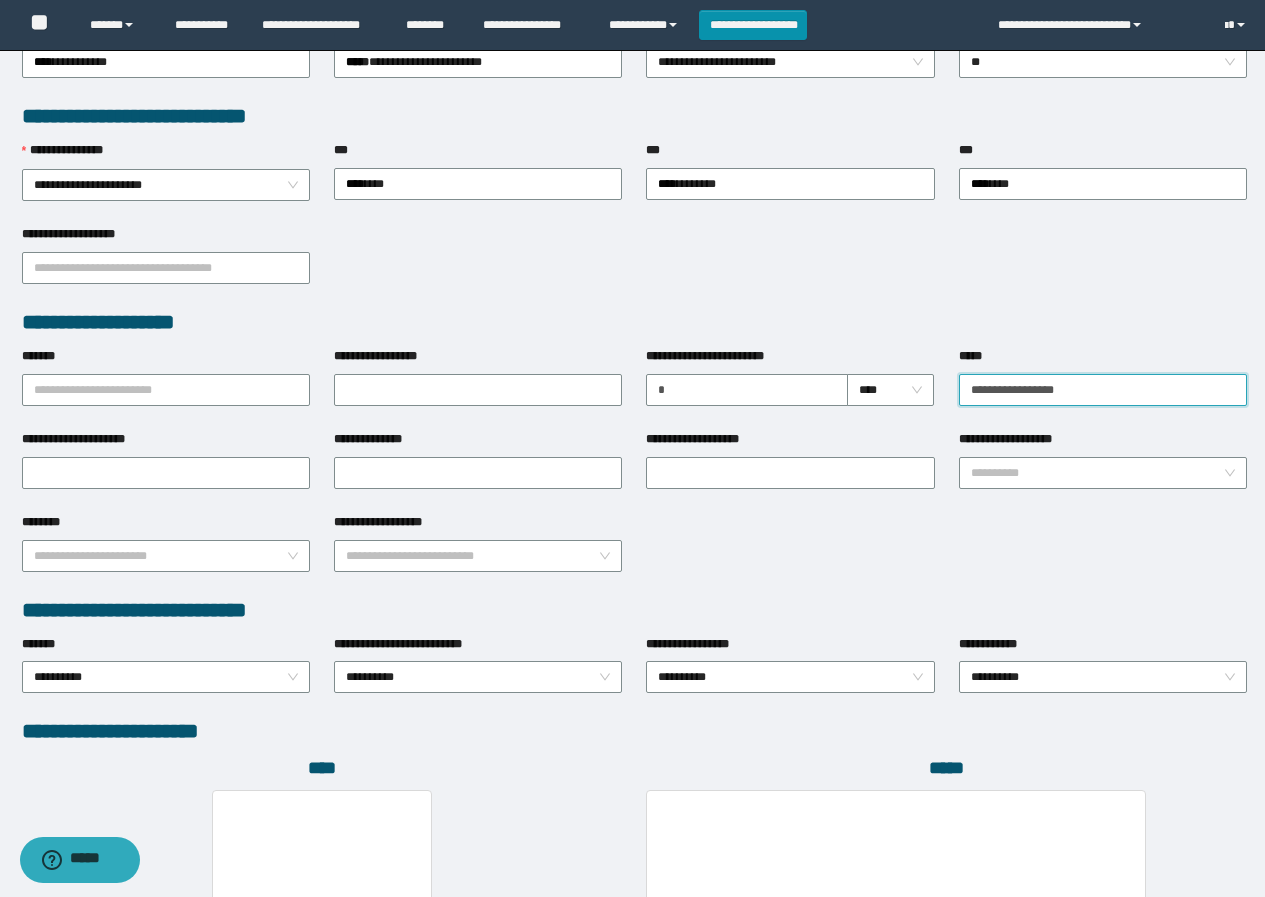 click on "**********" at bounding box center (1103, 390) 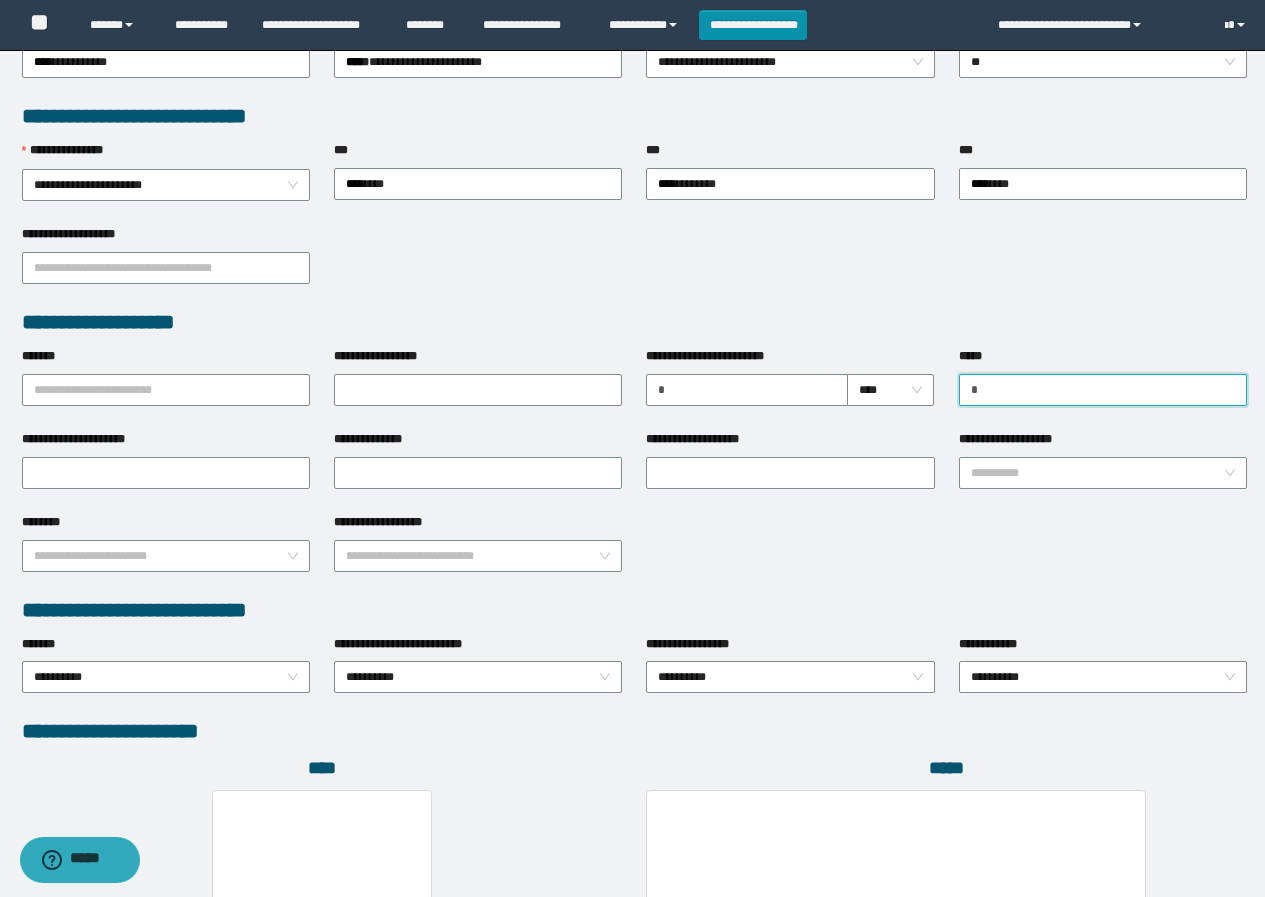 type on "**********" 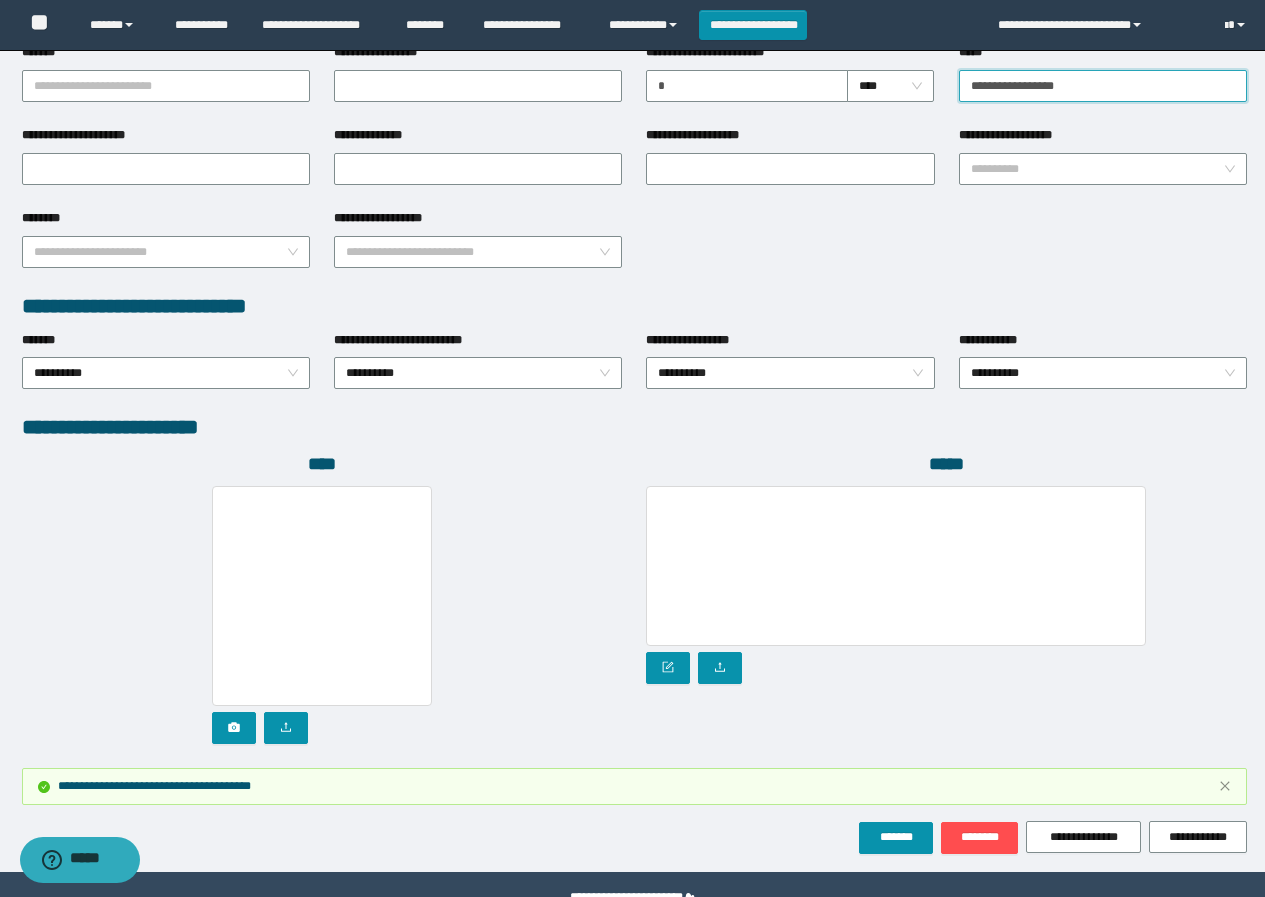 scroll, scrollTop: 913, scrollLeft: 0, axis: vertical 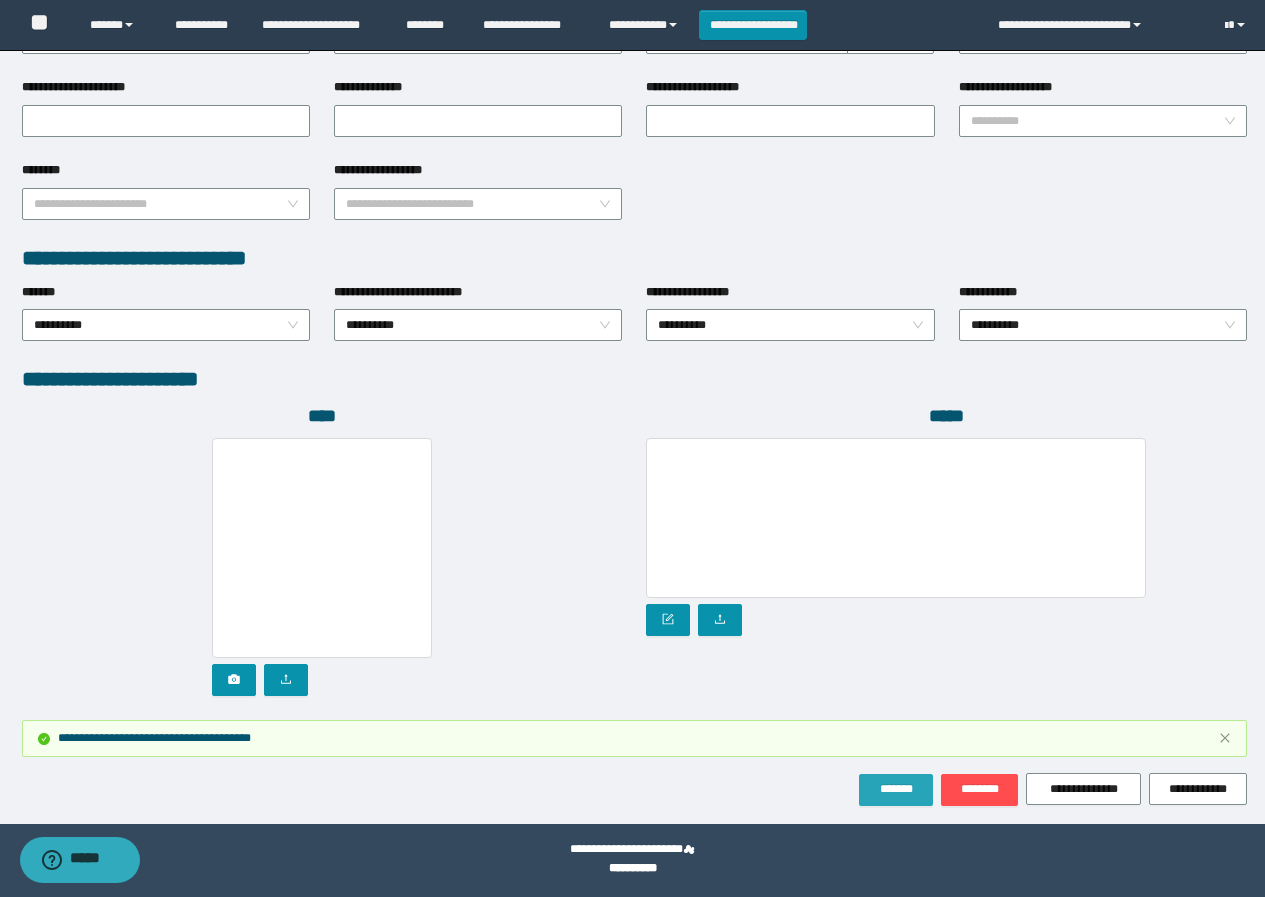 click on "*******" at bounding box center (896, 790) 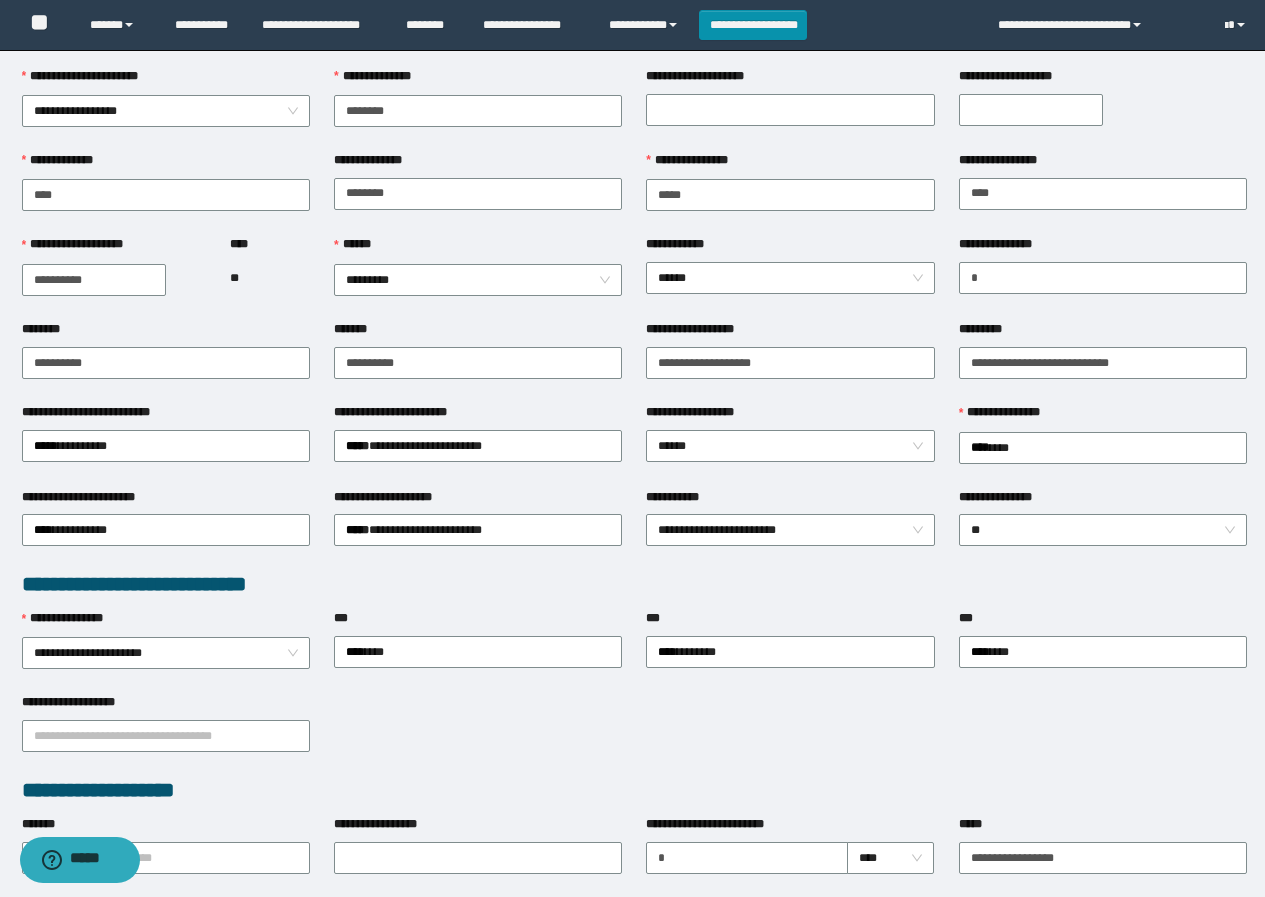 scroll, scrollTop: 0, scrollLeft: 0, axis: both 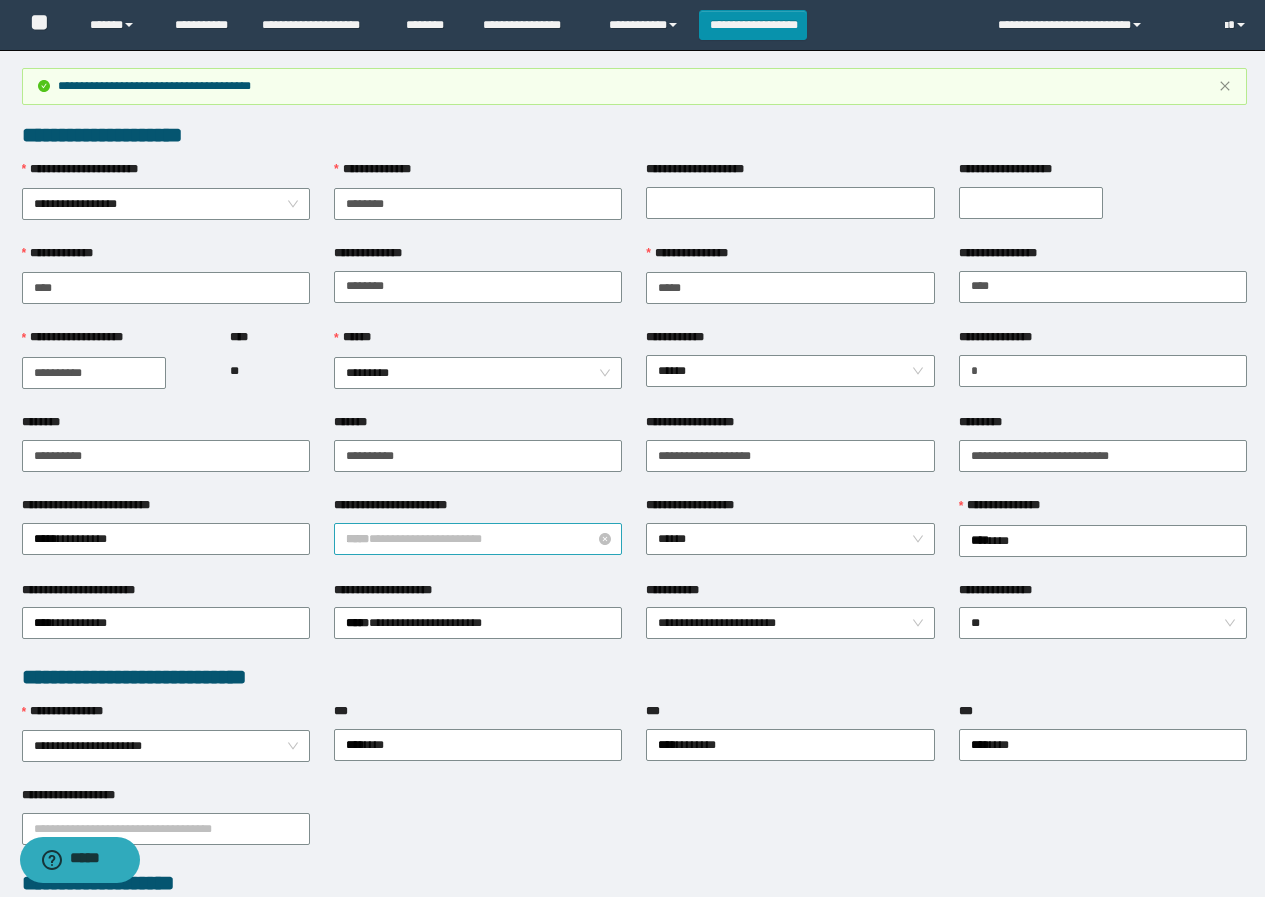 click on "*****" at bounding box center [357, 539] 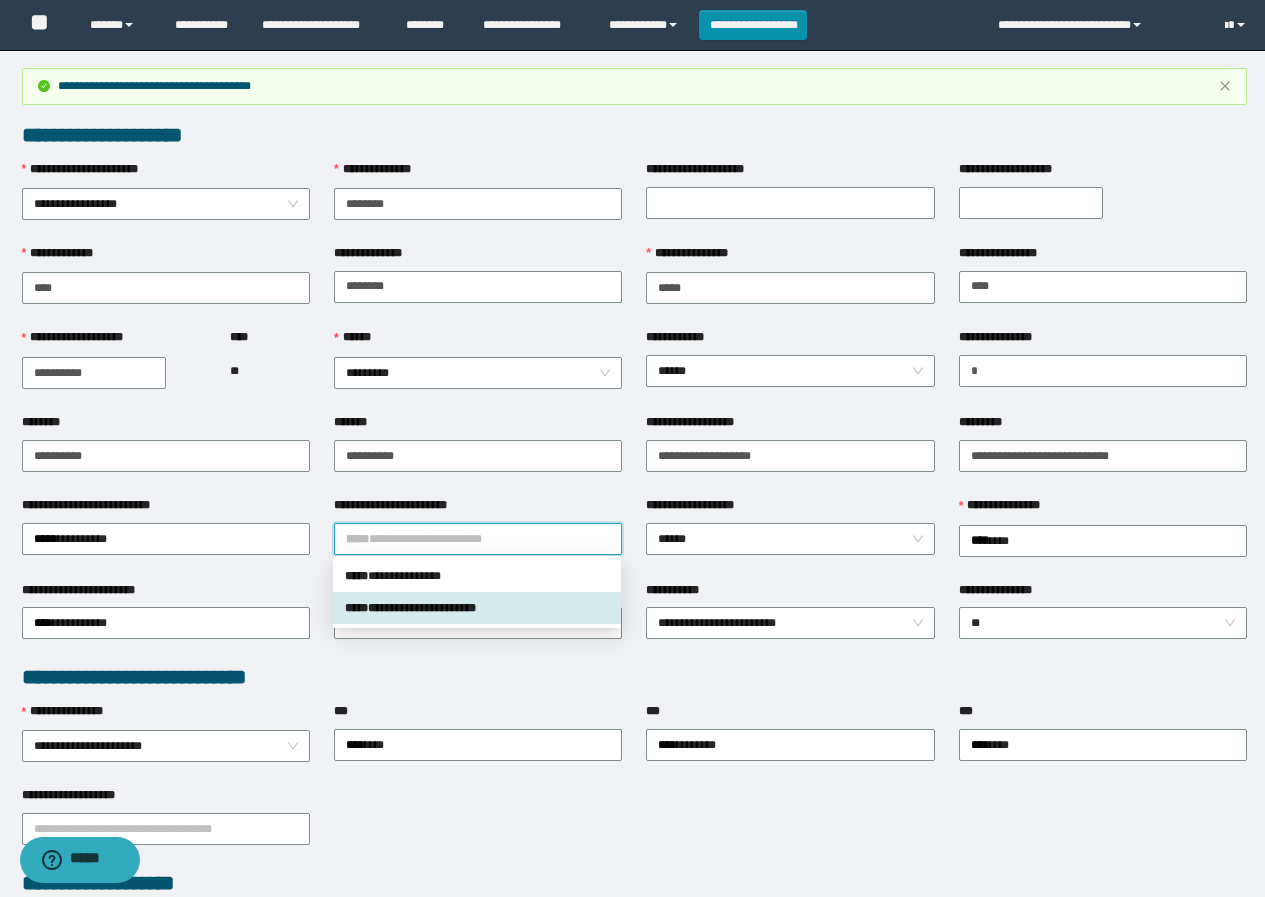 click on "**********" at bounding box center [634, 135] 